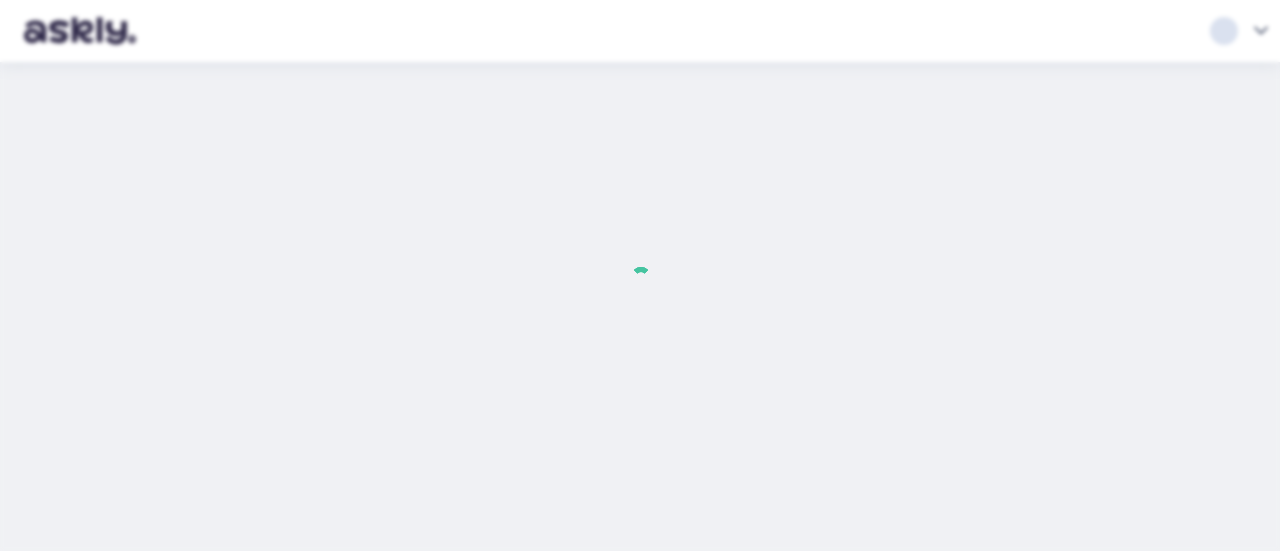 scroll, scrollTop: 0, scrollLeft: 0, axis: both 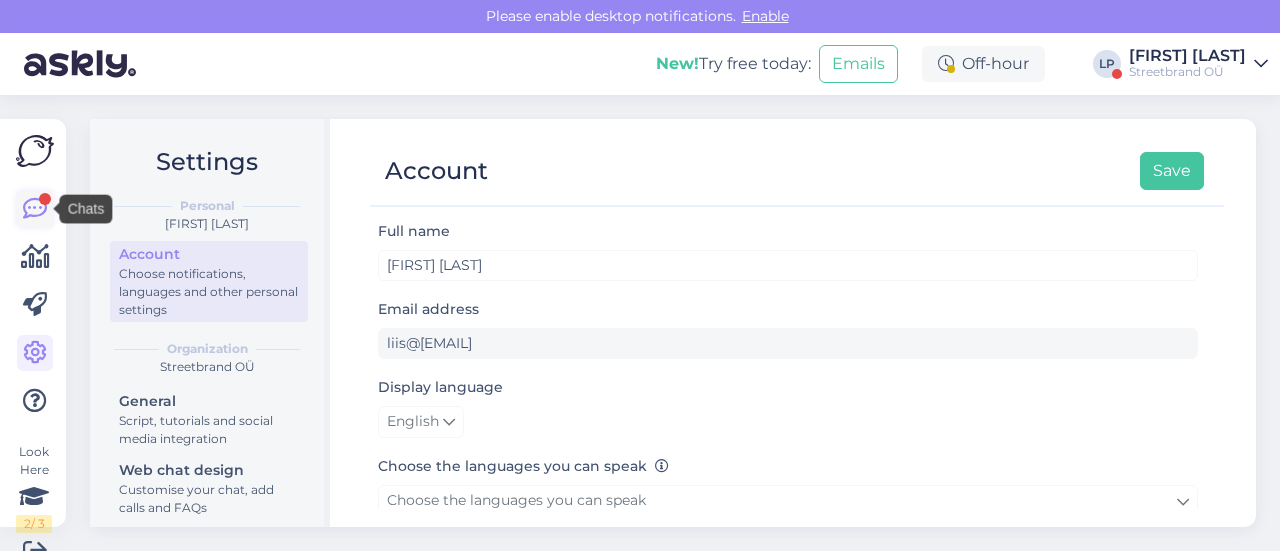 click at bounding box center (35, 209) 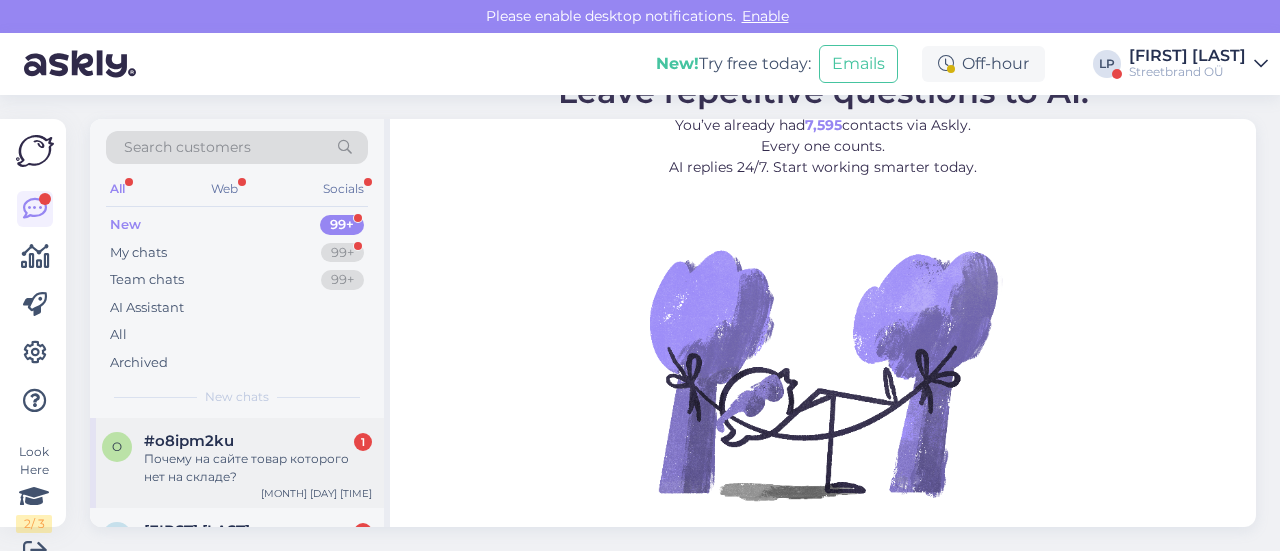 click on "Почему на сайте товар которого нет на складе?" at bounding box center [258, 468] 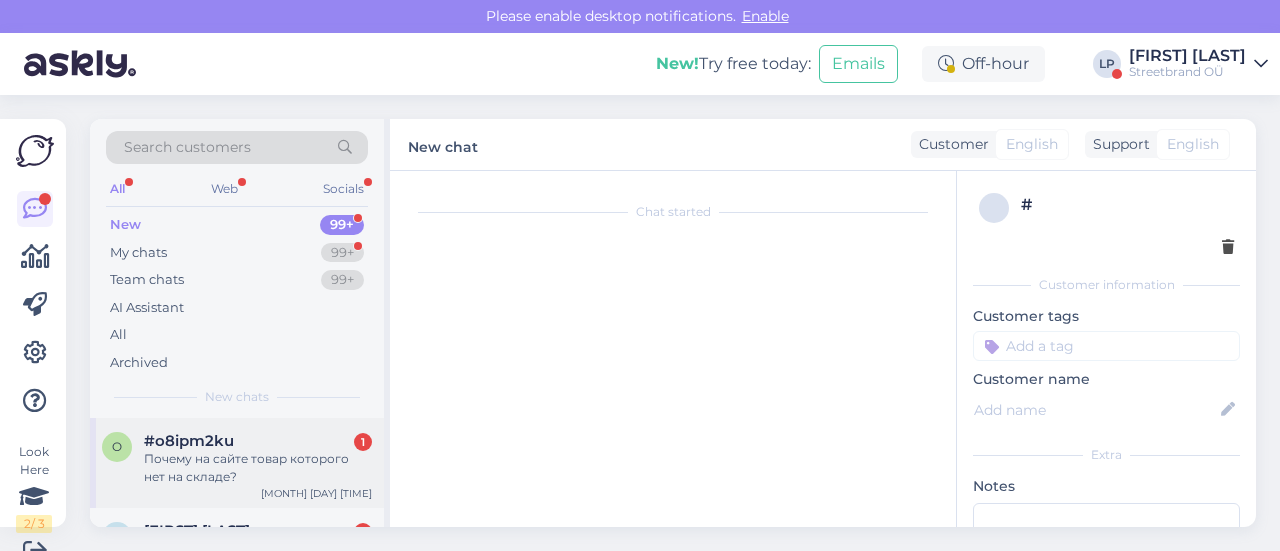 scroll, scrollTop: 30, scrollLeft: 0, axis: vertical 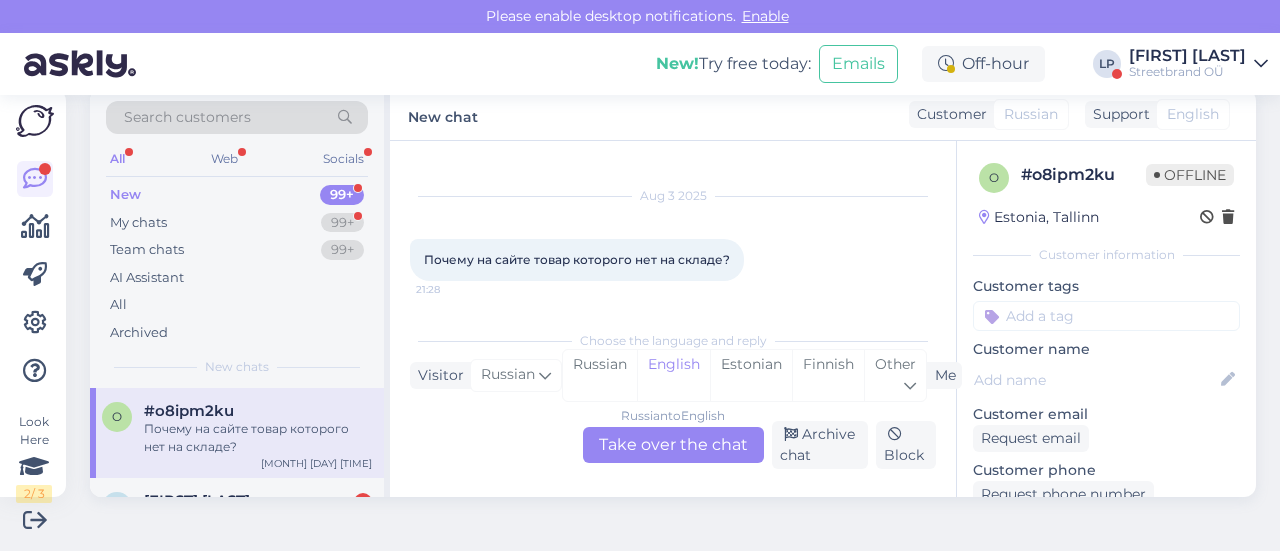 click on "Russian  to  English Take over the chat" at bounding box center [673, 445] 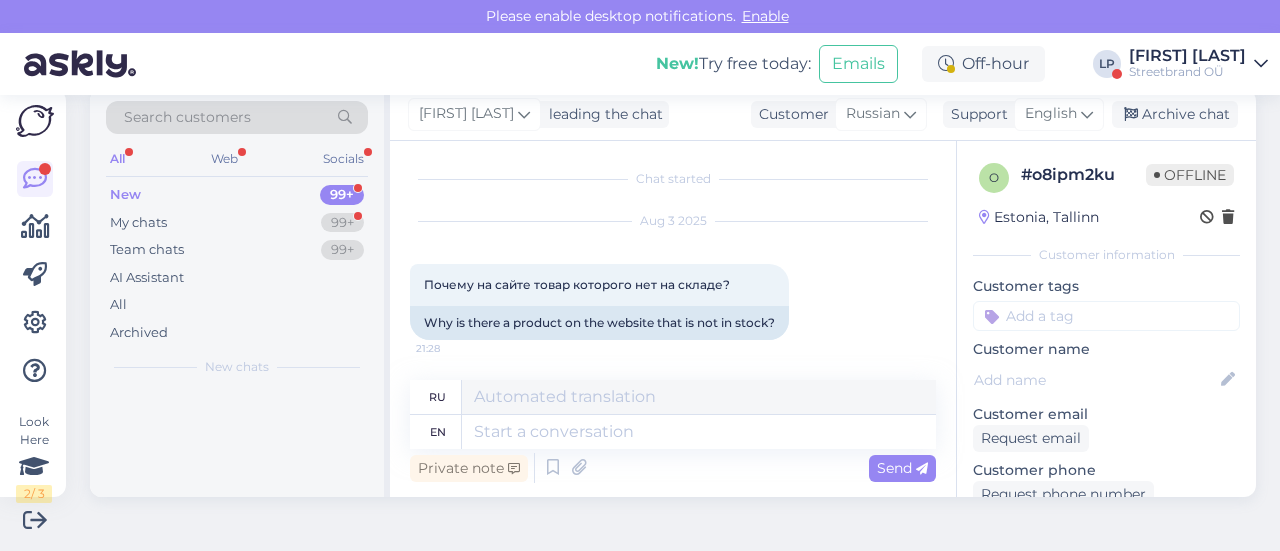scroll, scrollTop: 2, scrollLeft: 0, axis: vertical 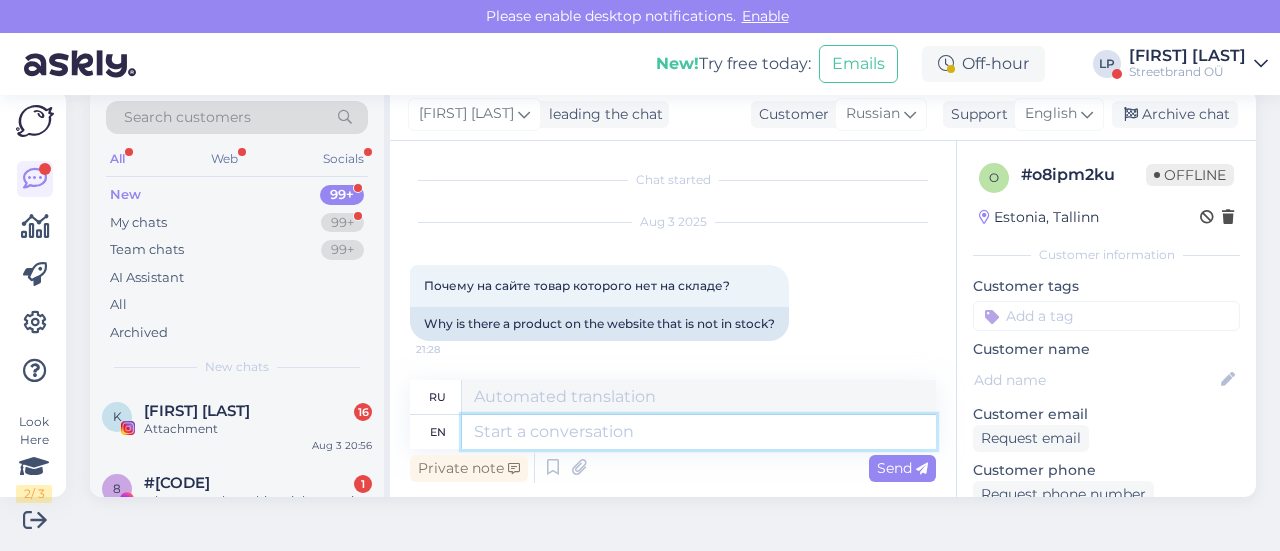 click at bounding box center [699, 432] 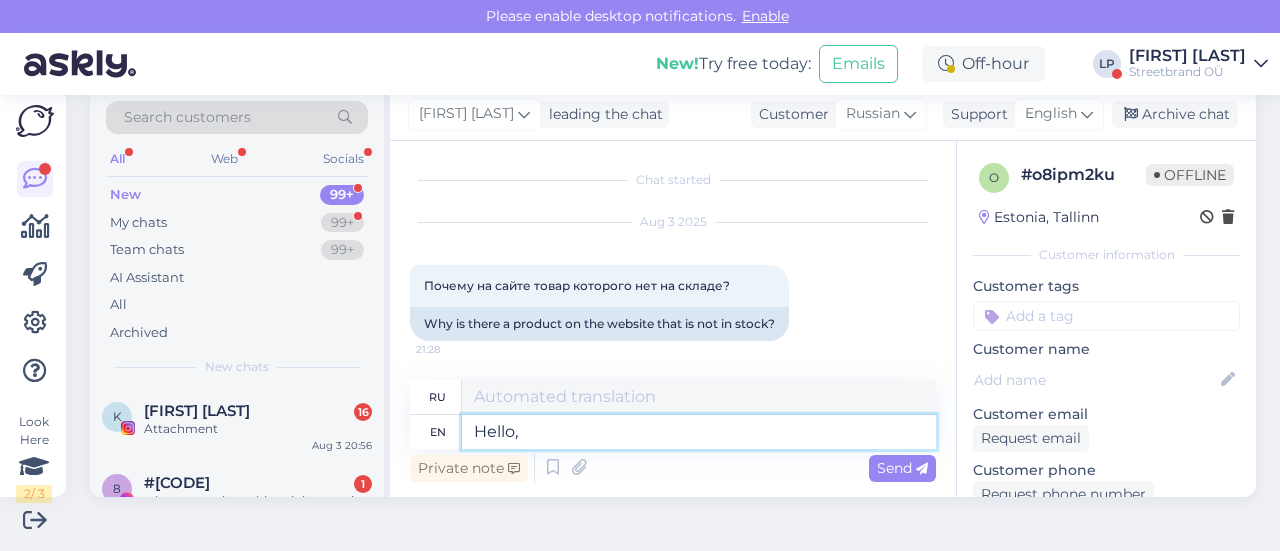 type on "Hello, y" 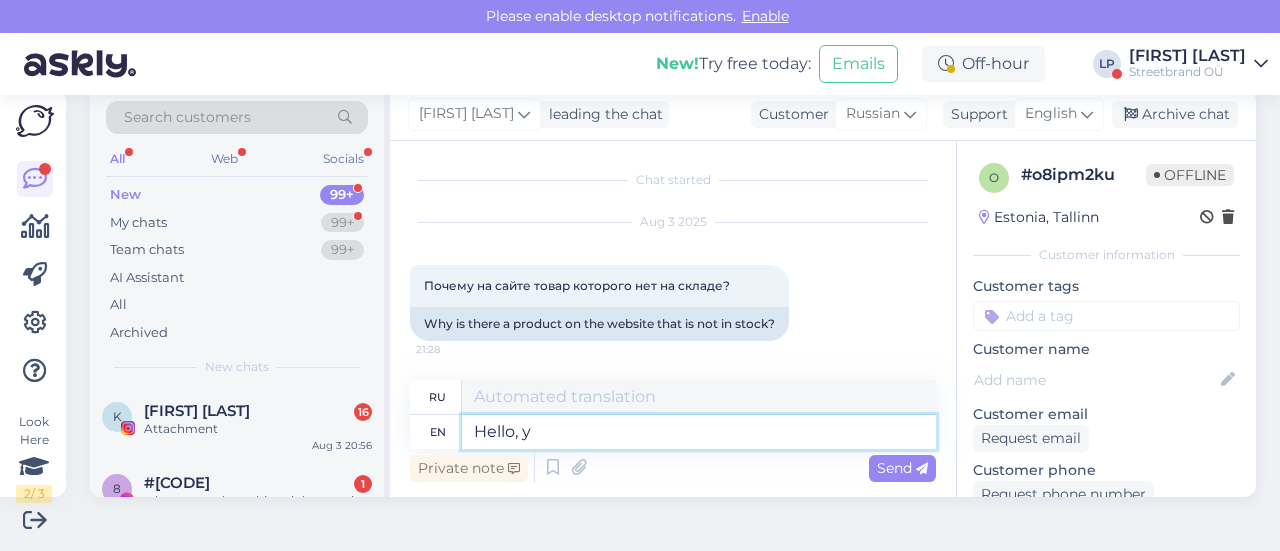 type on "Привет," 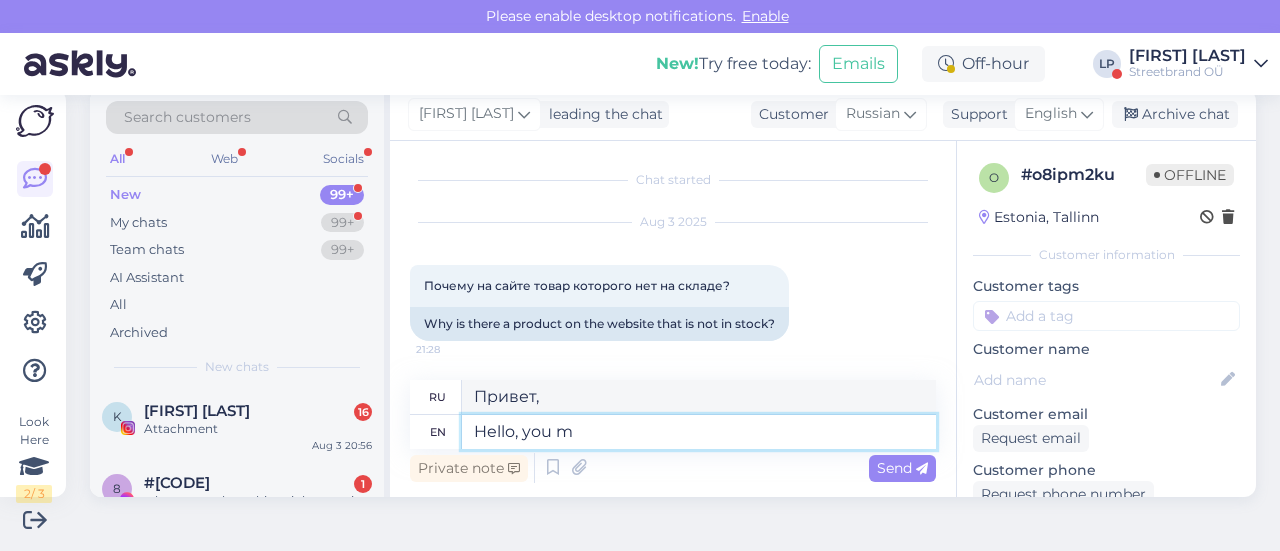 type on "Hello, you me" 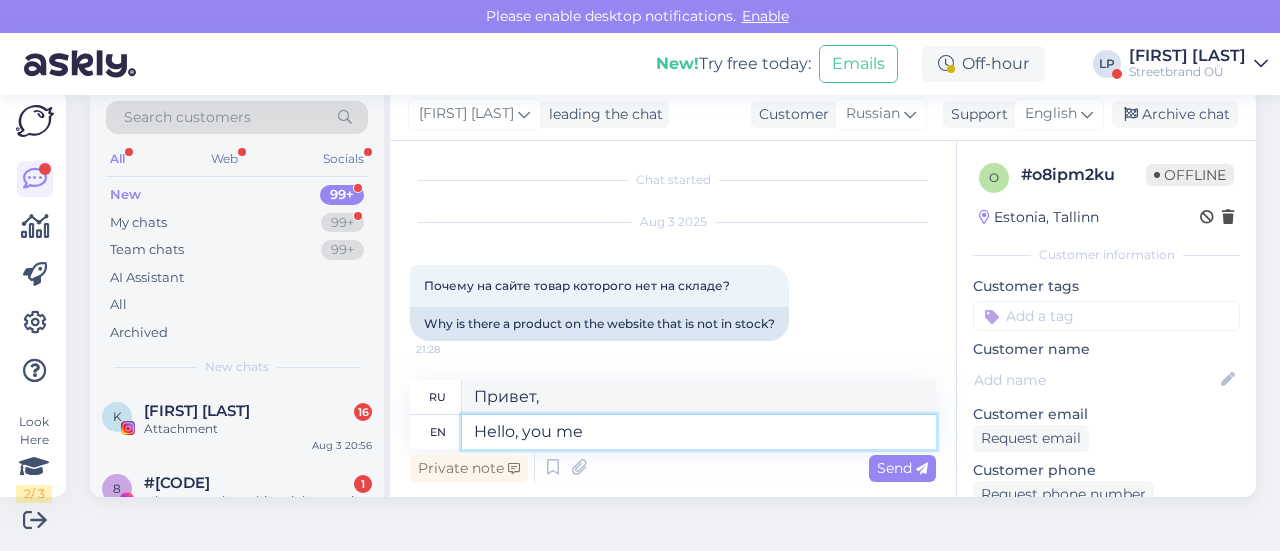 type on "Привет, ты" 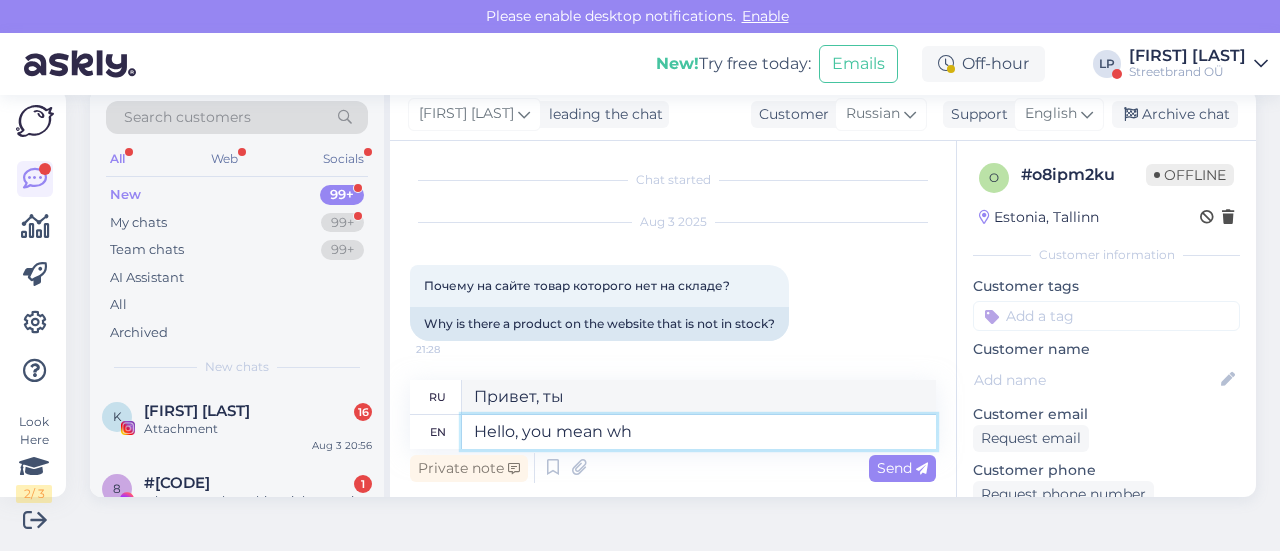 type on "Hello, you mean whi" 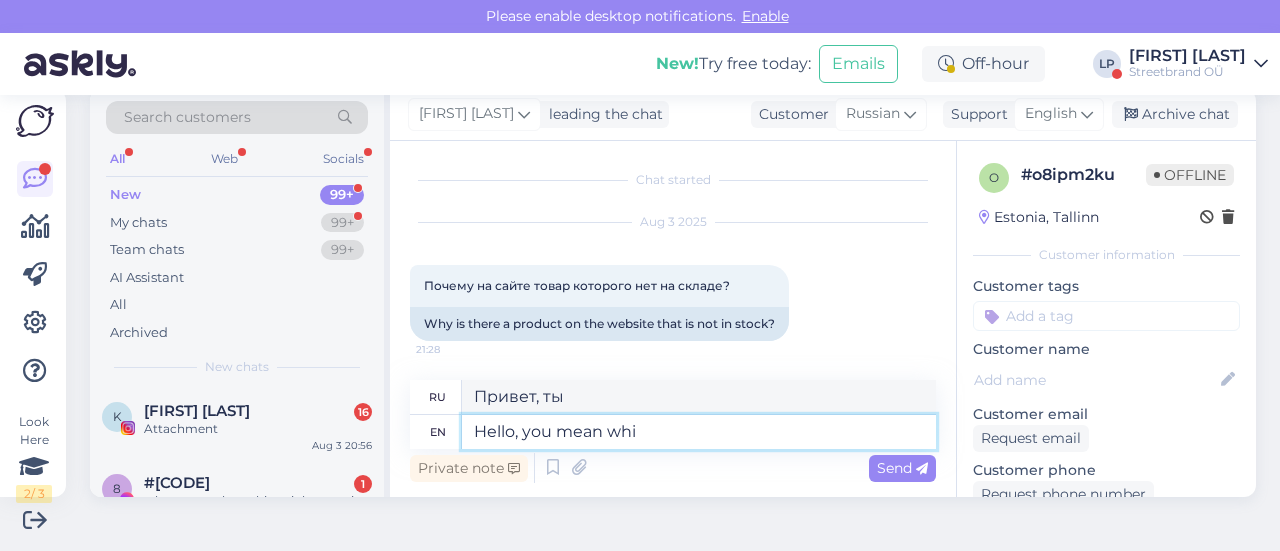 type on "Привет, ты имеешь в виду" 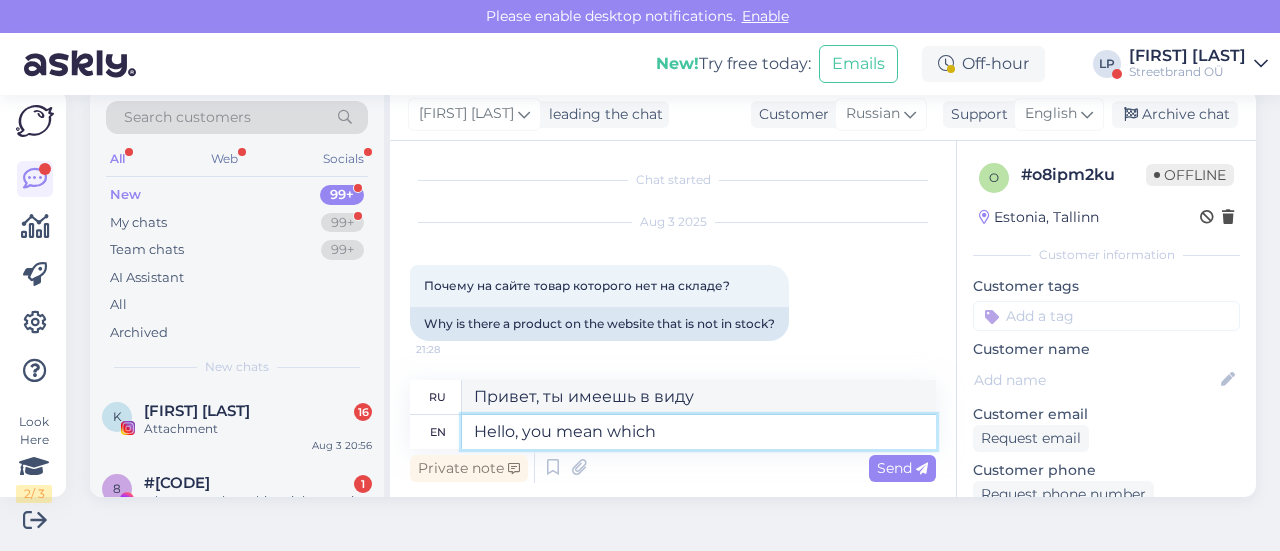 type on "Hello, you mean which i" 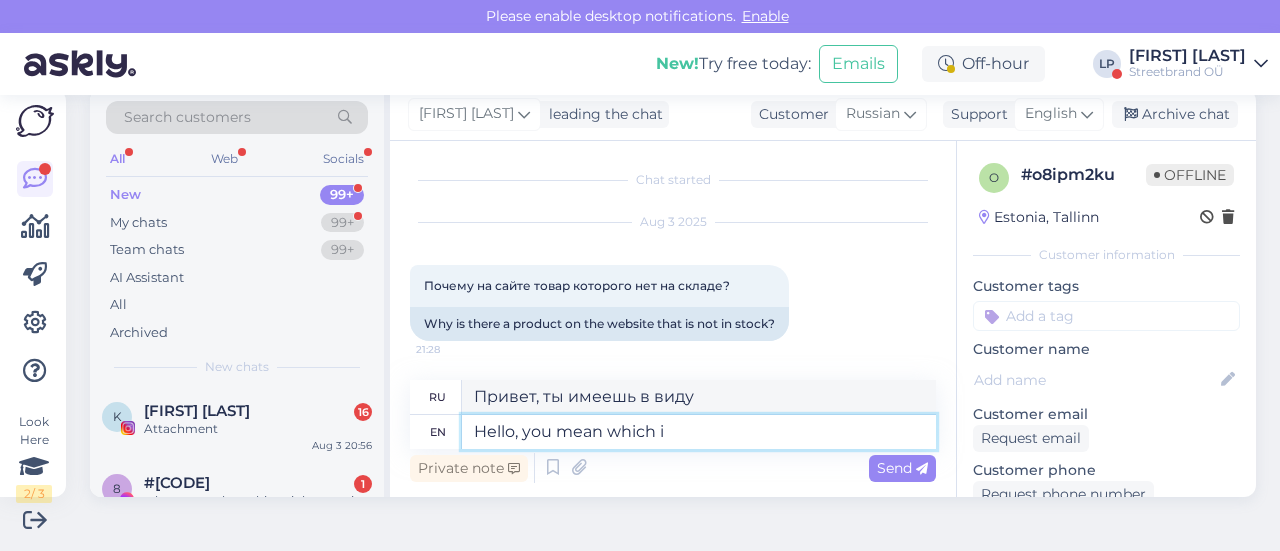 type on "Привет, ты имеешь в виду, какой" 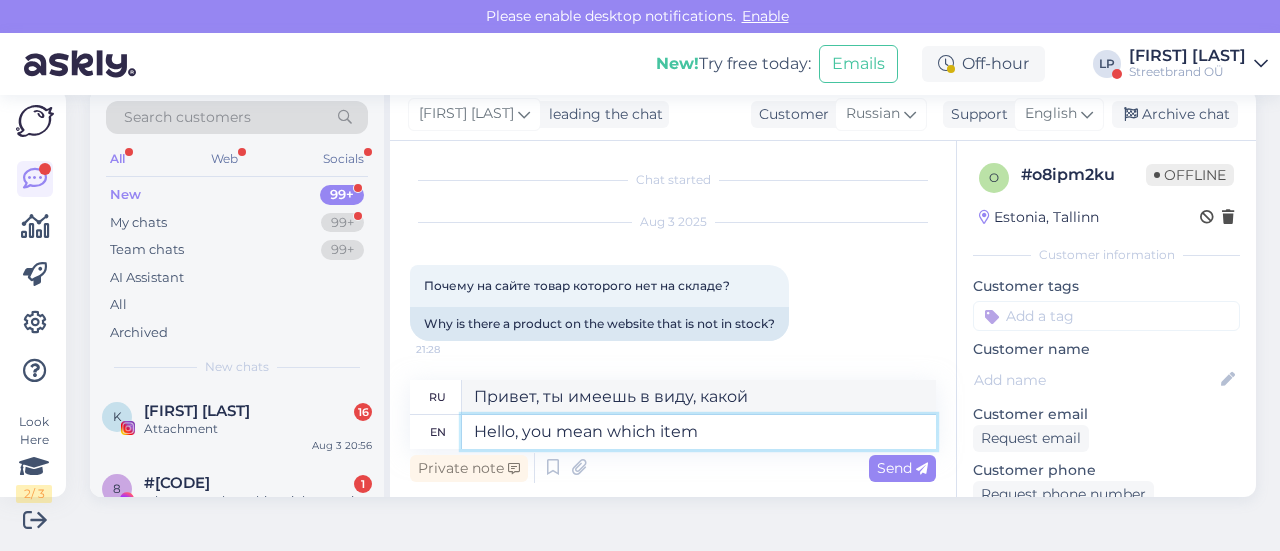type on "Hello, you mean which item?" 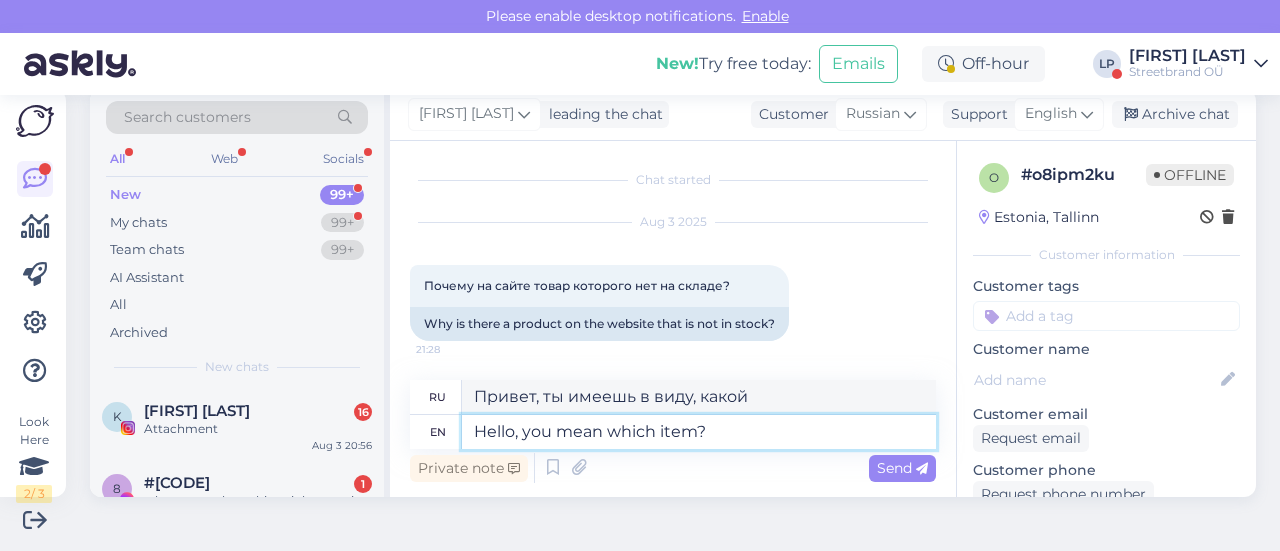type on "Здравствуйте, вы имеете в виду какой именно предмет?" 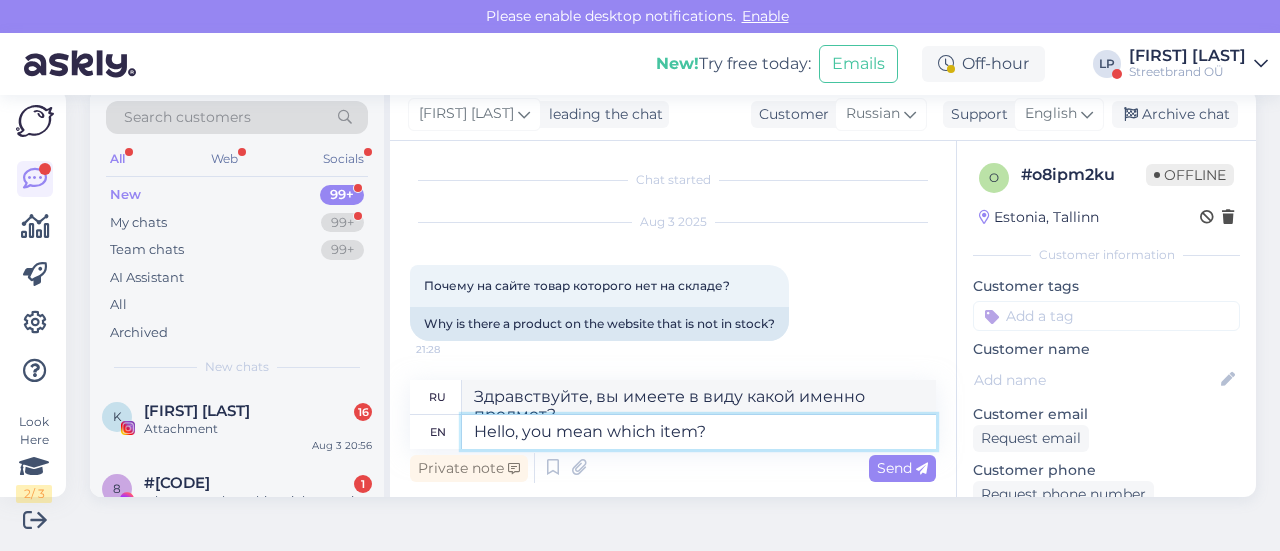 scroll, scrollTop: 20, scrollLeft: 0, axis: vertical 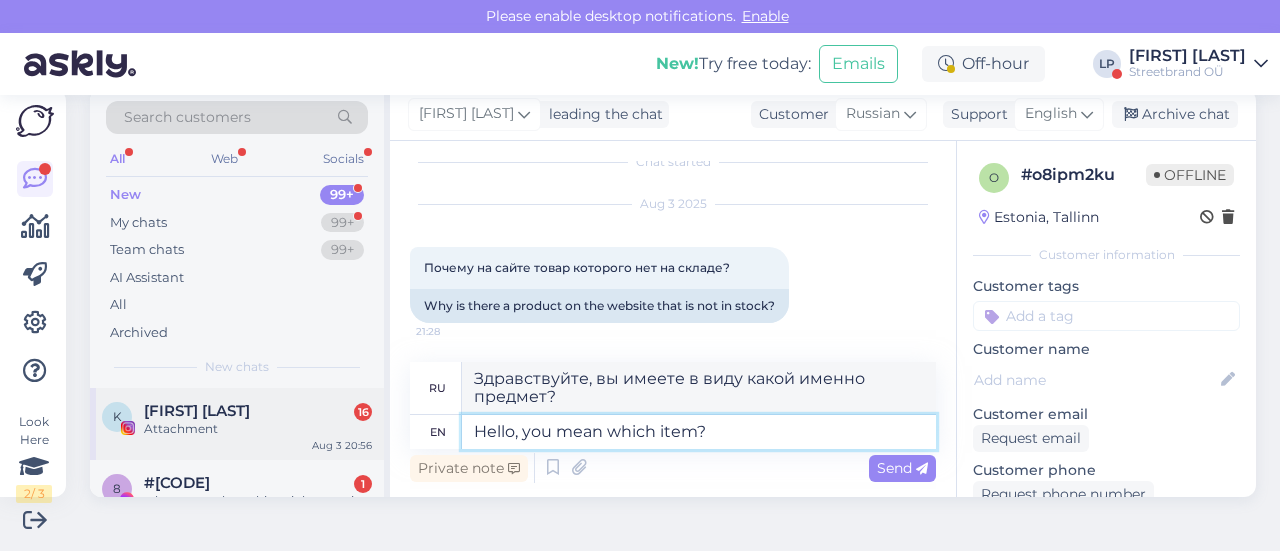 type on "Hello, you mean which item?" 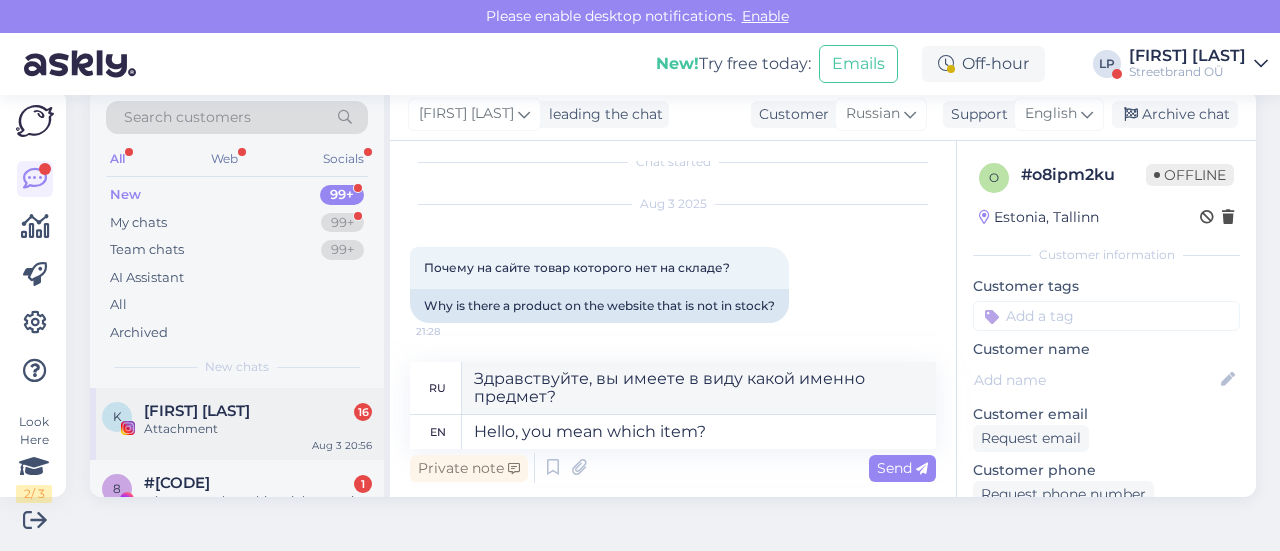 click on "K Kim A🐉 16 Attachment Aug 3 20:56" at bounding box center [237, 424] 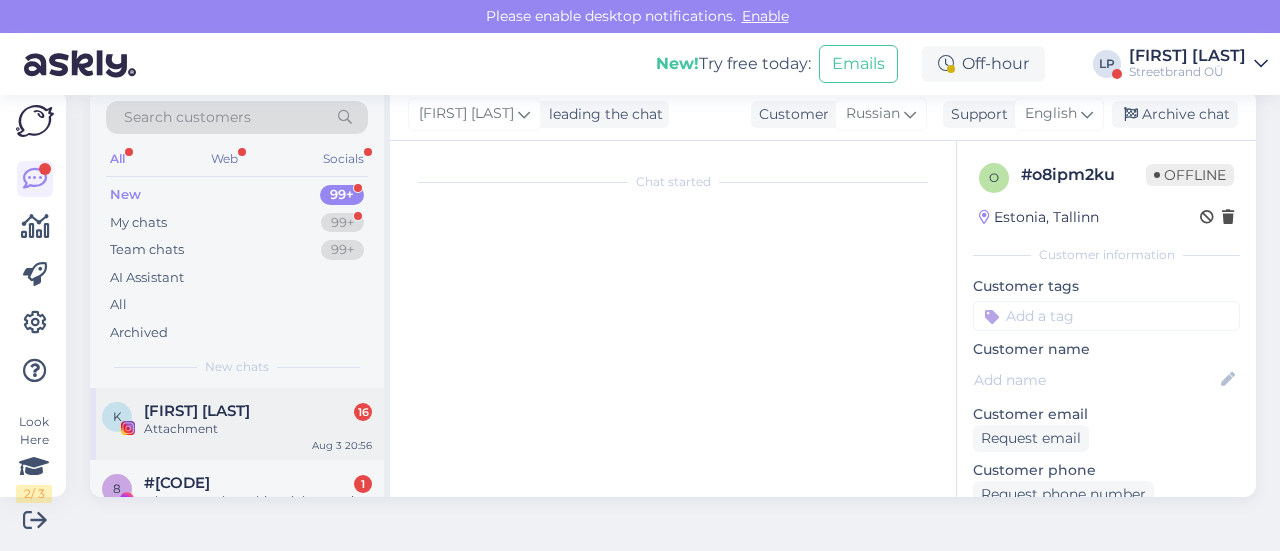 scroll, scrollTop: 6954, scrollLeft: 0, axis: vertical 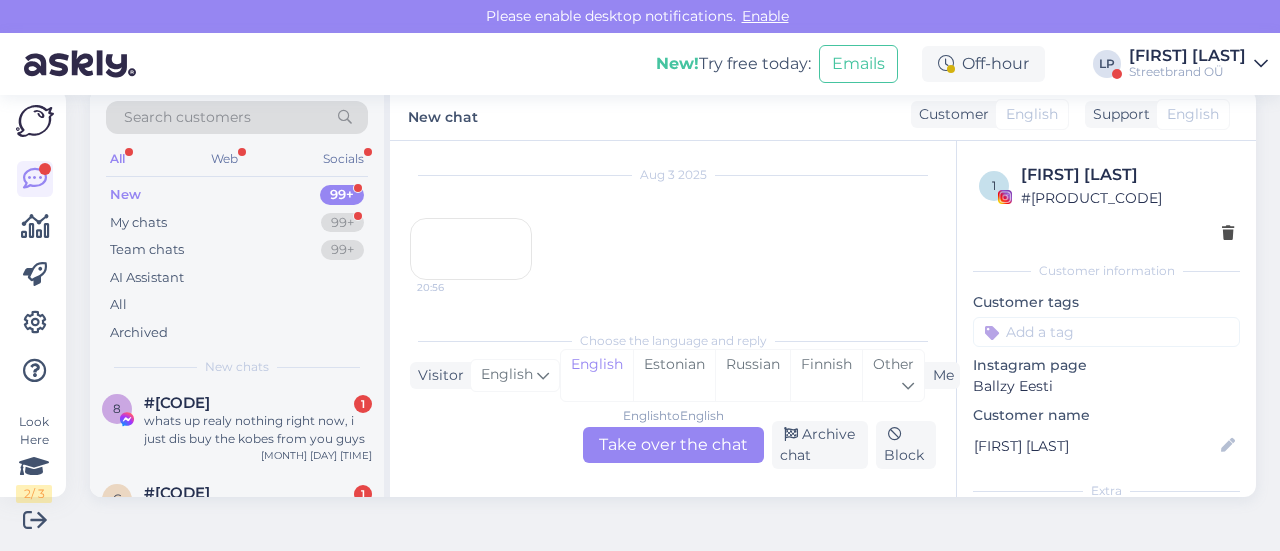 click on "whats up realy nothing right now, i just dis buy the kobes from you guys" at bounding box center (258, 430) 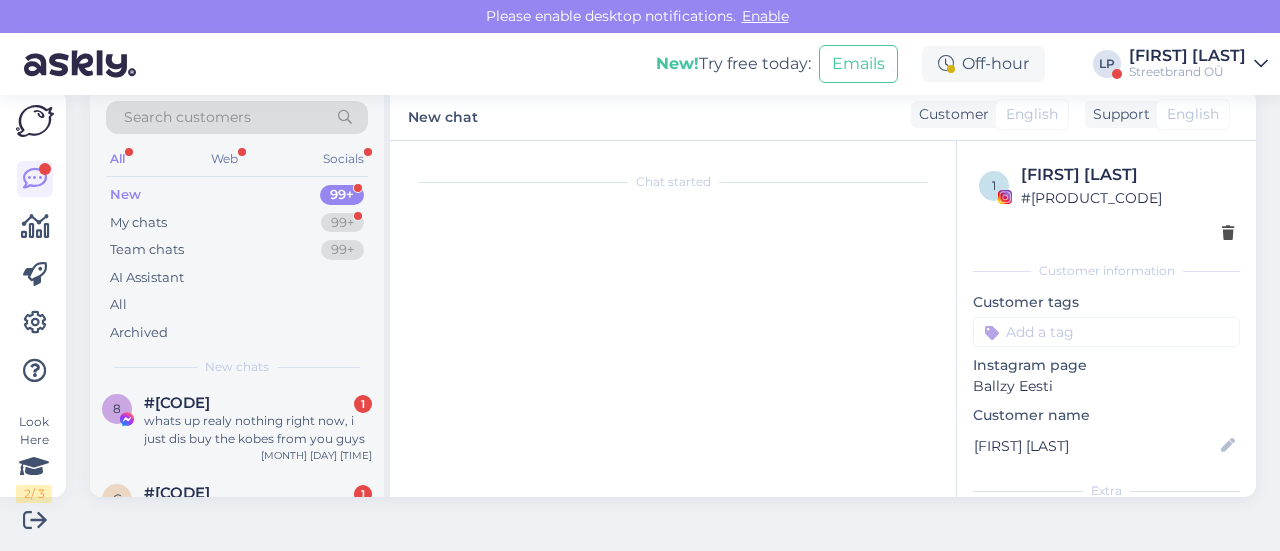 scroll, scrollTop: 42, scrollLeft: 0, axis: vertical 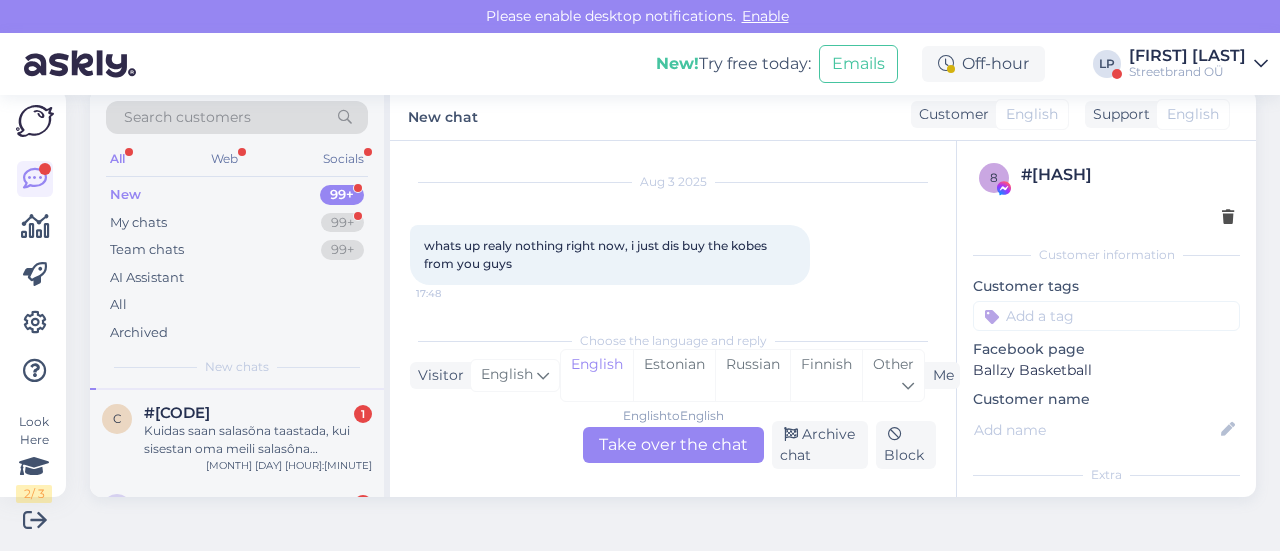 click on "Kuidas saan salasõna taastada, kui sisestan oma meili salasôna taastamiseks tuleb error." at bounding box center (258, 440) 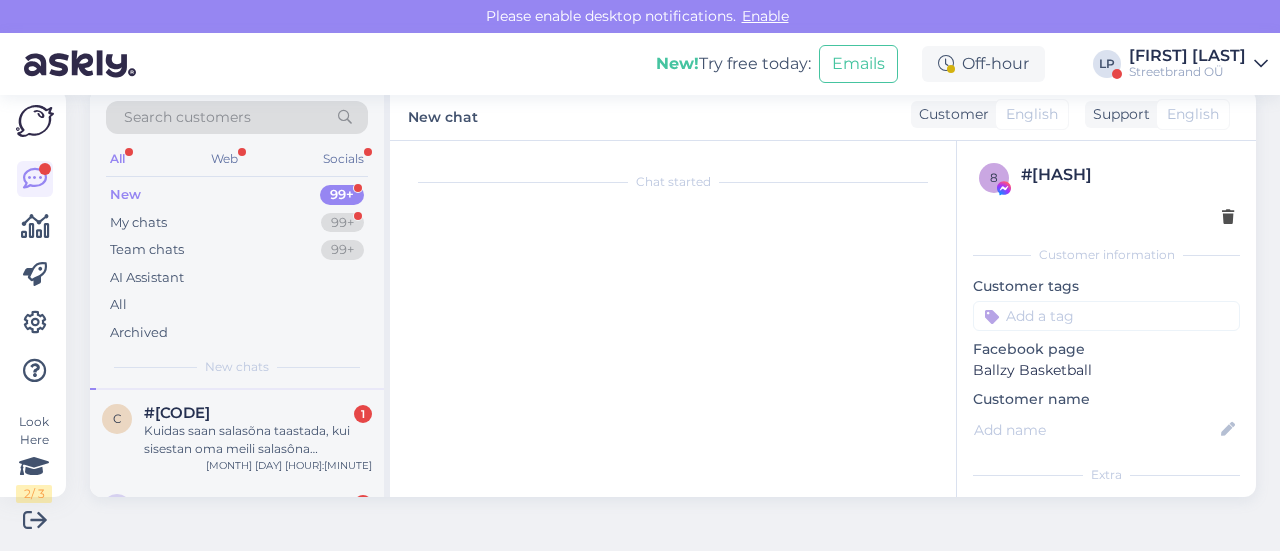 scroll, scrollTop: 42, scrollLeft: 0, axis: vertical 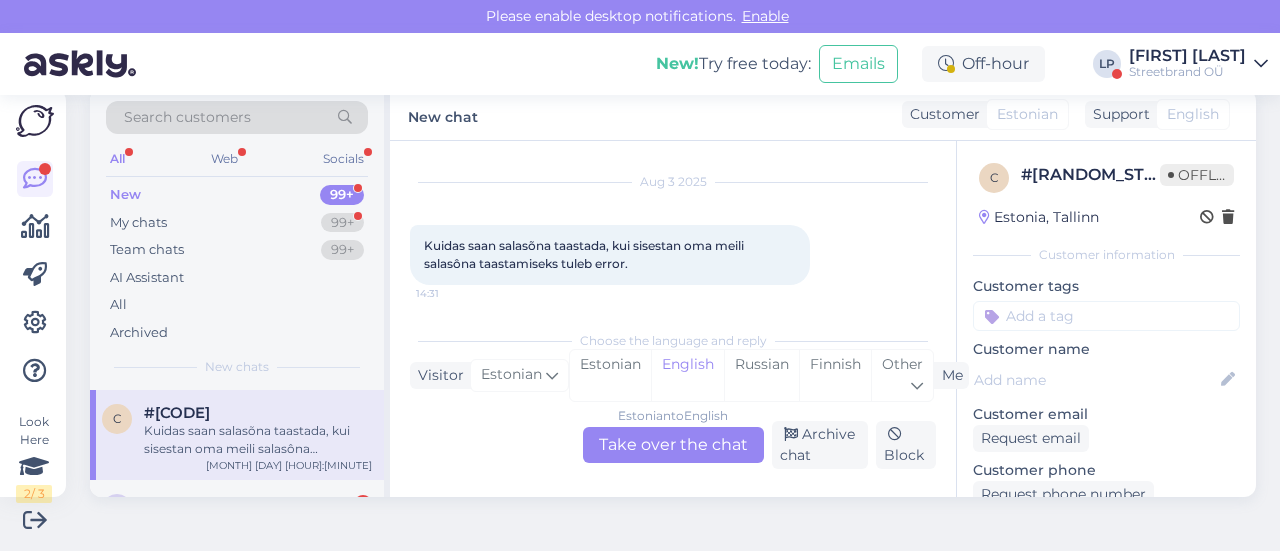 click on "Estonian  to  English Take over the chat" at bounding box center [673, 445] 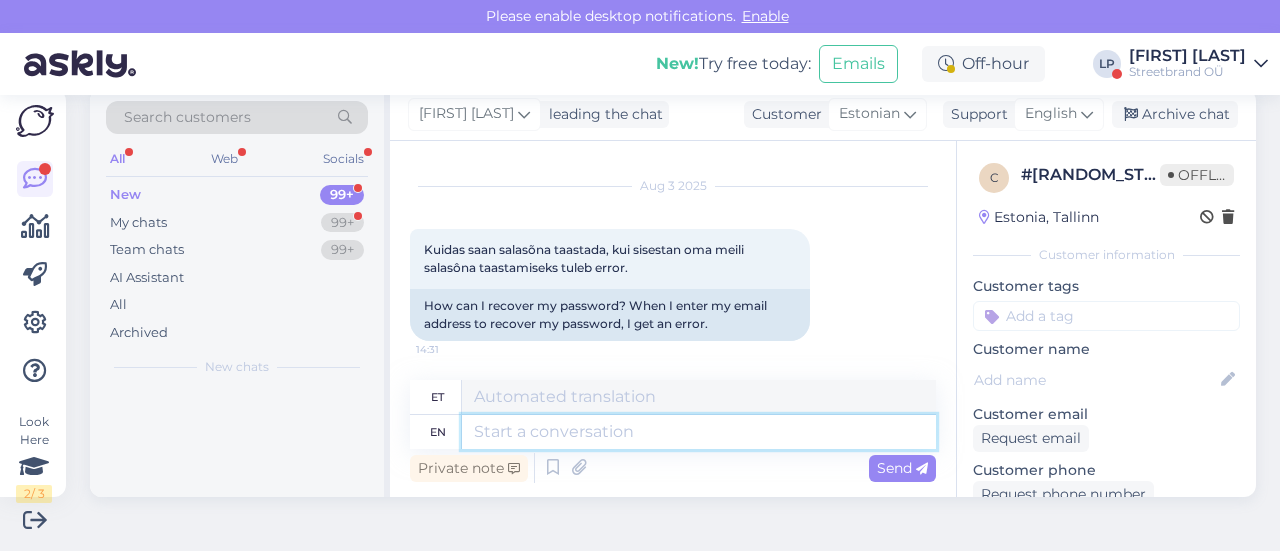 click at bounding box center [699, 432] 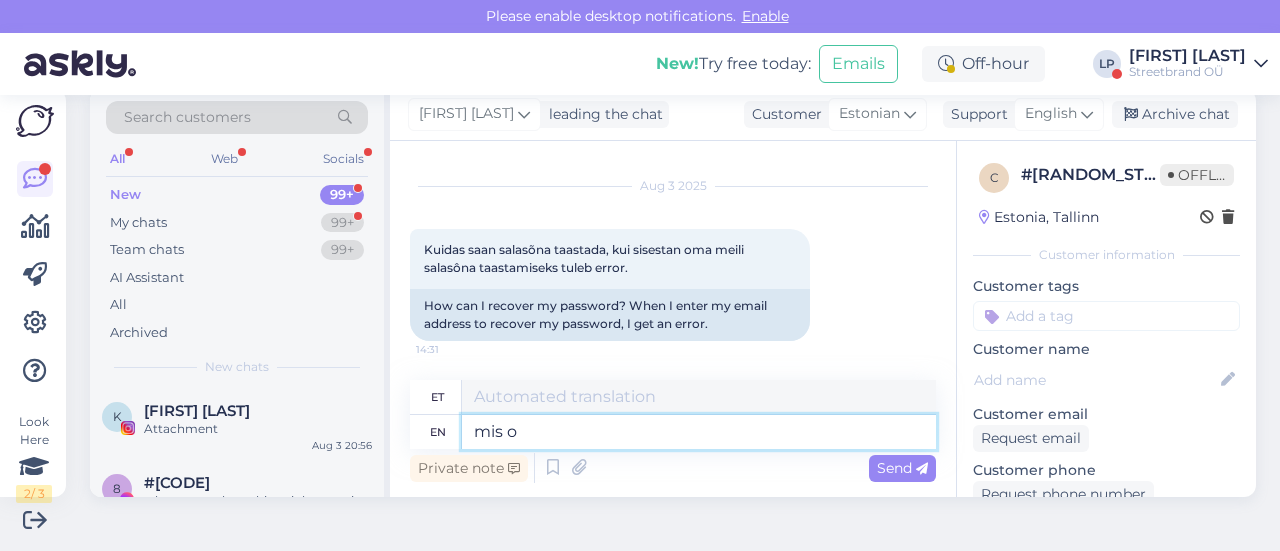 type on "mis on" 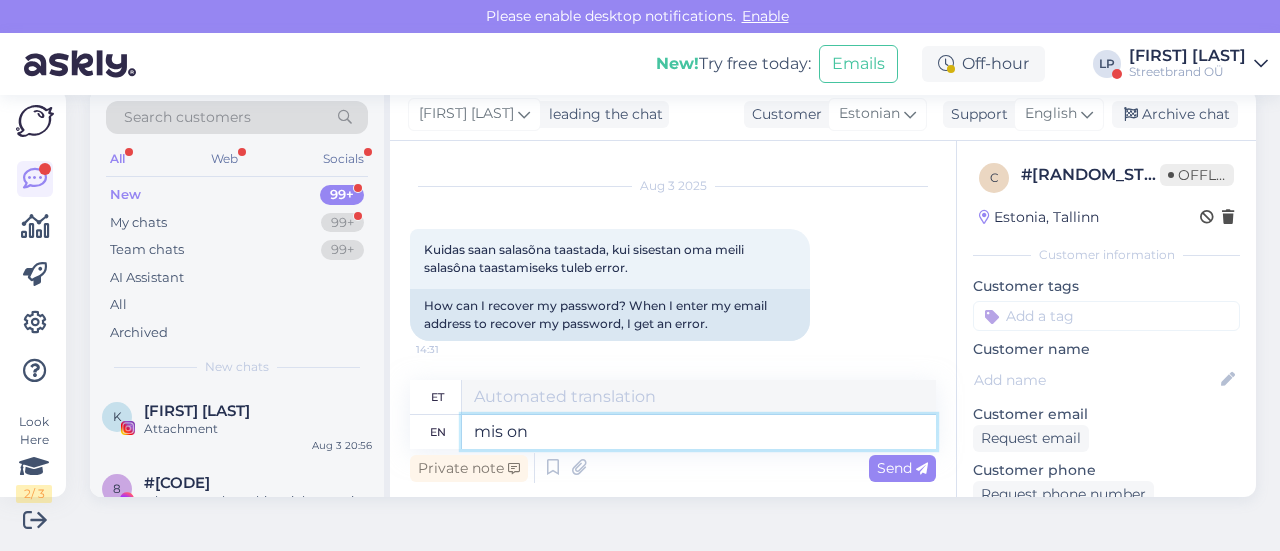 type on "vale" 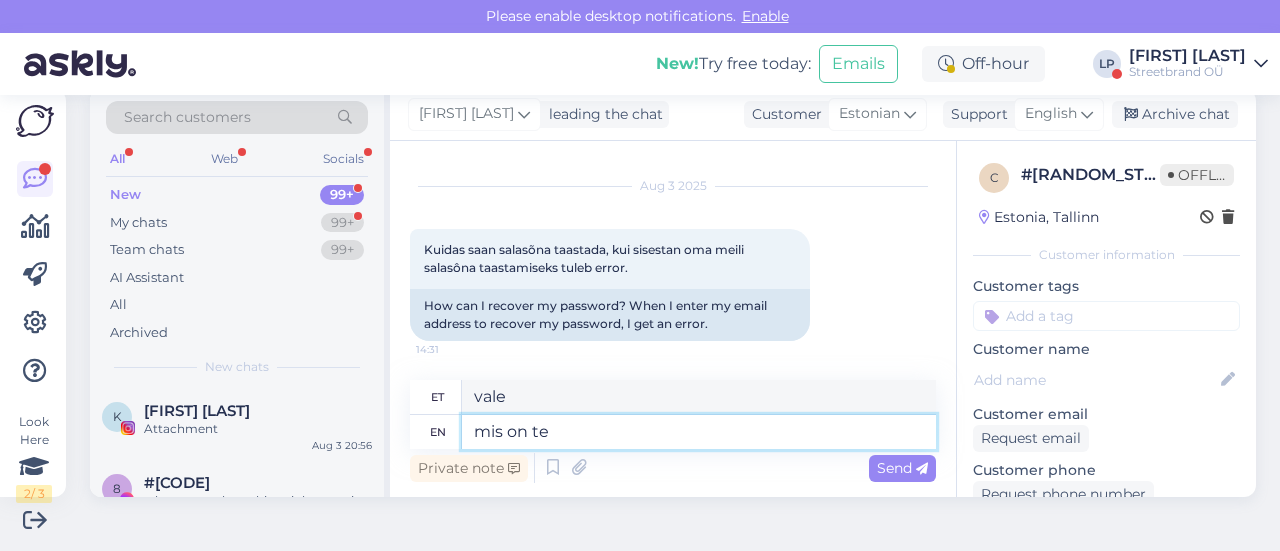 type on "mis on tei" 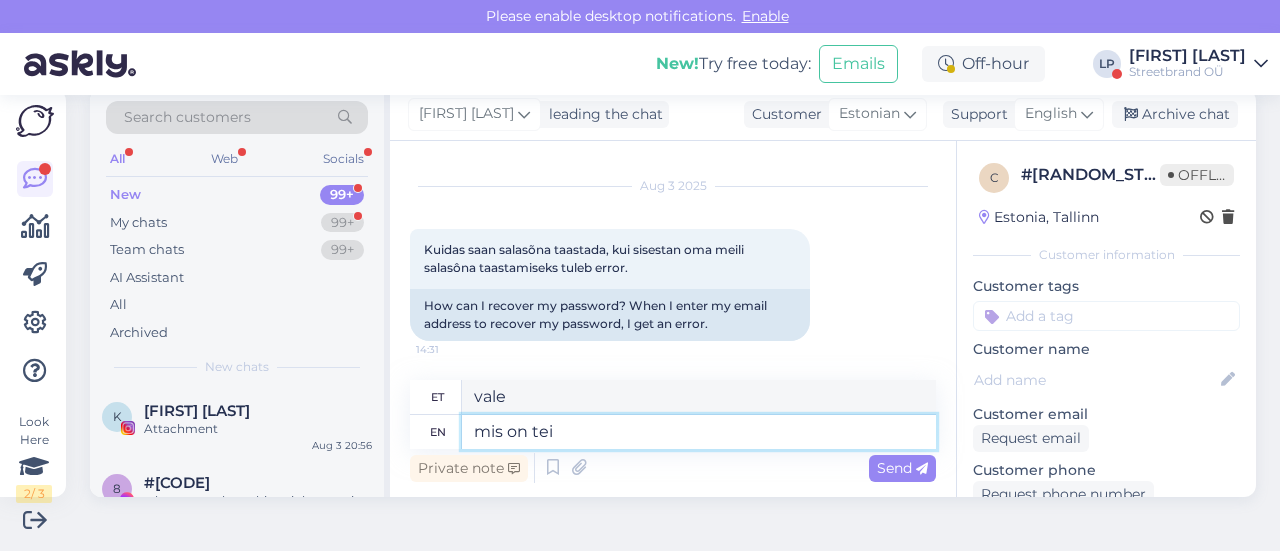 type on "valesti" 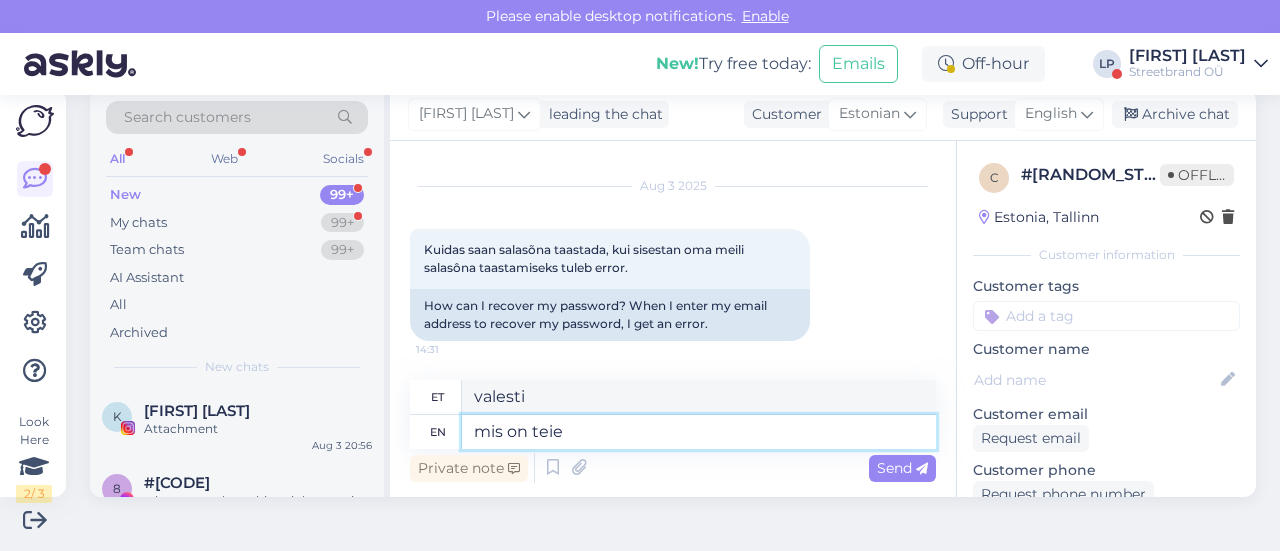 type on "mis on teie e" 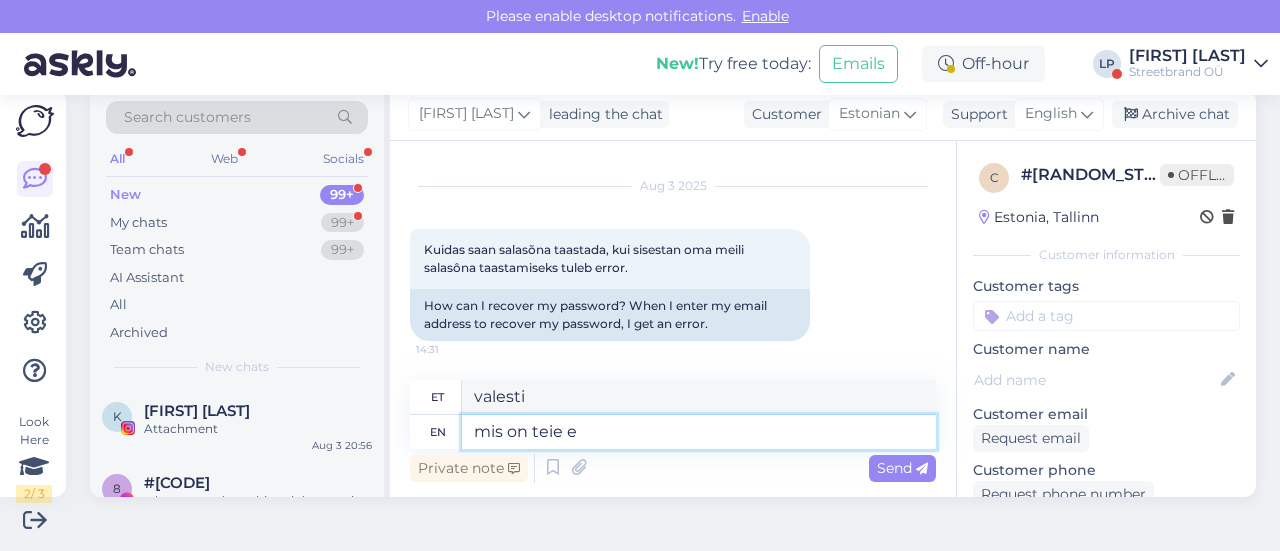 type on "mis on teie peal" 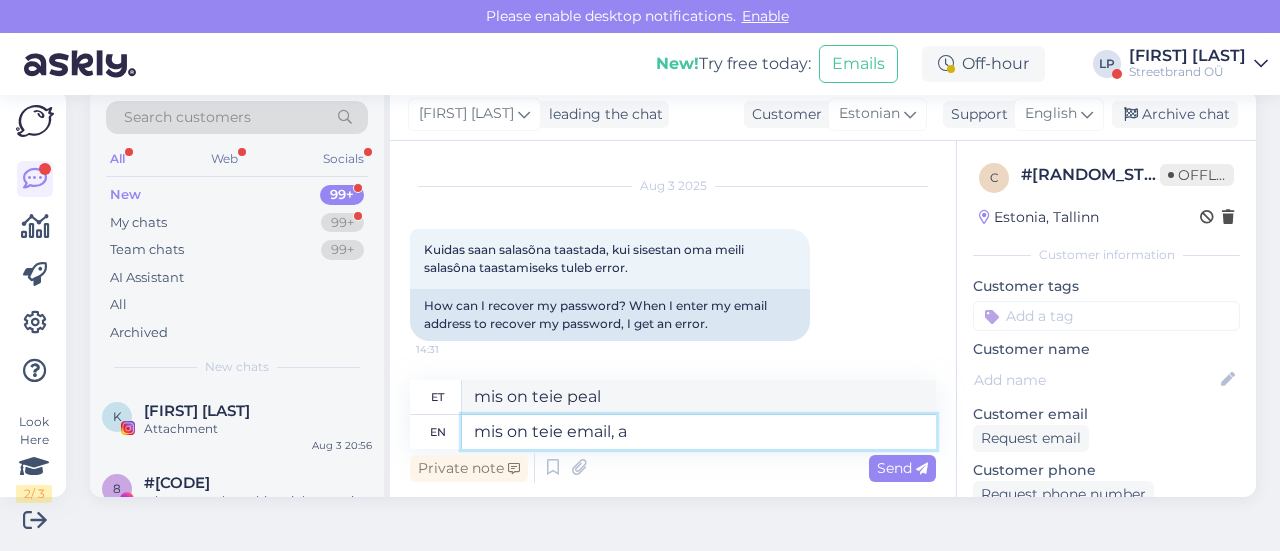 type on "mis on teie email, an" 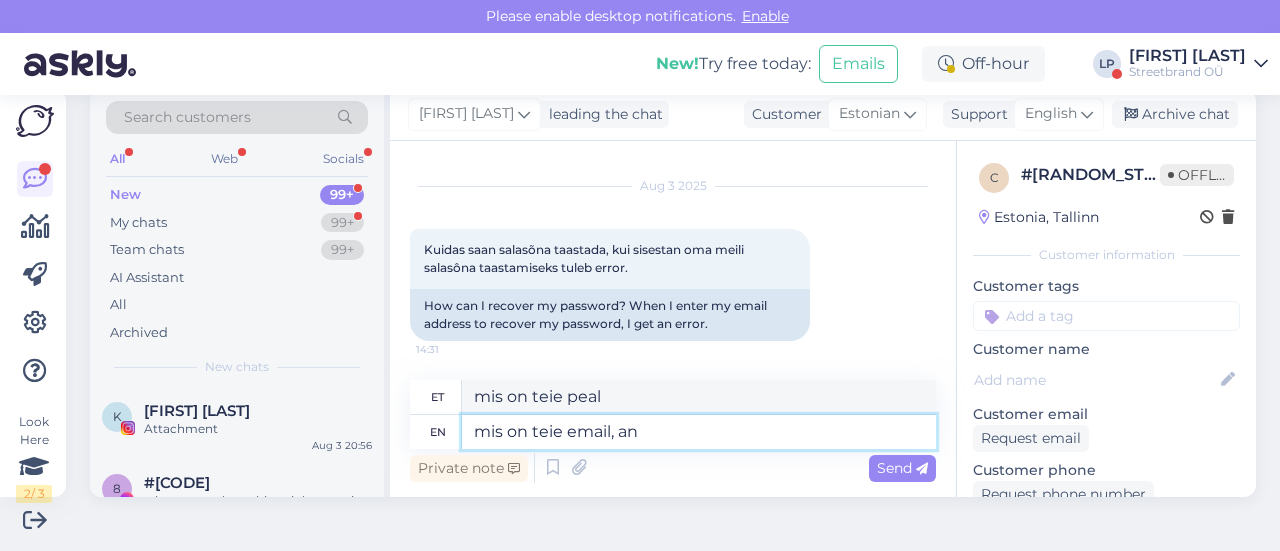 type on "saatke oma e-kiri meile," 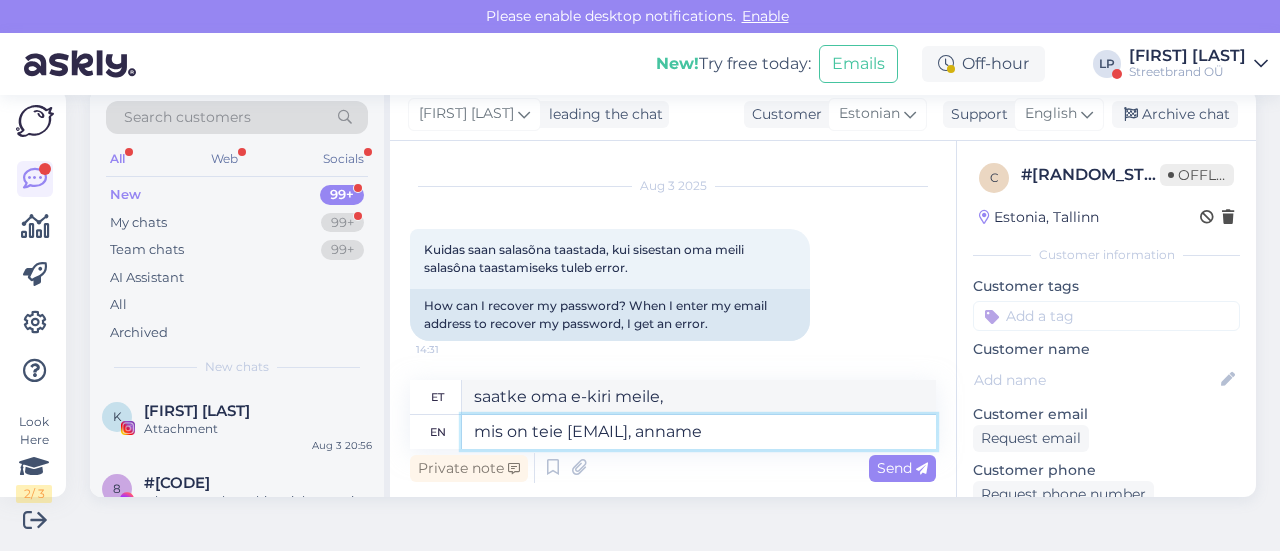 type on "mis on teie email, anname a" 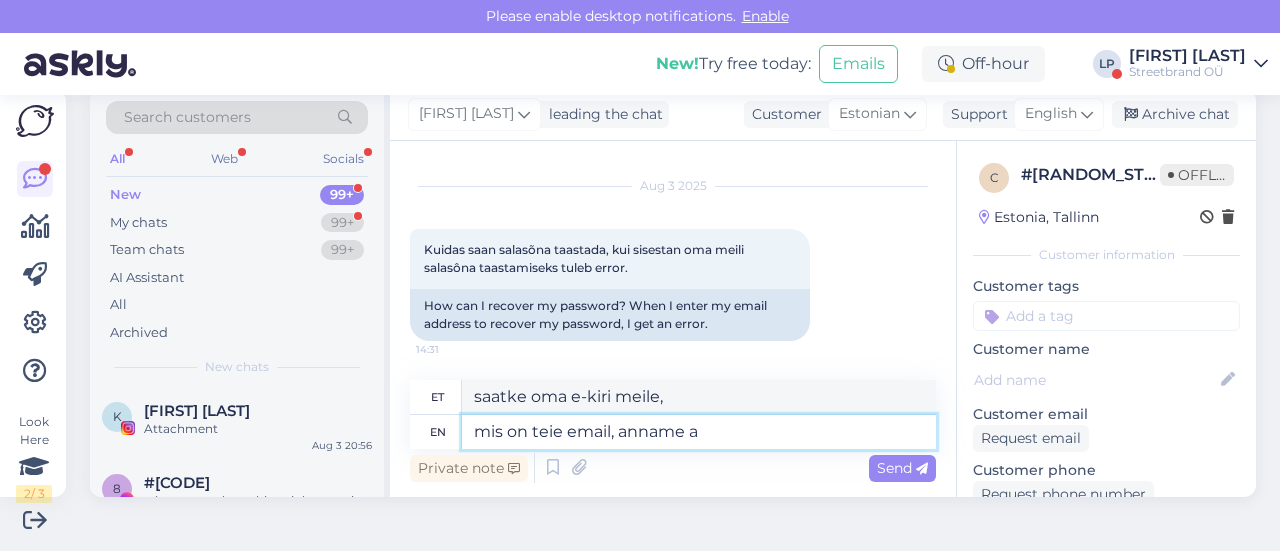 type on "Mis puudutab teie e-posti aadressi ja nime?" 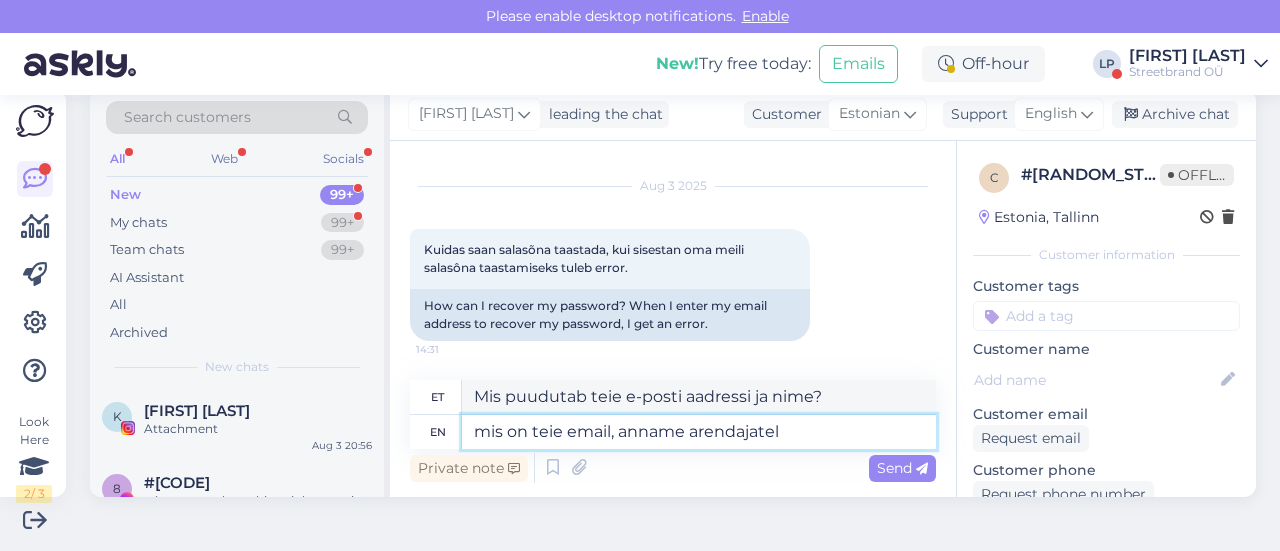 type on "mis on teie email, anname arendajatele" 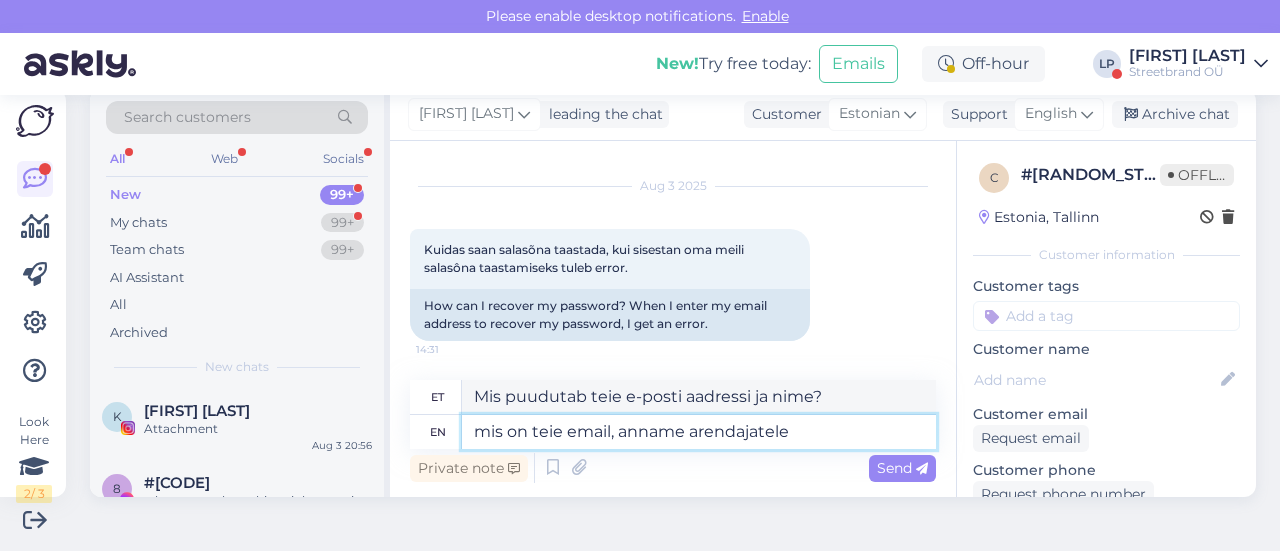 type on "mis on teie email, anname arendajat" 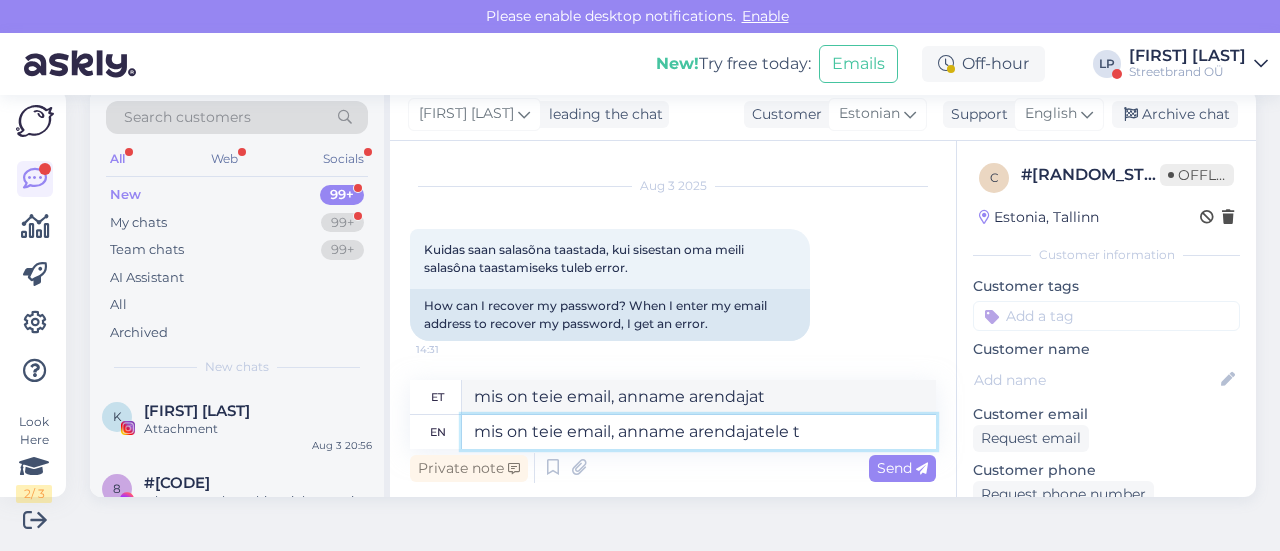 type on "mis on teie email, anname arendajatele te" 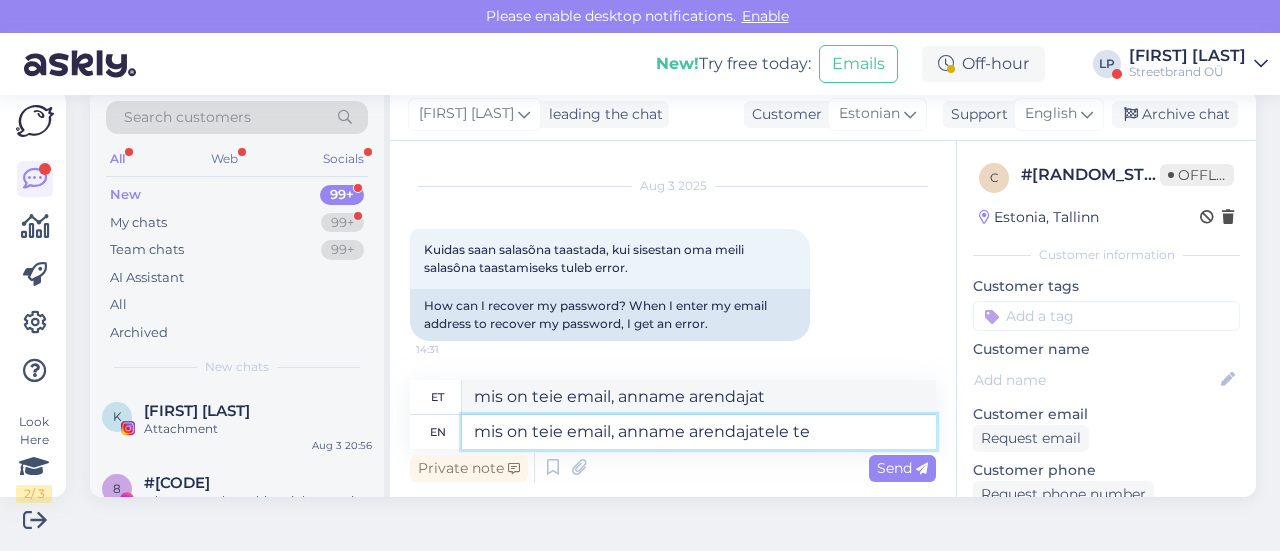 type on "mis on teie email, anname arendajatele" 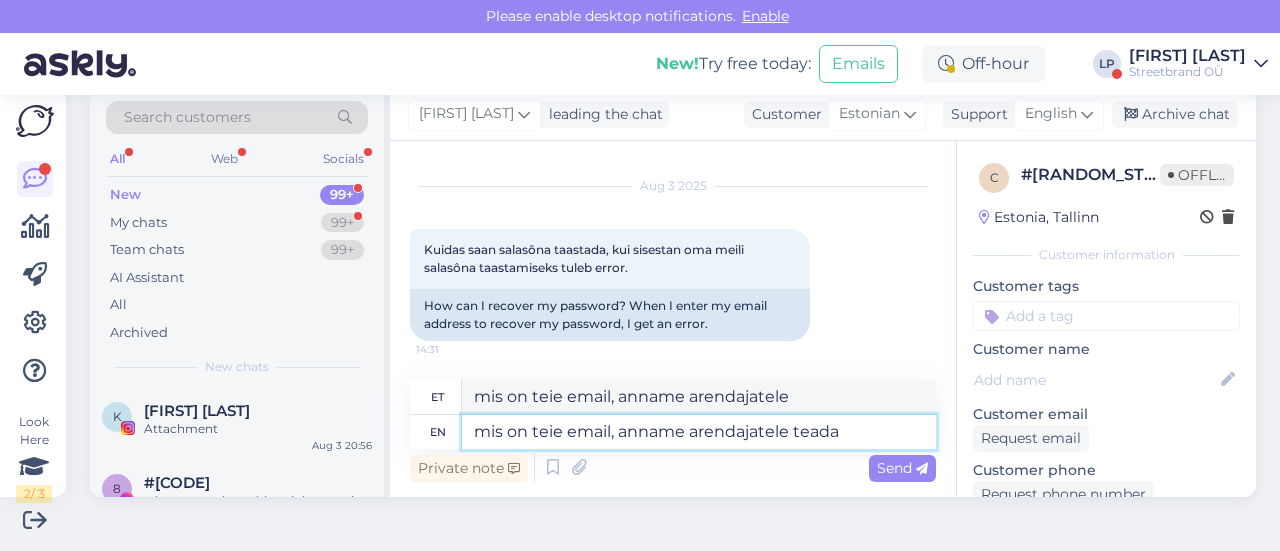 type on "mis on teie email, anname arendajatele teada?" 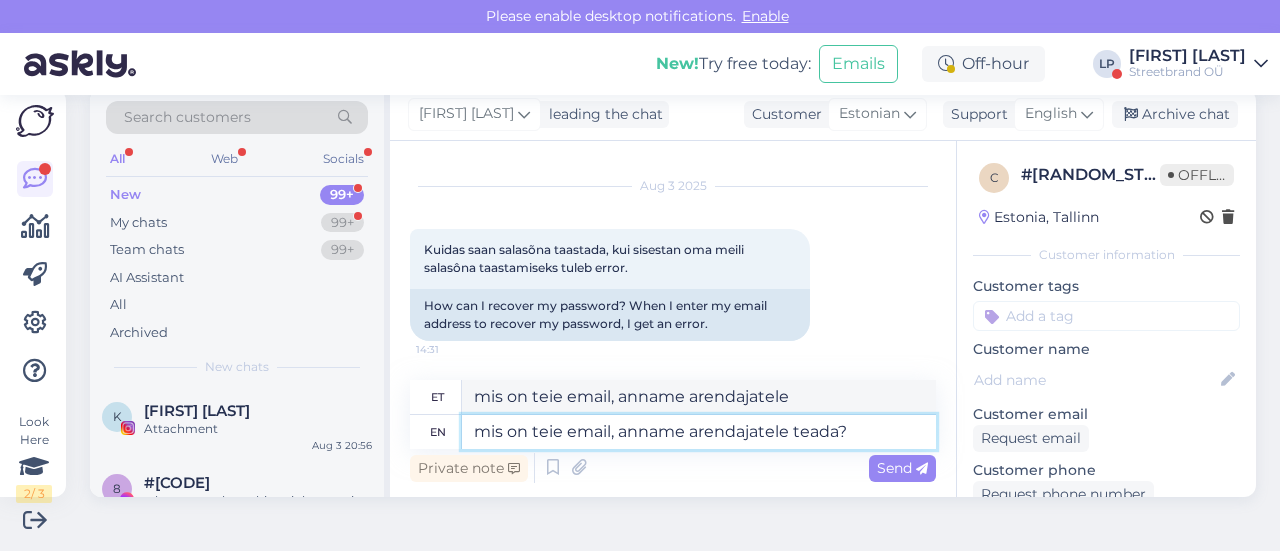 type on "mis on teie email, anname arendajatele teada?" 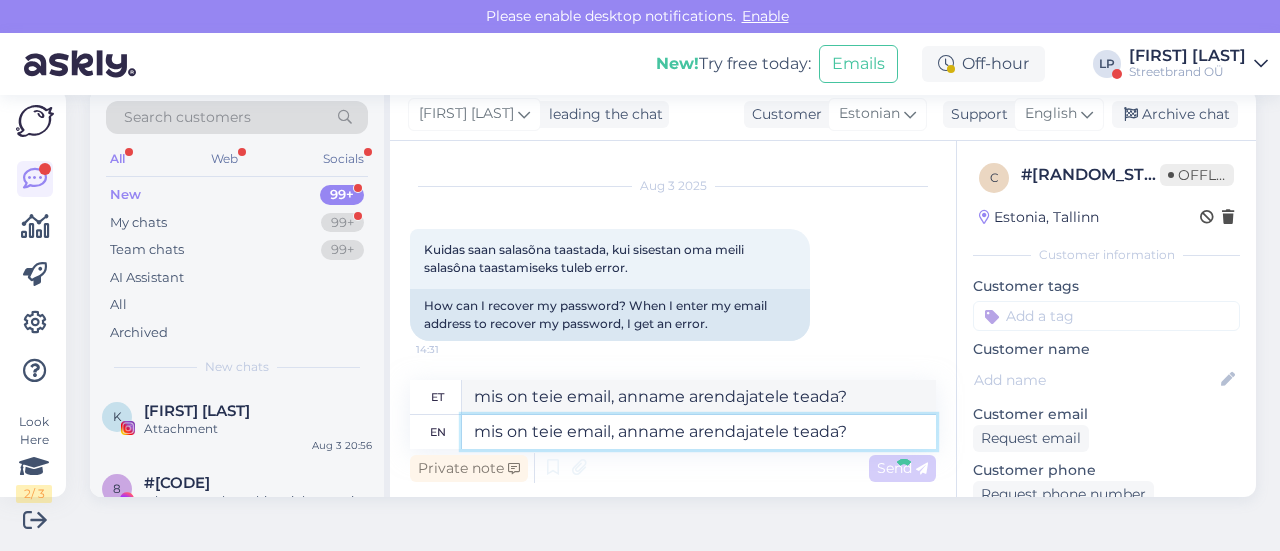type 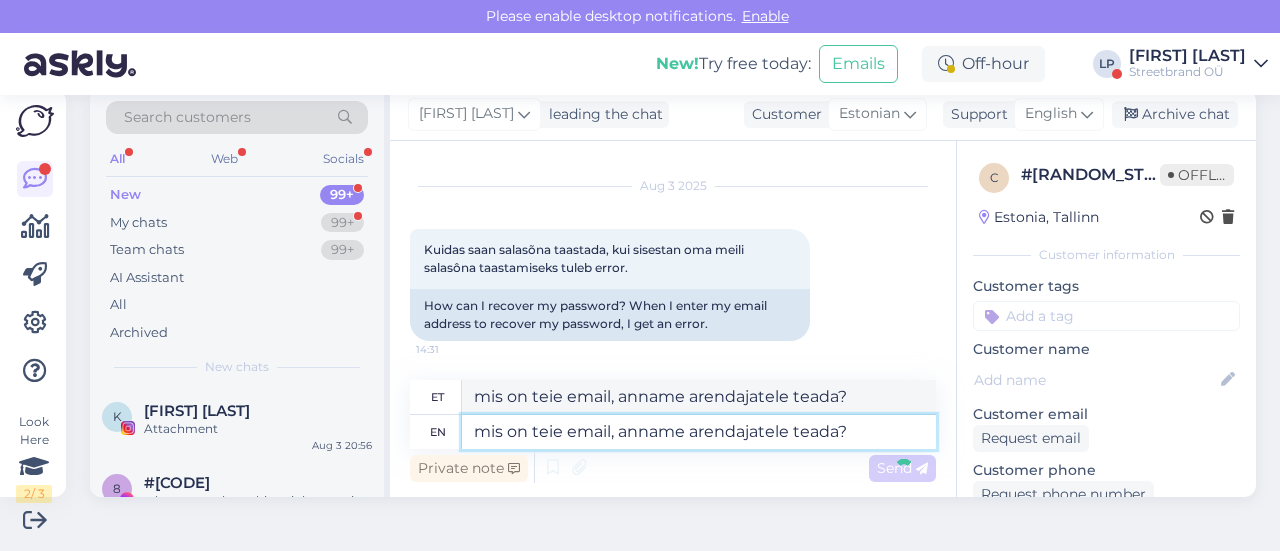 type 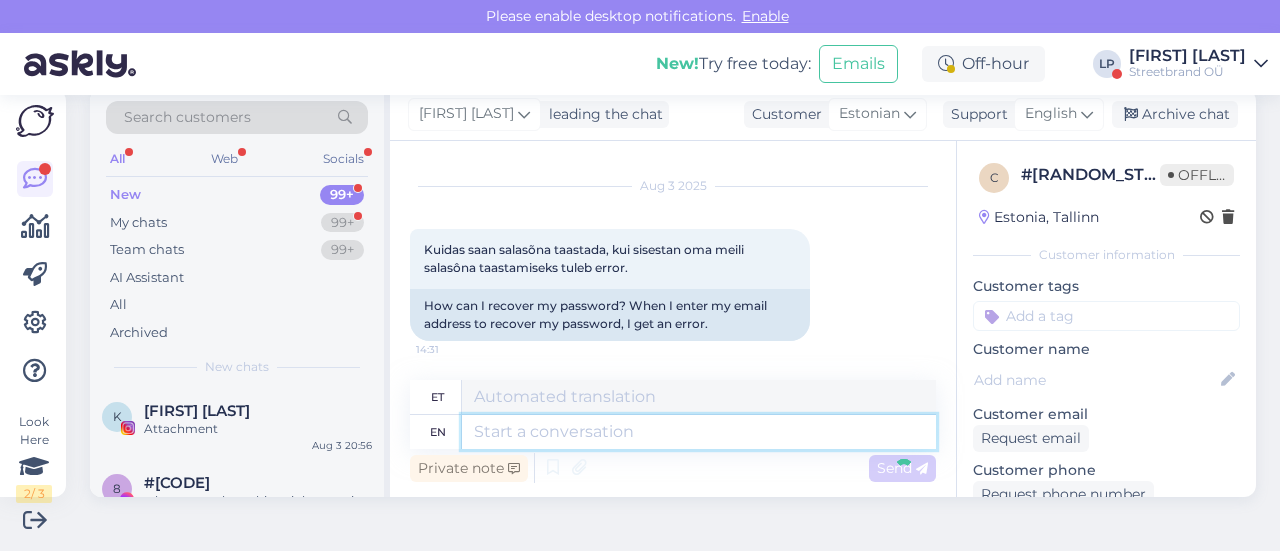 scroll, scrollTop: 200, scrollLeft: 0, axis: vertical 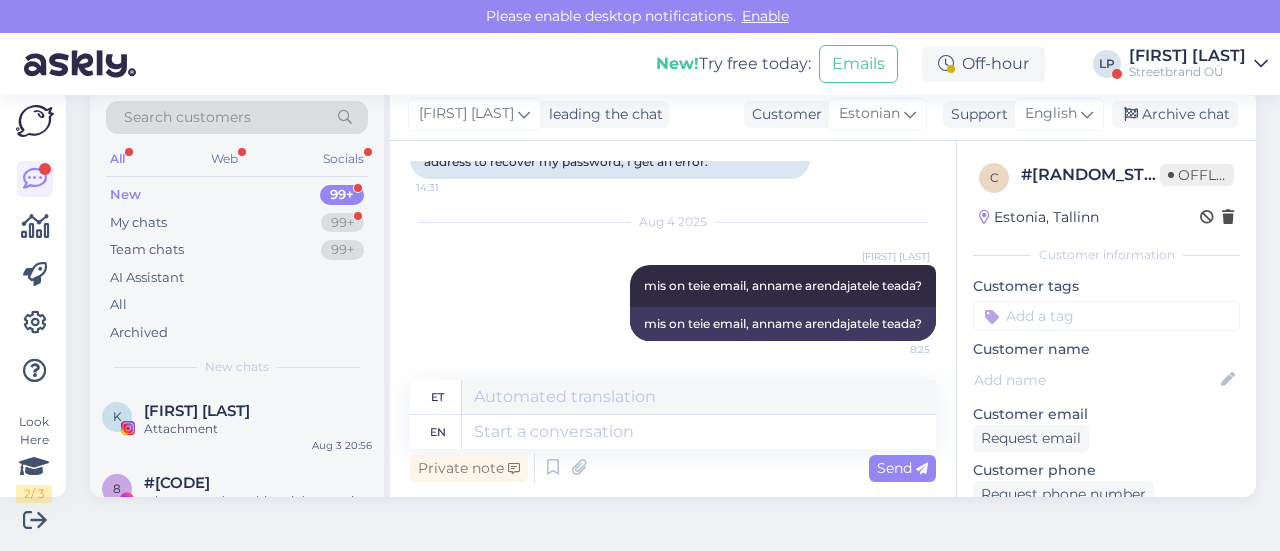 click on "Search customers All Web Socials New 99+ My chats 99+ Team chats 99+ AI Assistant All Archived New chats K Kim A🐉 Attachment Aug 3 20:56  8 #8kyuv9vm whats up realy nothing right now, i just dis buy the kobes from you guys Aug 3 17:48  H Henriika L 1 Attachment Aug 3 13:33  k #k52ueha1 1 Tere! Aug 3 12:10  k #kwxpoxgp 1 Sveiki kada nauji krepsinio batai berniukams? Aug 3 11:31  P Pärnu Rannatennis 1 Attachment Aug 2 22:10  m #m1ptccfl 1 Attachment Aug 2 22:10  D DJ Ida 1 Attachment Aug 2 20:39  o ott.akenparg@[EMAIL] 5 Tellimuse nr 20129513 Aug 2 18:35  c #c6lpqnlq 3 Oleksin ülimalt tänulik ja otsustaks mõne muu paari kasuks… Aug 2 18:18  f #fkvllhpm 1 kas poodi on tulemas korvpalli tossud gt cut 1  või lebron 20 Aug 2 15:09  c #ciavhq7h 1 Millal mu jalanõud kohale jõuavad Aug 2 14:20  R Rainbow 2 Aug 2 14:13  t #tmpvuaoa 1 Tere! Aug 2 14:02  u #uiog4pyj 2 Aug 2 13:14  m #mdj1ltaj 1 tere kas antud toodet on kohapeal poes ka saadaval selle hinnaga suurus 38,5 Aug 2 12:53  i #iqaaw4t0 1 Tere, G 3" at bounding box center (679, 293) 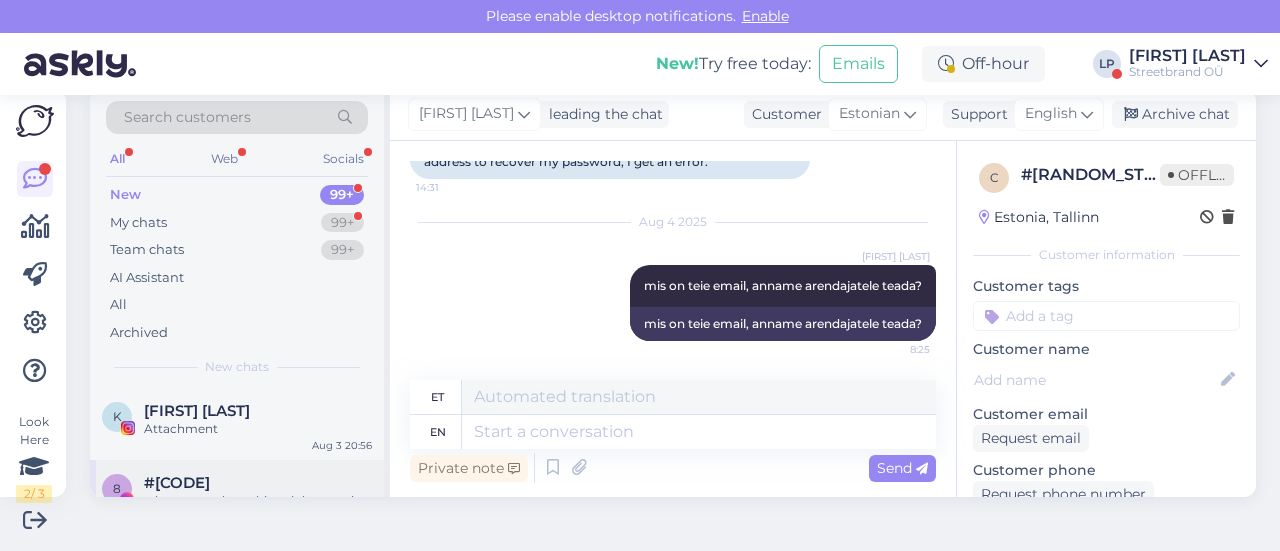 click on "#[CODE]" at bounding box center [177, 483] 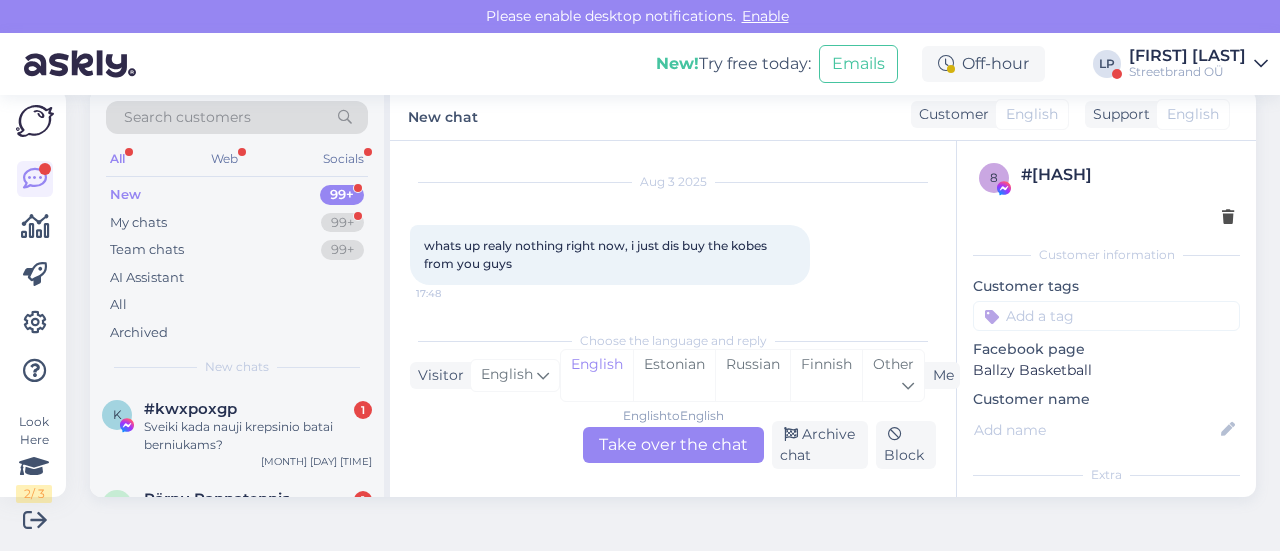 scroll, scrollTop: 280, scrollLeft: 0, axis: vertical 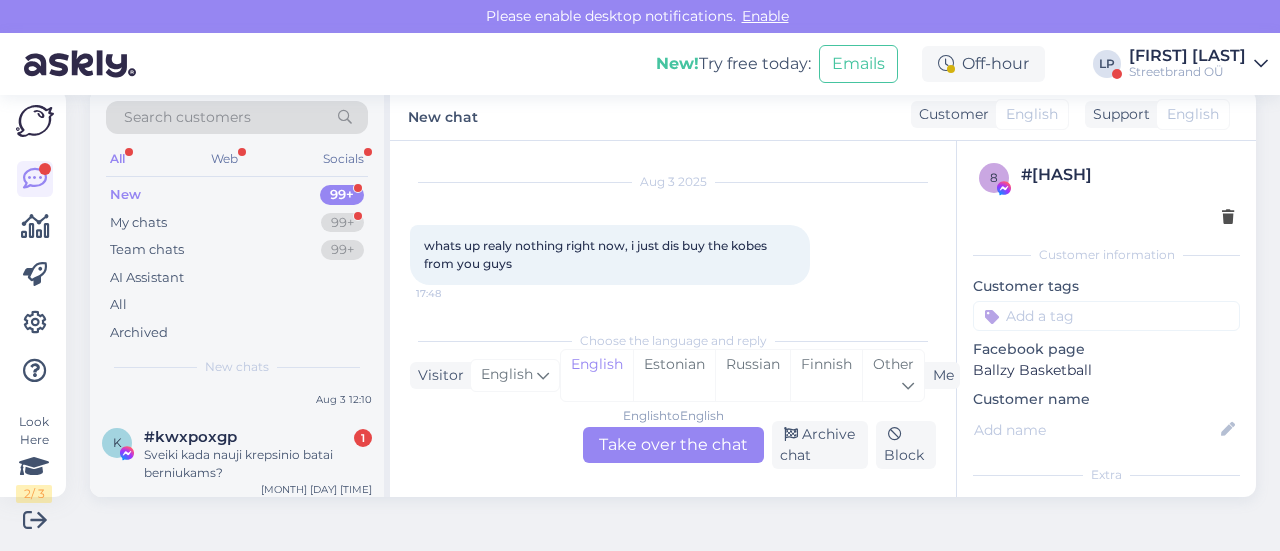 click on "k [PRODUCT_CODE] 1 Sveiki kada nauji krepsinio batai berniukams? [MONTH] [DAY] [TIME]" at bounding box center (237, 459) 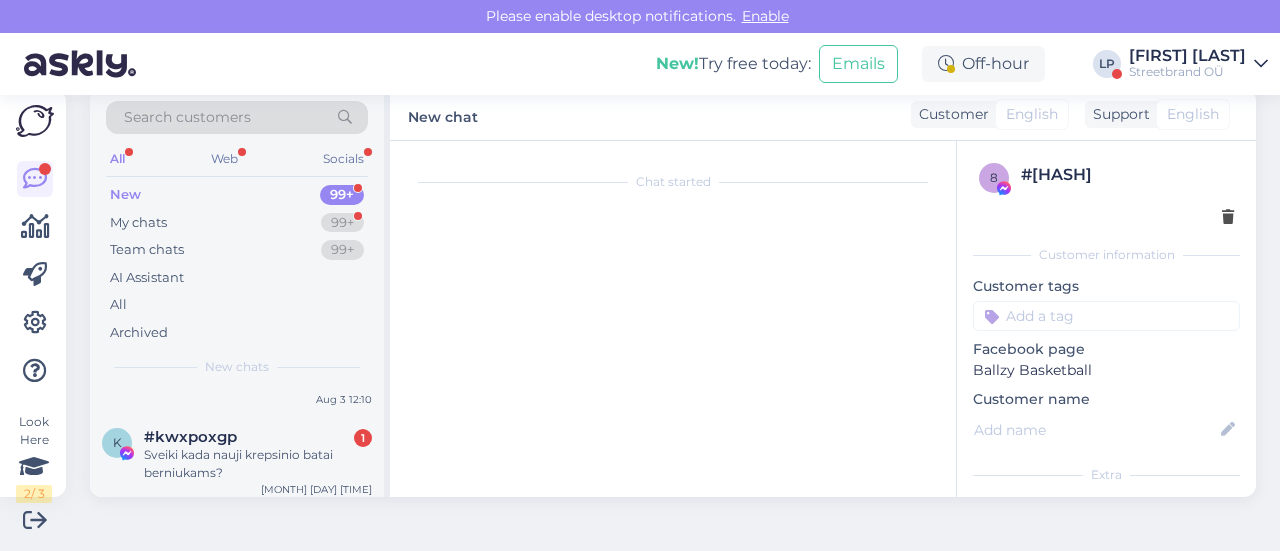 scroll, scrollTop: 28, scrollLeft: 0, axis: vertical 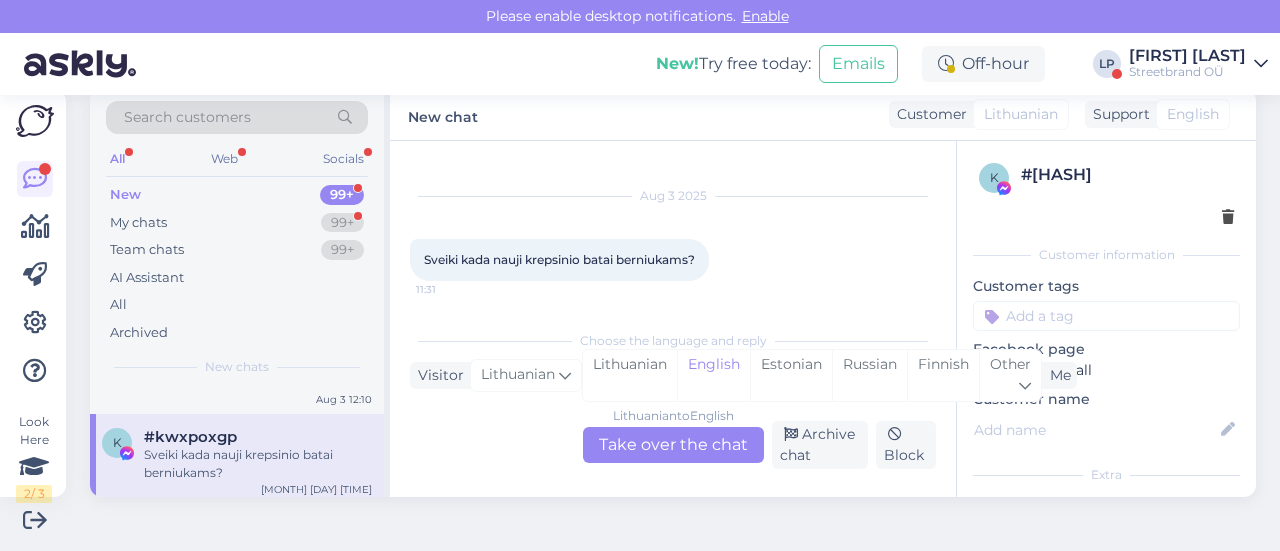 click on "Lithuanian to English Take over the chat" at bounding box center (673, 445) 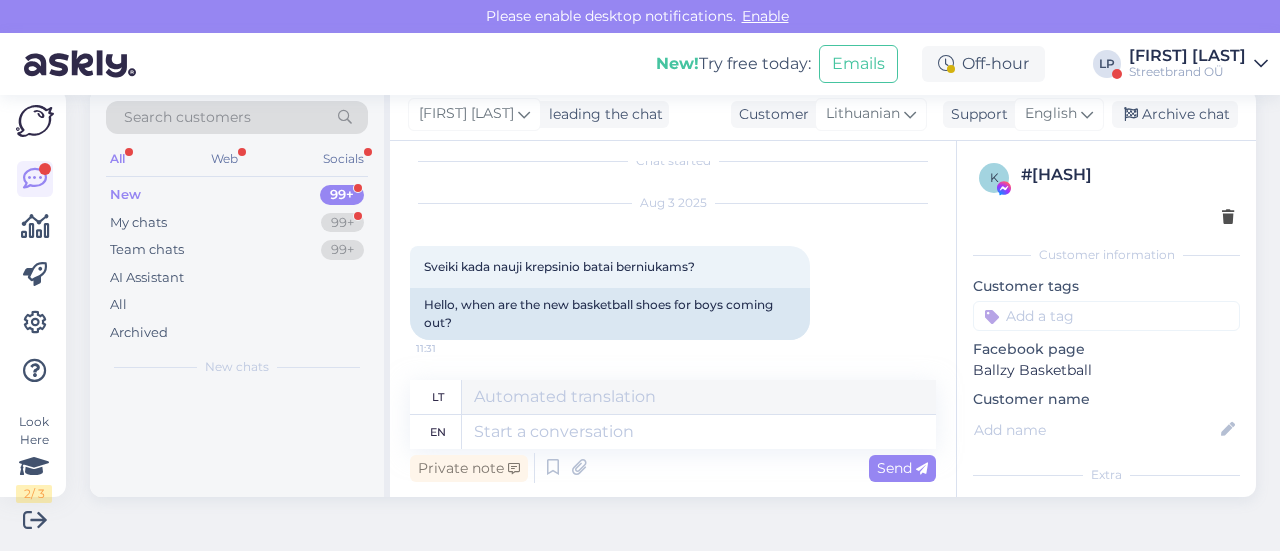 scroll, scrollTop: 20, scrollLeft: 0, axis: vertical 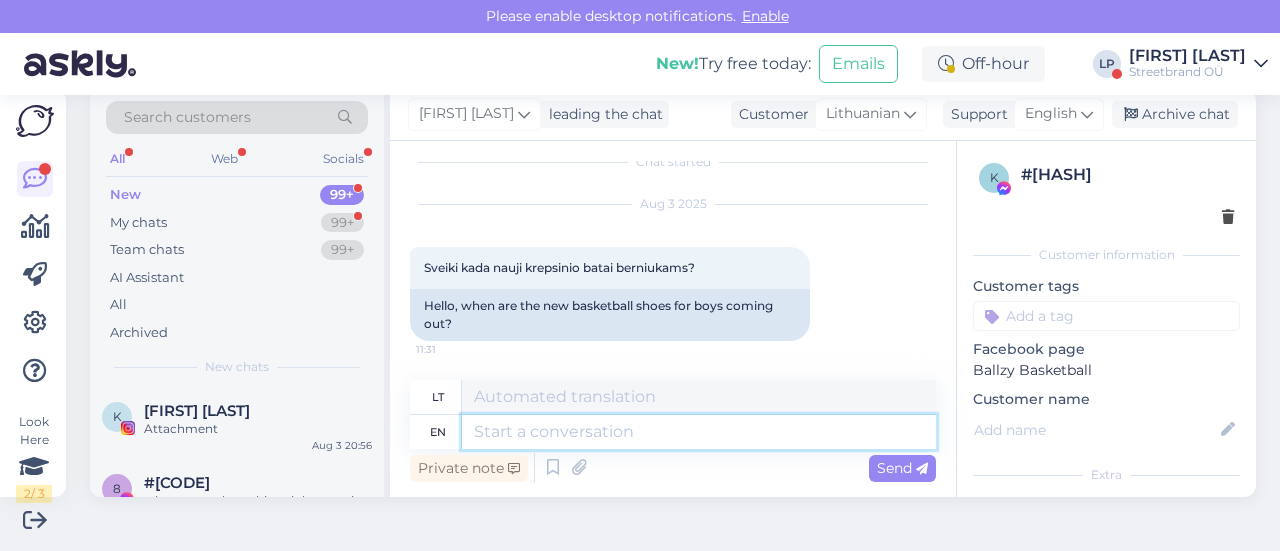 click at bounding box center (699, 432) 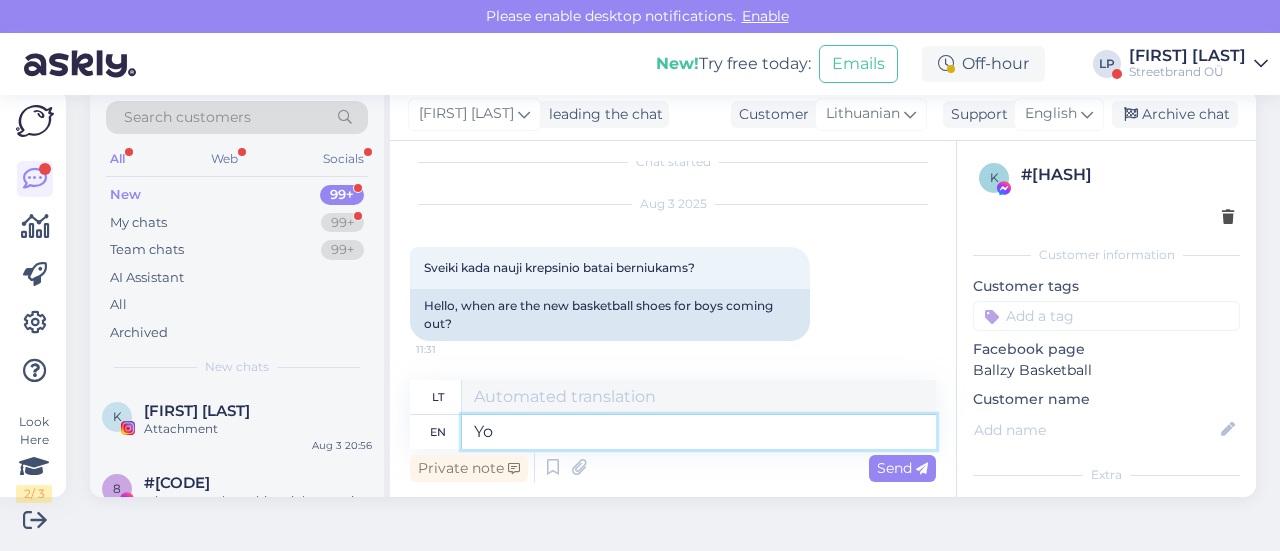type on "Y" 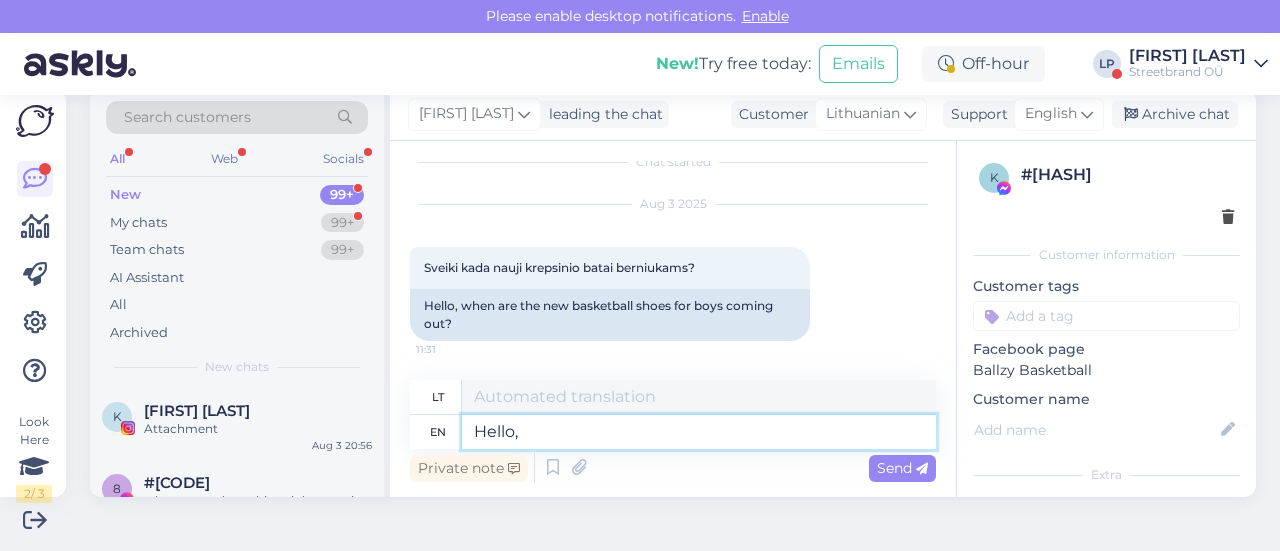 type on "Hello," 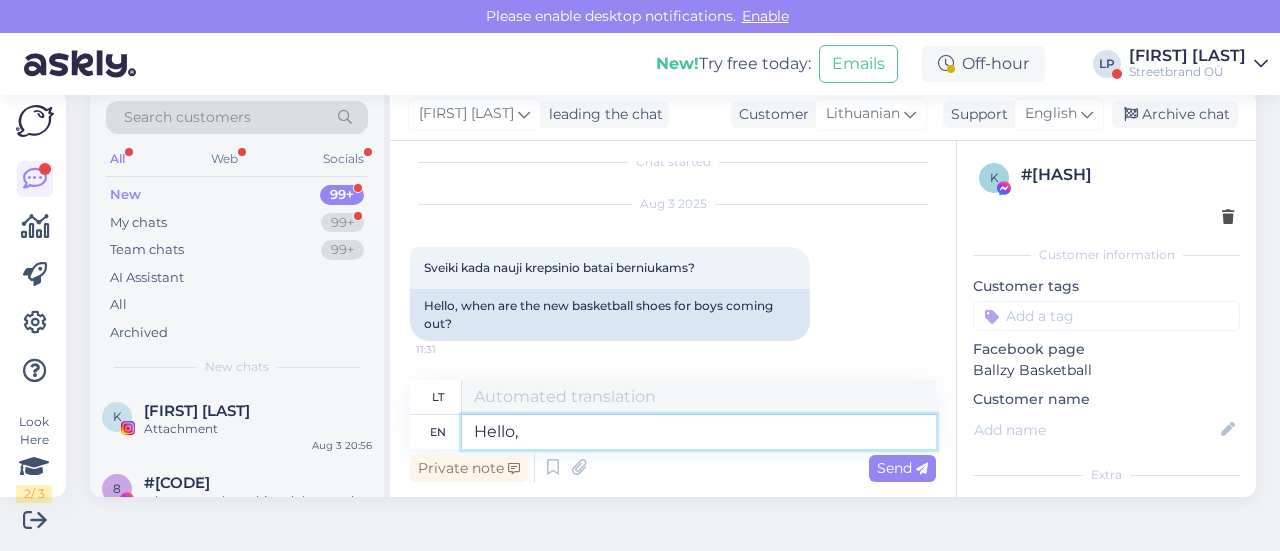 type on "Sveiki," 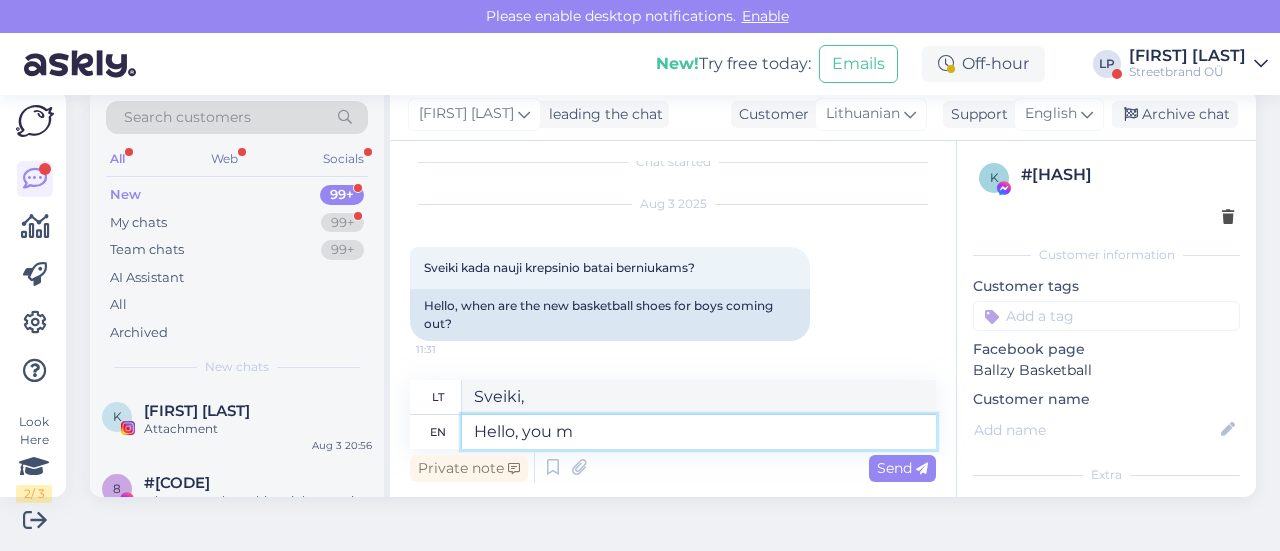 type on "Hello, you me" 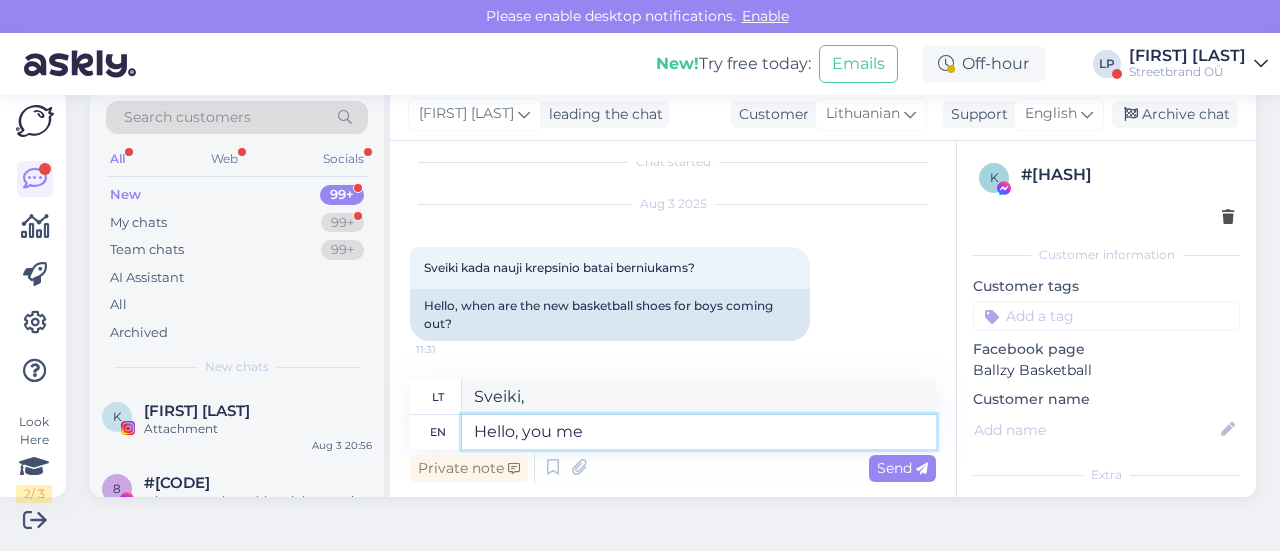 type on "Sveiki, tu" 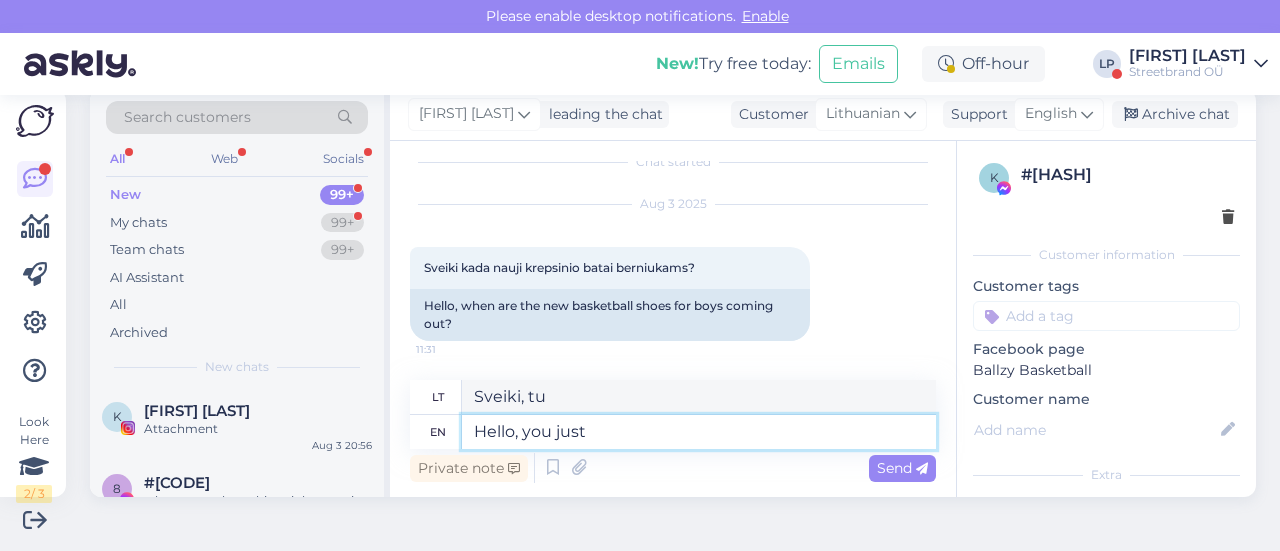 type on "Hello, you just m" 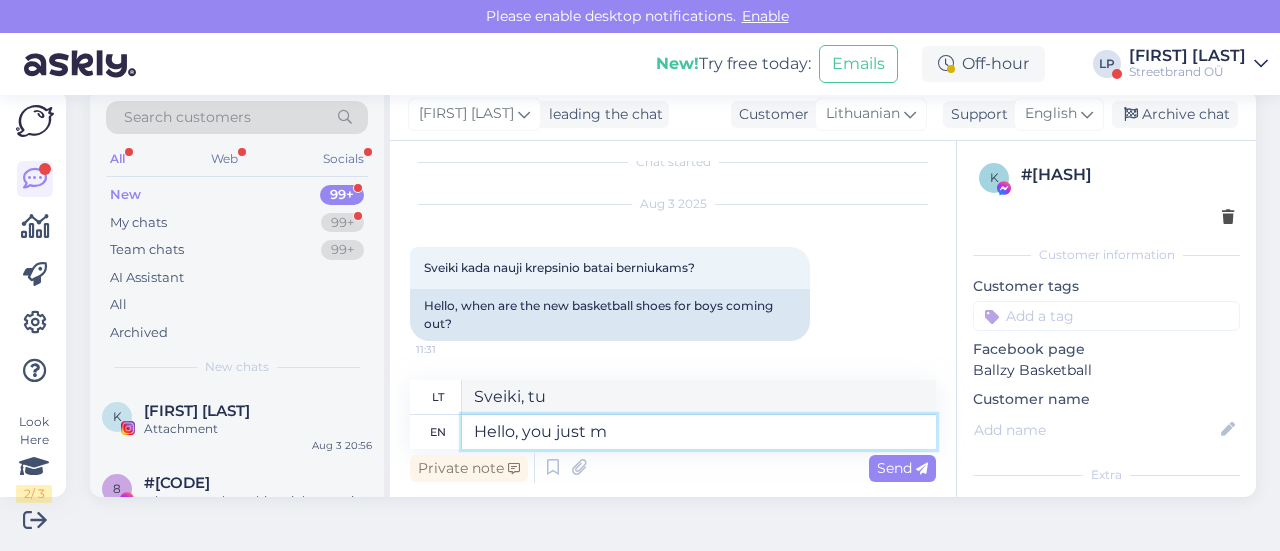 type on "Sveiki, jūs ką tik" 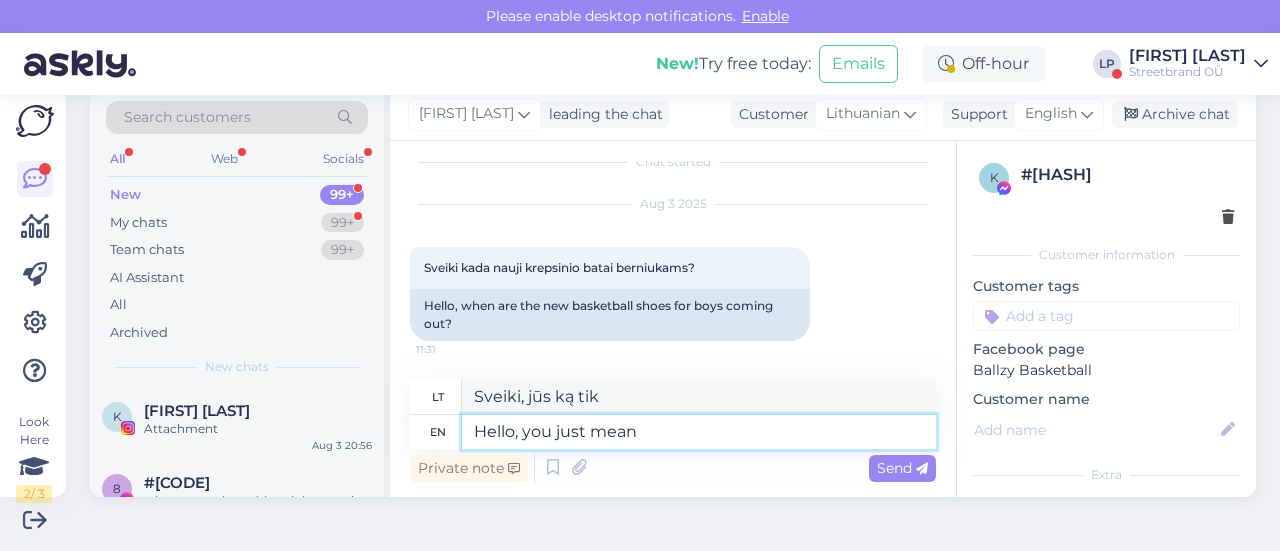 type on "Hello, you just mean k" 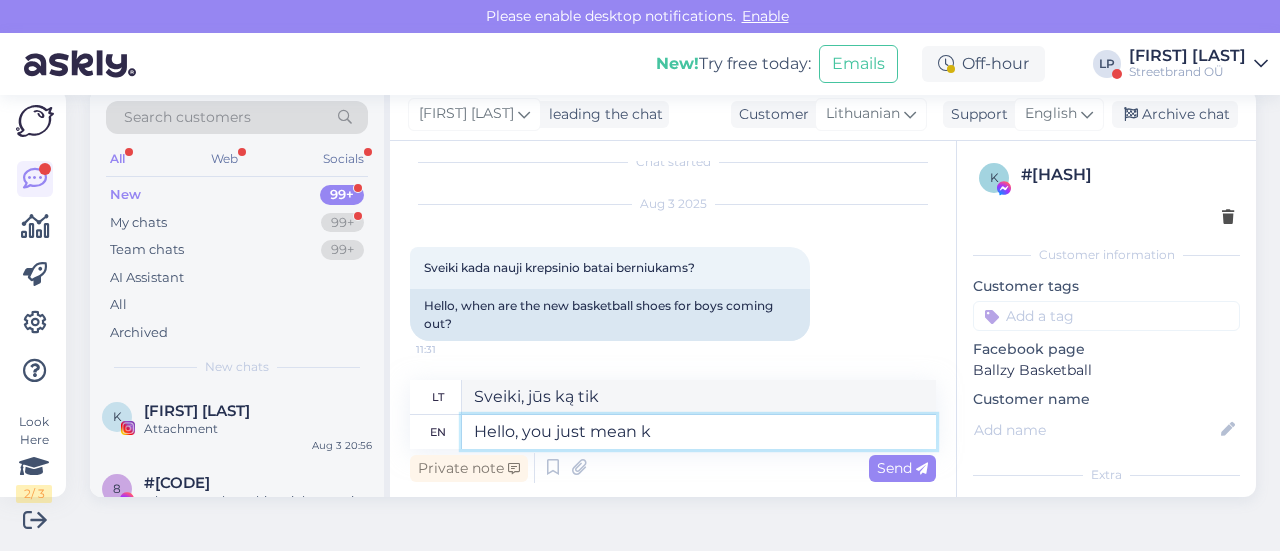 type on "Sveiki, jūs tiesiog turite omenyje" 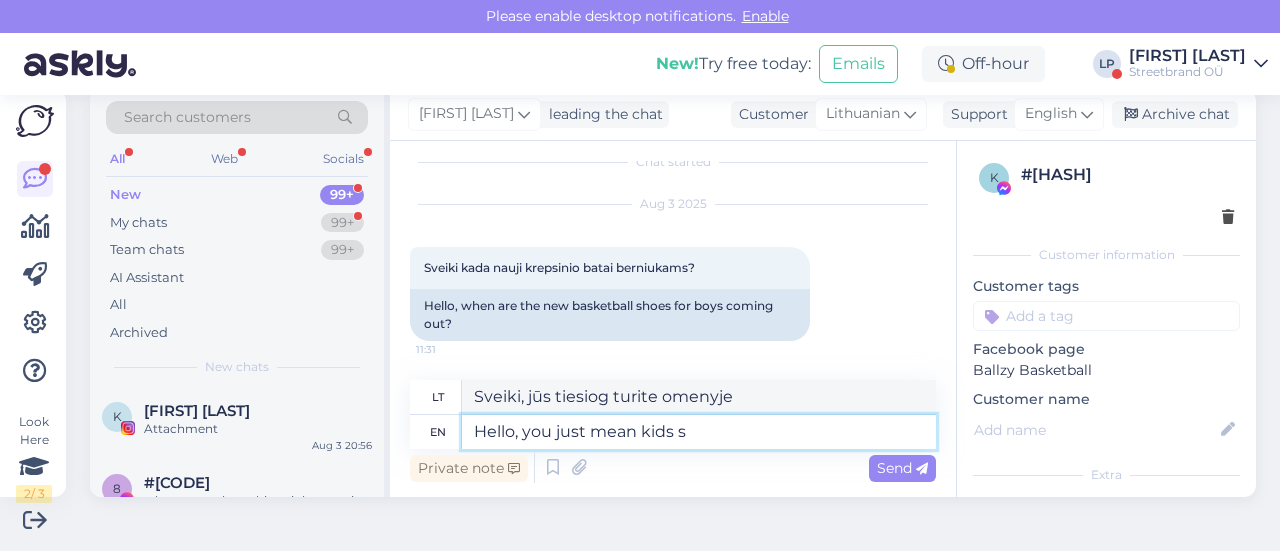 type on "Hello, you just mean kids si" 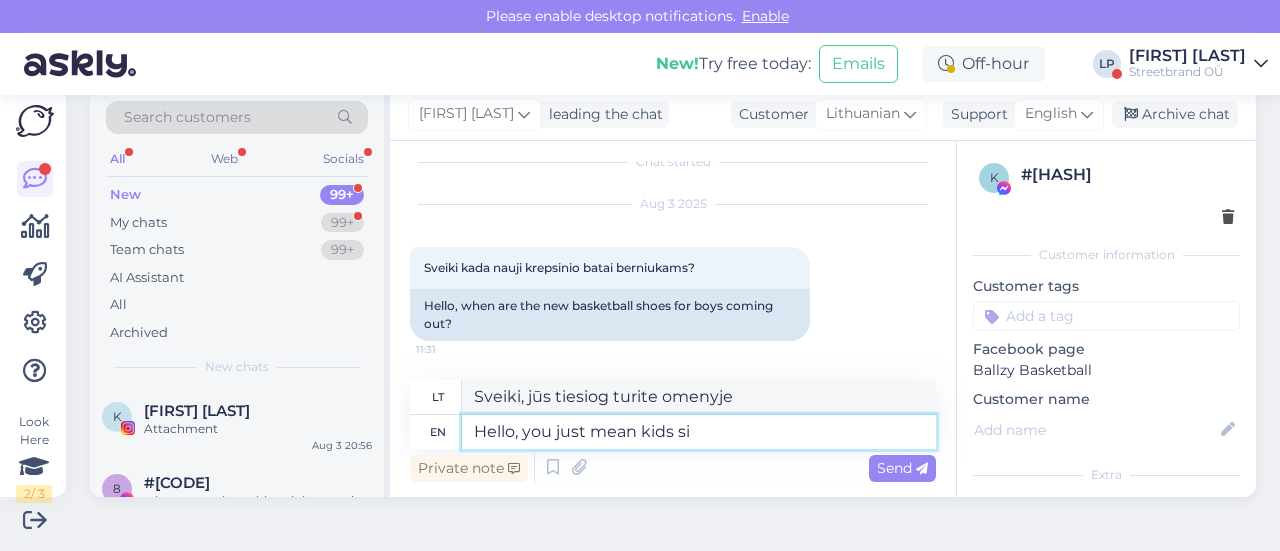 type on "Sveiki, jūs tiesiog turite omenyje vaikus" 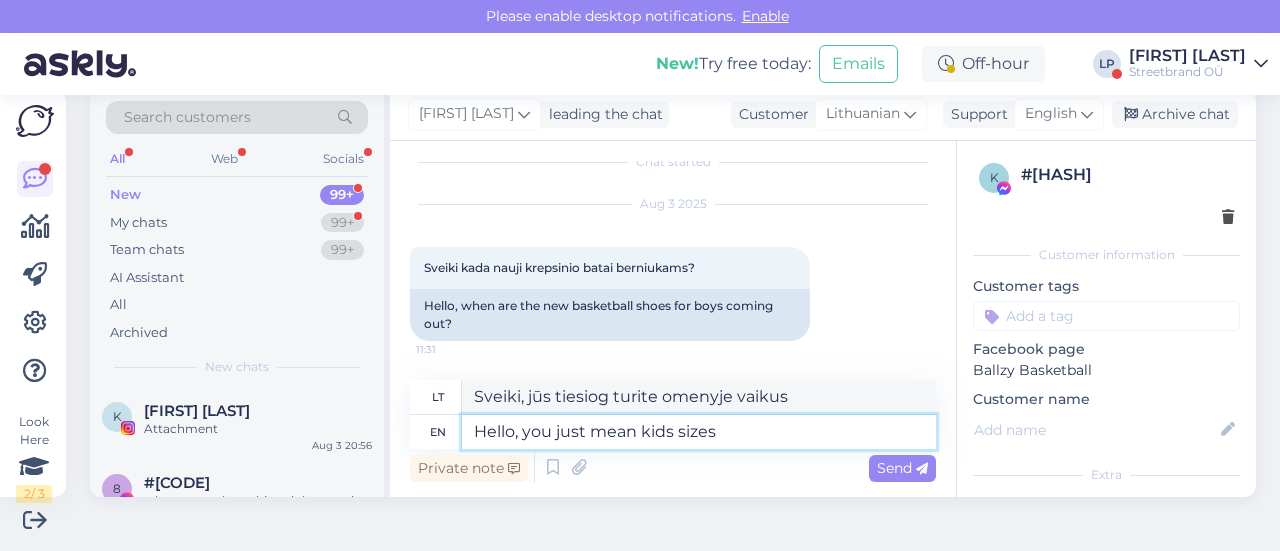 type on "Hello, you just mean kids sizes o" 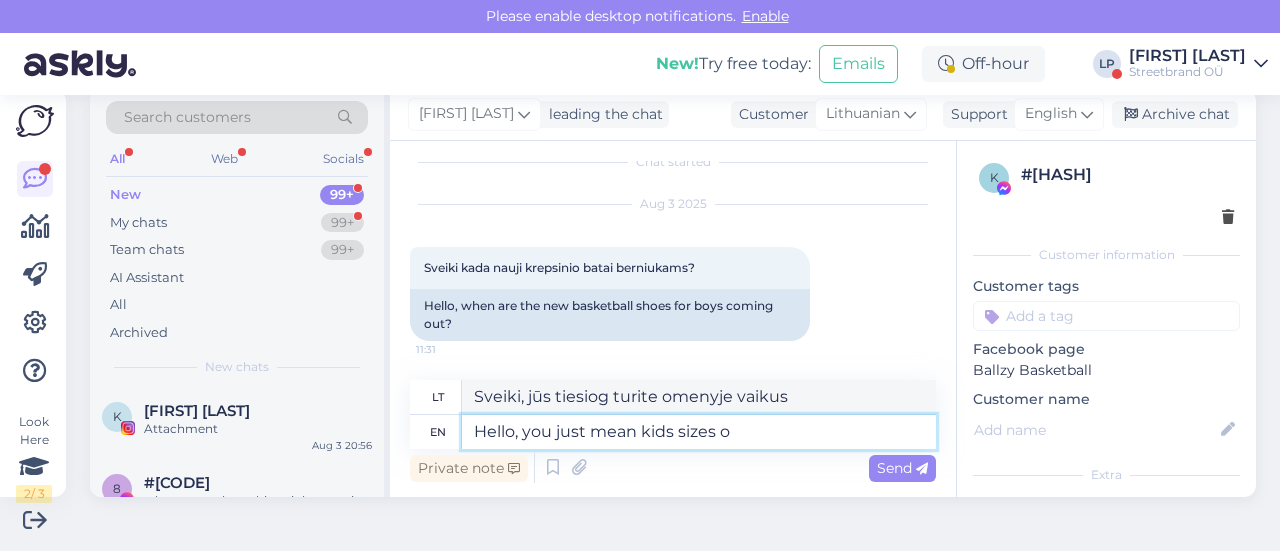 type on "Sveiki, jūs tiesiog turite omenyje vaikiškus dydžius" 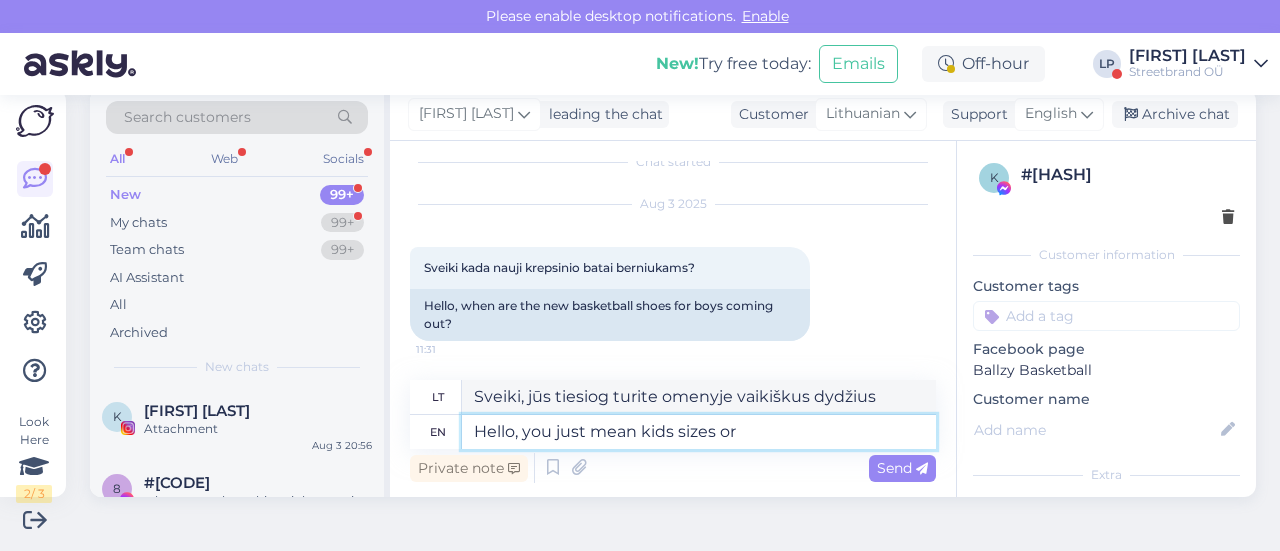 type on "Hello, you just mean kids sizes or s" 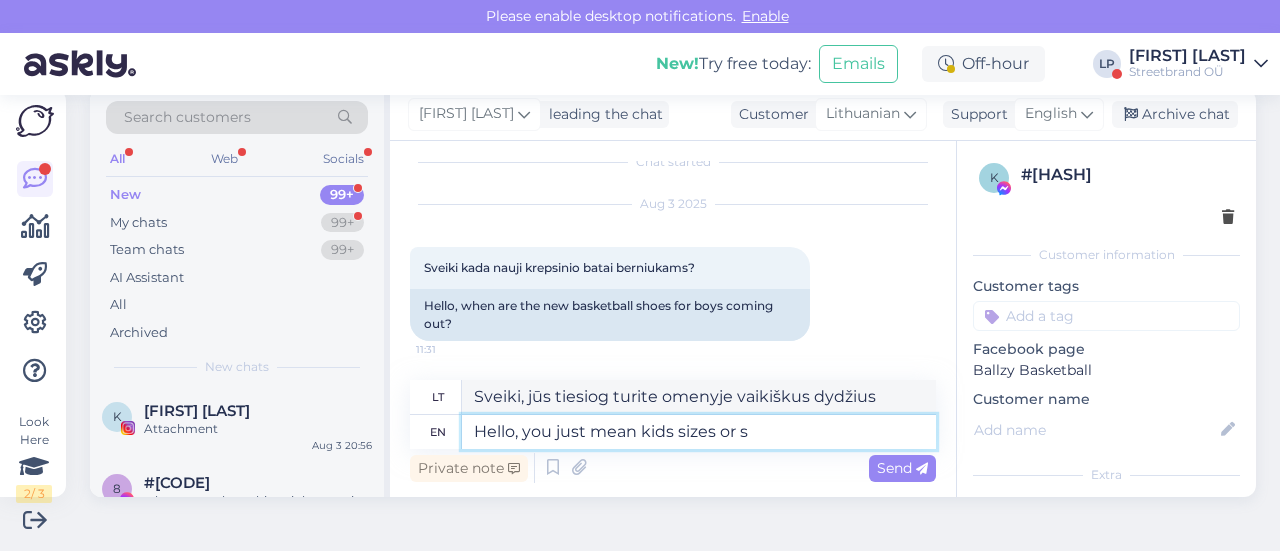 type on "Sveiki, jūs turite omenyje tik vaikiškus dydžius ar" 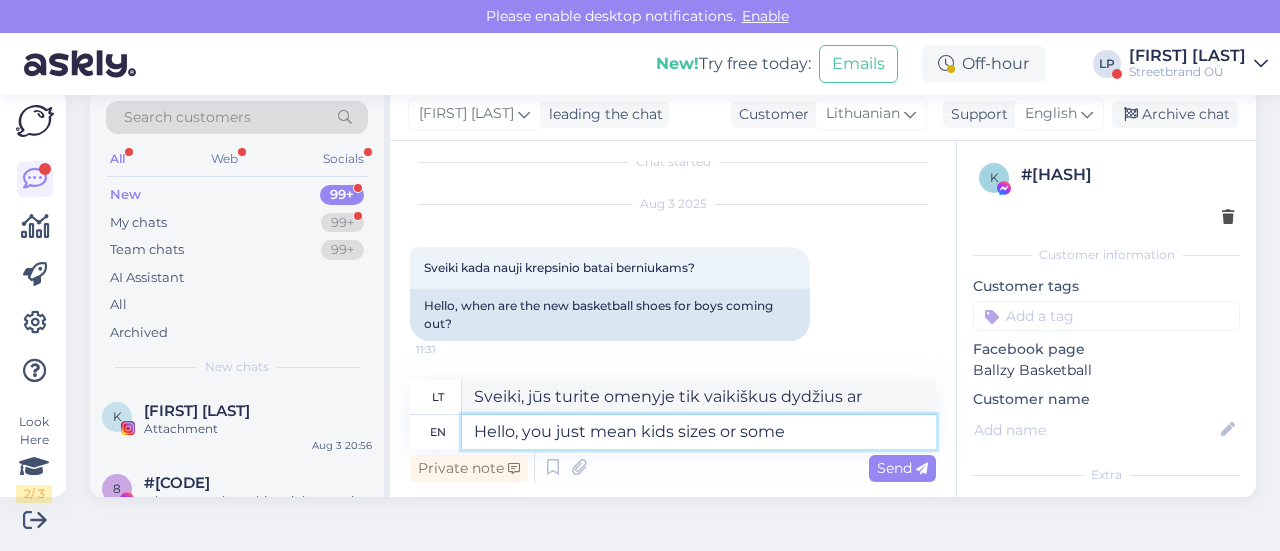 type on "Hello, you just mean kids sizes or some k" 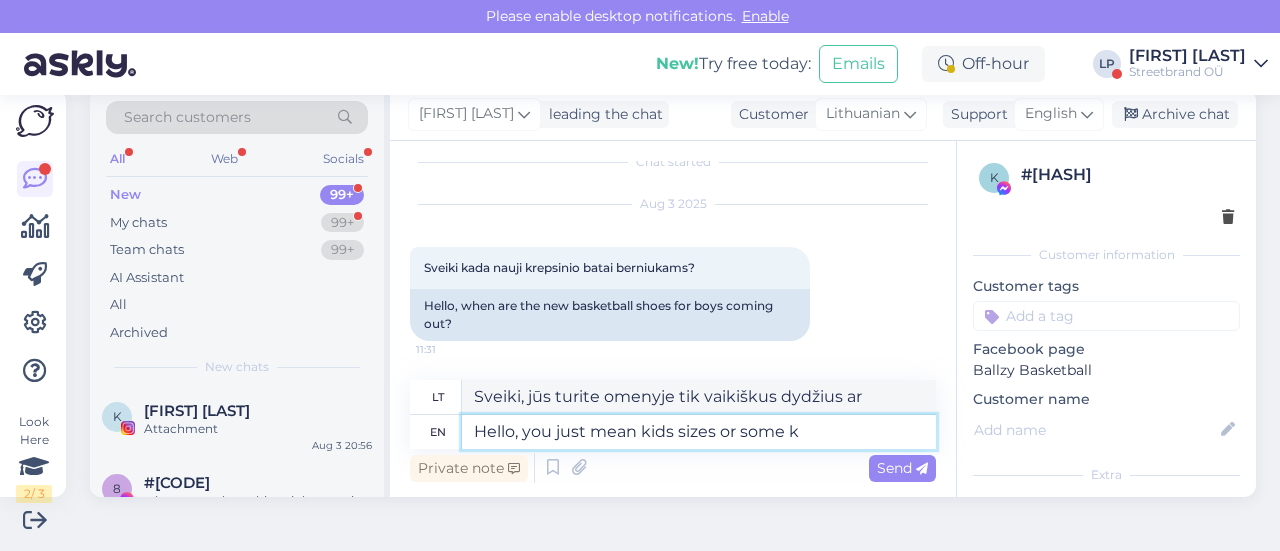type on "Sveiki, jūs tiesiog turite omenyje vaikiškus dydžius ar kažkokius panašius." 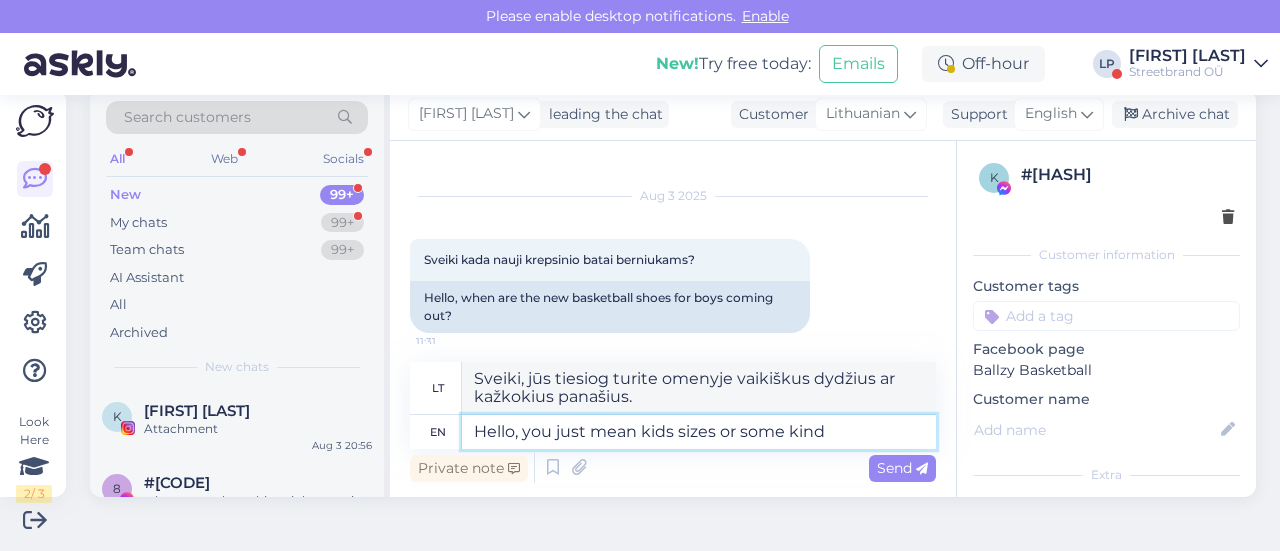 type on "Hello, you just mean kids sizes or some kind o" 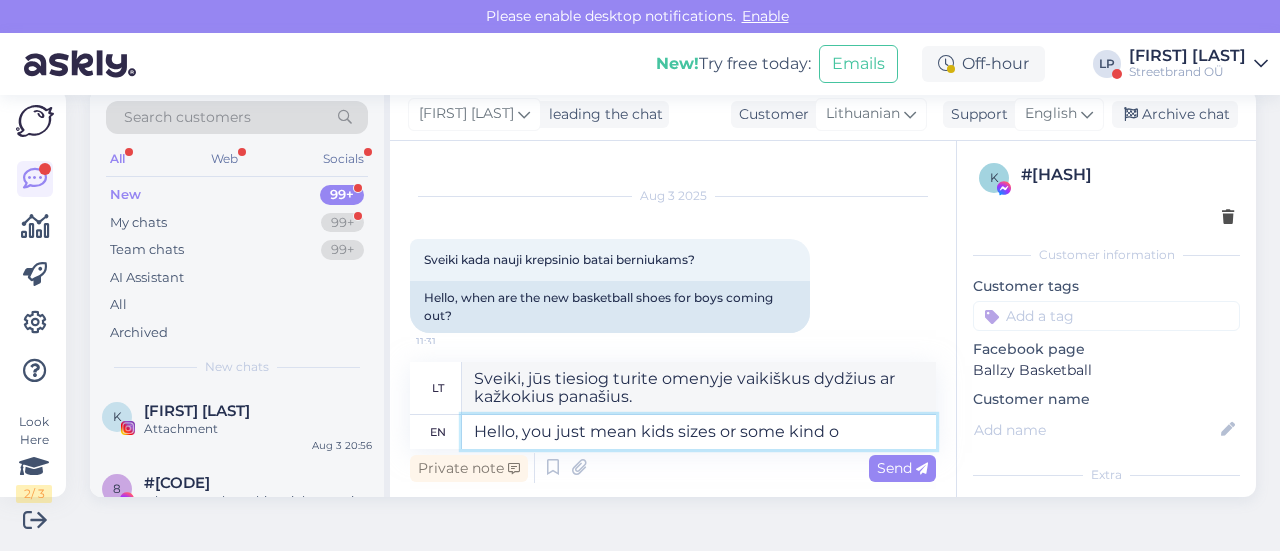 type on "Sveiki, turite omenyje vaikiškus dydžius ar kažkokį kitą." 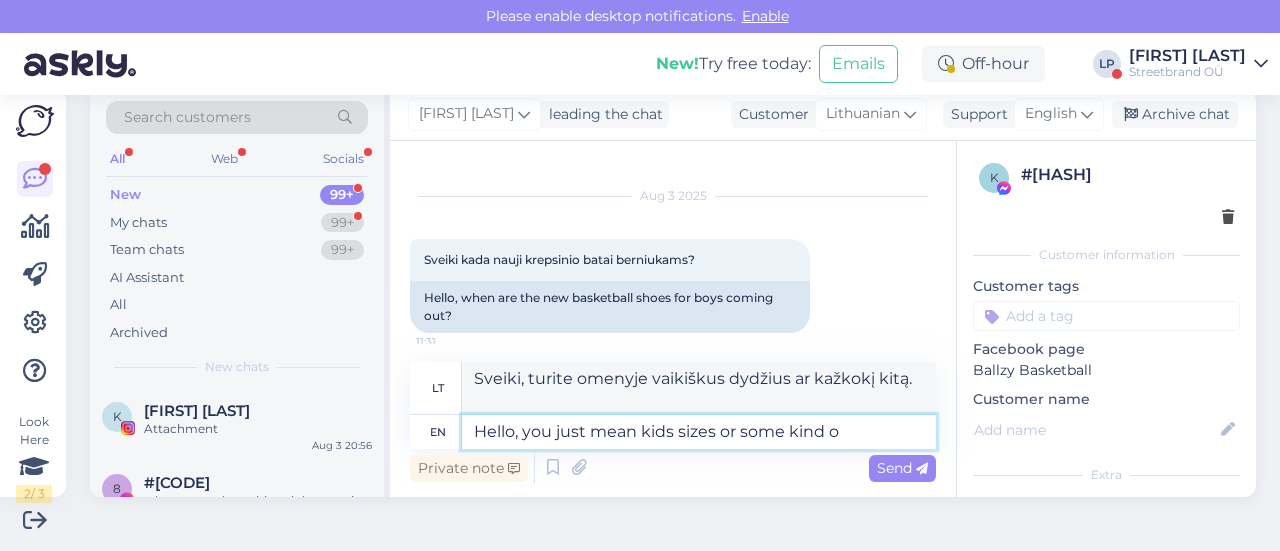 scroll, scrollTop: 20, scrollLeft: 0, axis: vertical 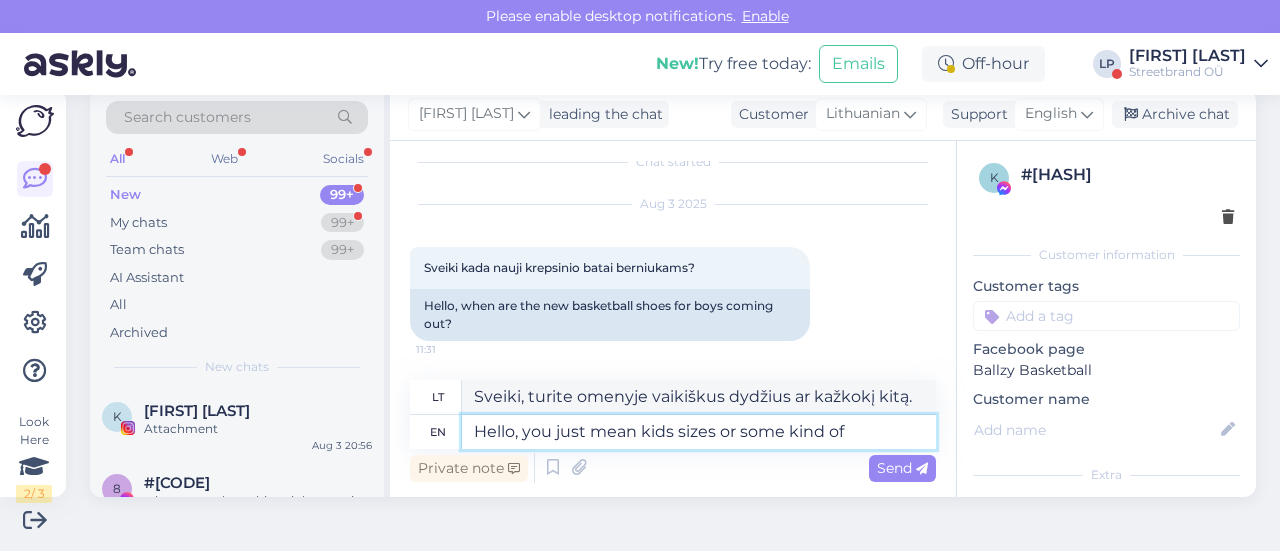 type on "Hello, you just mean kids sizes or some kind of" 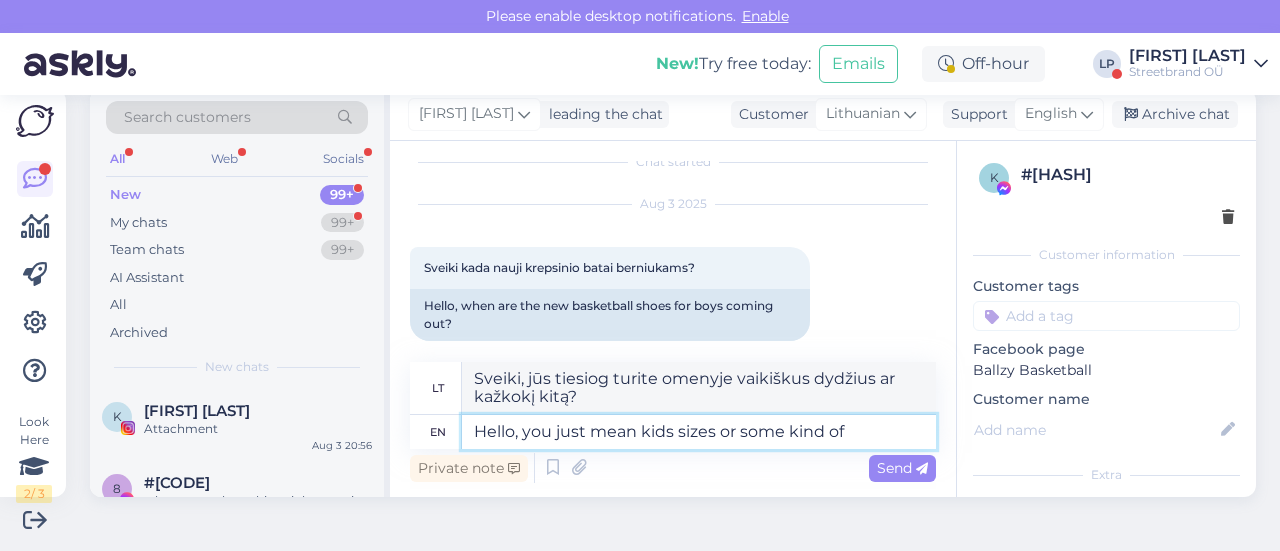scroll, scrollTop: 28, scrollLeft: 0, axis: vertical 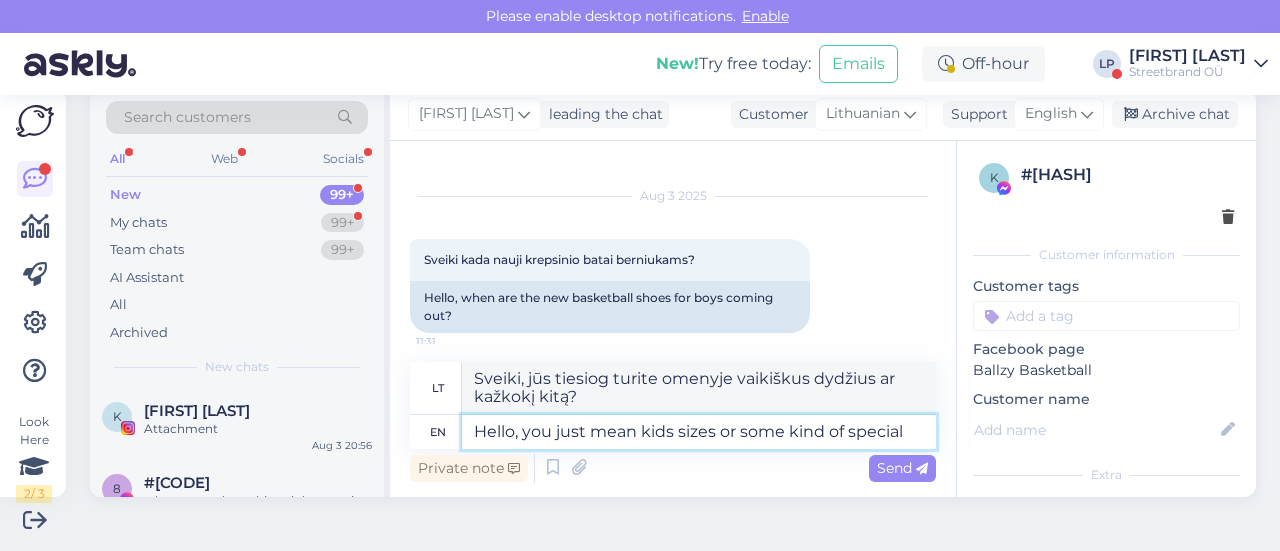 type on "Hello, you just mean kids sizes or some kind of special m" 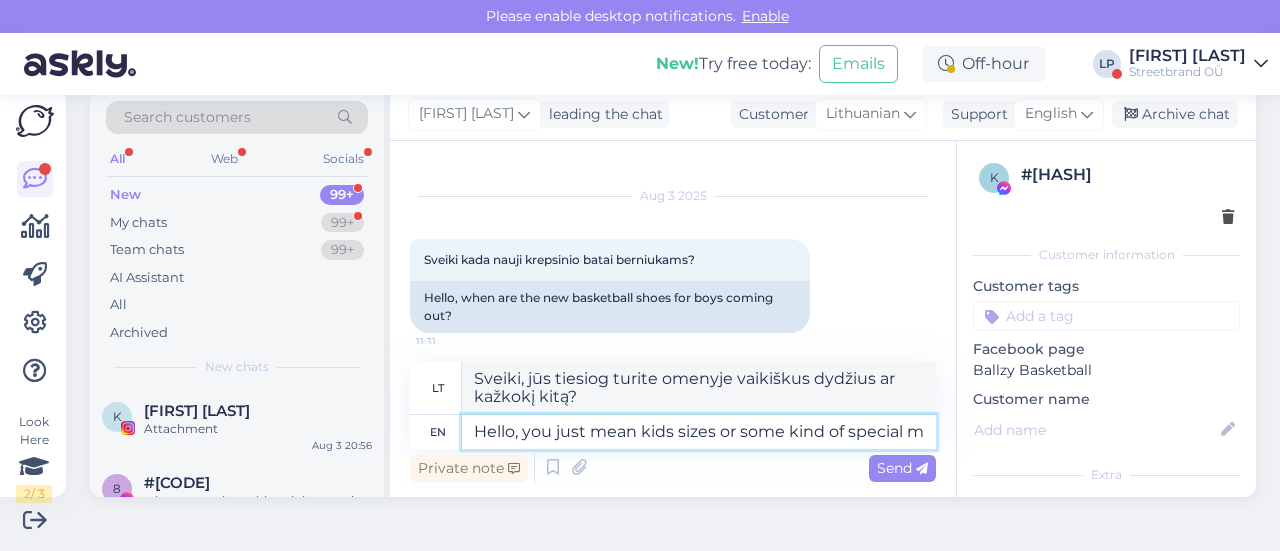 type on "Sveiki, turite omenyje vaikiškus dydžius ar kažkokius specialius?" 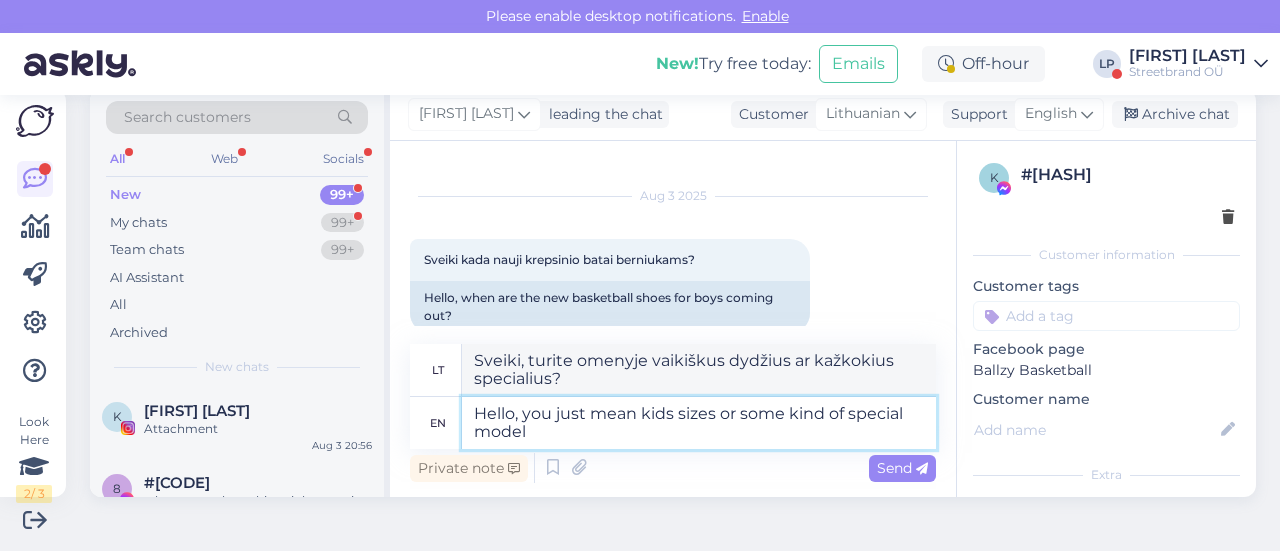 type on "Hello, you just mean kids sizes or some kind of special model?" 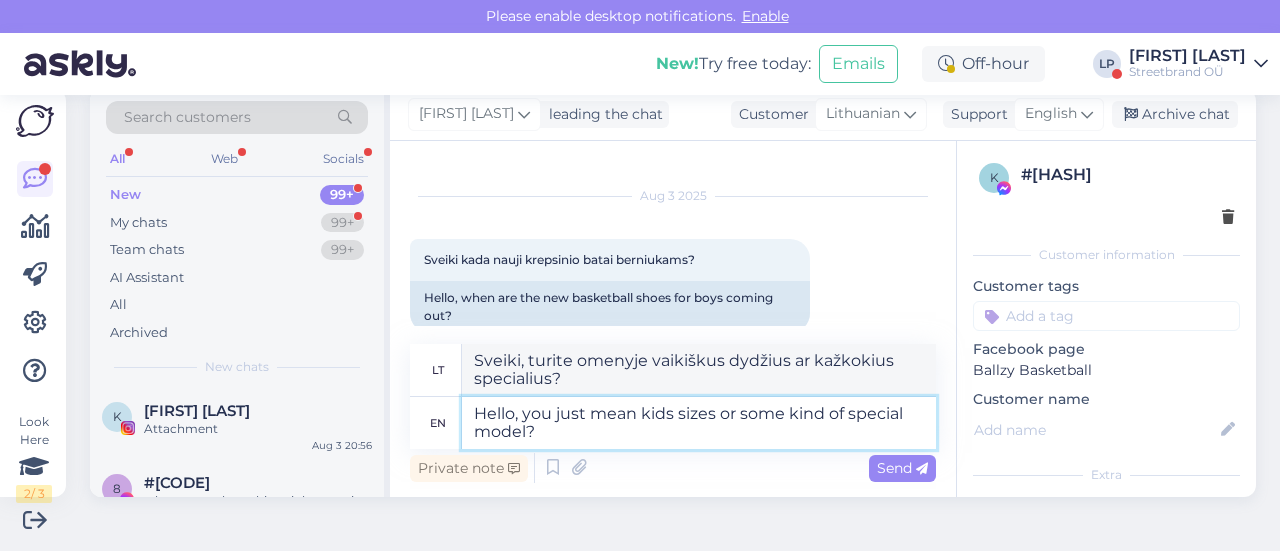 type on "Sveiki, turite omenyje vaikiškus dydžius ar kažkokį specialų modelį?" 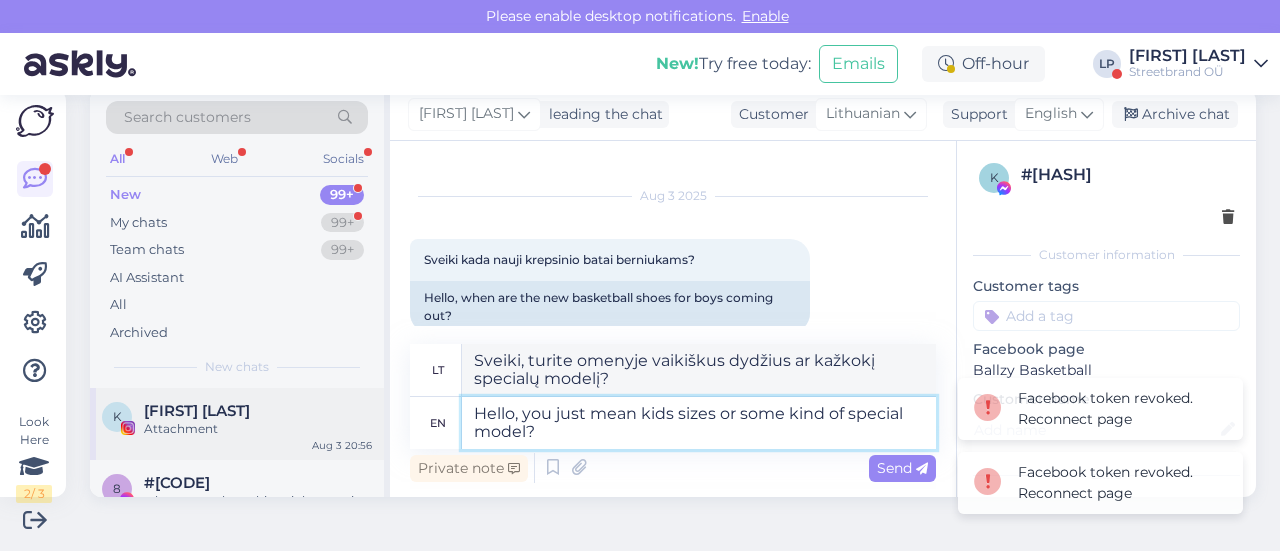 type on "Hello, you just mean kids sizes or some kind of special model?" 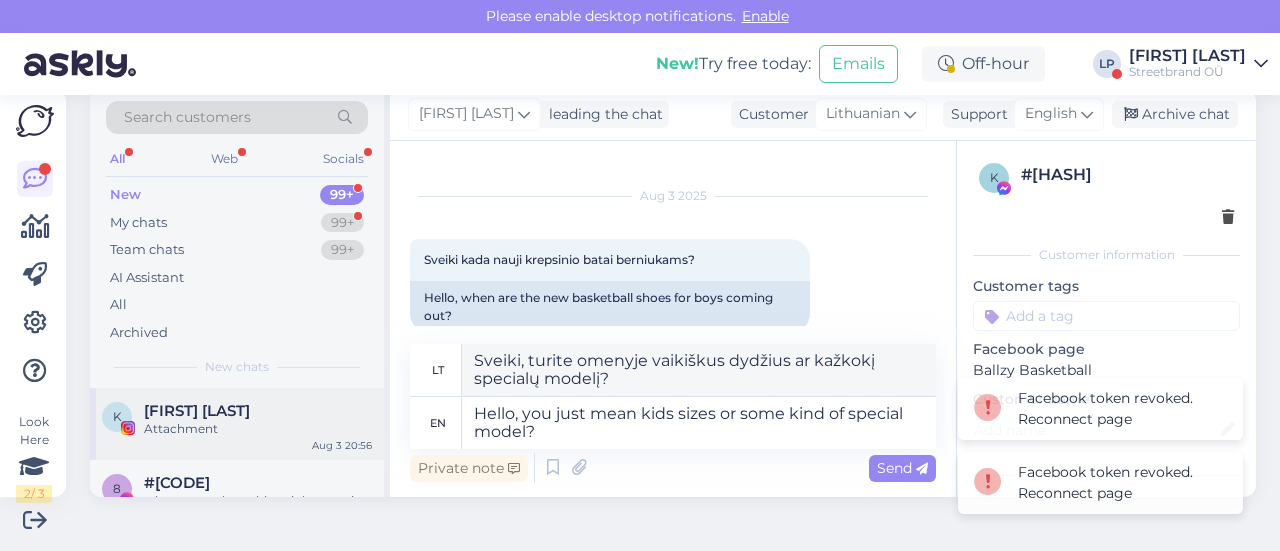 click on "Attachment" at bounding box center [258, 429] 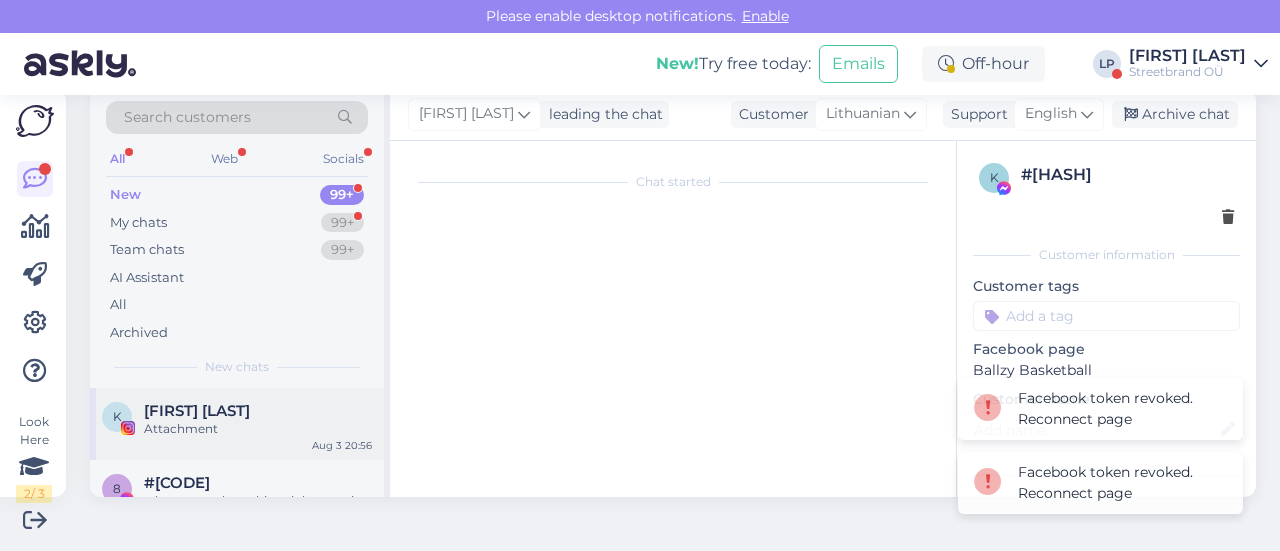 scroll, scrollTop: 6954, scrollLeft: 0, axis: vertical 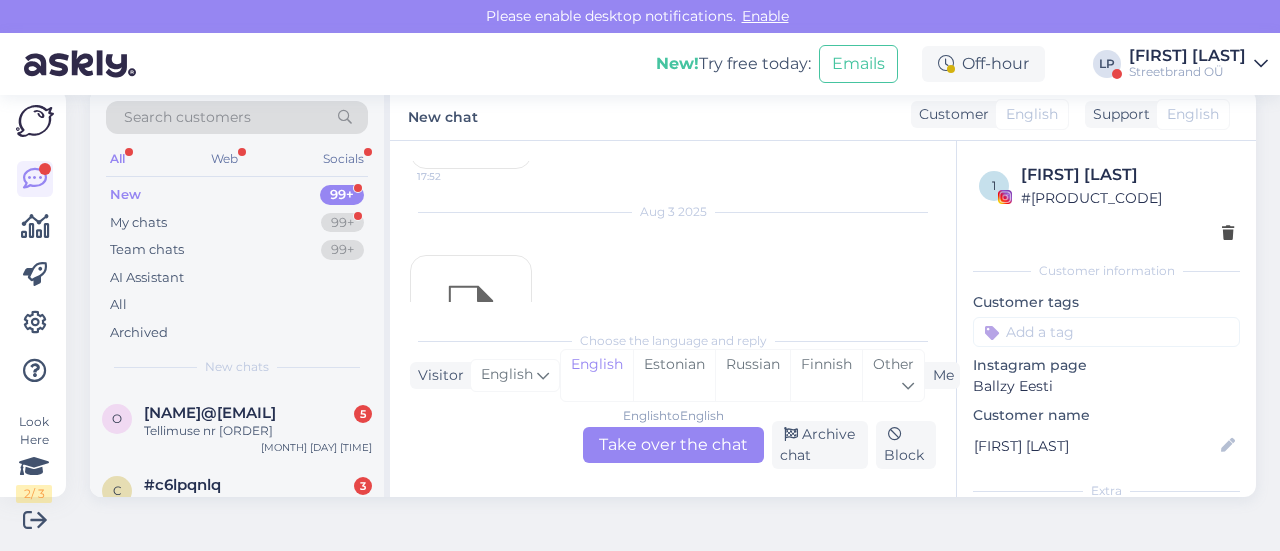click on "Tellimuse nr [ORDER]" at bounding box center (258, 431) 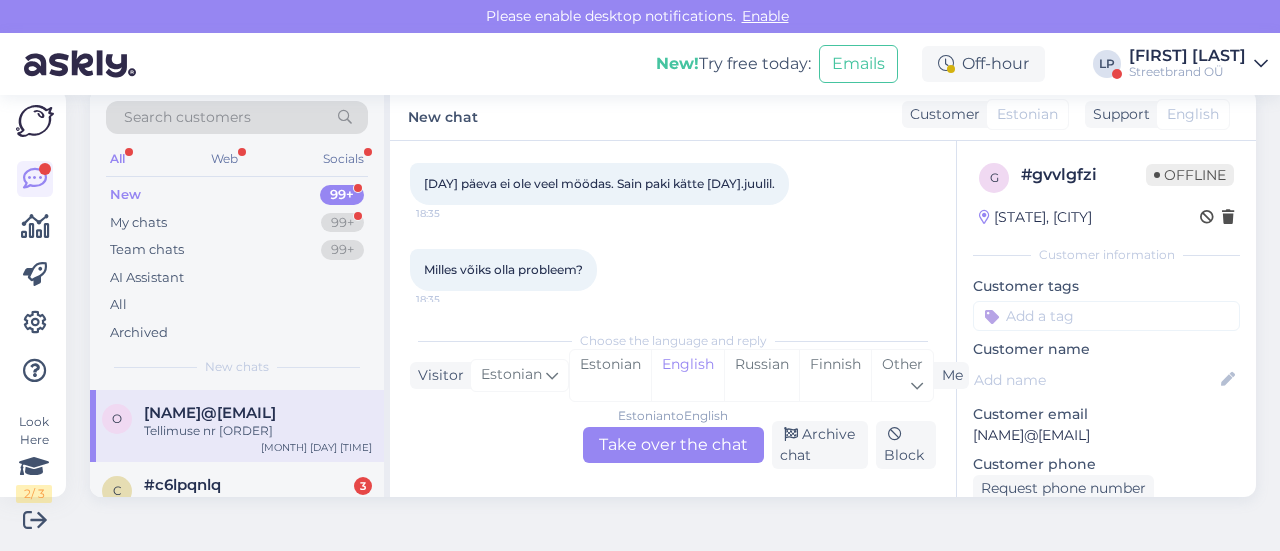 scroll, scrollTop: 390, scrollLeft: 0, axis: vertical 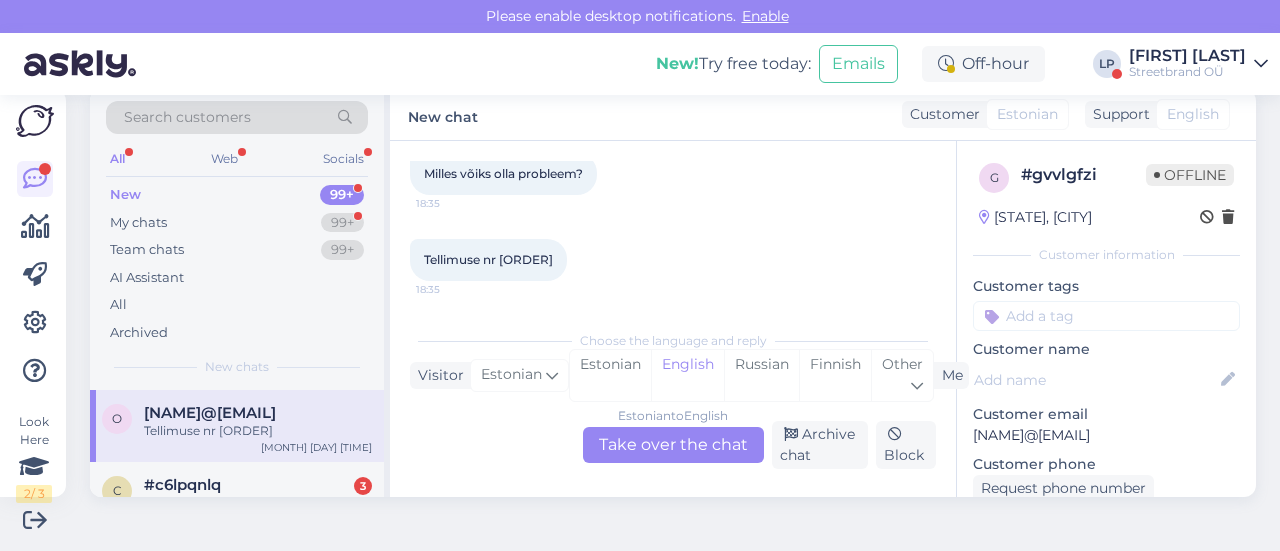 click on "Estonian  to  English Take over the chat" at bounding box center [673, 445] 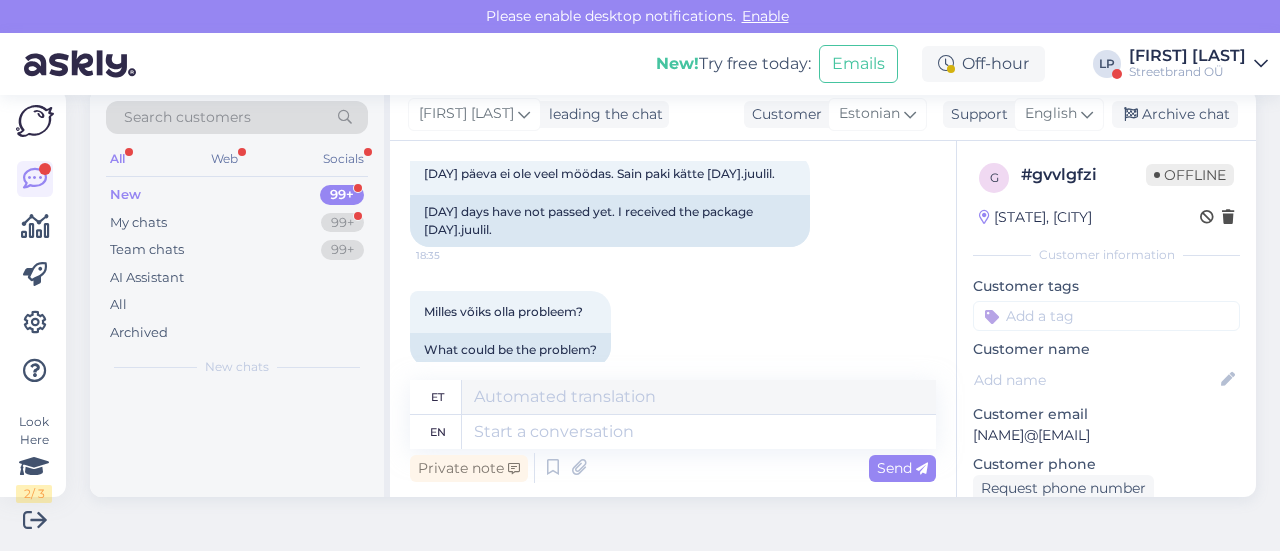 scroll, scrollTop: 510, scrollLeft: 0, axis: vertical 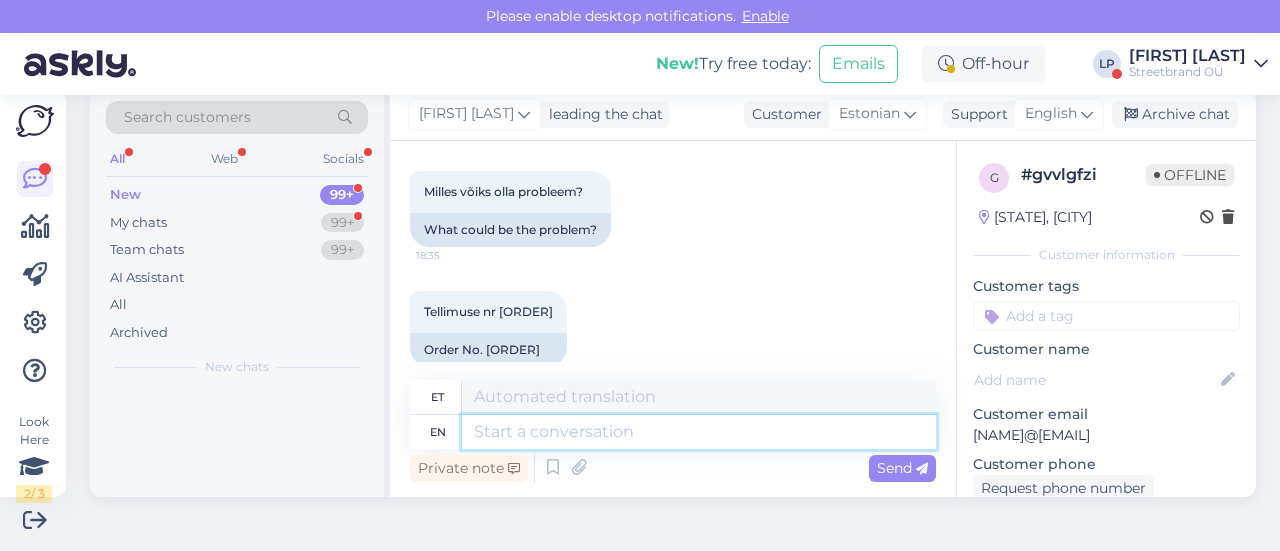 click at bounding box center (699, 432) 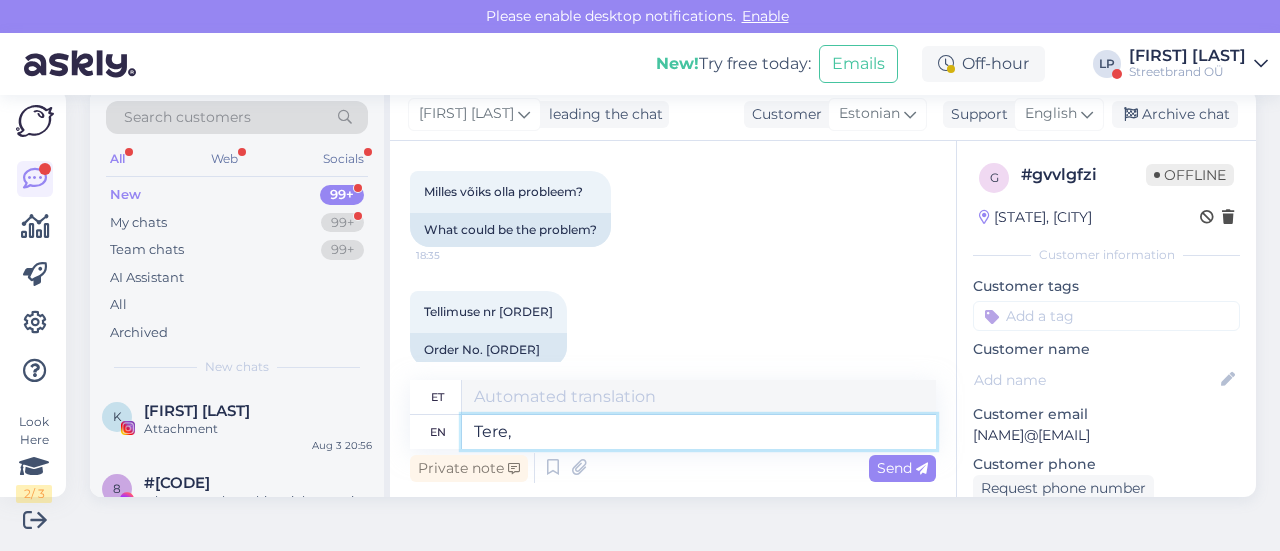 type on "Tere," 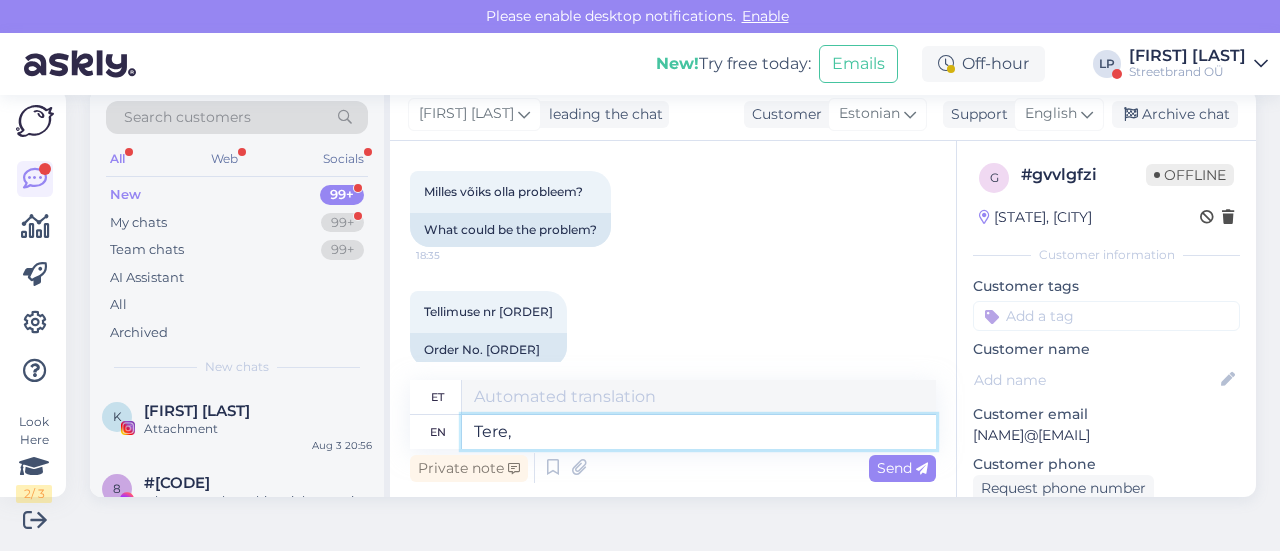 type on "Tere," 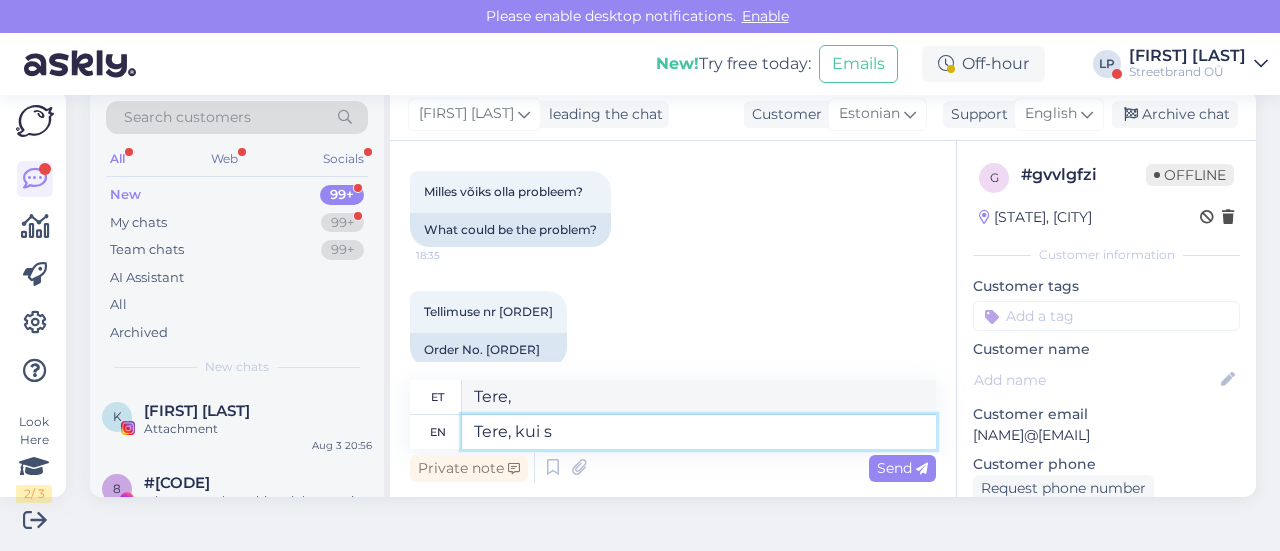 type on "Tere, kui se" 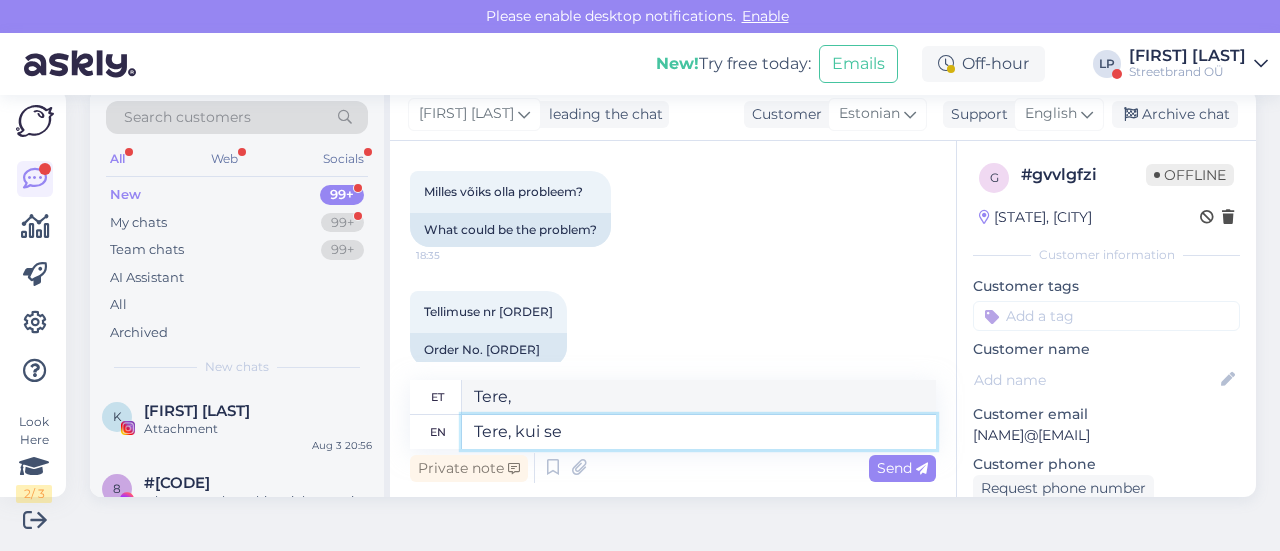 type on "Tere, kui" 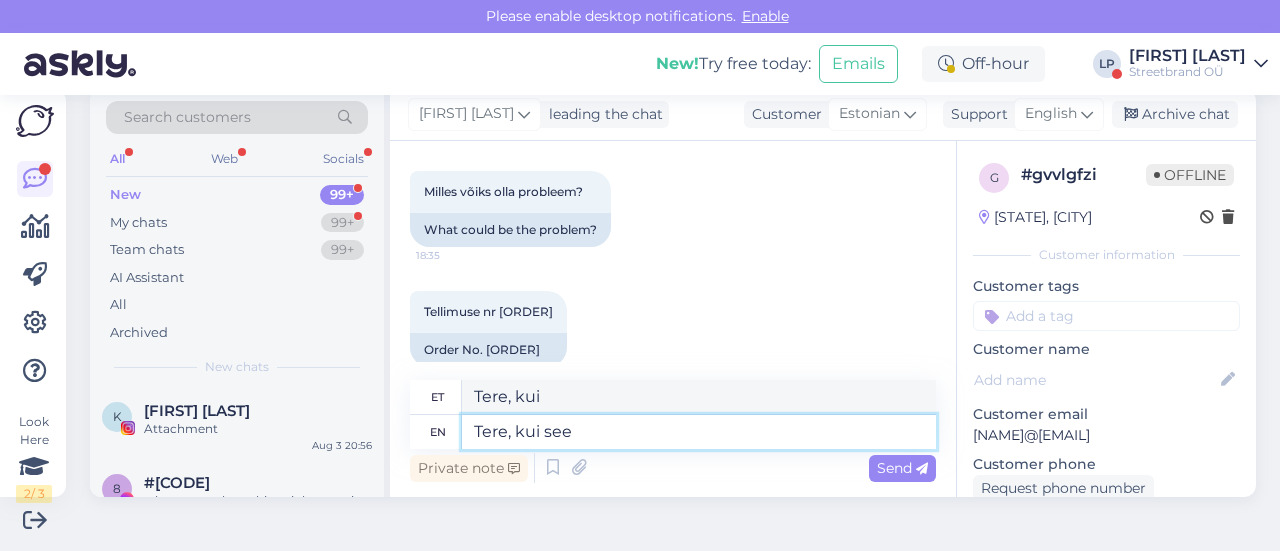 type on "Tere, kui see" 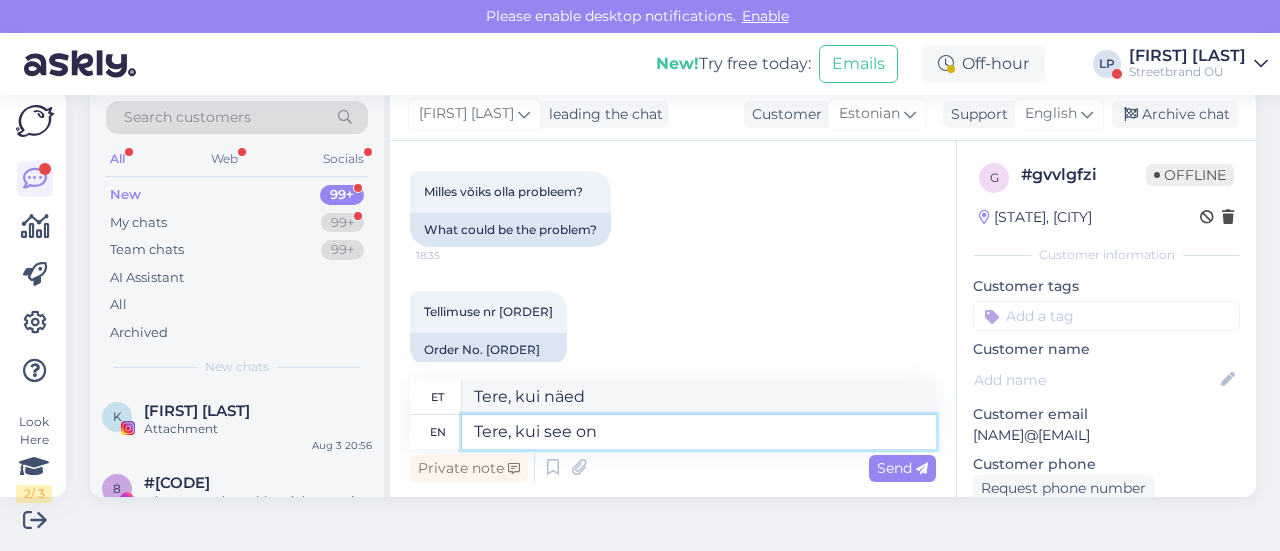 type on "Tere, kui see on i" 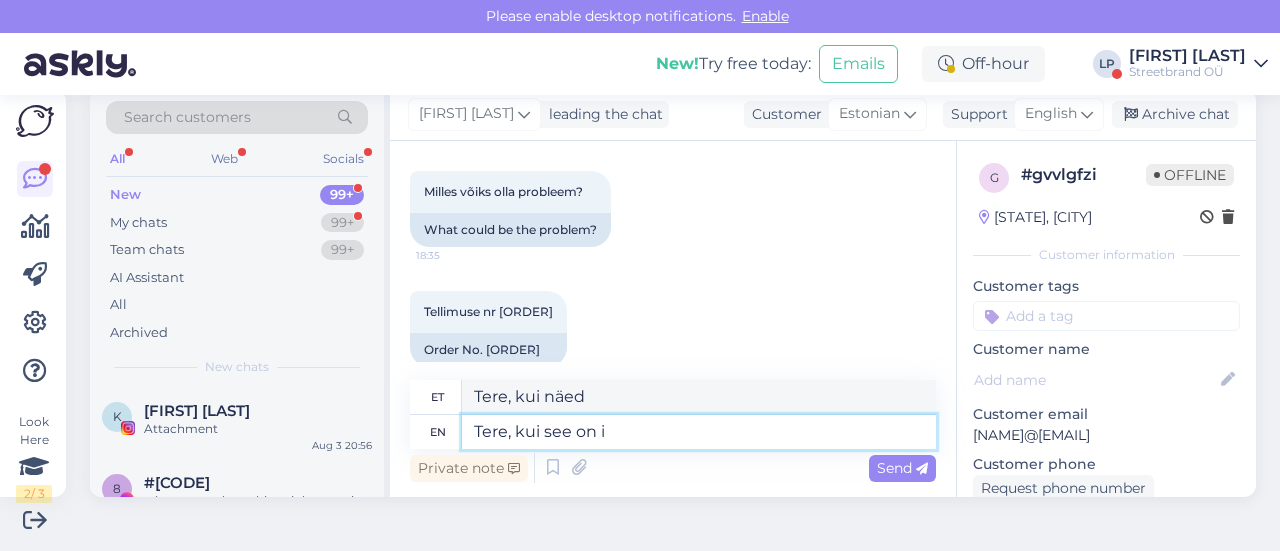type on "Tere, kui näen edasi" 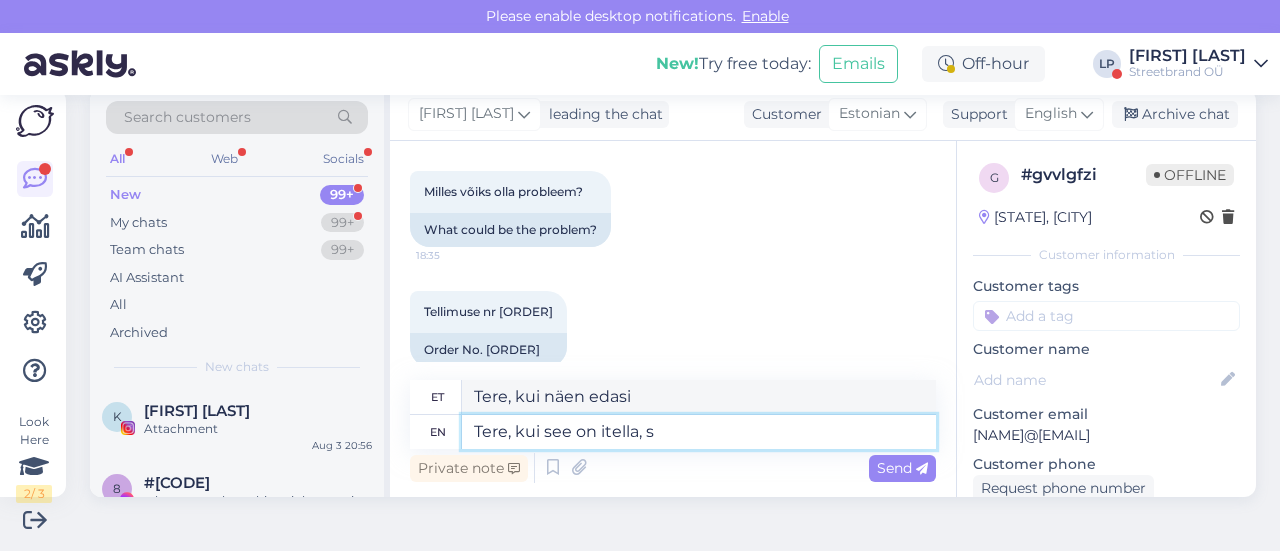 type on "Tere, kui see on itella, si" 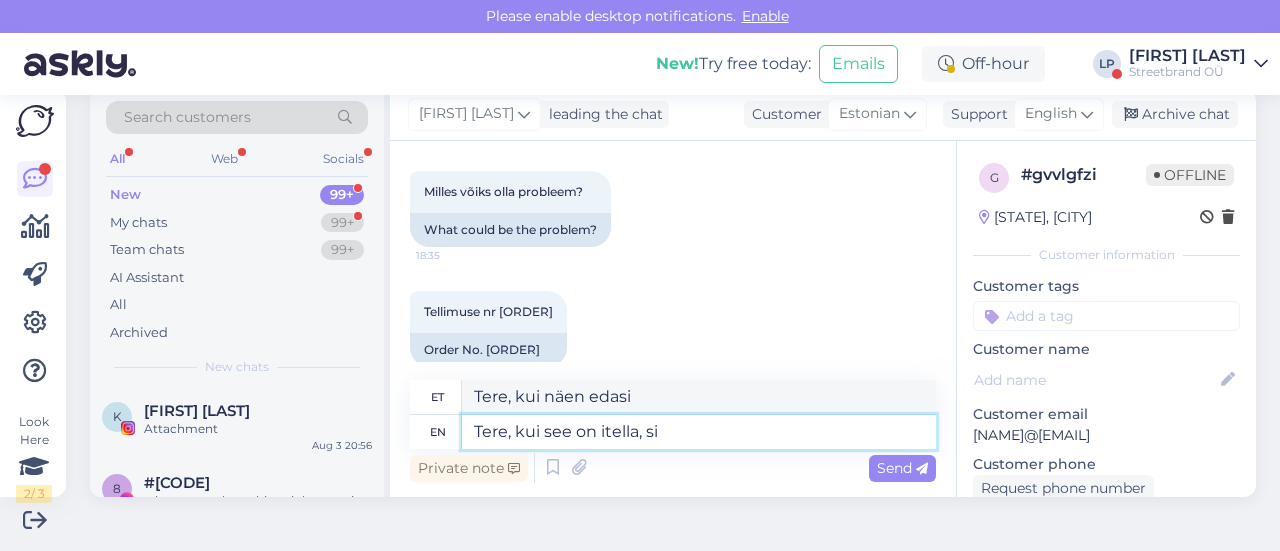 type on "Tere, kui näed itella peal," 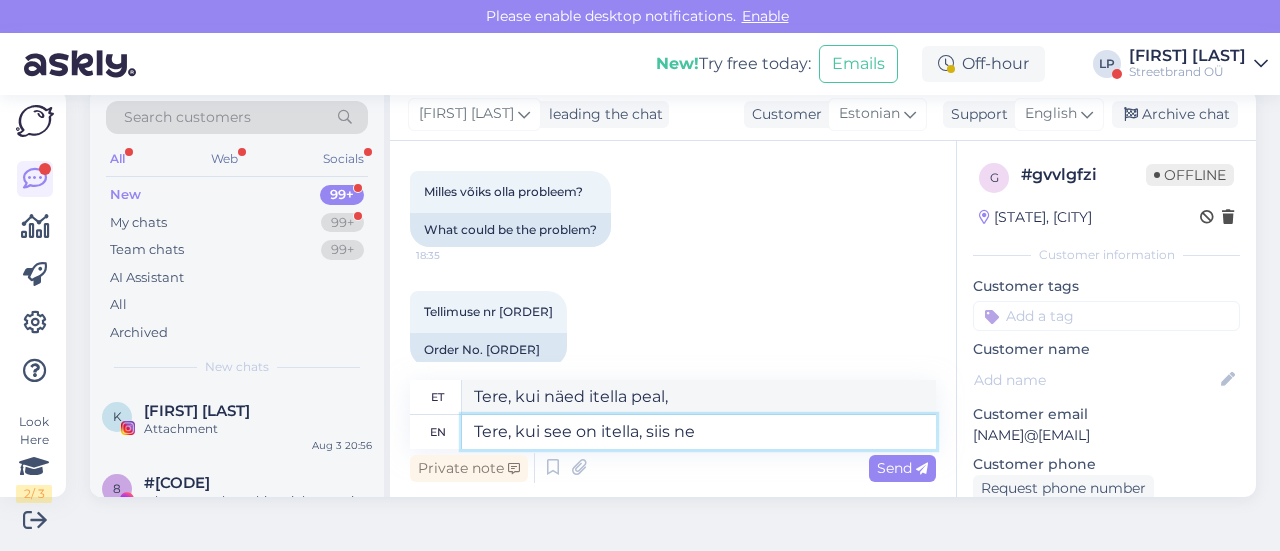 type on "Tere, kui see on itella, siis nei" 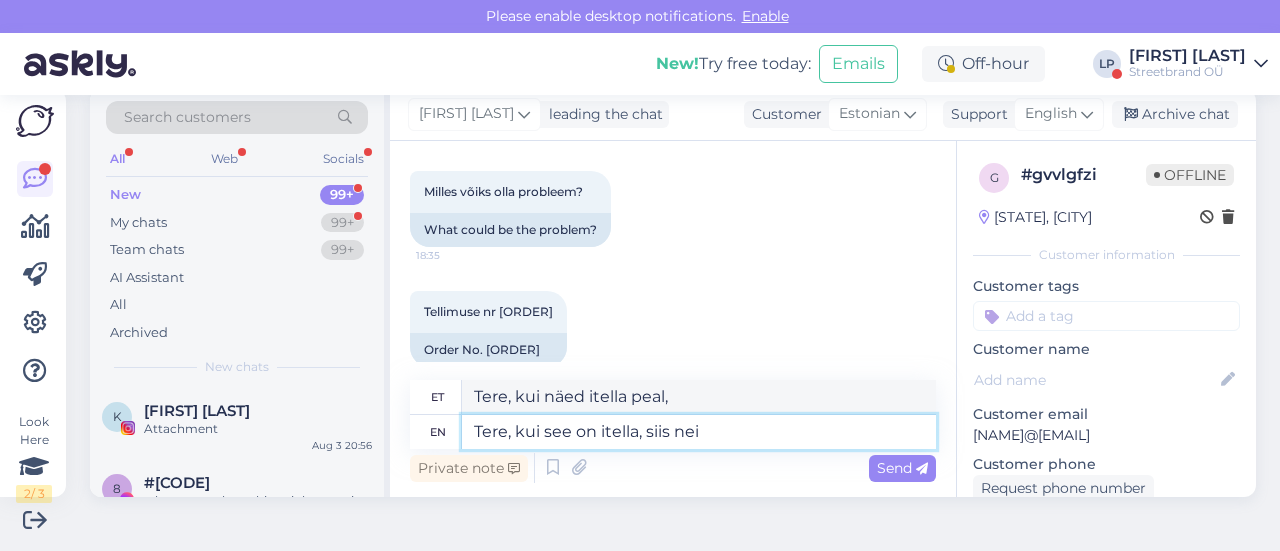 type on "Tere, kui see on itella, siis" 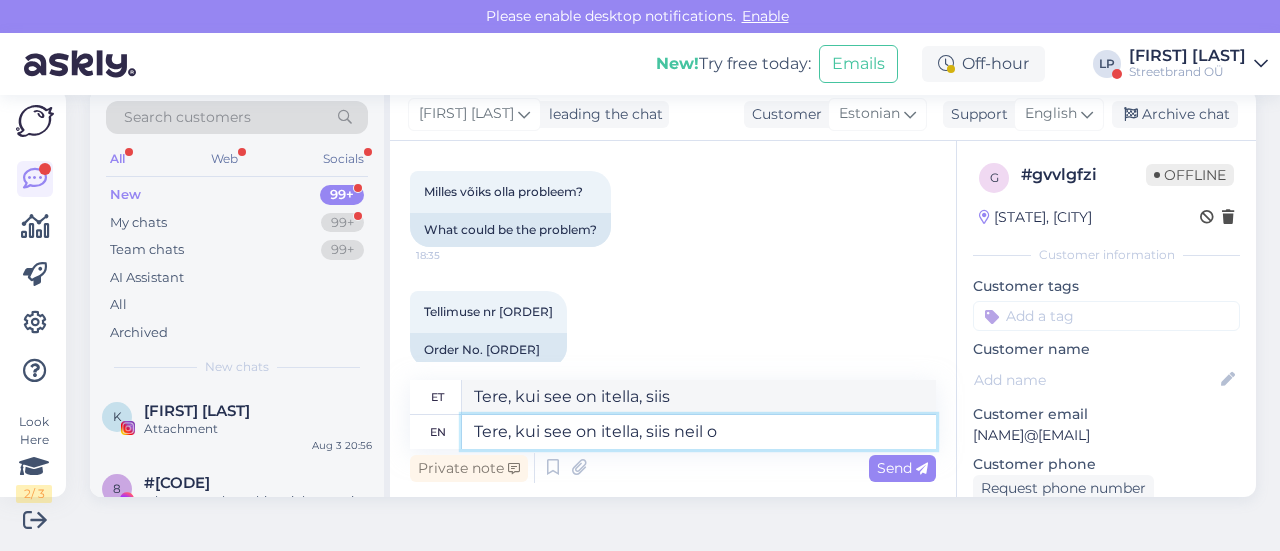 type on "Tere, kui see on itella, siis neil on" 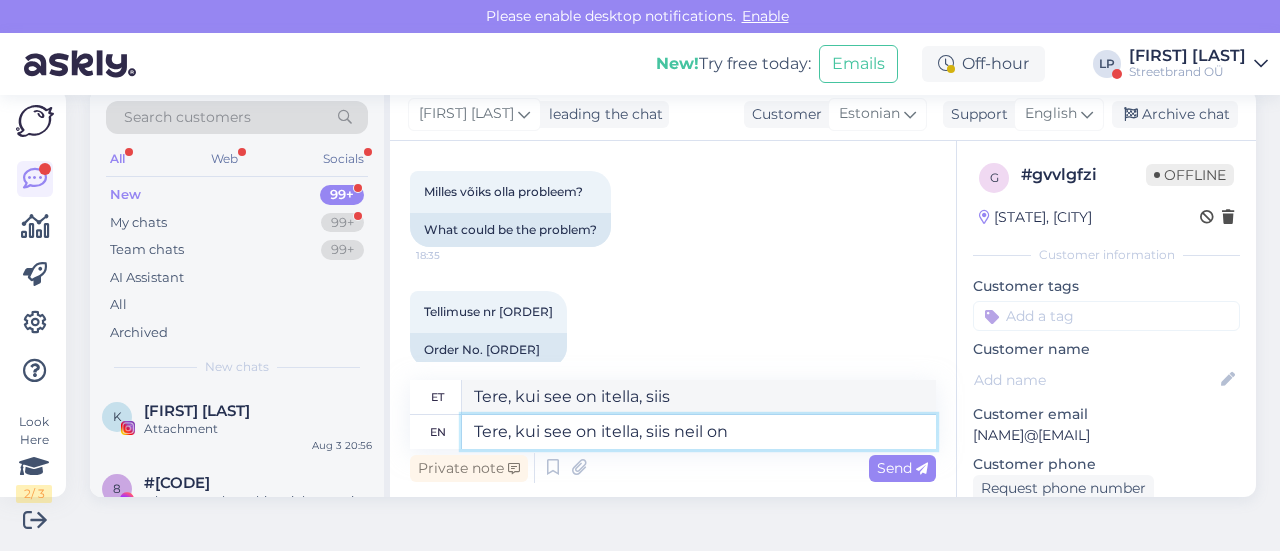 type on "Tere, kui see on itella, siis neil" 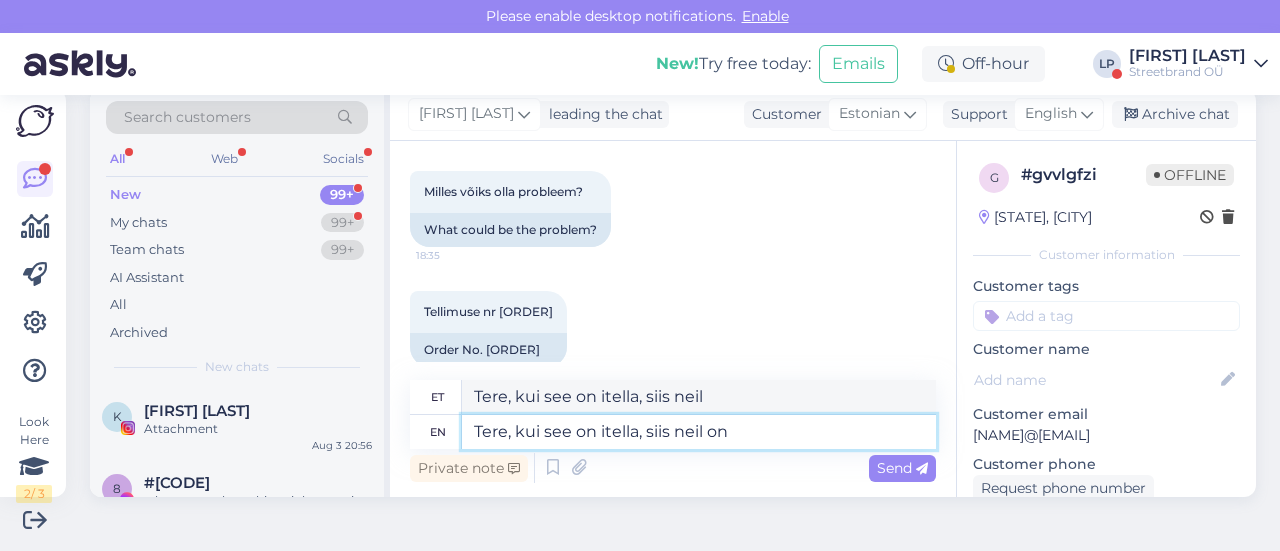 type on "Tere, kui see on itella, siis neil on m" 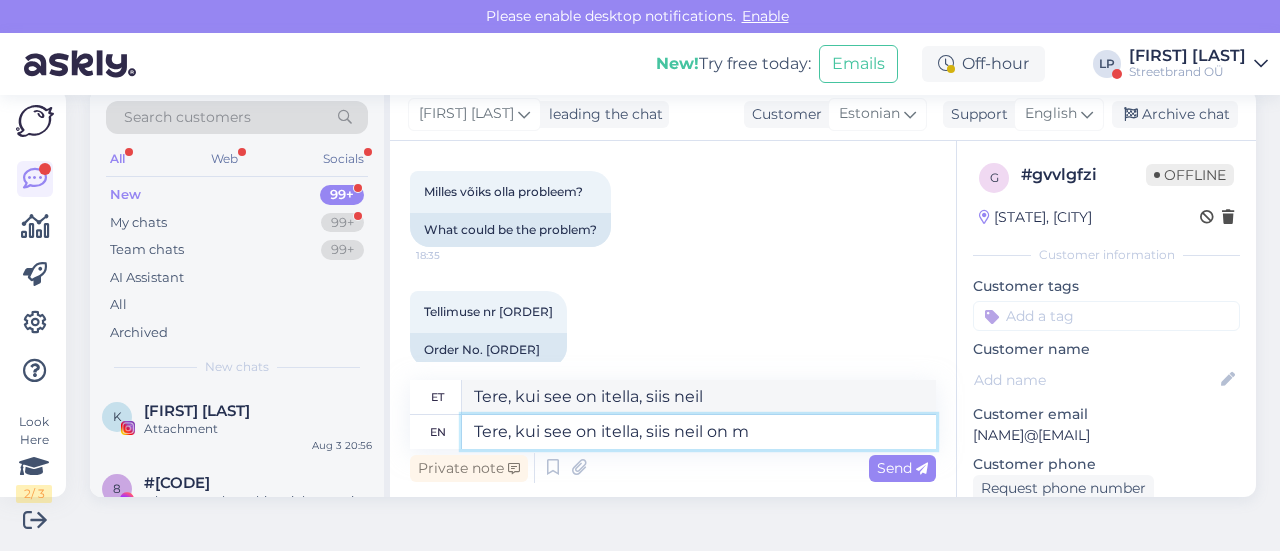 type on "Tere, kui see on itella, siis neil on" 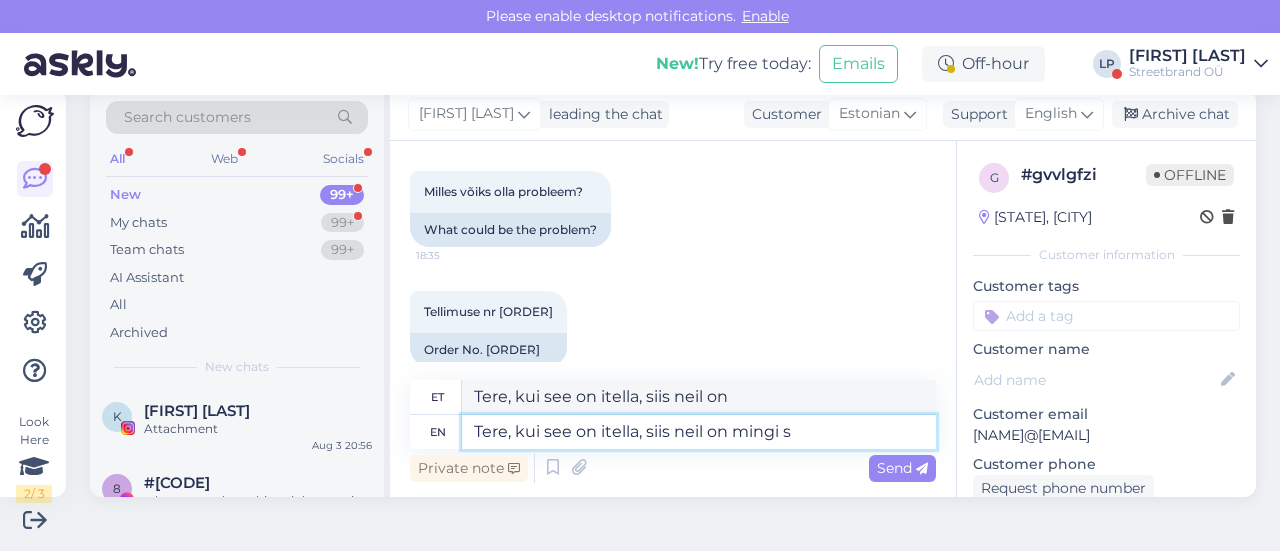 type on "Tere, kui see on itella, siis neil on mingi su" 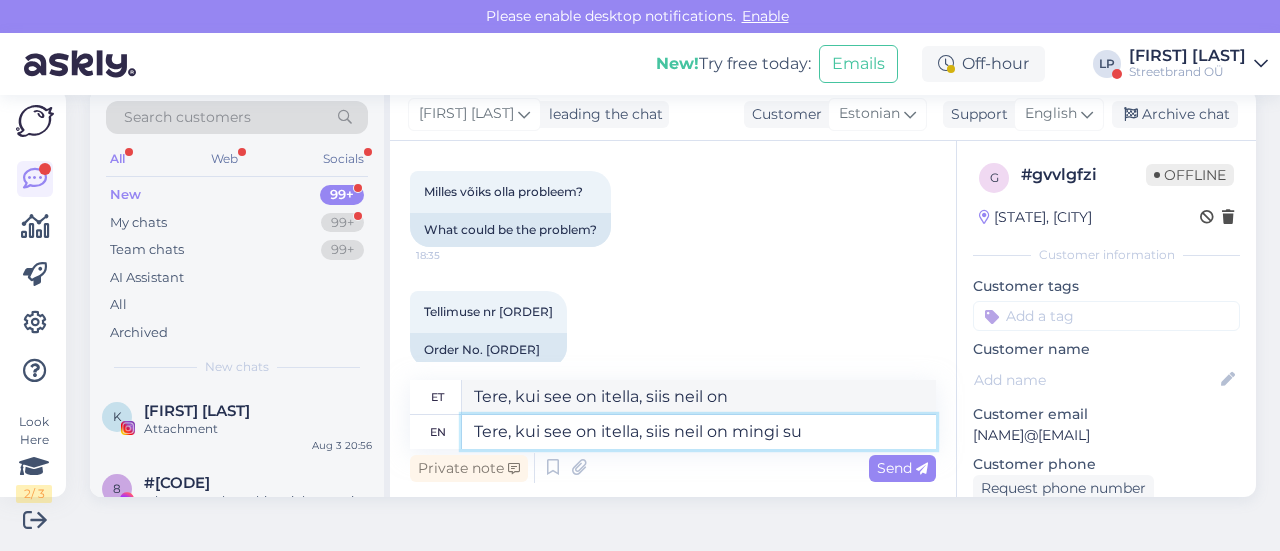 type on "Tere, kui see on itella, siis neil on mingi" 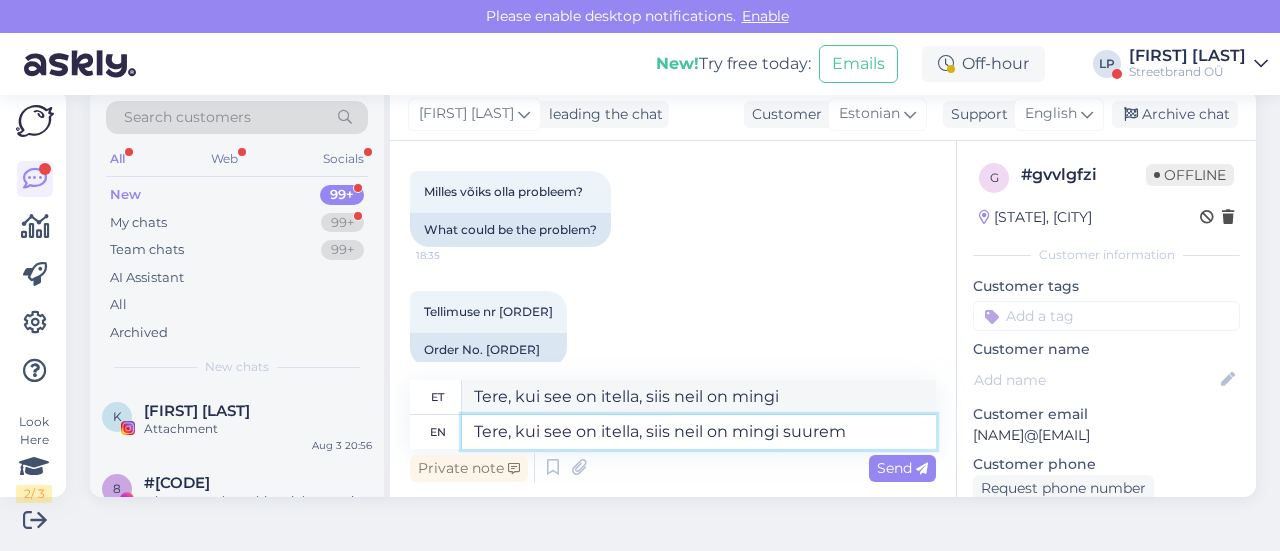type on "Tere, kui see on itella, siis neil on mingi suurem e" 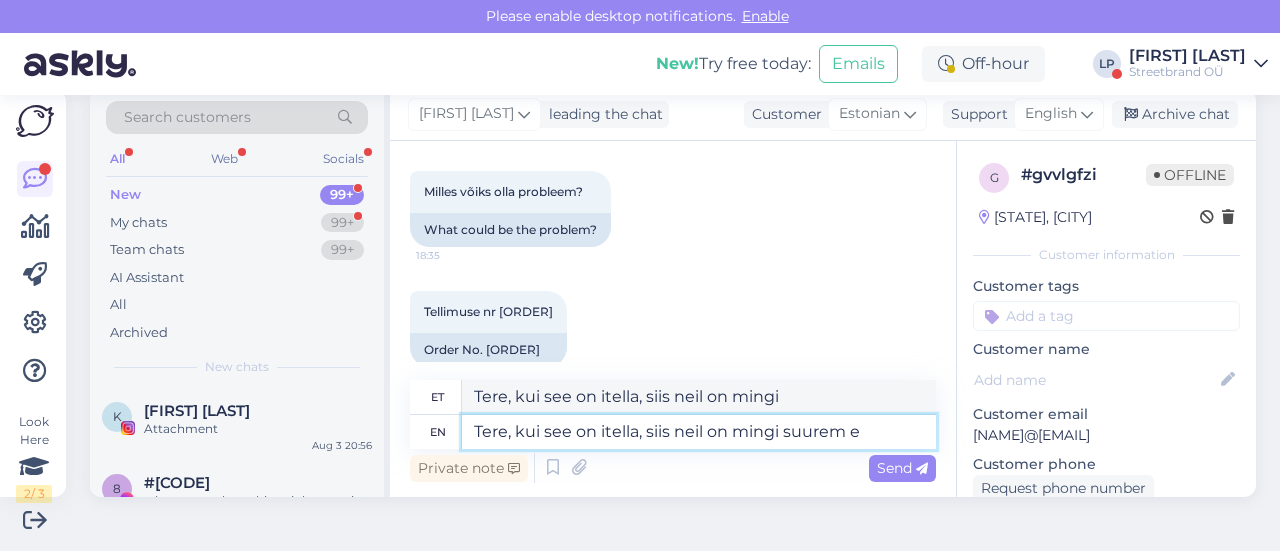 type on "Tere, kui see on itella, siis neil on mingi suurem" 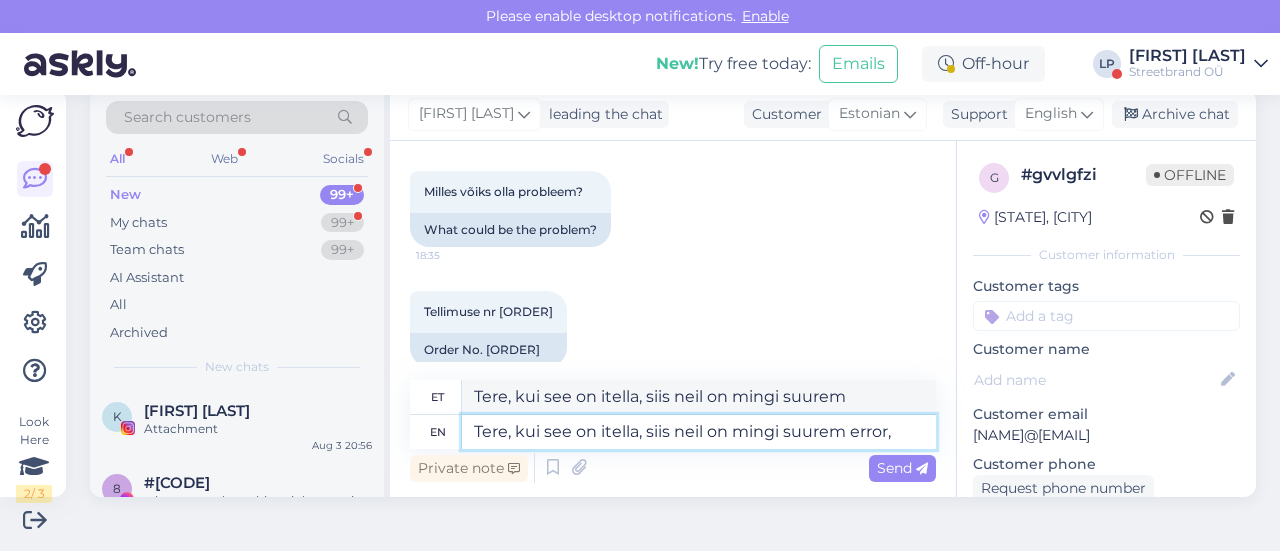 type on "Tere, kui see on itella, siis neil on mingi suurem error," 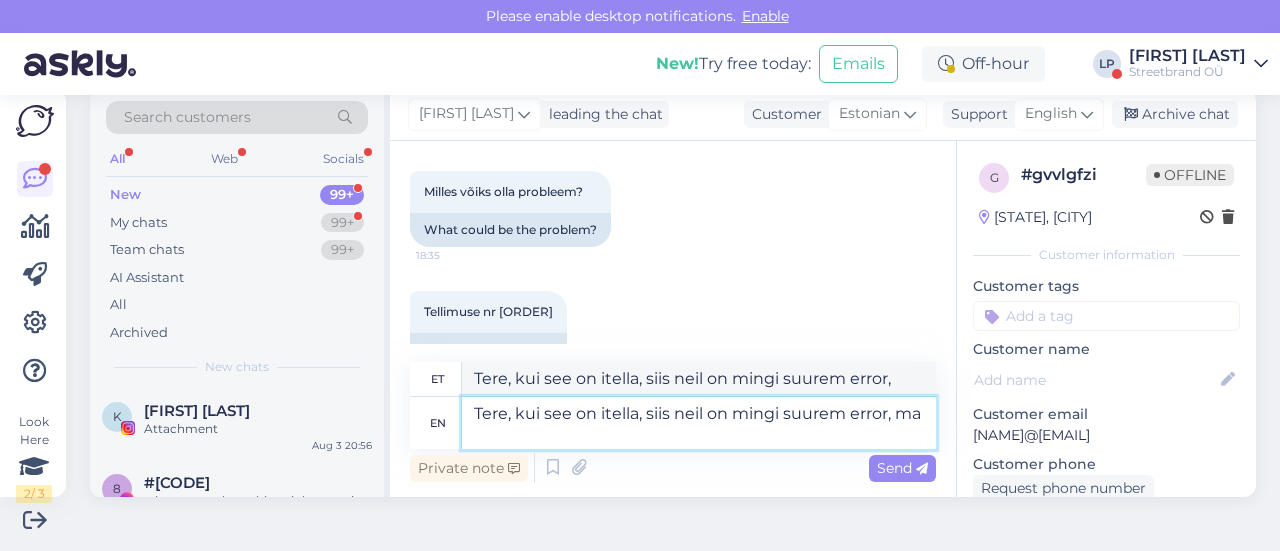 type on "Tere, kui see on itella, siis neil on mingi suurem error, ma sa" 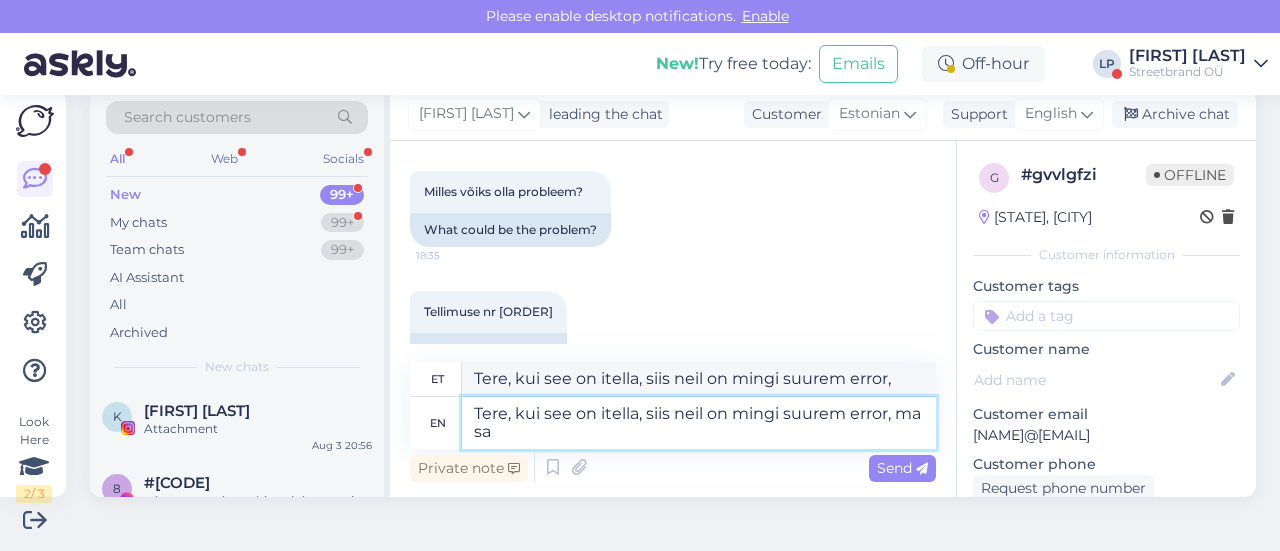 type on "Tere, kui see on itella, siis neil on mingi suurem error, ma" 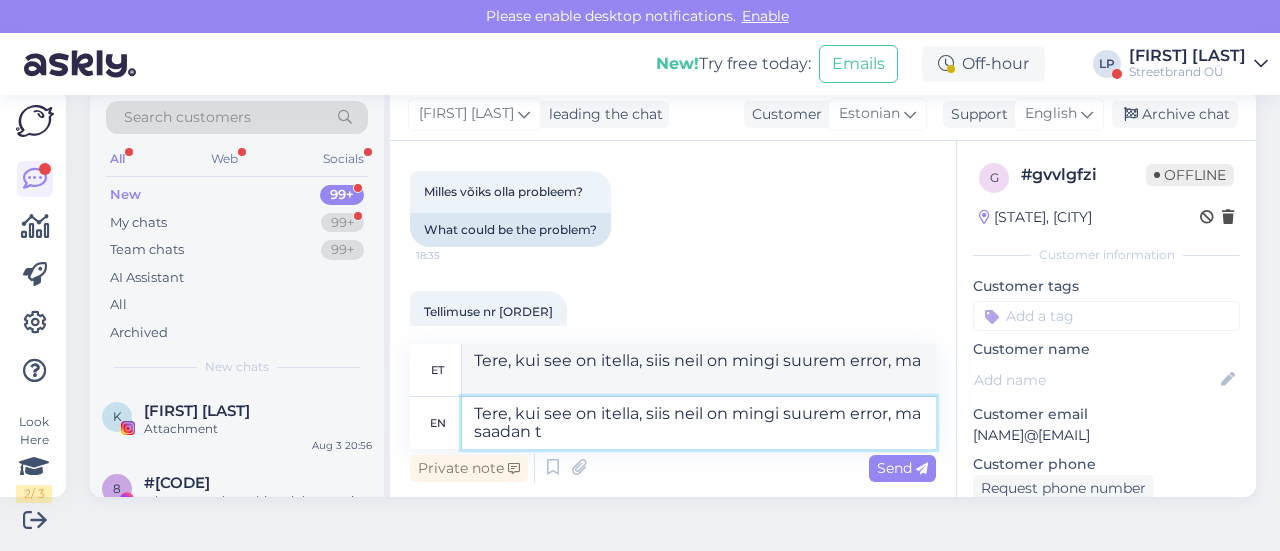 type on "Tere, kui see on itella, siis neil on mingi suurem error, ma saadan te" 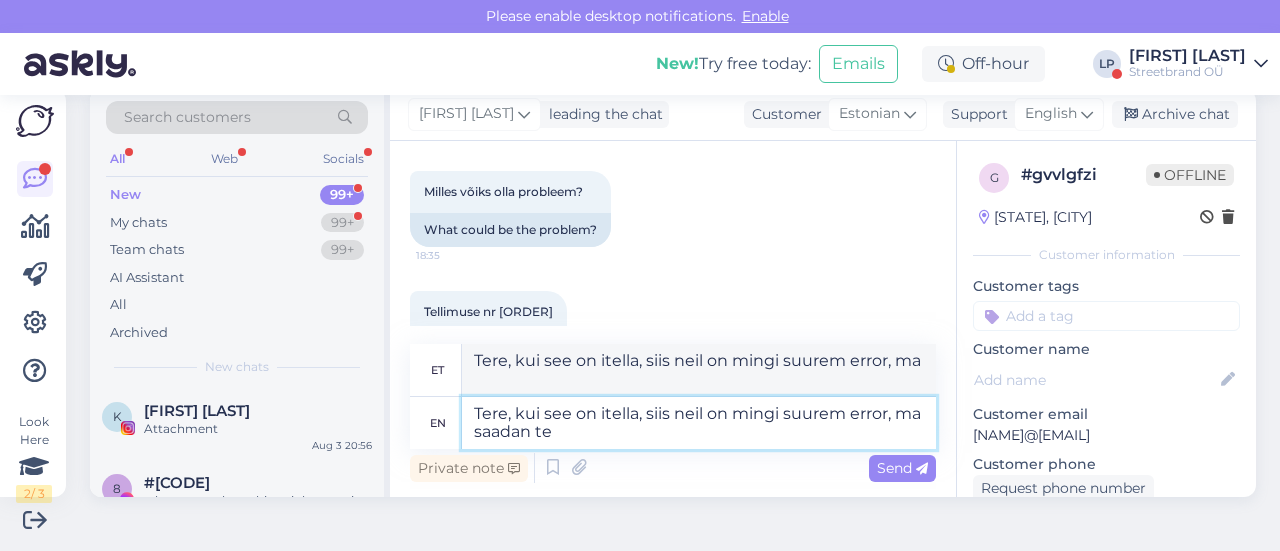 type on "Tere, kui see on itella, siis neil on mingi suurem error, ma saadan" 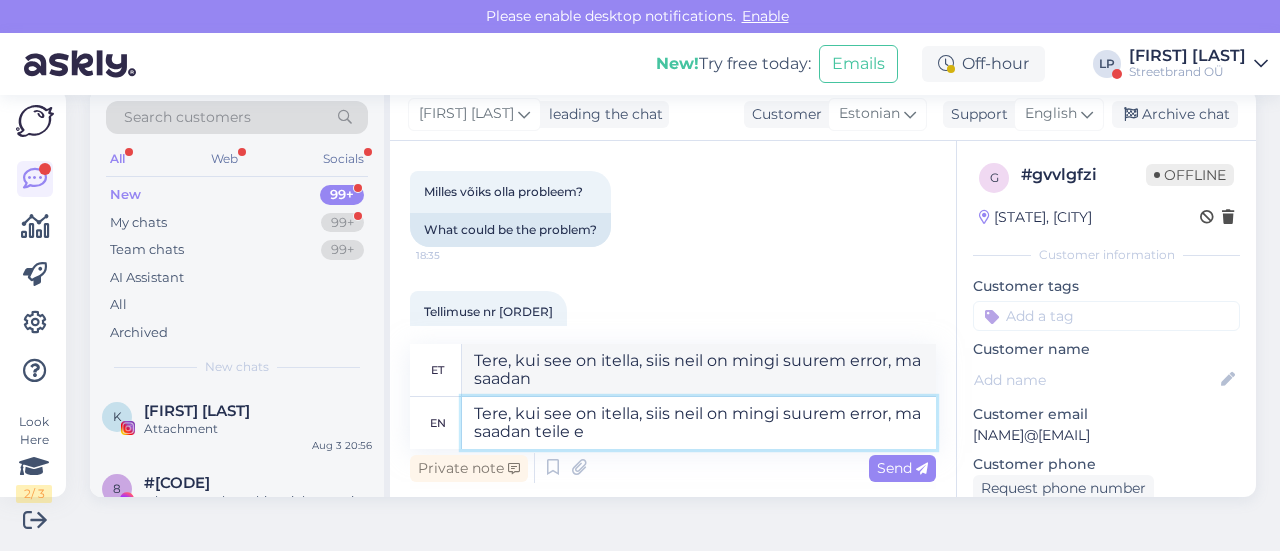 type on "Tere, kui see on itella, siis neil on mingi suurem error, ma saadan teile em" 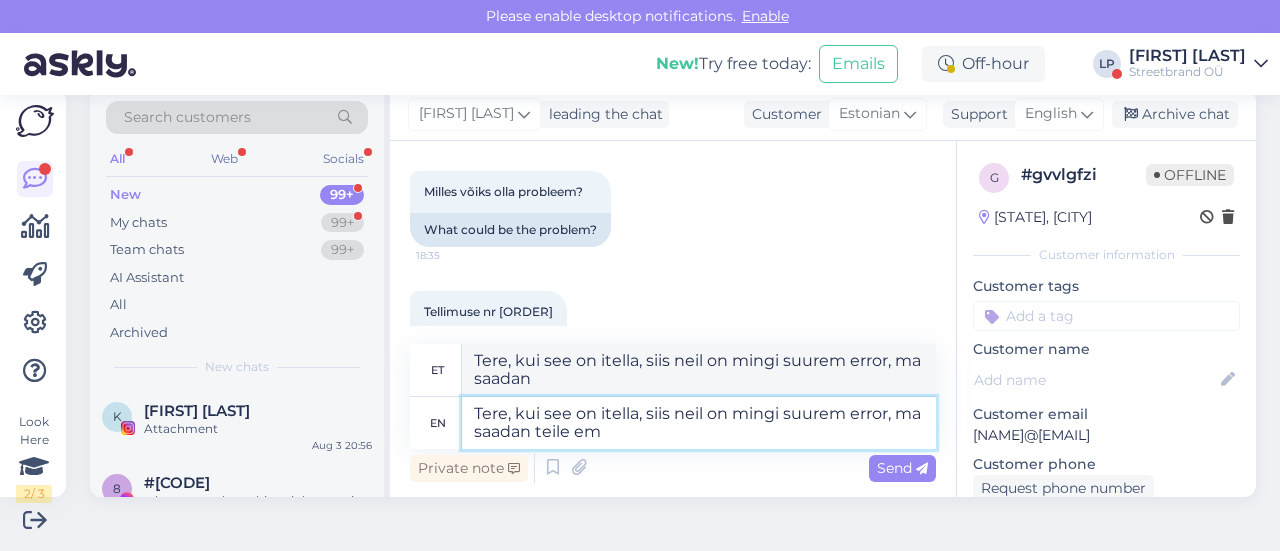 type on "Tere, kui see on itella, siis neil on mingi suurem error, ma saadan teile" 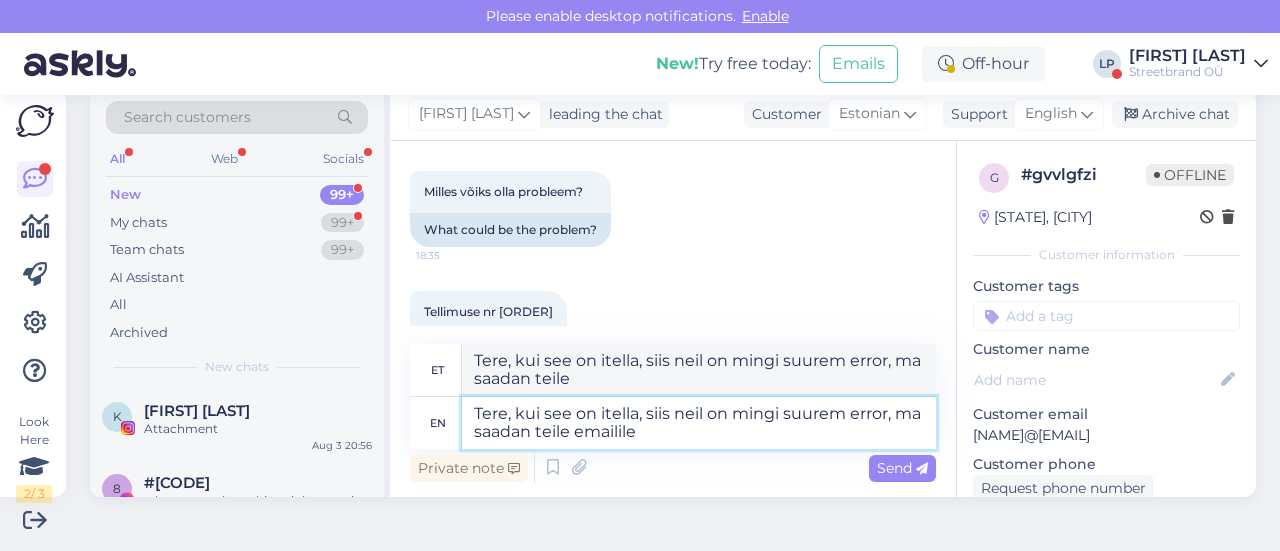 type on "Tere, kui see on itella, siis neil on mingi suurem error, ma saadan teile emailile" 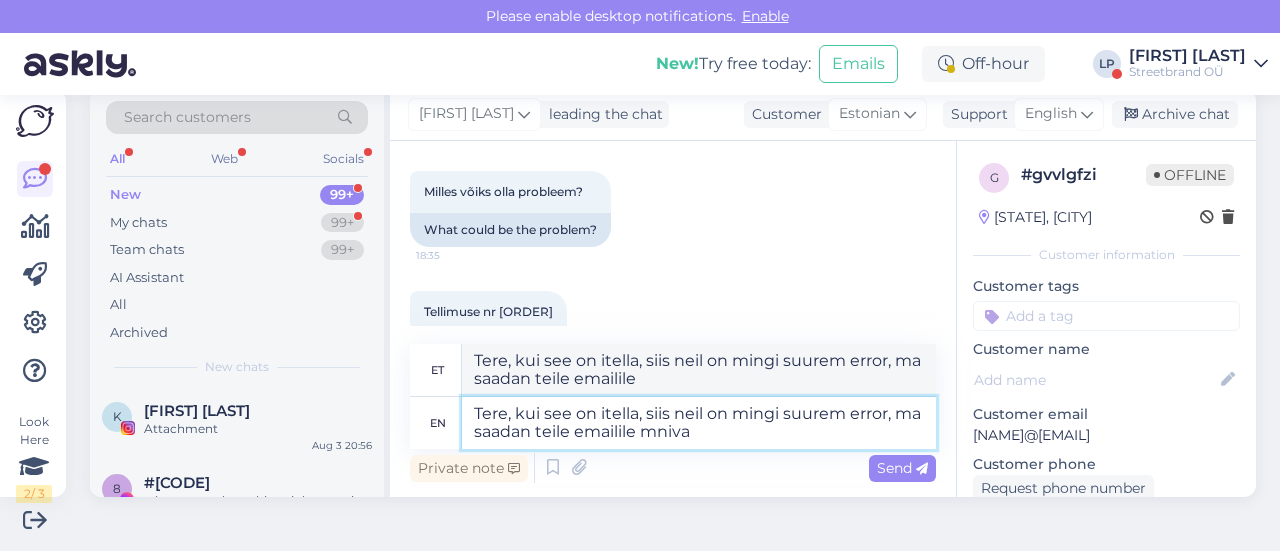 type on "Tere, kui see on itella, siis neil on mingi suurem error, ma saadan teile emailile mniva" 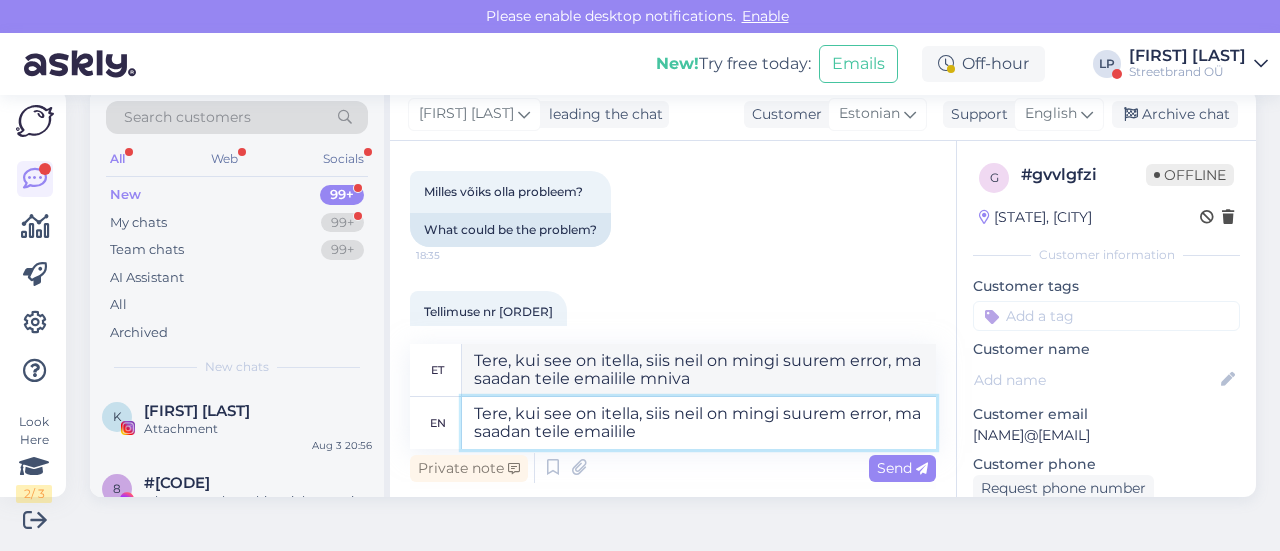 type on "Tere, kui see on itella, siis neil on mingi suurem error, ma saadan teile emailile" 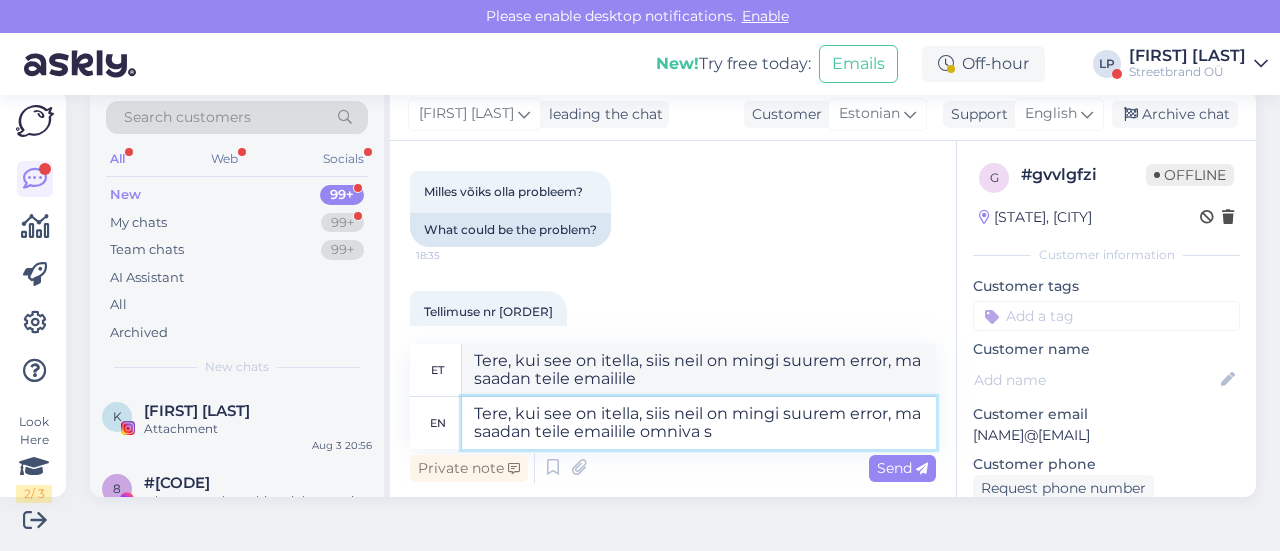type on "Tere, kui see on itella, siis neil on mingi suurem error, ma saadan teile emailile omniva si" 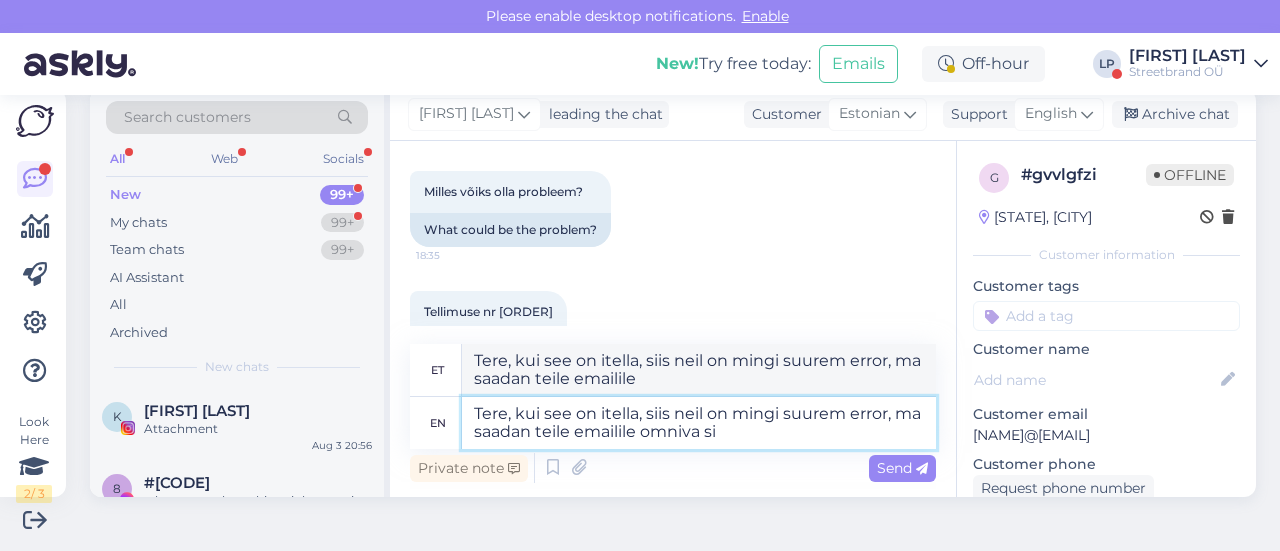 type on "Tere, kui see on itella, siis neil on mingi suurem error, ma saadan teile emailile omniva" 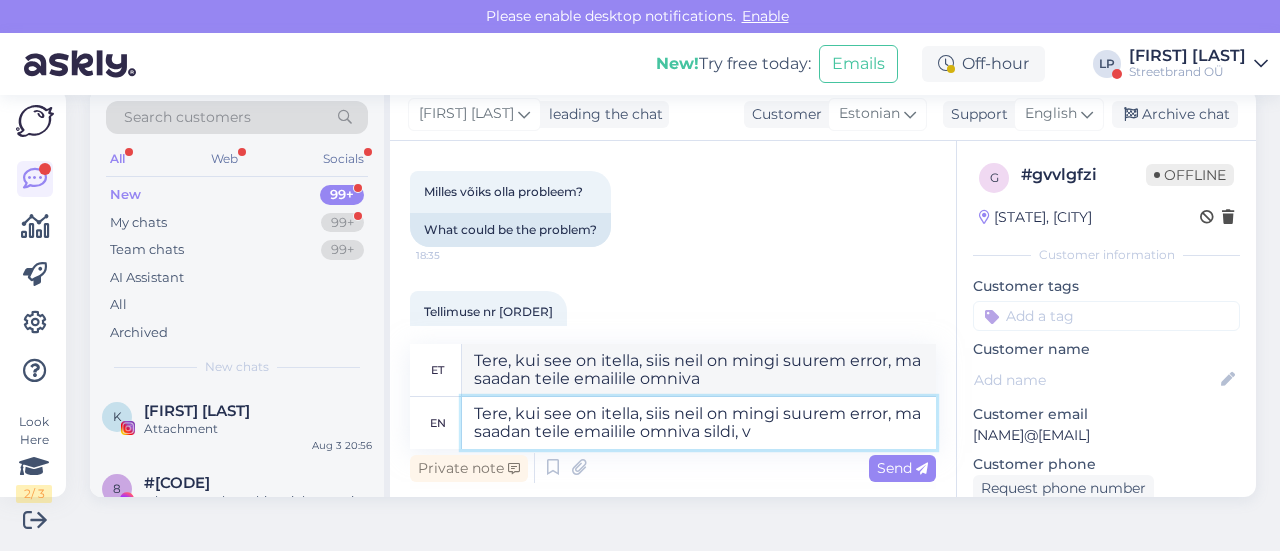 type on "Tere, kui see on itella, siis neil on mingi suurem error, ma saadan teile emailile omniva sildi, va" 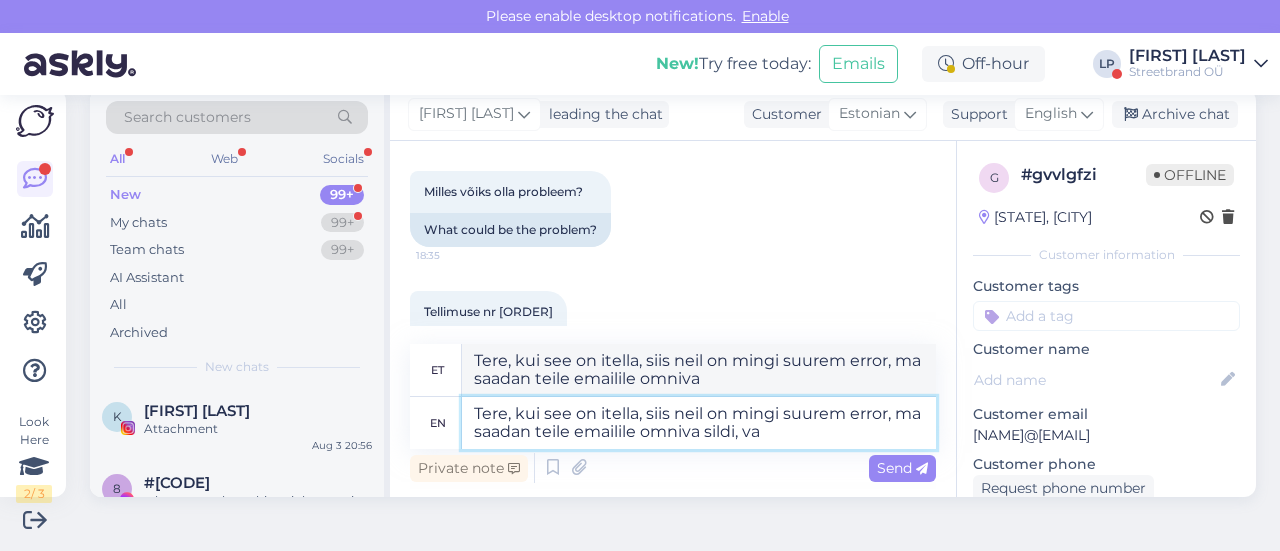 type on "Tere, kui see on itella, siis neil on mingi suurem error, ma saadan teile emailile omniva sildi," 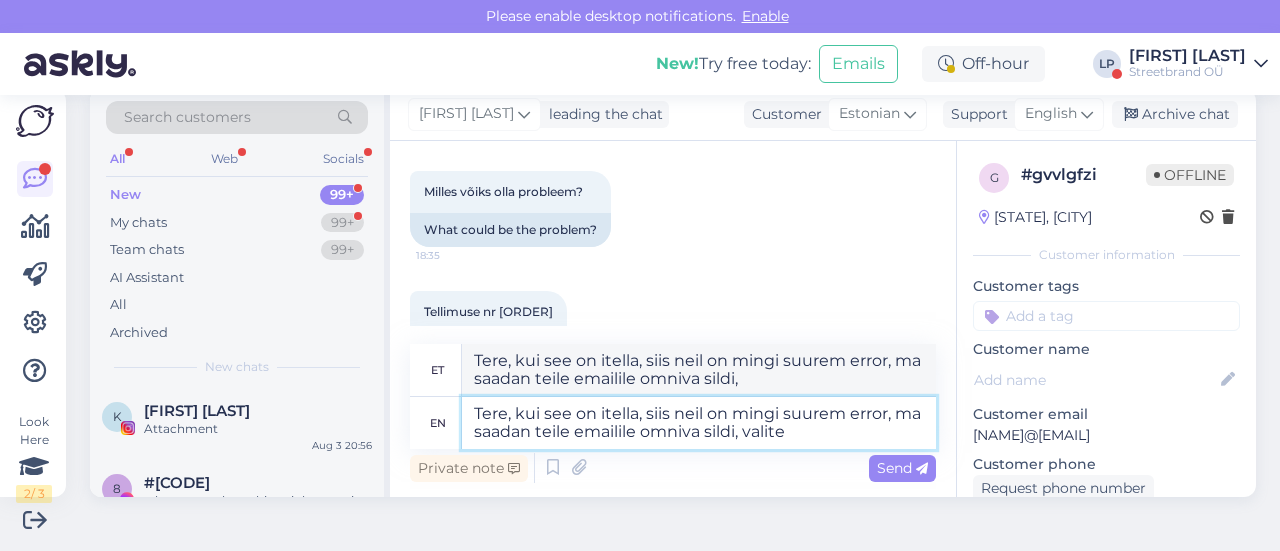 type on "Tere, kui see on itella, siis neil on mingi suurem error, ma saadan teile emailile omniva sildi, valite s" 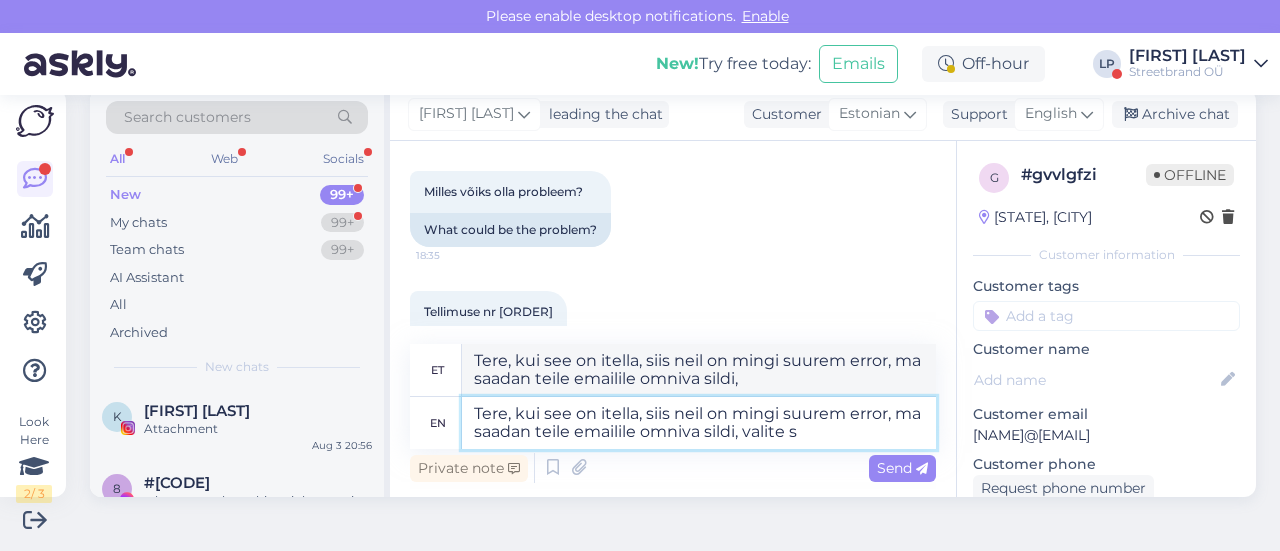 type on "Tere, kui see on itella, siis neil on mingi suurem error, ma saadan teile emailile omniva sildi, valite" 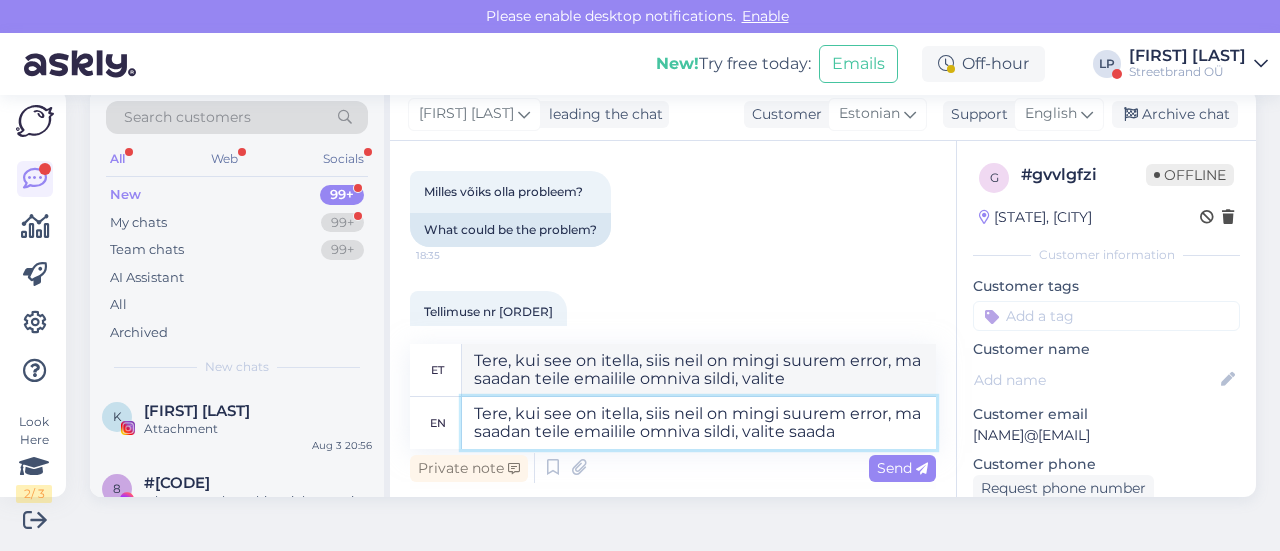 type on "Tere, kui see on itella, siis neil on mingi suurem error, ma saadan teile emailile omniva sildi, valite saada p" 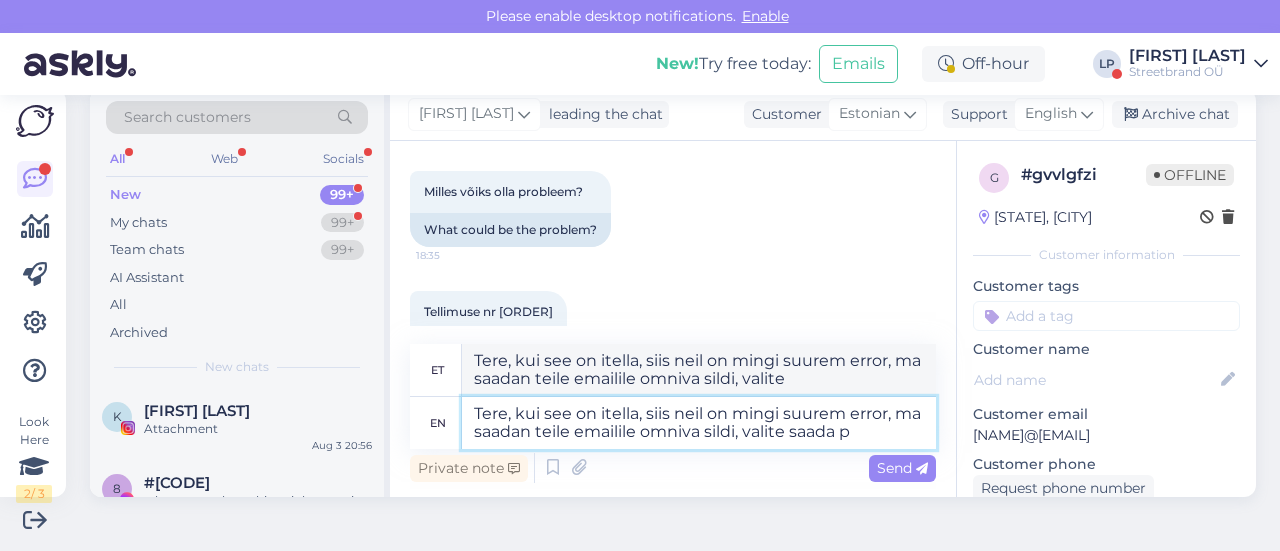 type on "Tere, kui see on itella, siis neil on mingi suurem error, ma saadan teile emailile omniva sildi, valite saada" 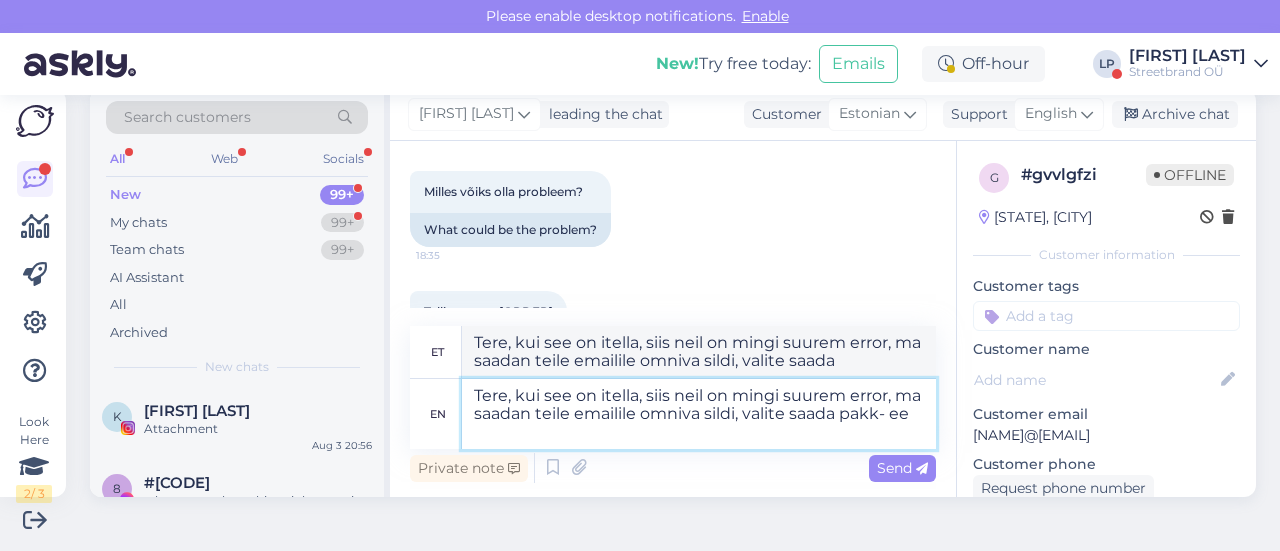 type on "Tere, kui see on itella, siis neil on mingi suurem error, ma saadan teile emailile omniva sildi, valite saada pakk- eel" 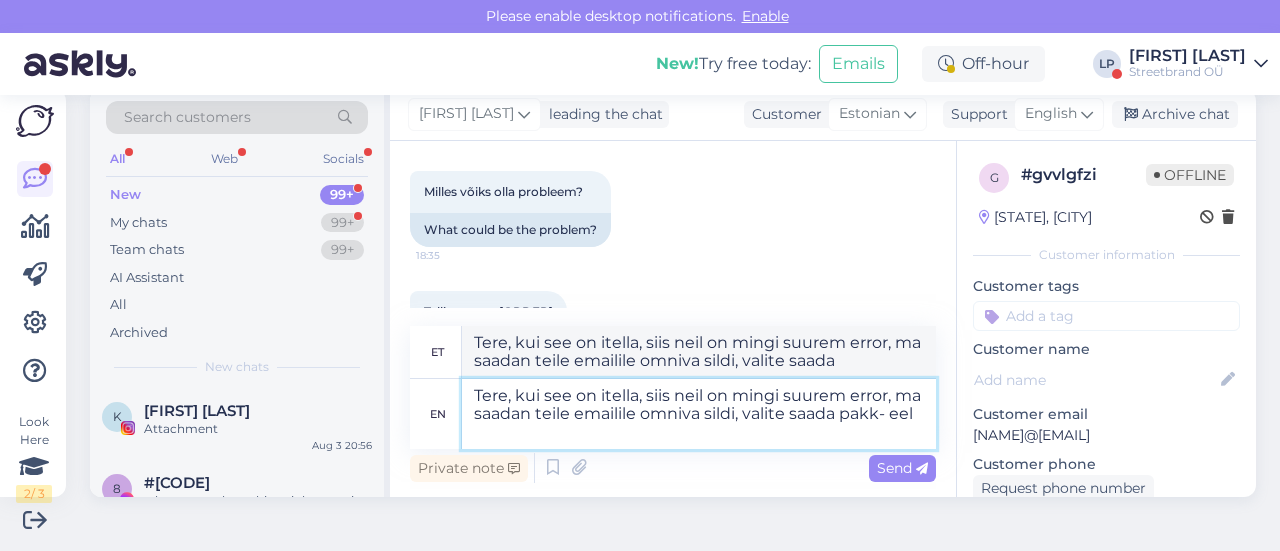 type on "Tere, kui see on itella, siis neil on mingi suurem error, ma saadan teile emailile omniva sildi, valite saada pakk-" 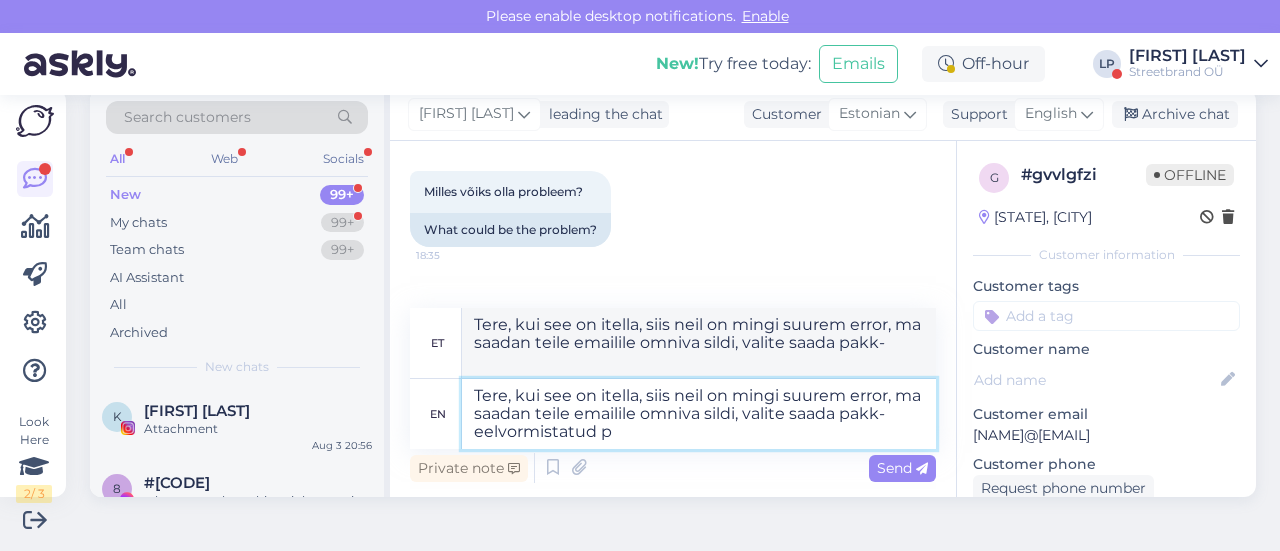 type on "Tere, kui see on itella, siis neil on mingi suurem error, ma saadan teile emailile omniva sildi, valite saada pakk- eelvormistatud pk" 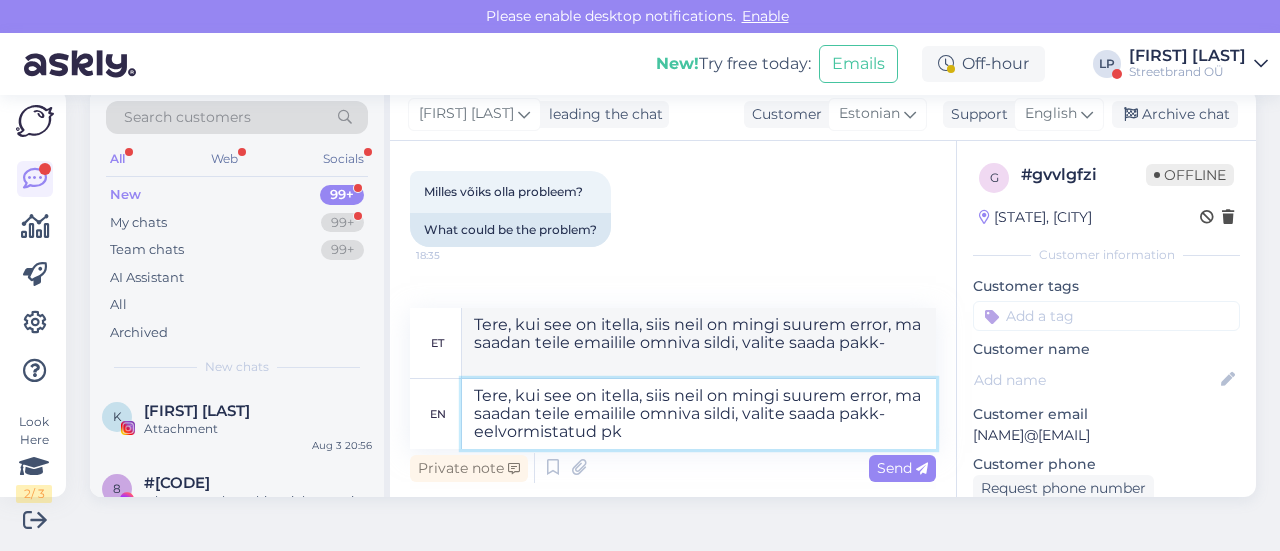 type on "Tere, kui see on itella, siis neil on mingi suurem error, ma saadan teile emailile omniva sildi, valite saada pakk- eelvormistatud" 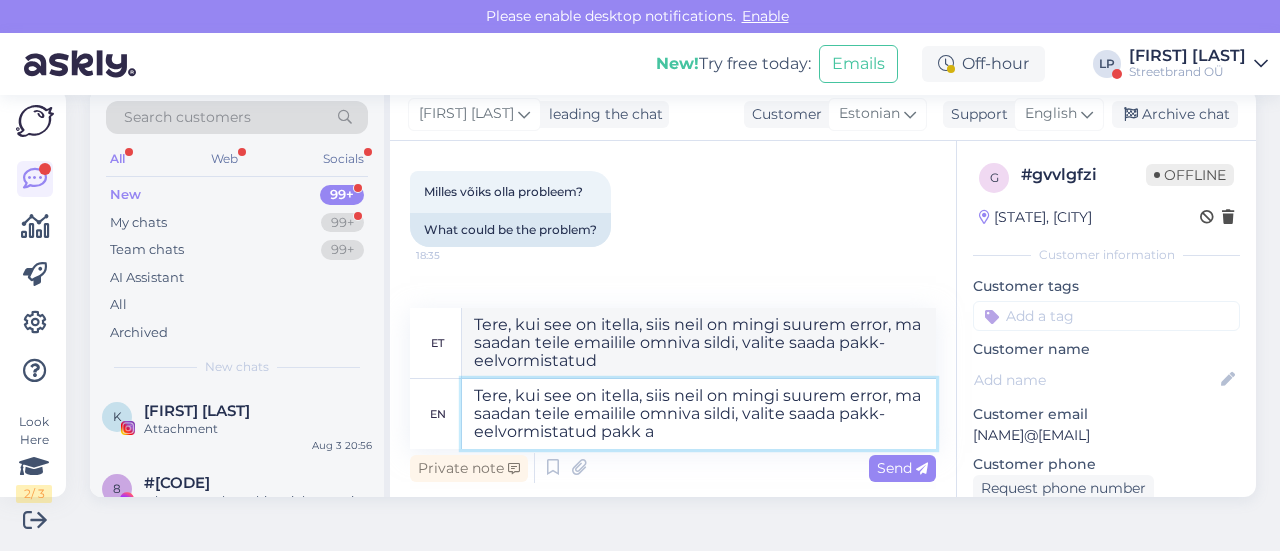 type on "Tere, kui see on itella, siis neil on mingi suurem error, ma saadan teile emailile omniva sildi, valite saada pakk- eelvormistatud pakk a" 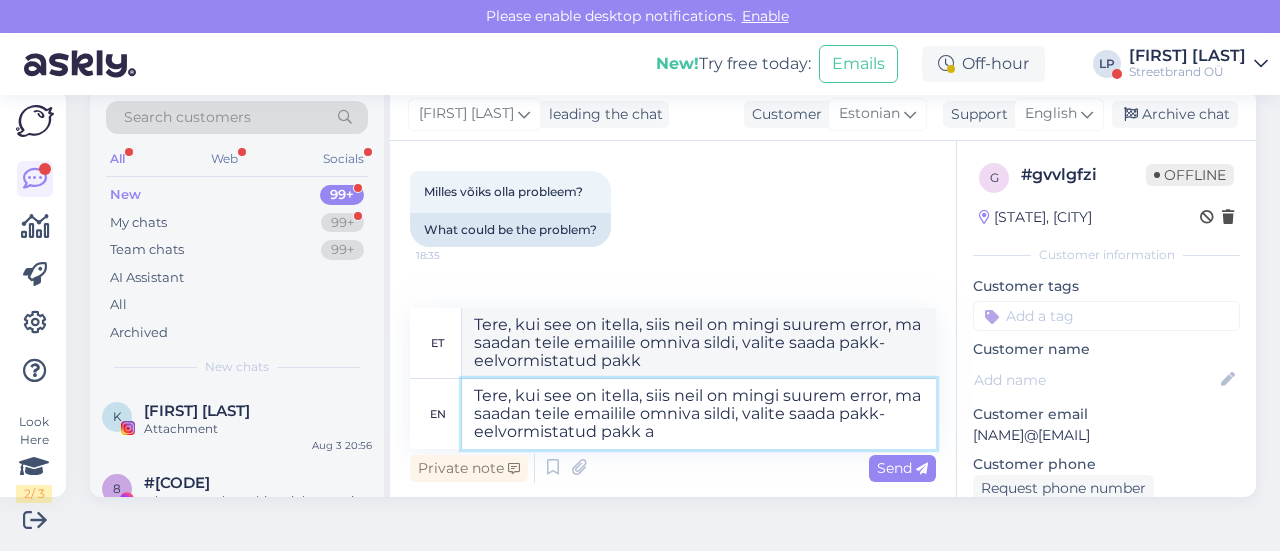 type on "Tere, kui see on itella, siis neil on mingi suurem error, ma saadan teile emailile omniva sildi, valite saada pakk- eelvormistatud pakk a" 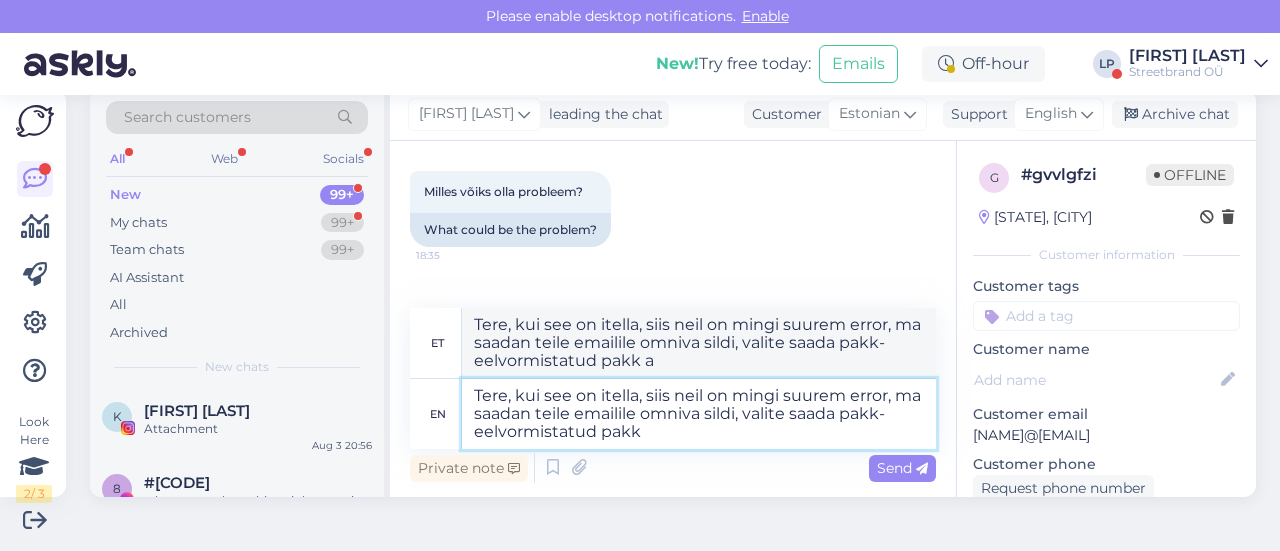 type on "Tere, kui see on itella, siis neil on mingi suurem error, ma saadan teile emailile omniva sildi, valite saada pakk- eelvormistatud pakk" 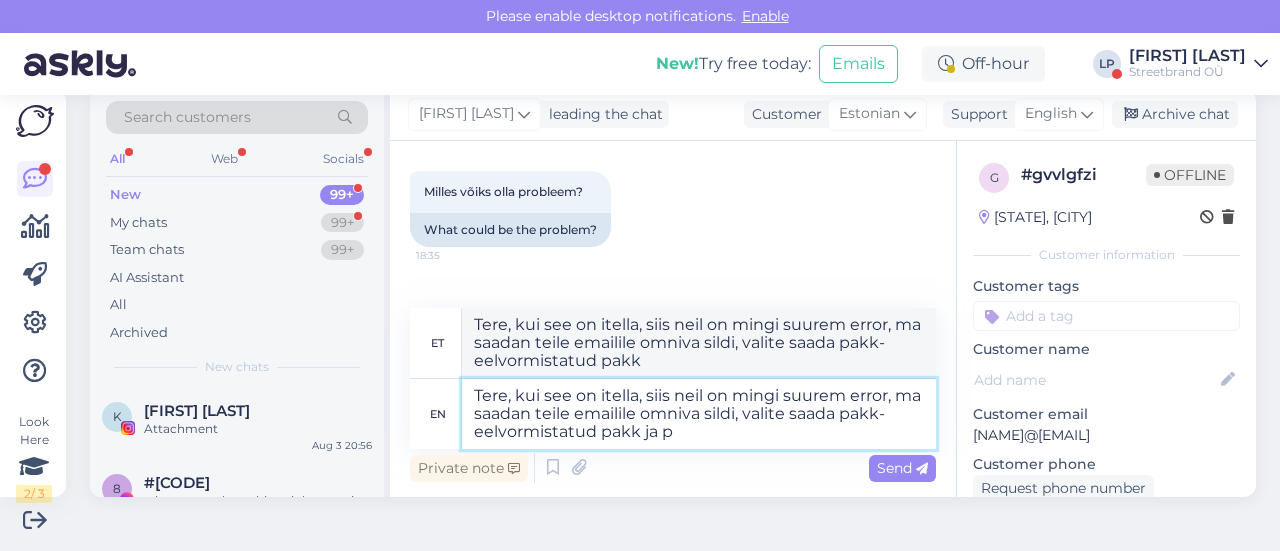type on "Tere, kui see on itella, siis neil on mingi suurem error, ma saadan teile emailile omniva sildi, valite saada pakk- eelvormistatud pakk ja pa" 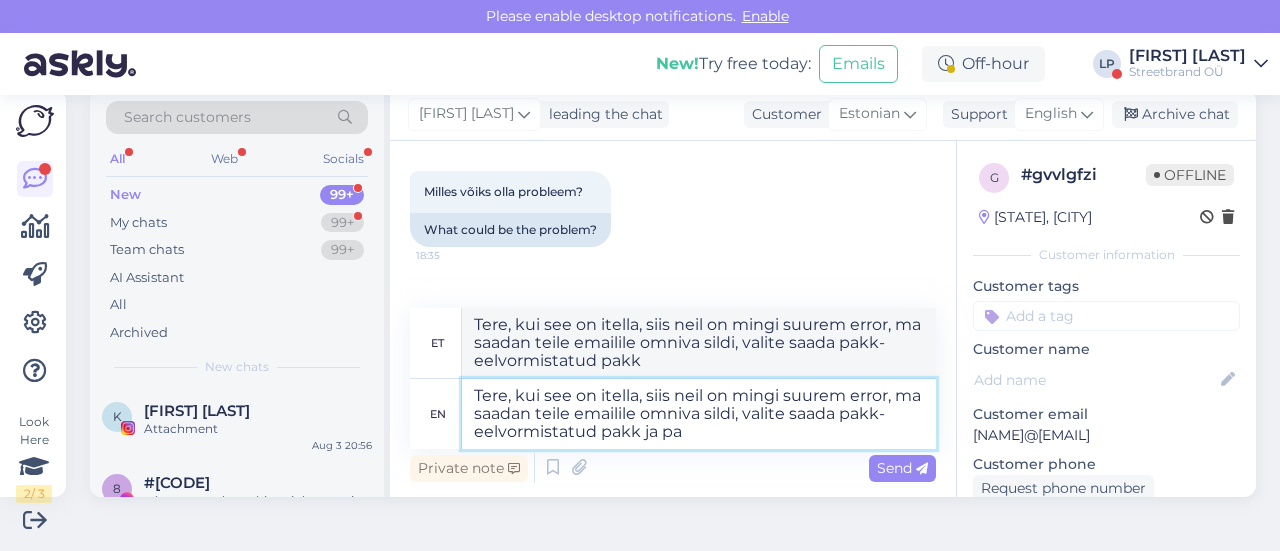 type on "Tere, kui see on itella, siis neil on mingi suurem error, ma saadan teile emailile omniva sildi, valite saada pakk- eelvormistatud pakk ja" 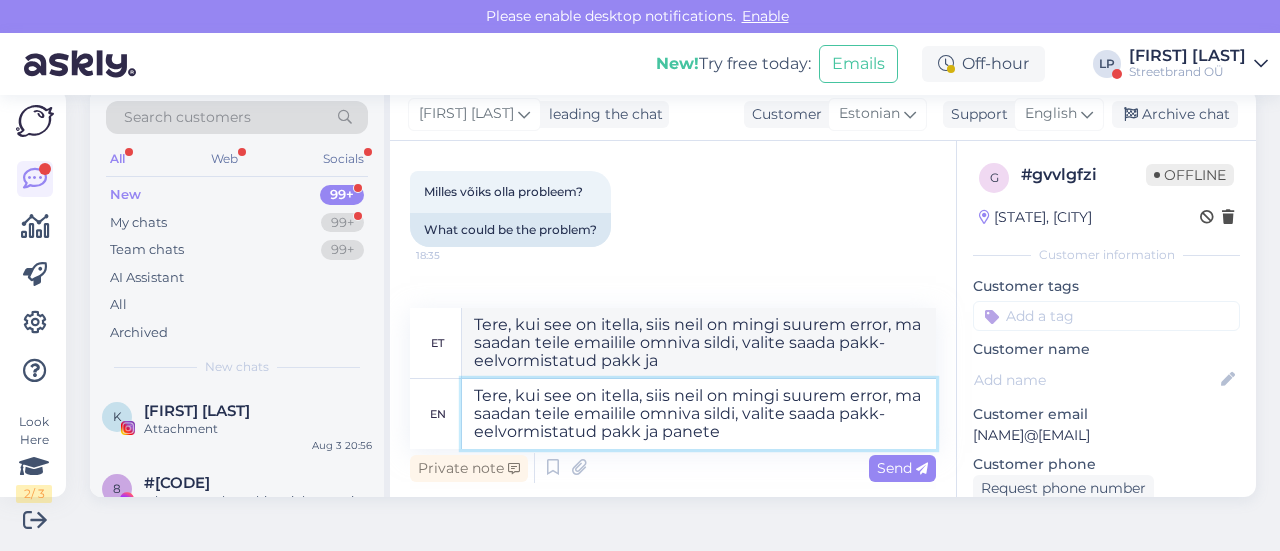 type on "Tere, kui see on itella, siis neil on mingi suurem error, ma saadan teile emailile omniva sildi, valite saada pakk- eelvormistatud pakk ja panete s" 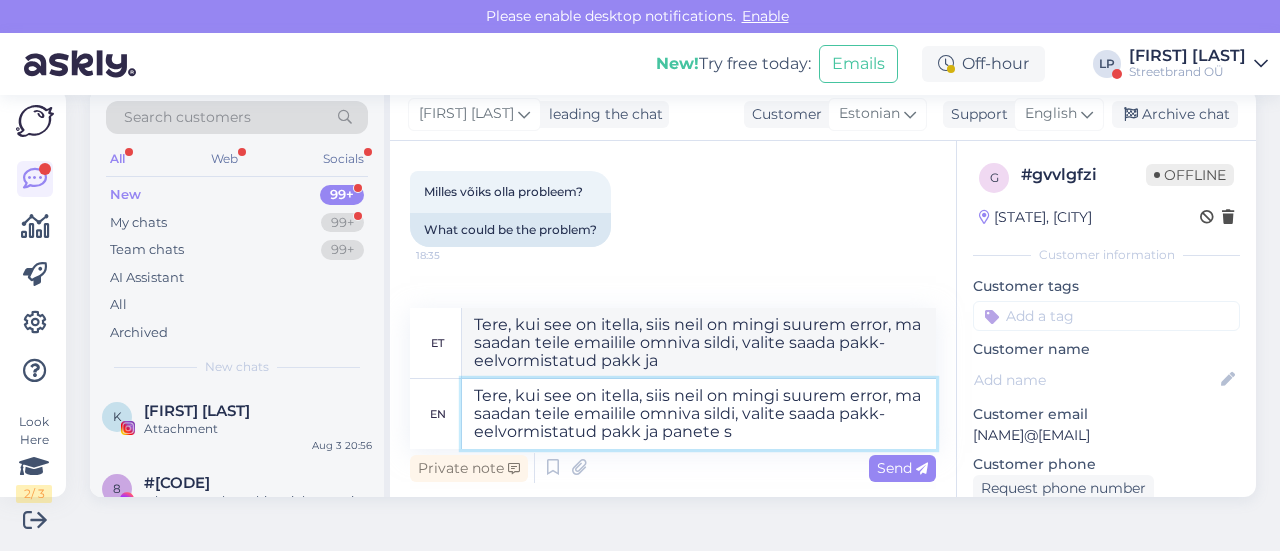 type on "Tere, kui see on itella, siis neil on mingi suurem error, ma saadan teile emailile omniva sildi, valite saada pakk- eelvormistatud pakk ja panete" 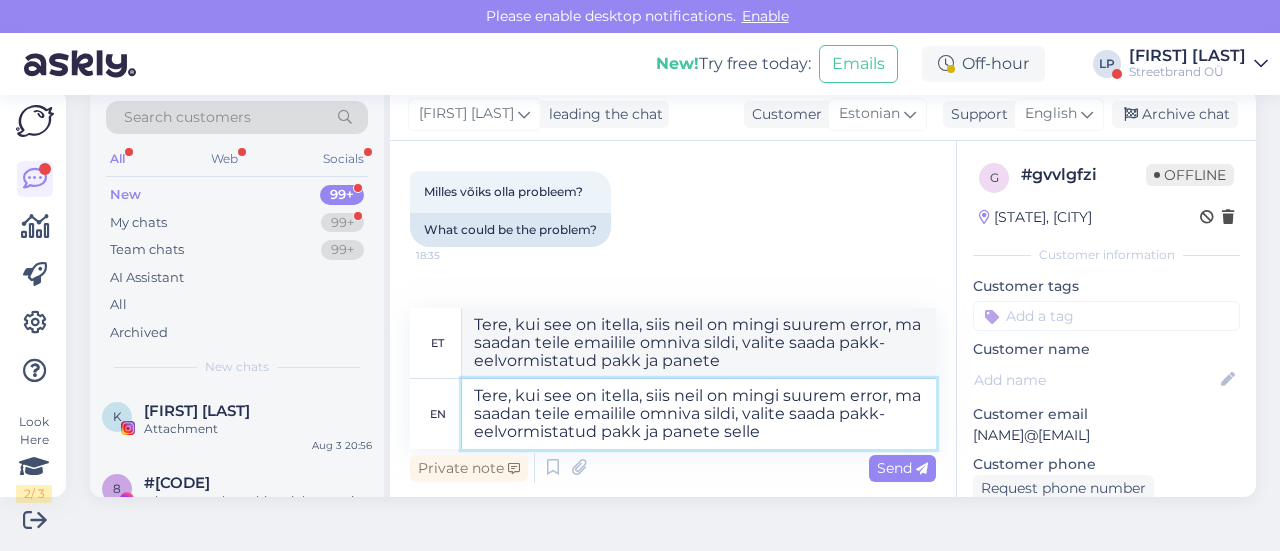 type on "Tere, kui see on itella, siis neil on mingi suurem error, ma saadan teile emailile omniva sildi, valite saada pakk- eelvormistatud pakk ja panete selle" 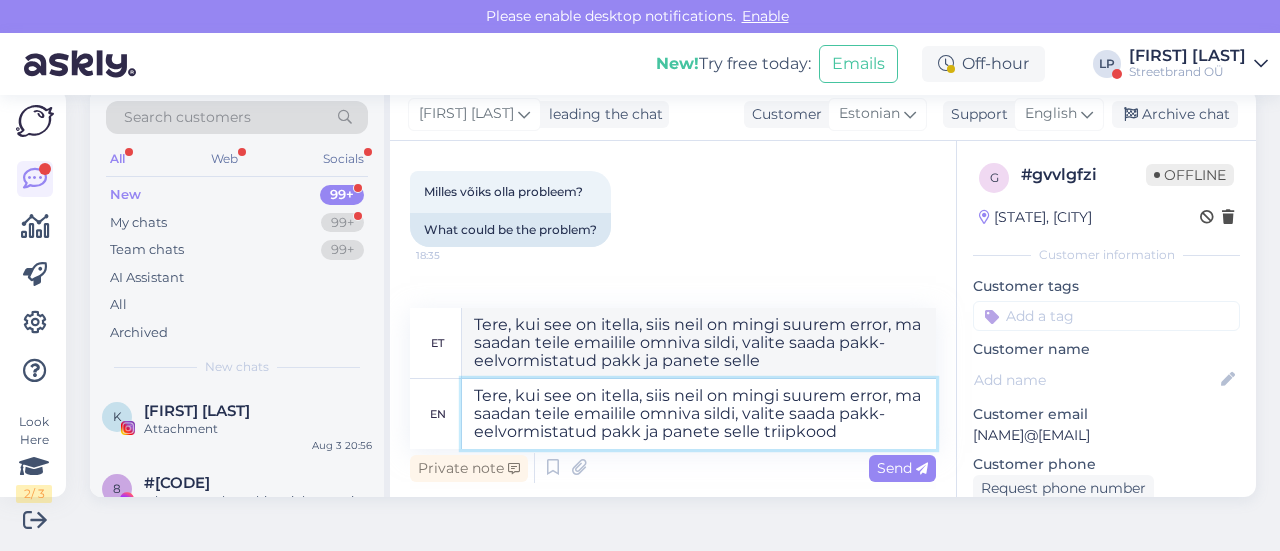 type on "Tere, kui see on itella, siis neil on mingi suurem error, ma saadan teile emailile omniva sildi, valite saada pakk- eelvormistatud pakk ja panete selle triipkood" 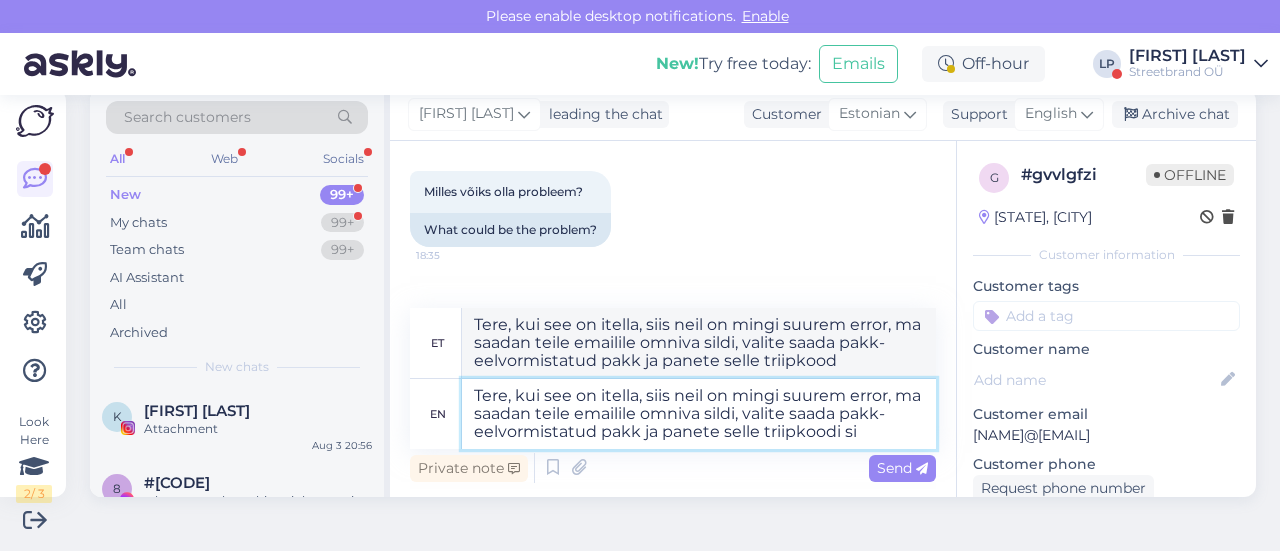 type on "Tere, kui see on itella, siis neil on mingi suurem error, ma saadan teile emailile omniva sildi, valite saada pakk- eelvormistatud pakk ja panete selle triipkoodi sis" 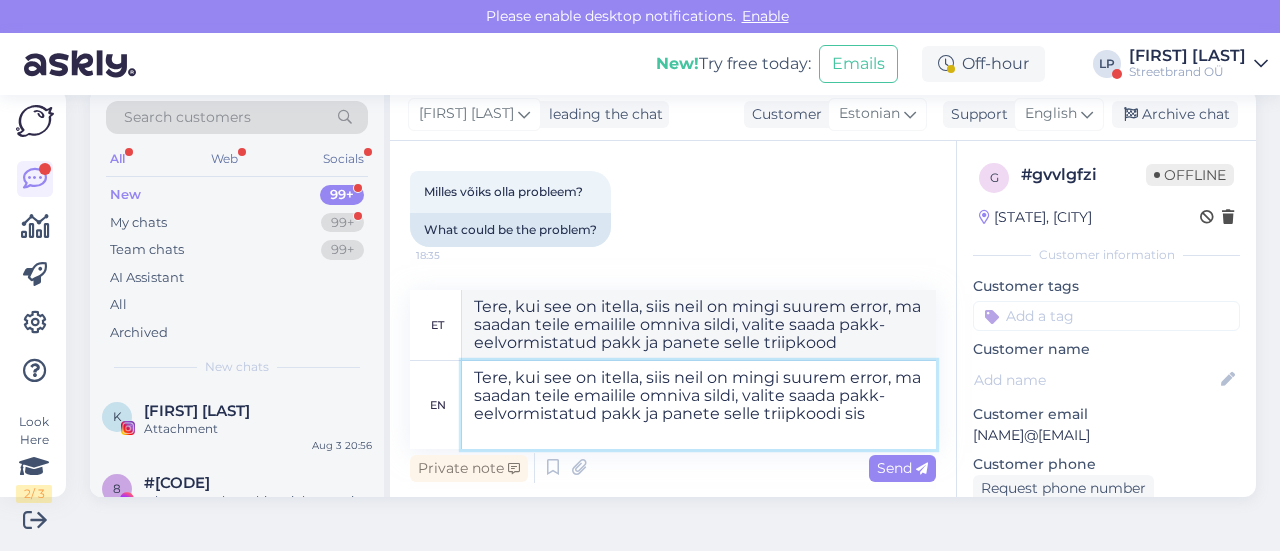 type on "Tere, kui see on itella, siis neil on mingi suurem error, ma saadan teile emailile omniva sildi, valite saada pakk- eelvormistatud pakk ja panete selle triipkoodi" 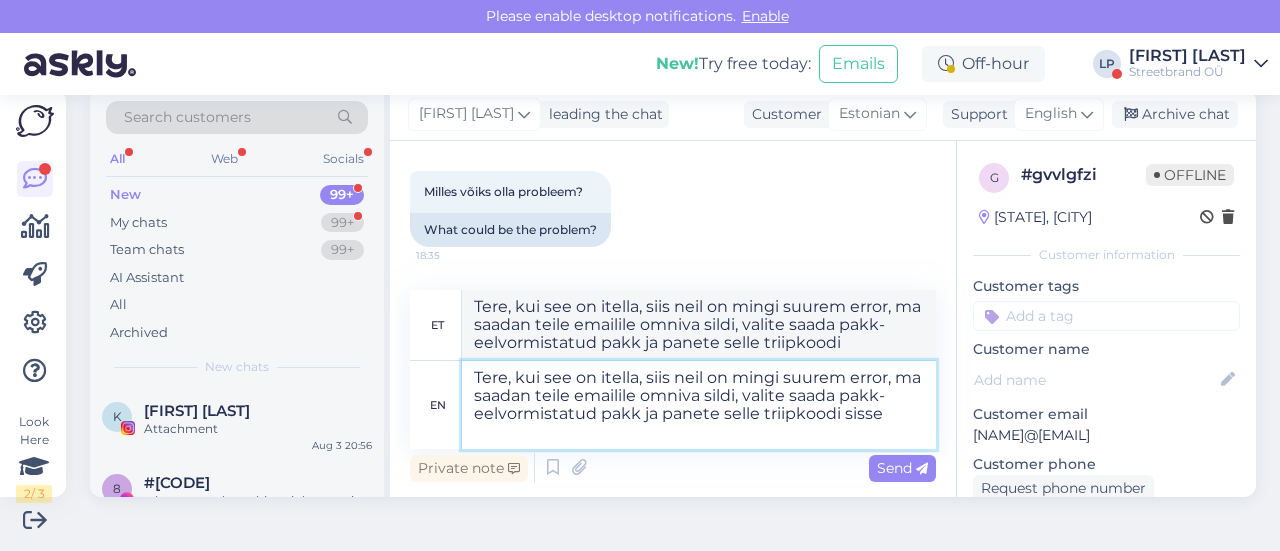 type on "Tere, kui see on itella, siis neil on mingi suurem error, ma saadan teile emailile omniva sildi, valite saada pakk- eelvormistatud pakk ja panete selle triipkoodi sisse." 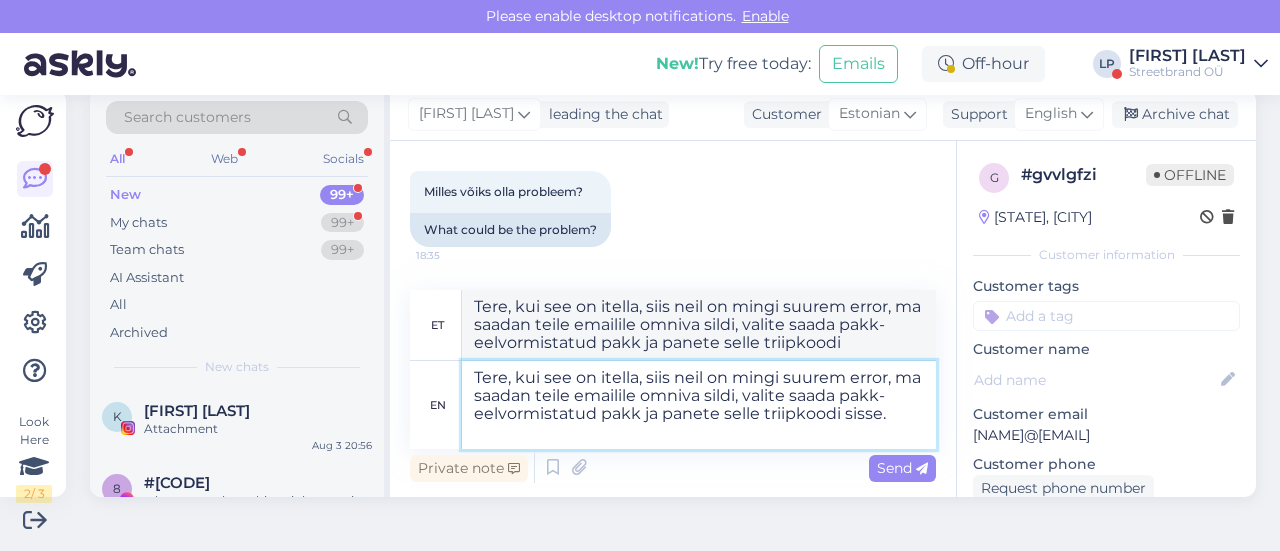 type on "Tere, kui see on itella, siis neil on mingi suurem error, ma saadan teile emailile omniva sildi, valite pakk- eelvormistatud pakk ja panete selle triipkoodi sisse." 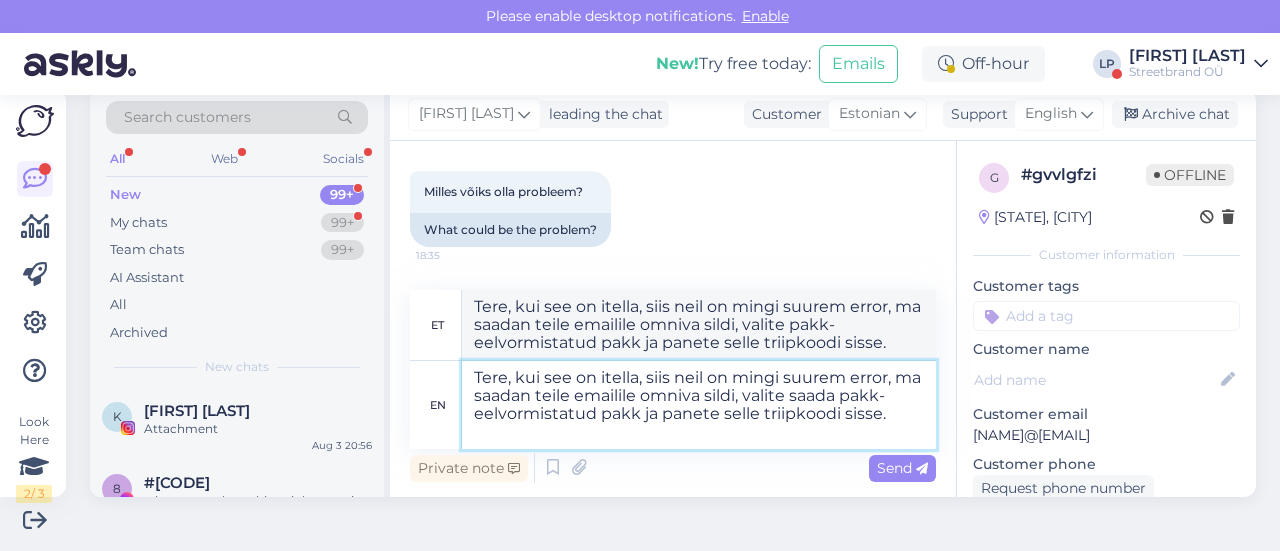 type 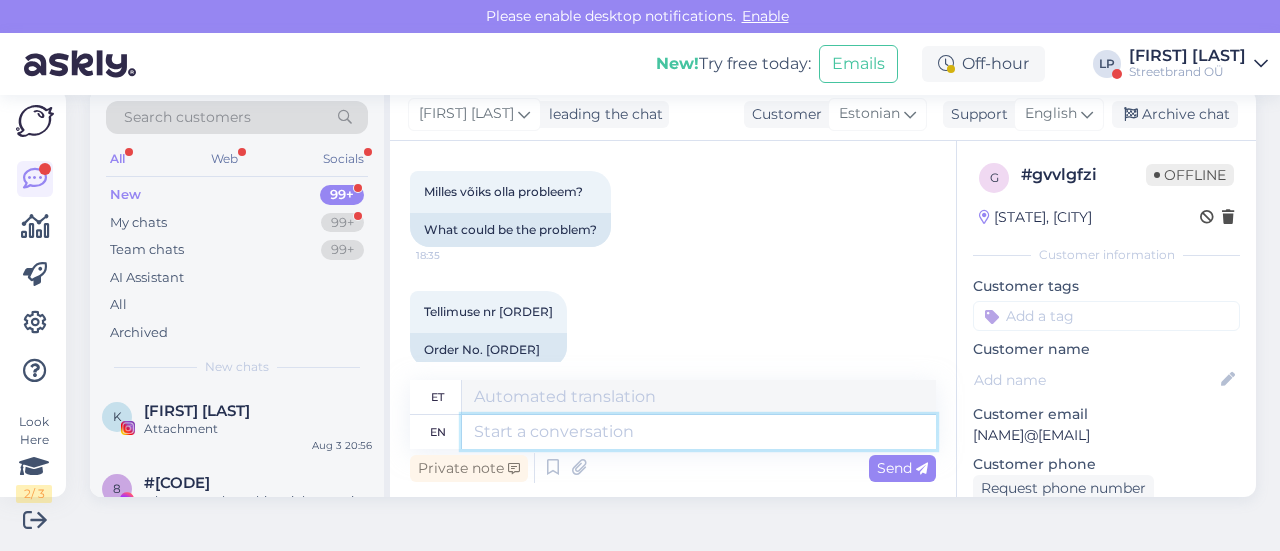 scroll, scrollTop: 752, scrollLeft: 0, axis: vertical 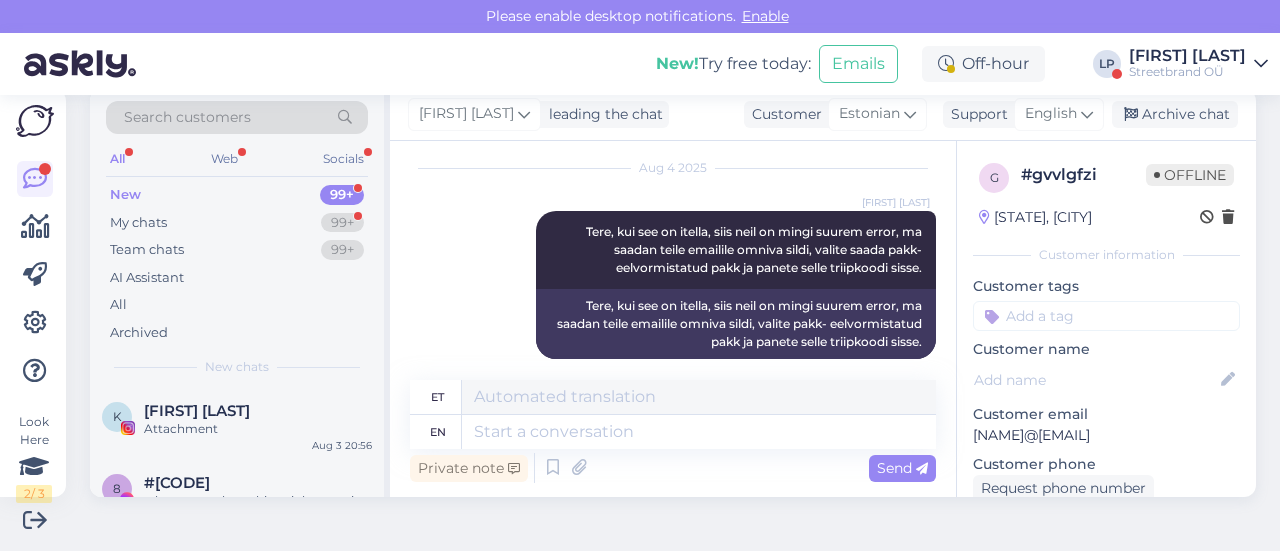 drag, startPoint x: 1146, startPoint y: 436, endPoint x: 958, endPoint y: 432, distance: 188.04254 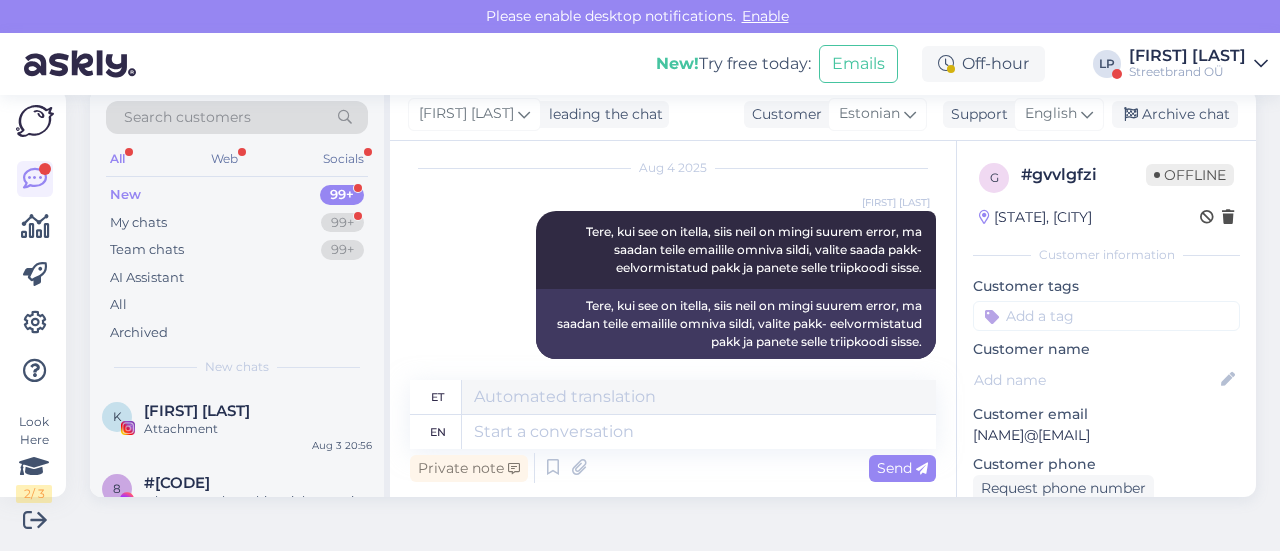 click on "[NAME]@[EMAIL]" at bounding box center (1106, 435) 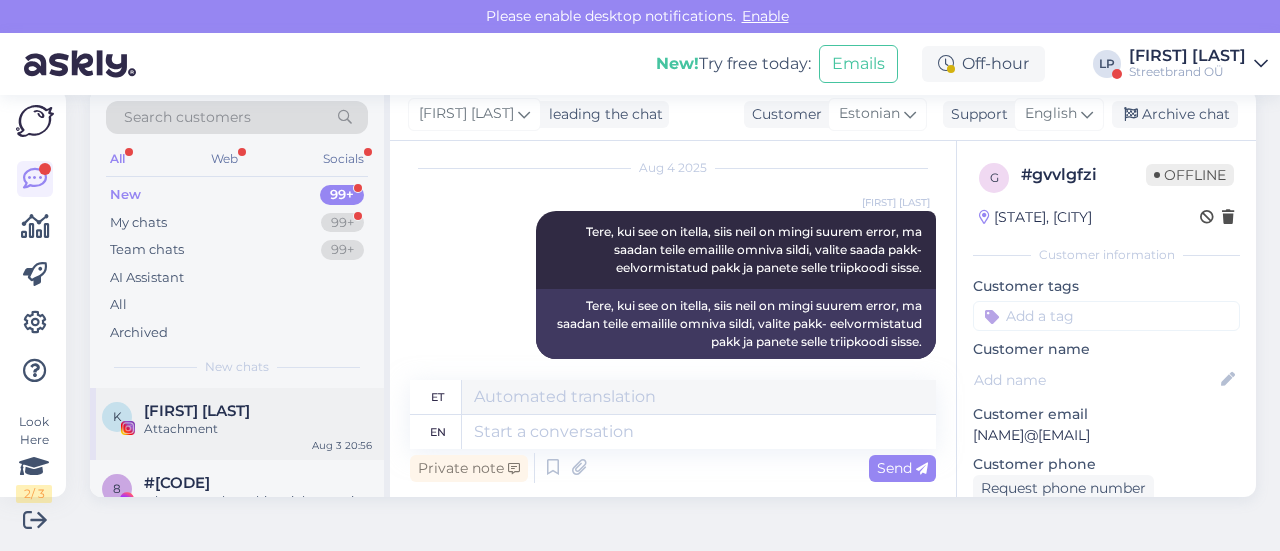click on "Attachment" at bounding box center (258, 429) 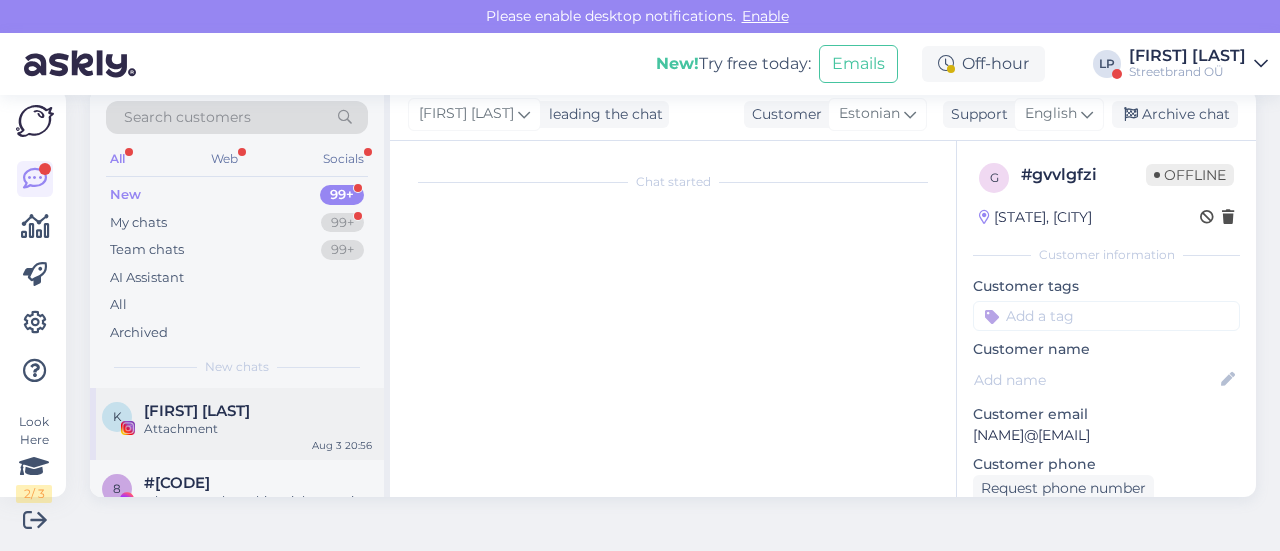scroll, scrollTop: 6954, scrollLeft: 0, axis: vertical 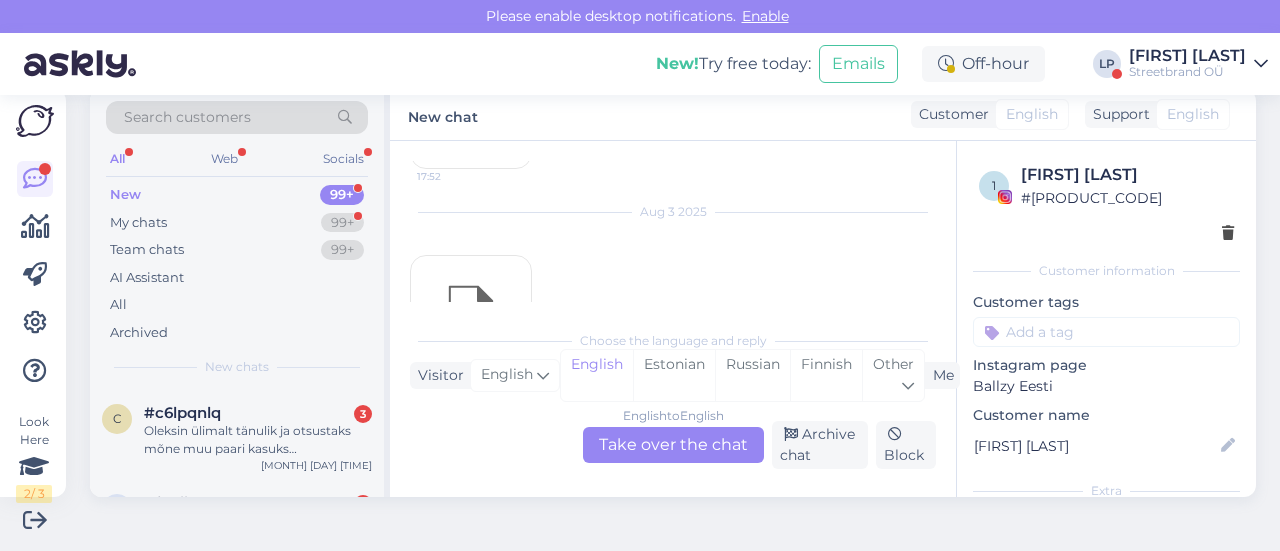 click on "Oleksin ülimalt tänulik ja otsustaks mõne muu paari kasuks…" at bounding box center (258, 440) 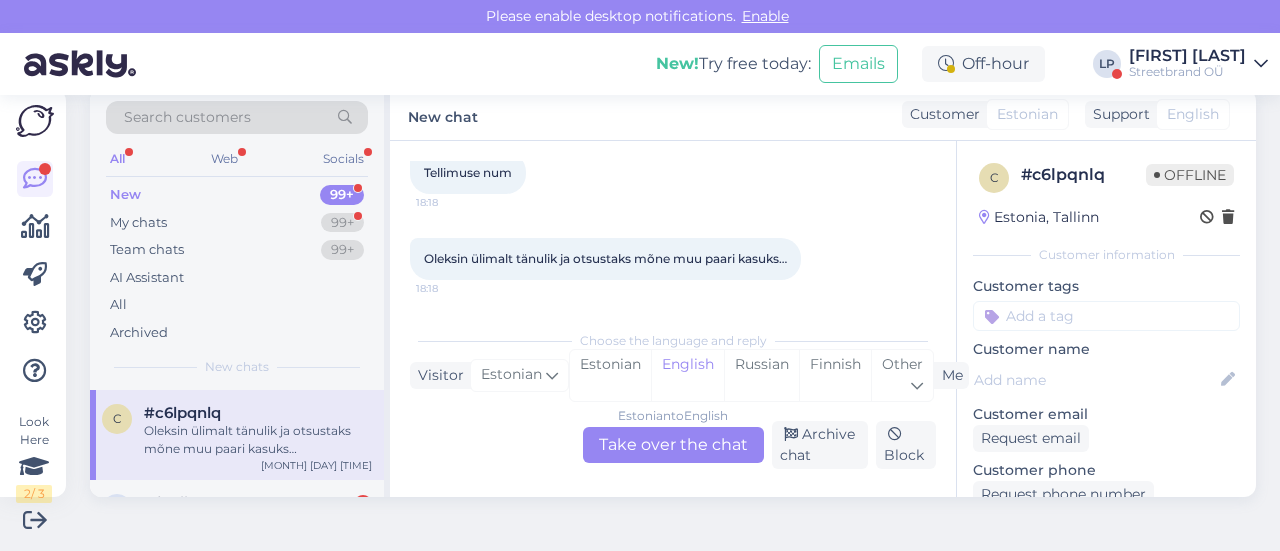 click on "Chat started Aug 2 2025 Tere! 18:14  Tellisin Teie poest veidi rohkem kui 1 kuu tagasi jalatsid kuid  jalatsid kahjuks ei sobi mulle… Kas mul on võimalik veel jalatseid tagastada? 18:18  Oleksin ülimalt tänulik ja otsustaks mõne muu paari kasuks… 18:18  Choose the language and reply Visitor Estonian Me Estonian English Russian Finnish Other Estonian  to  English Take over the chat Archive chat Block" at bounding box center [673, 319] 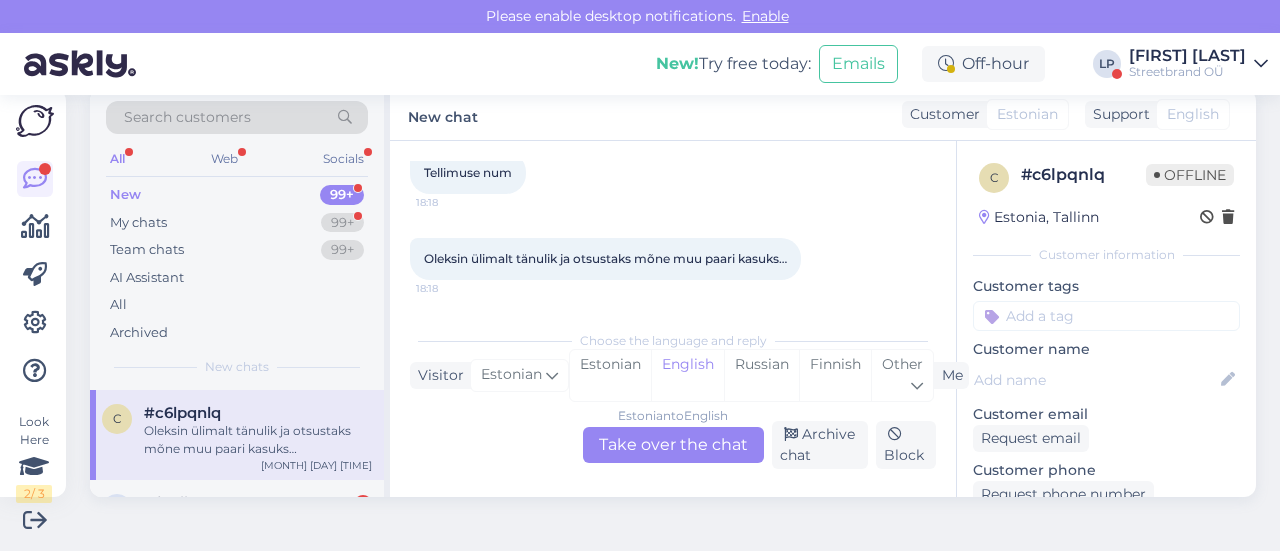 scroll, scrollTop: 236, scrollLeft: 0, axis: vertical 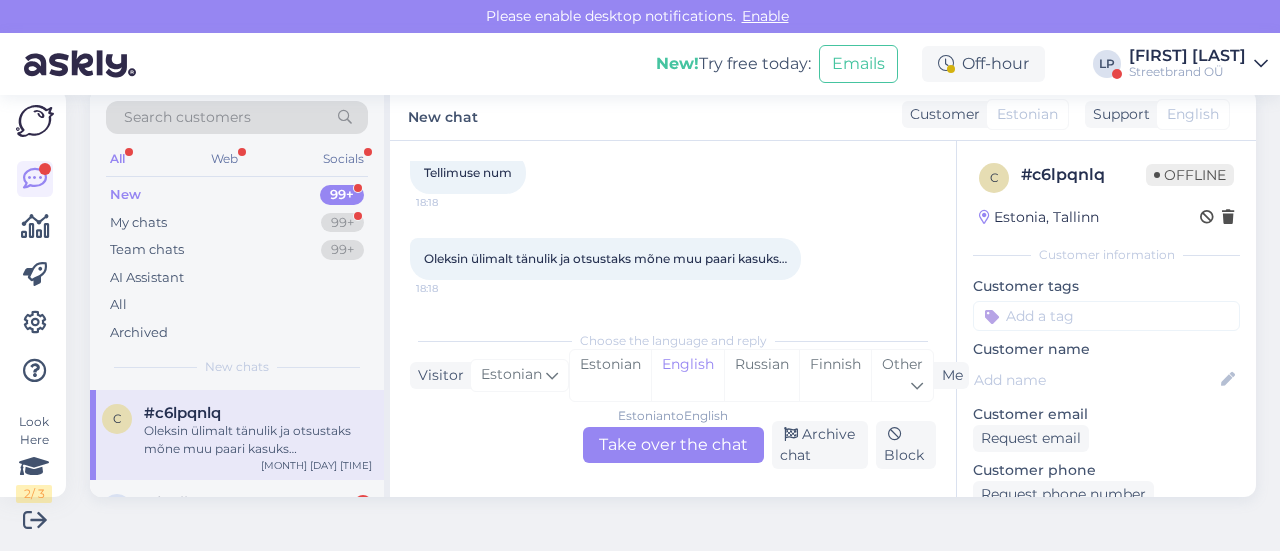 click on "Estonian  to  English Take over the chat" at bounding box center [673, 445] 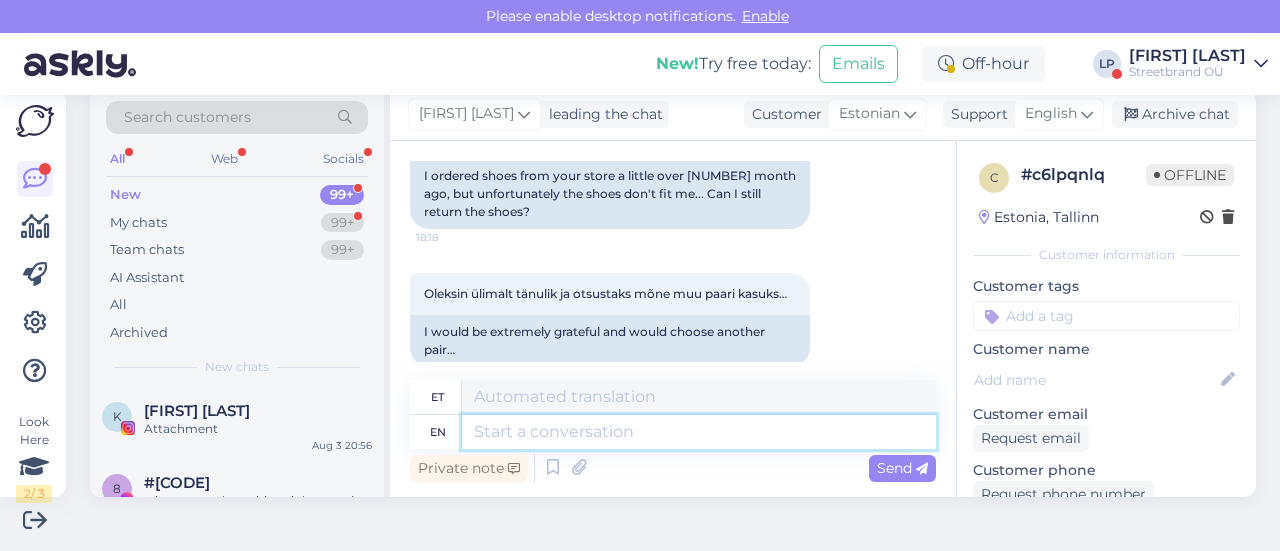 click at bounding box center [699, 432] 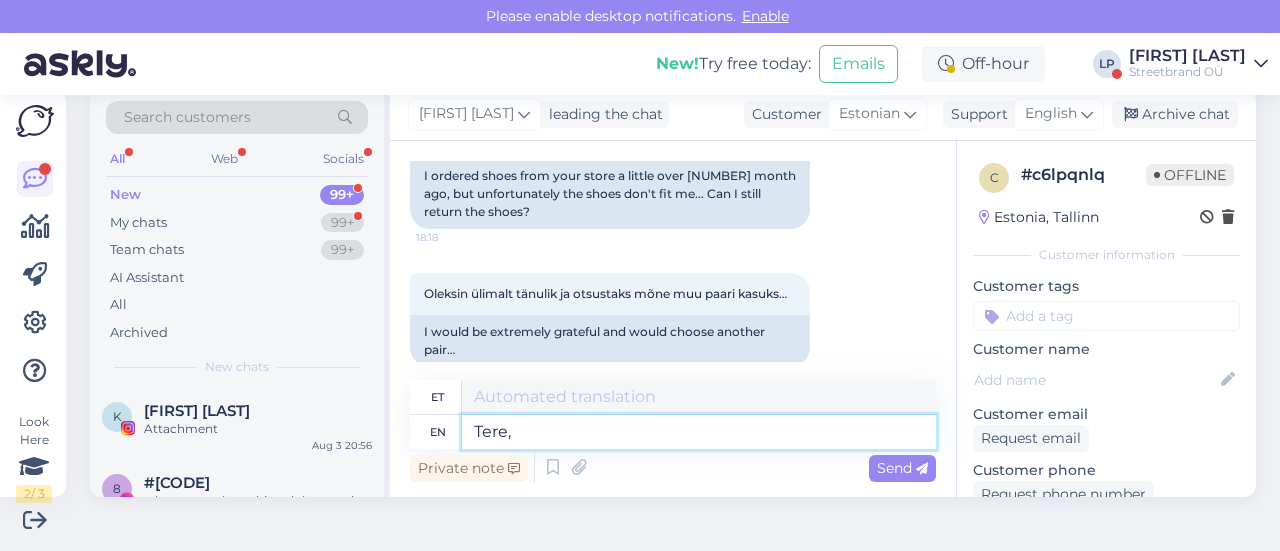 type on "Tere, k" 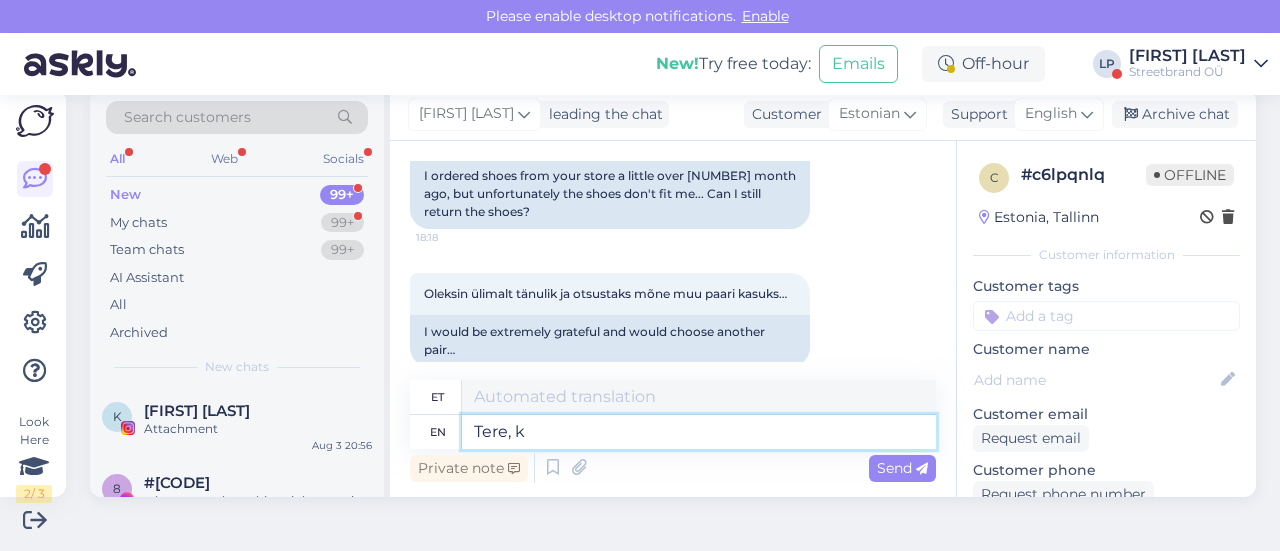 type on "Tere," 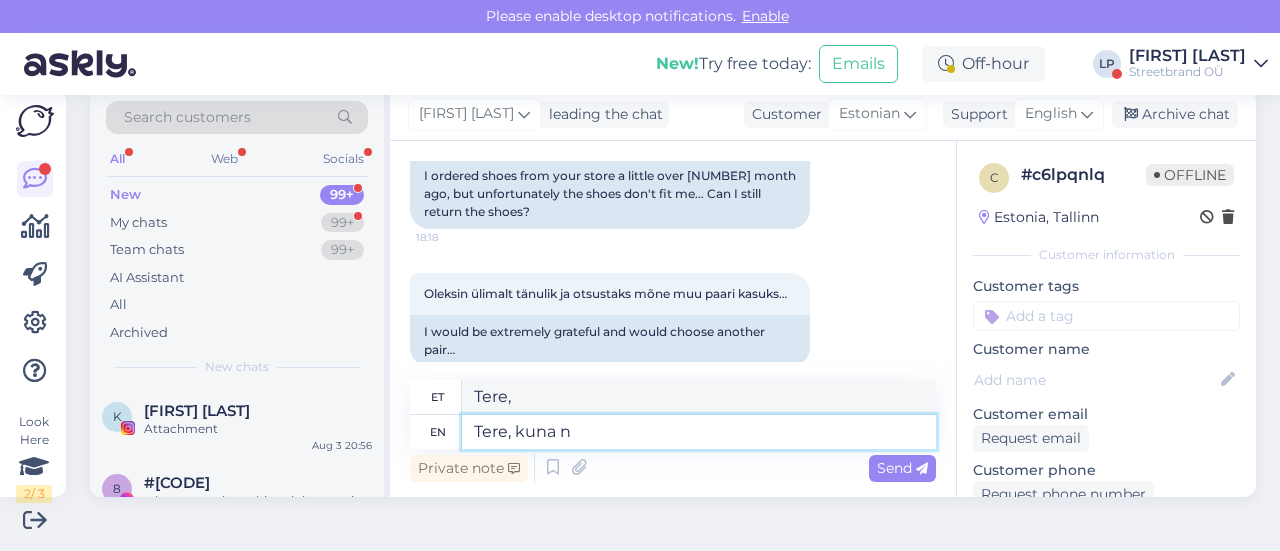 type on "Tere, kuna ne" 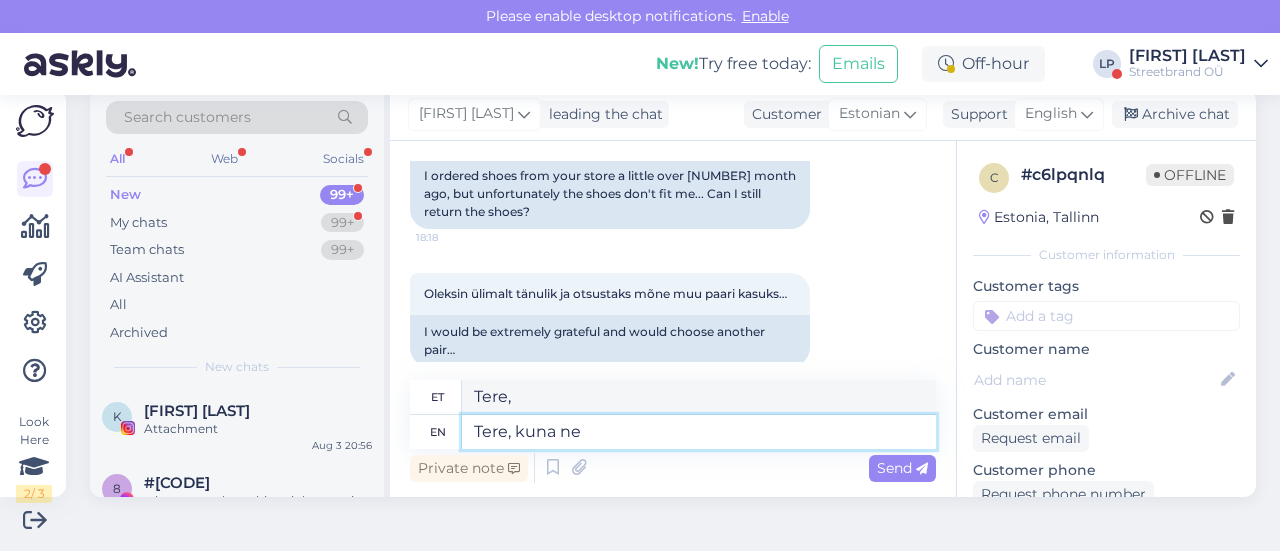 type on "Tere, kuna" 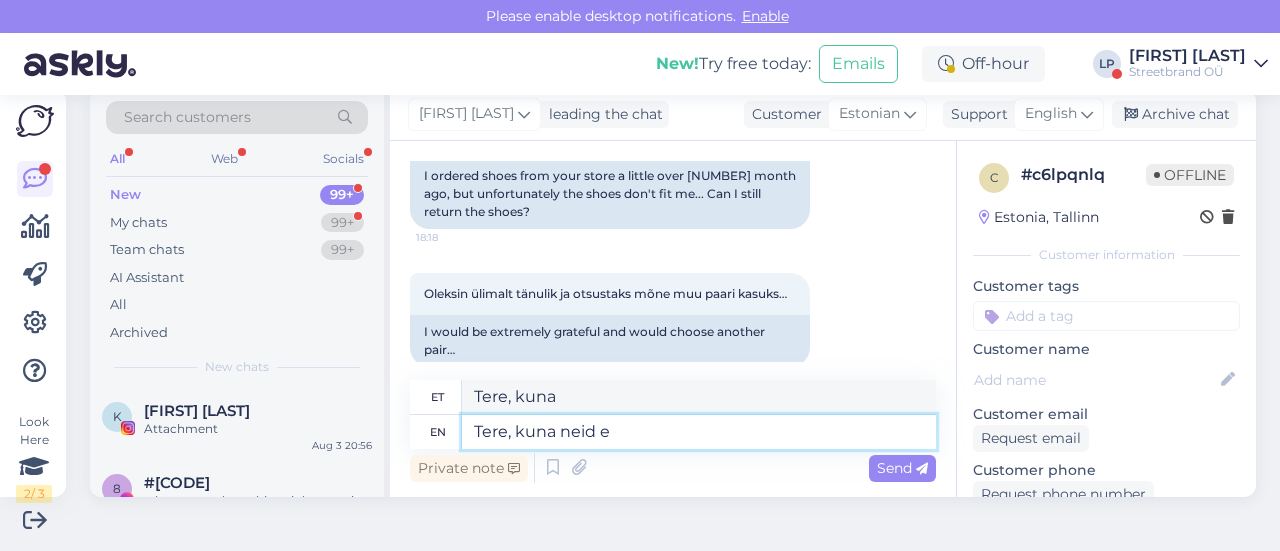 type on "Tere, kuna neid ei" 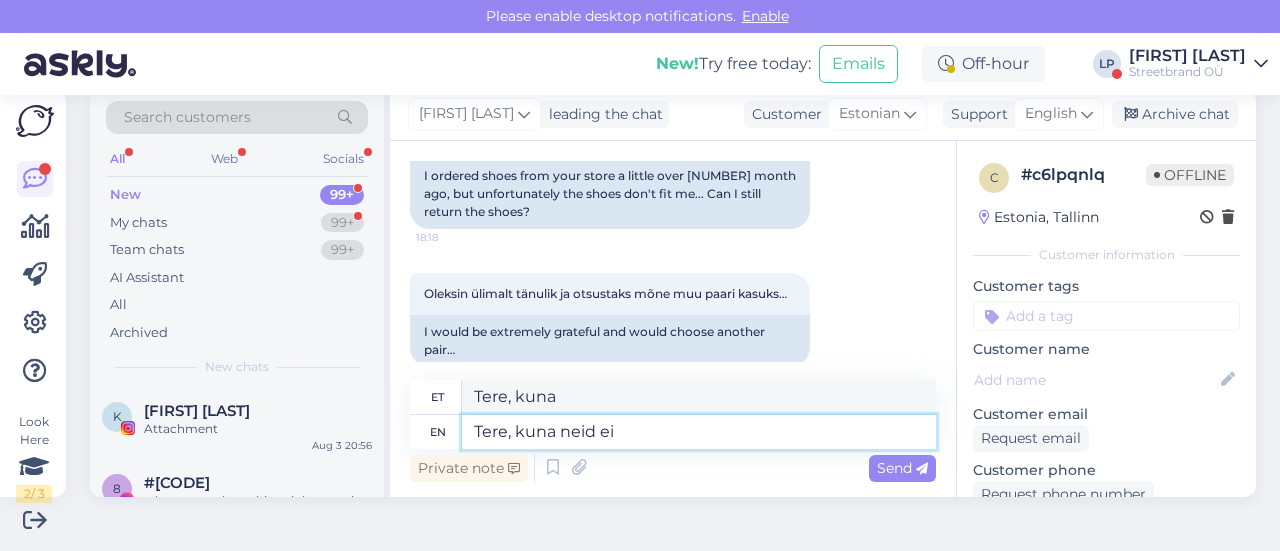 type on "Tere, kuna neid" 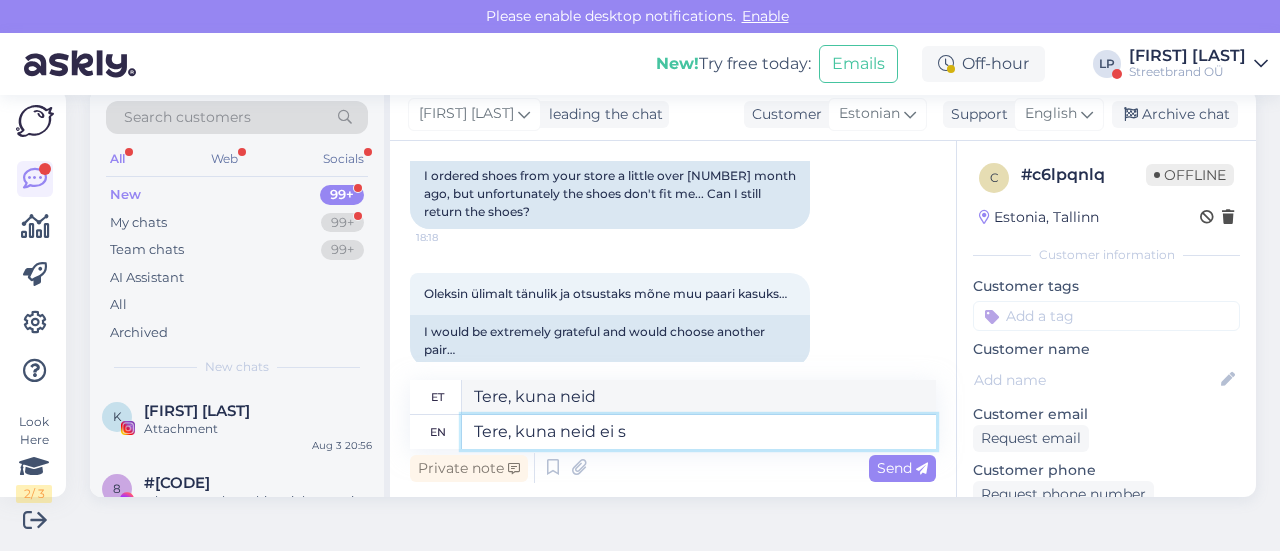 type on "Tere, kuna neid ei sa" 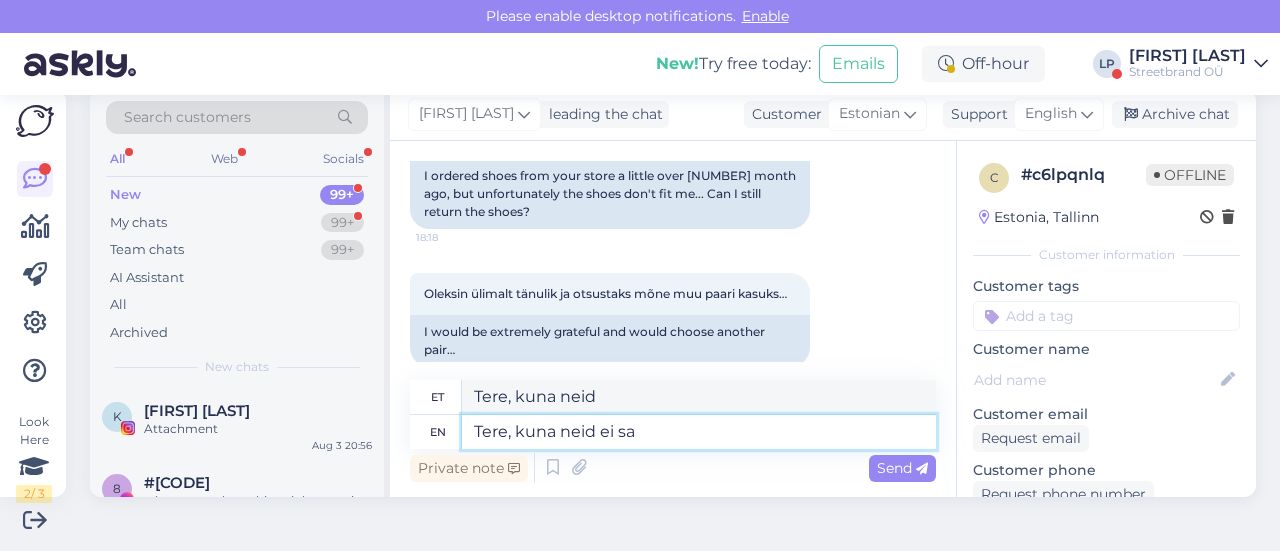 type on "Tere, kuna neid ei ole" 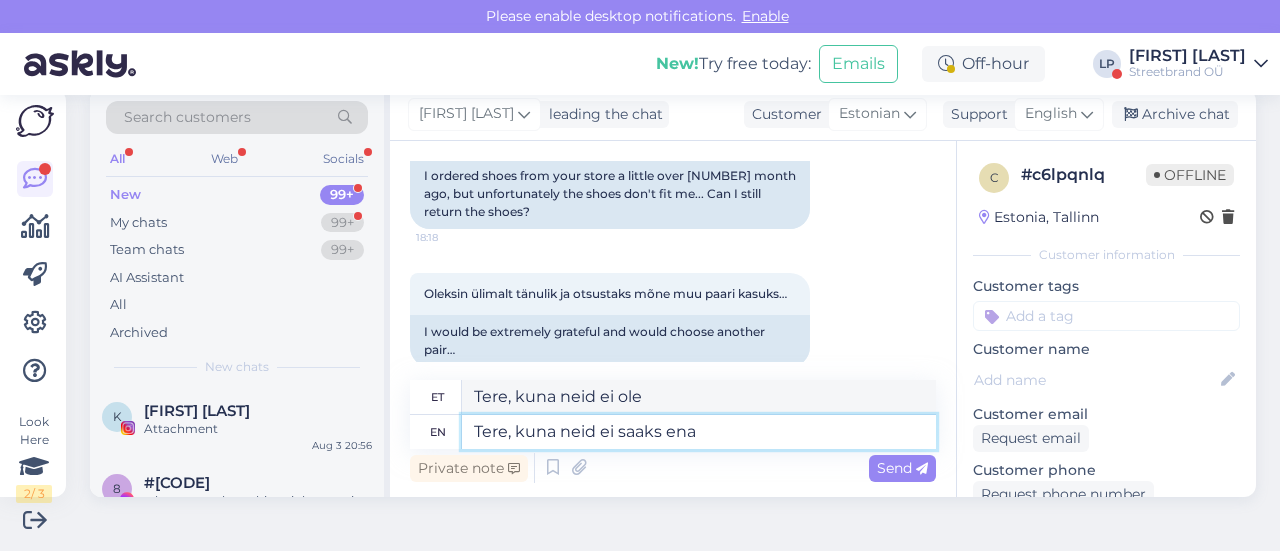 type on "Tere, kuna neid ei saaks enam" 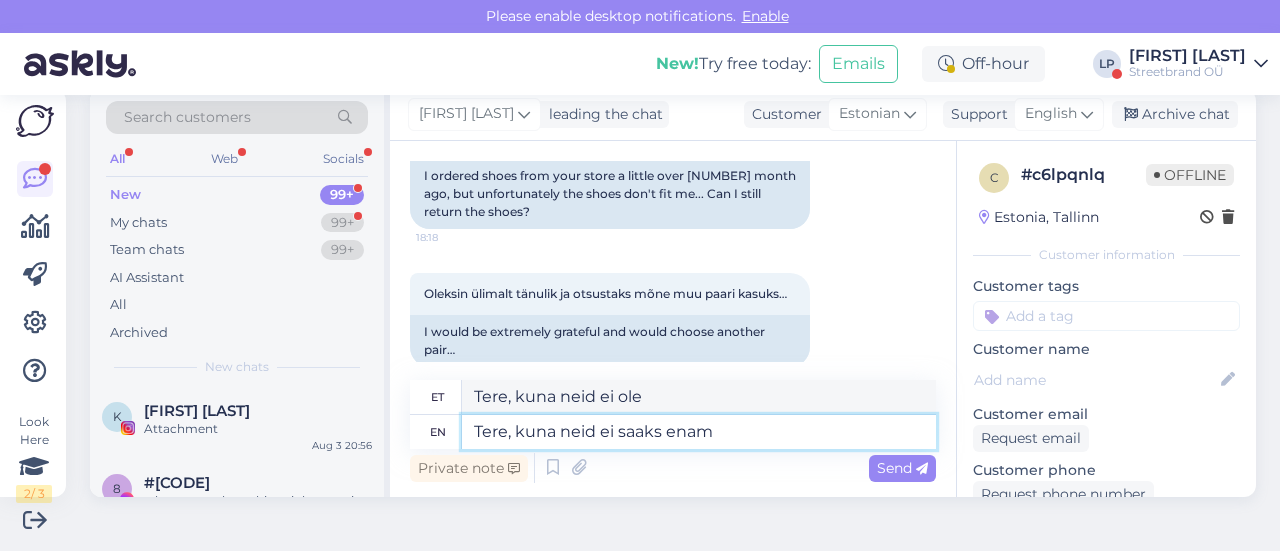 type on "Tere, kuna neid ei saa" 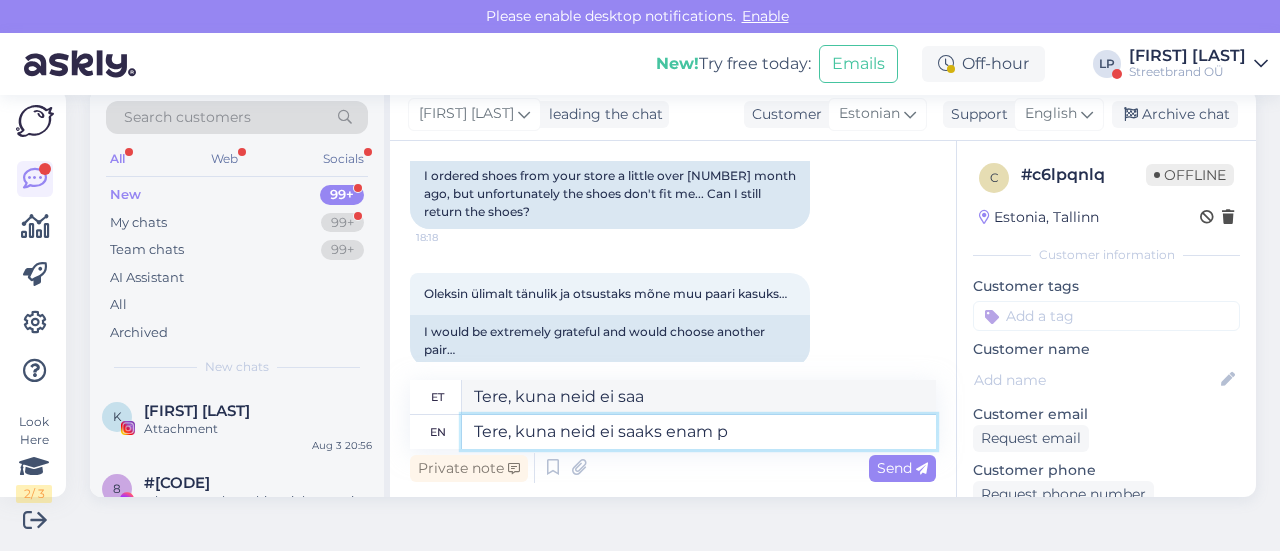 type on "Tere, kuna neid ei saaks enam pa" 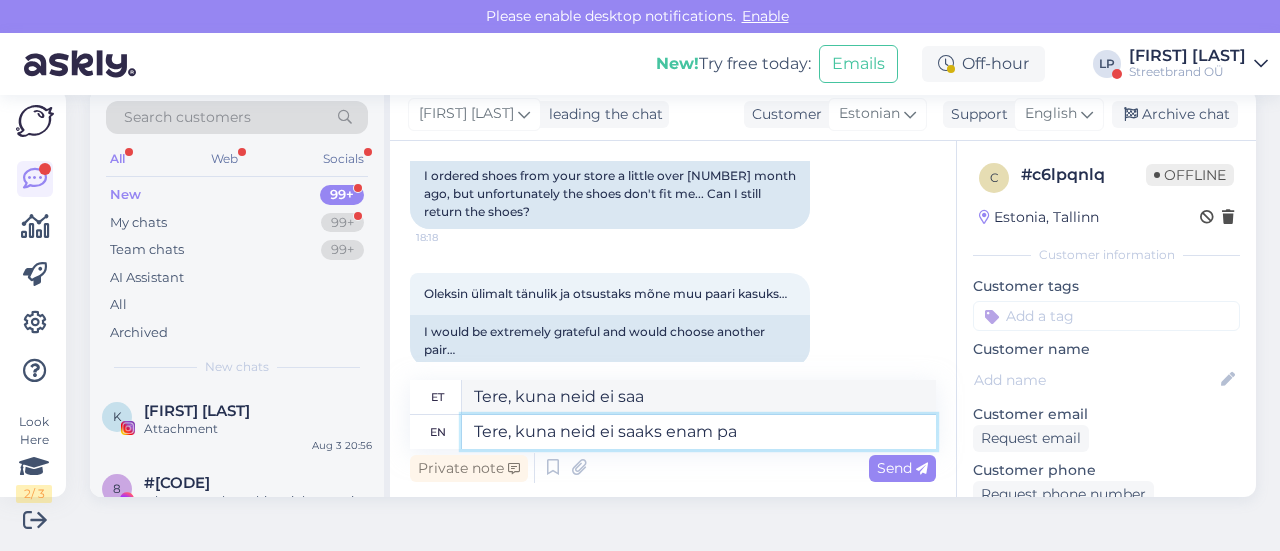 type on "Tere, kuna neid ei saa enam" 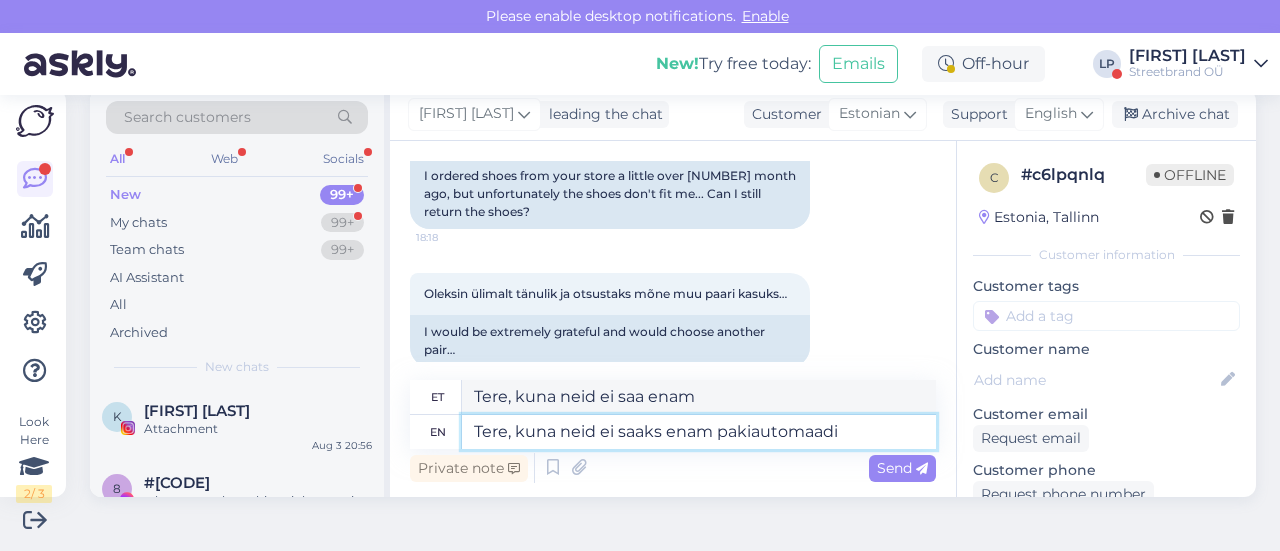 type on "Tere, kuna neid ei saaks enam pakiautomaadi" 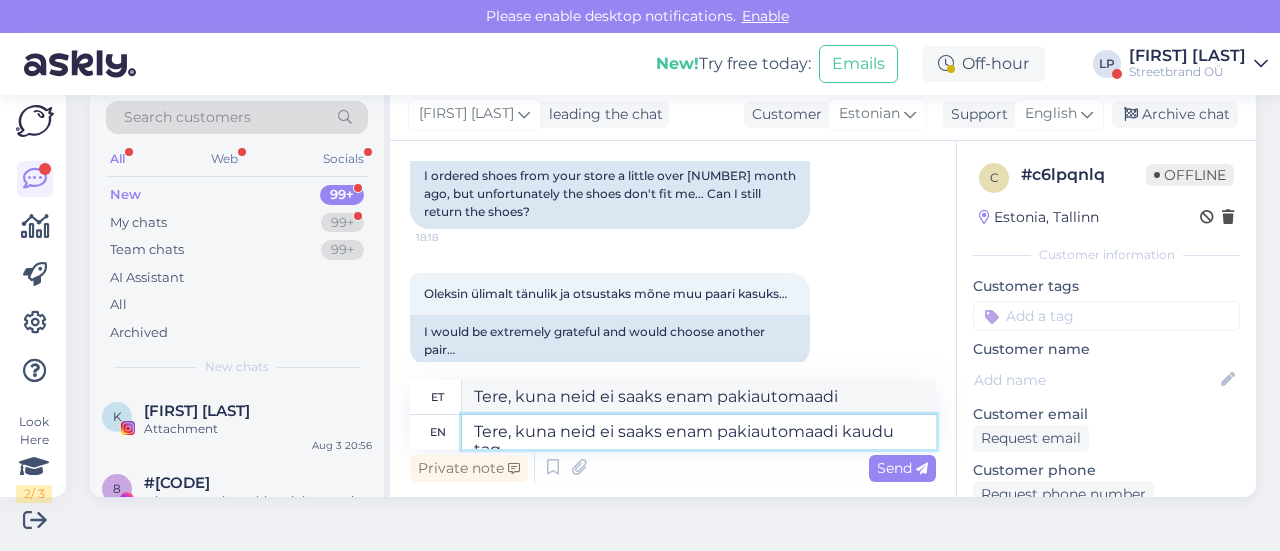 type on "Tere, kuna neid ei saaks enam pakiautomaadi kaudu taga" 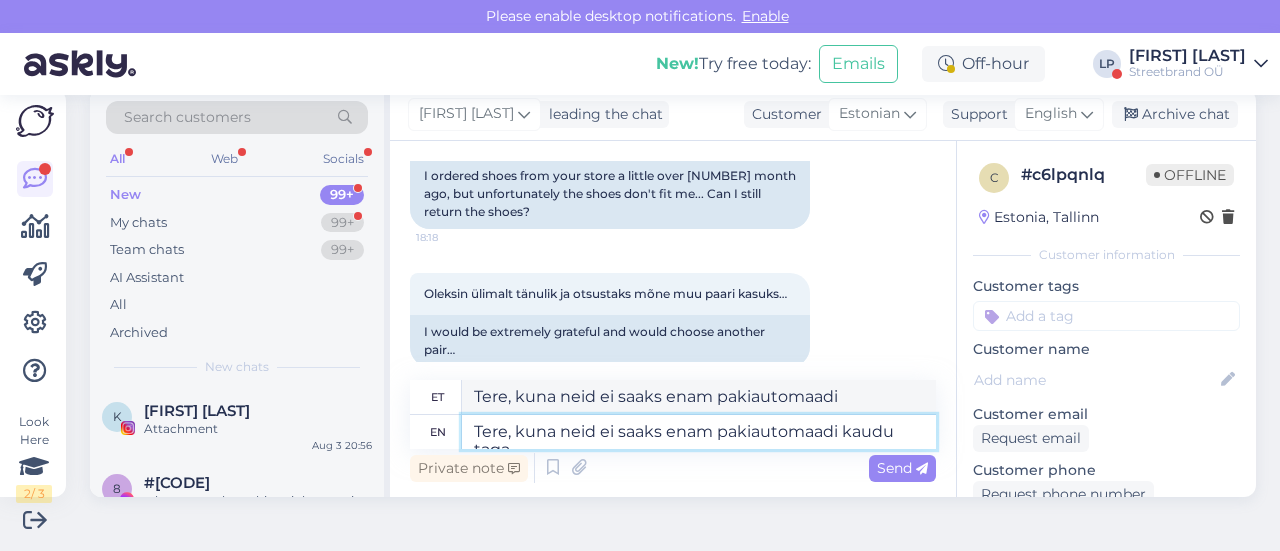 type on "Tere, kuna neid ei saaks enam pakiautomaadi kaudu" 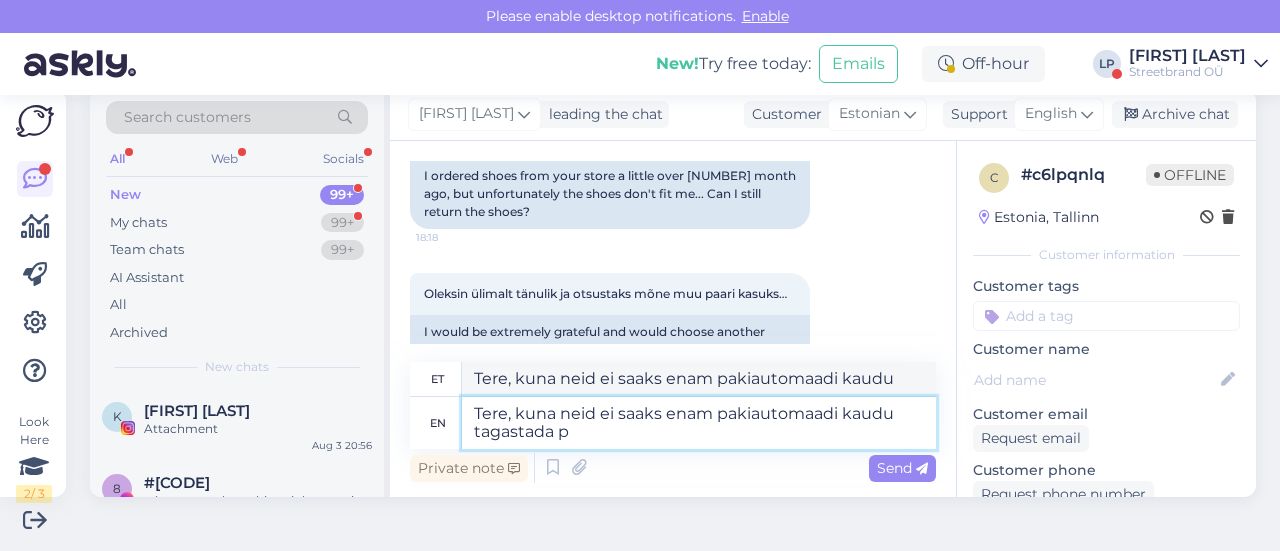 type on "Tere, kuna neid ei saaks enam pakiautomaadi kaudu tagastada pe" 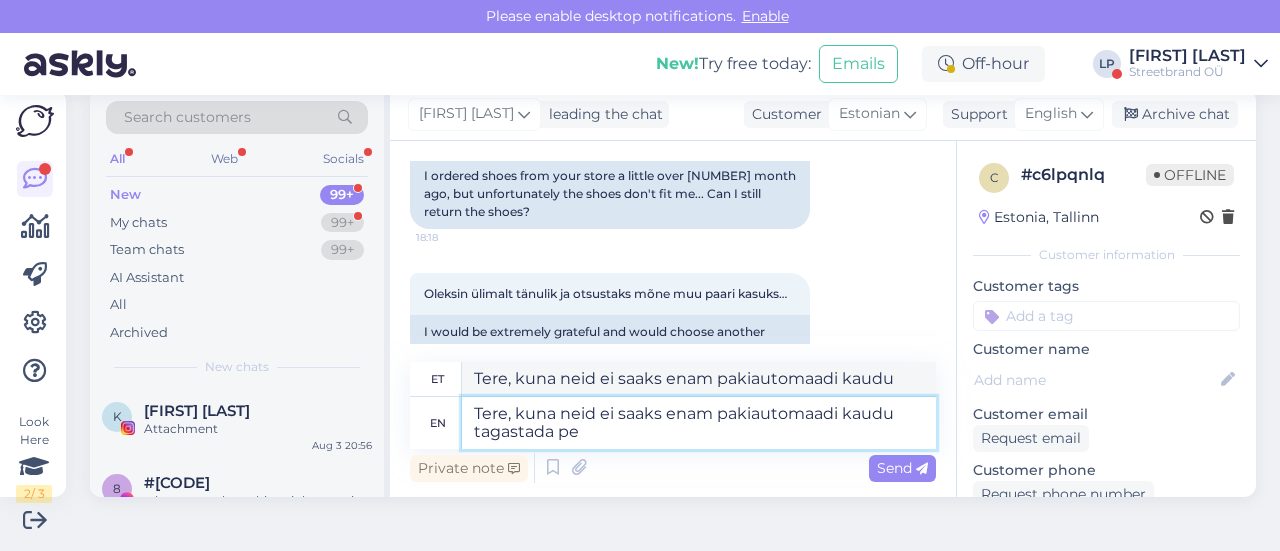 type on "Tere, kuna neid ei saaks enam pakiautomaadi kaudu tagastada" 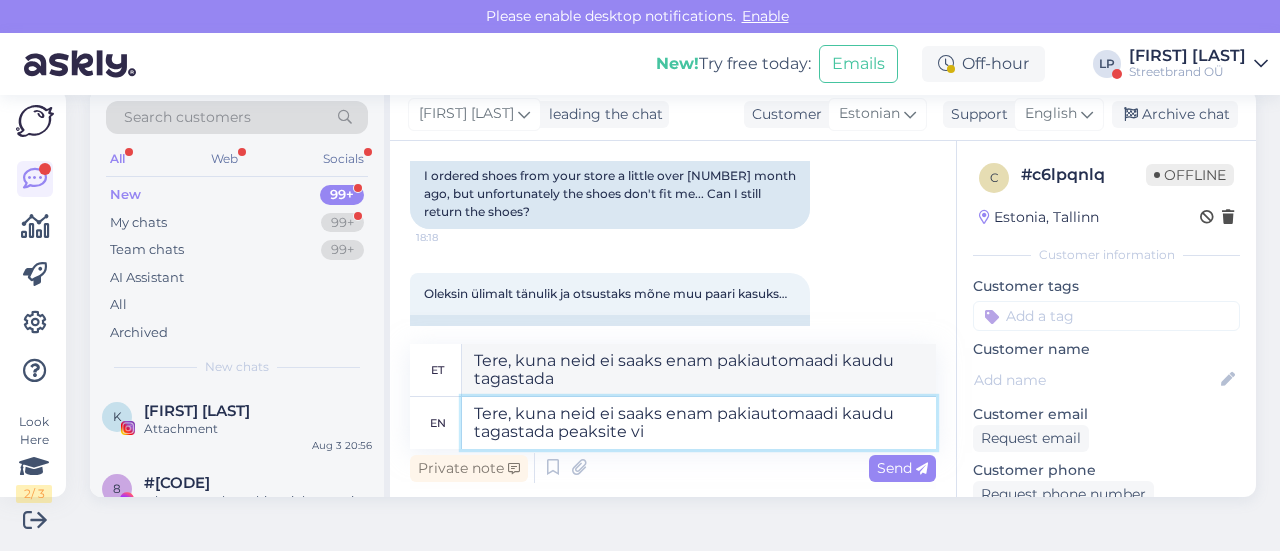 type on "Tere, kuna neid ei saaks enam pakiautomaadi kaudu tagastada peaksite vii" 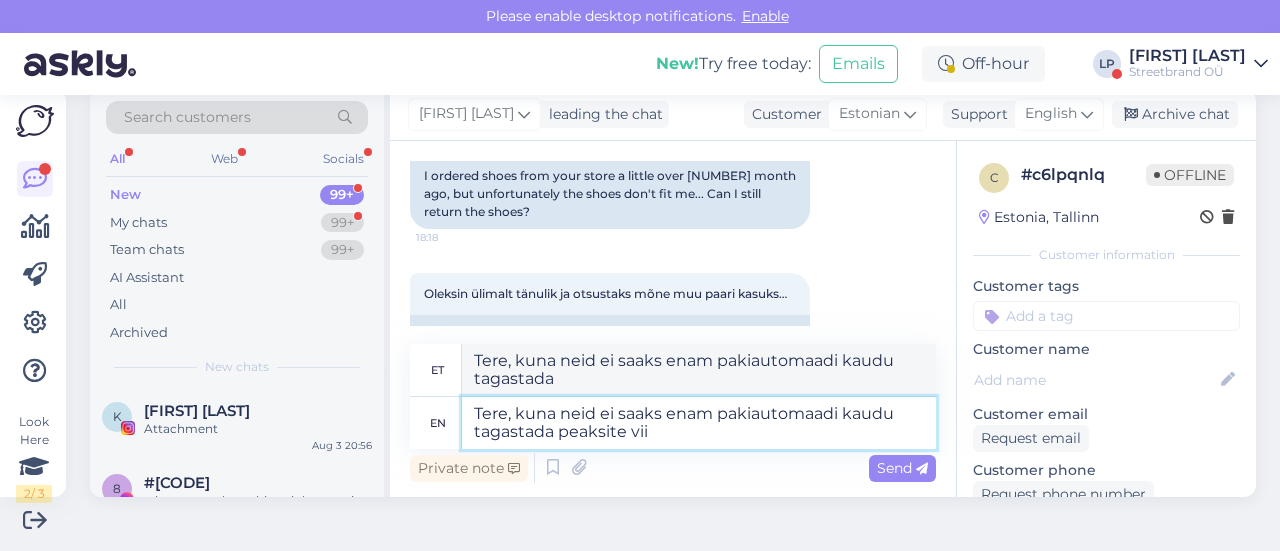 type on "Tere, kuna neid ei saaks enam pakiautomaadi kaudu tagastada reisi" 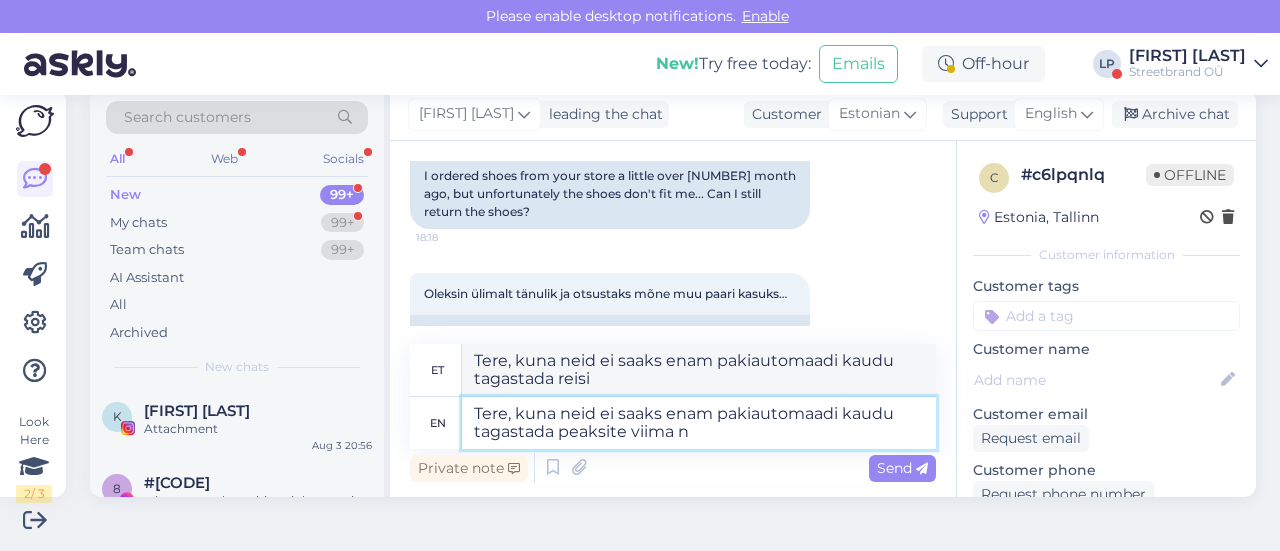 type on "Tere, kuna neid ei saaks enam pakiautomaadi kaudu tagastada peaksite viima na" 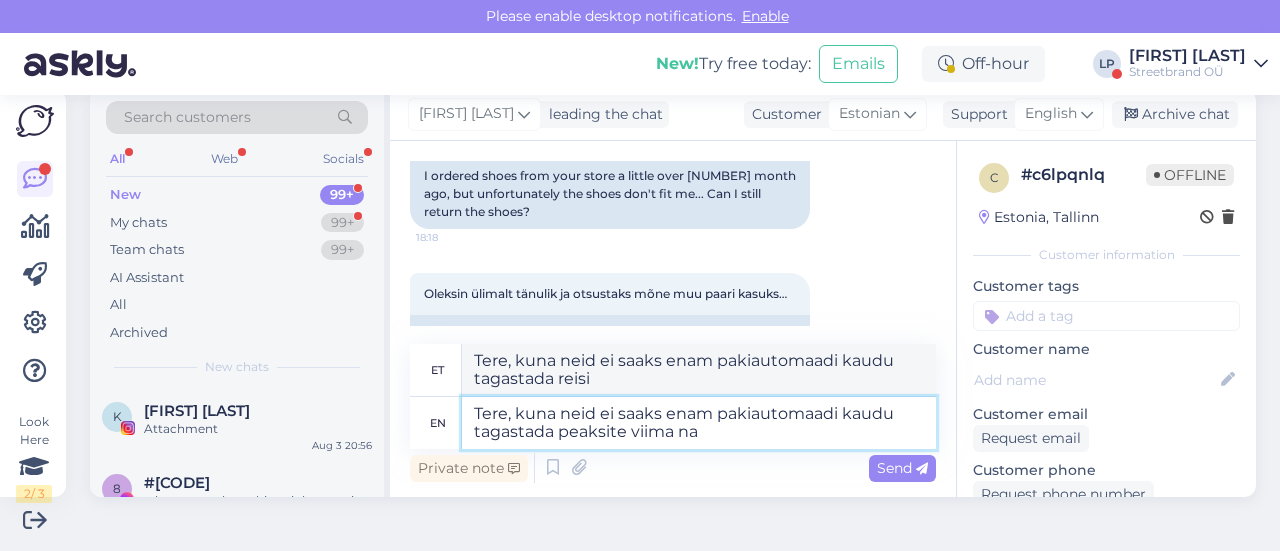 type on "Tere, kuna neid ei saaks enam pakiautomaadi kaudu tagastada reisi viima" 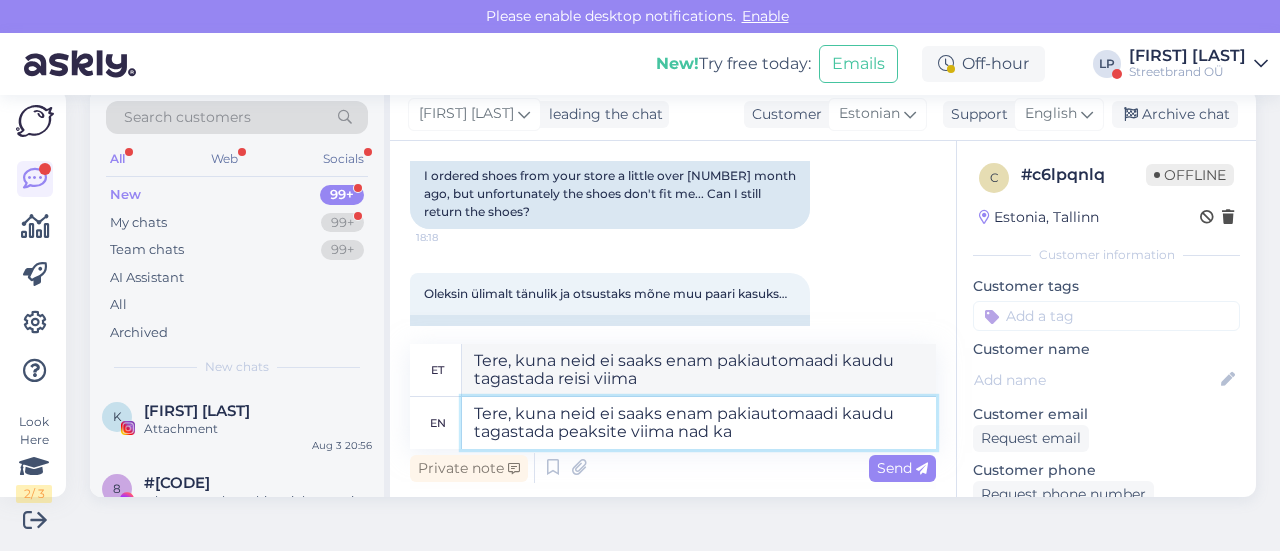 type on "Tere, kuna neid ei saaks enam pakiautomaadi kaudu tagastada peaksite viima nad kau" 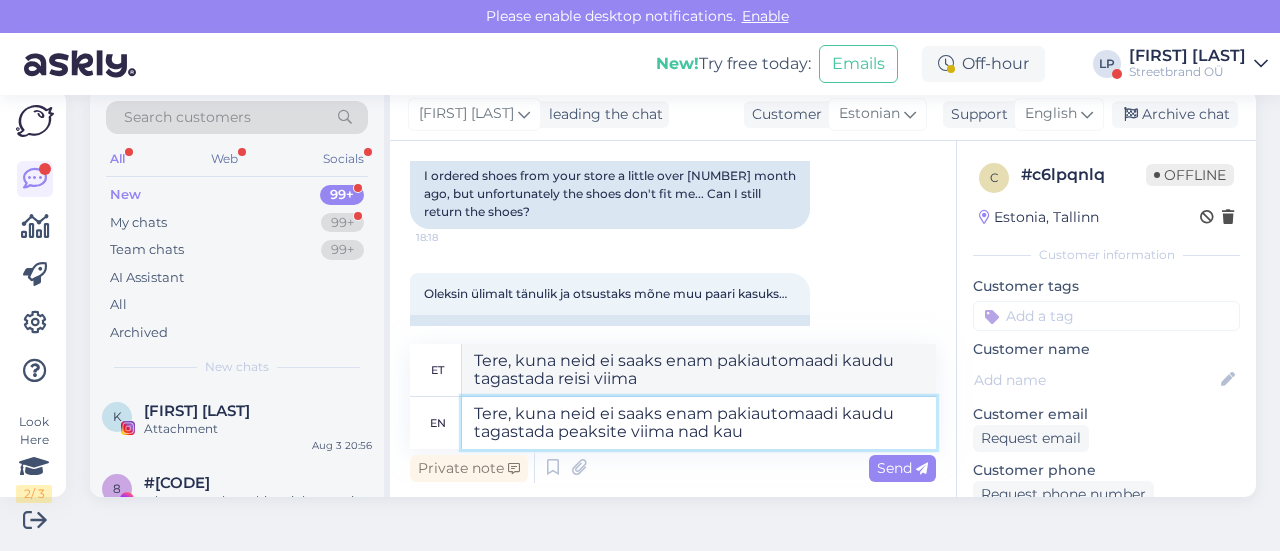 type on "Tere, kuna neid ei saaks enam pakiautomaadi kaudu tagastada reisi viima nad" 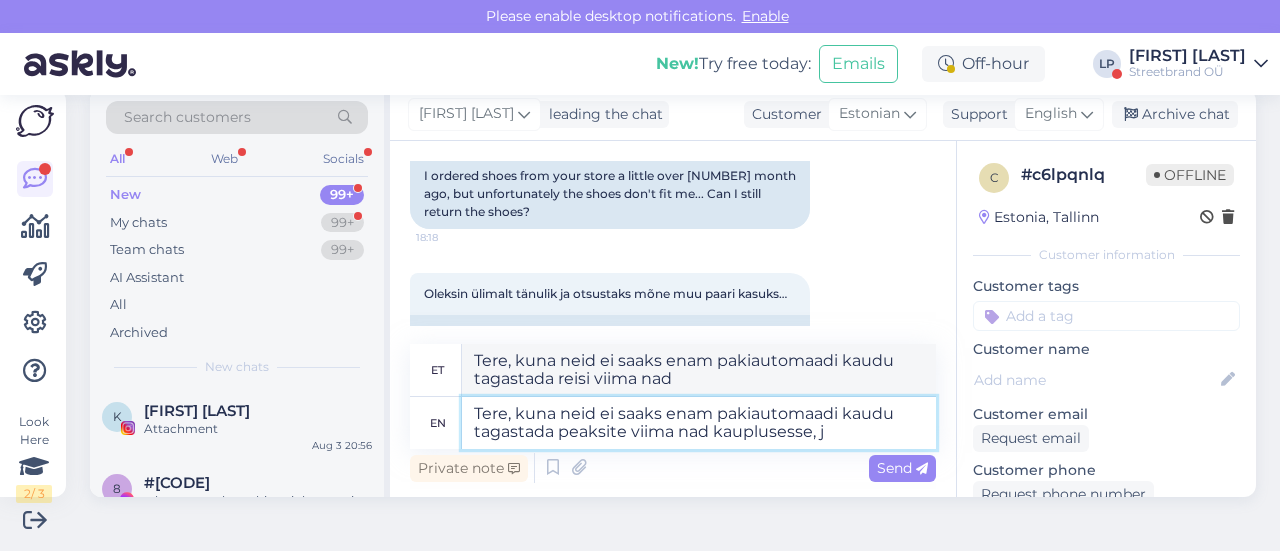 type on "Tere, kuna neid ei saaks enam pakiautomaadi kaudu tagastada peaksite viima nad kauplusesse, ja" 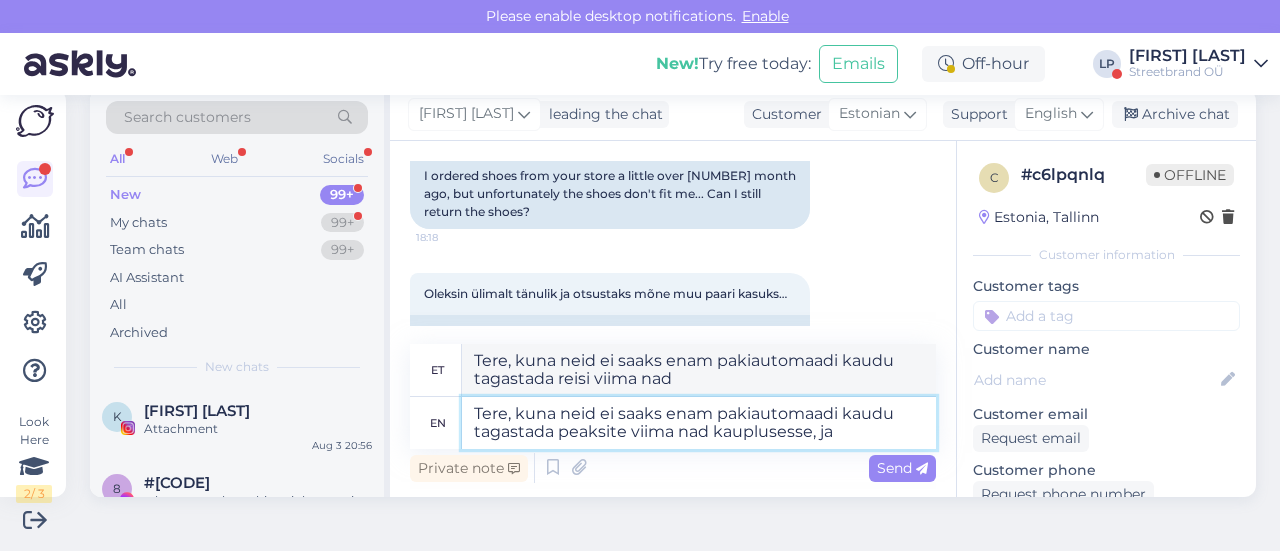 type on "Tere, kuna neid ei saaks enam pakiautomaadi kaudu tagastada reisi viima nad kauplusesse," 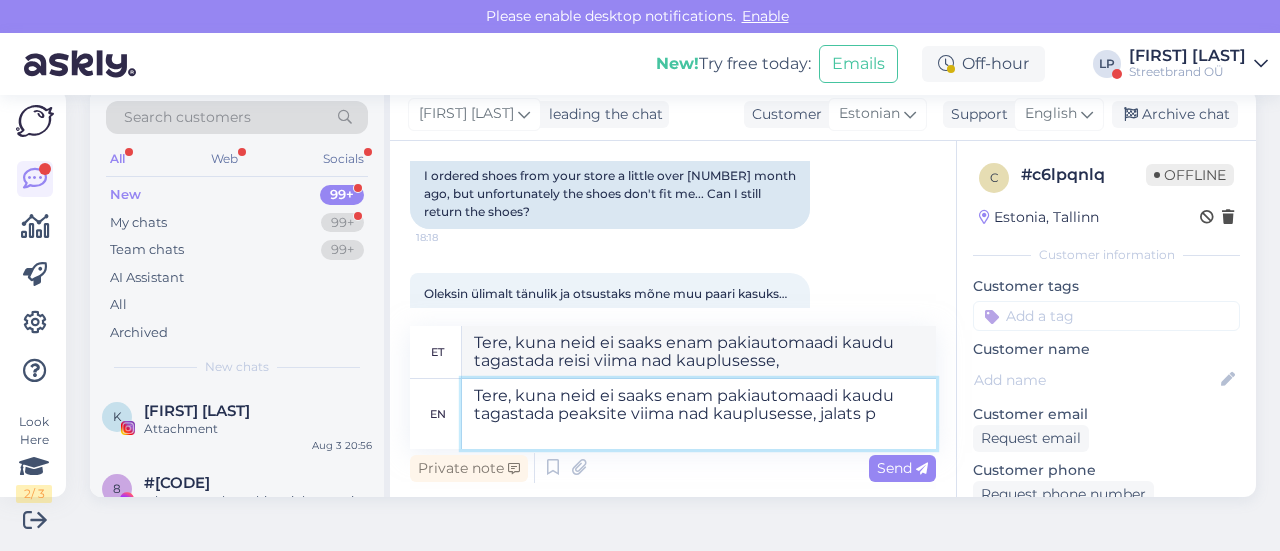 type on "Tere, kuna neid ei saaks enam pakiautomaadi kaudu tagastada peaksite viima nad kauplusesse, jalats pe" 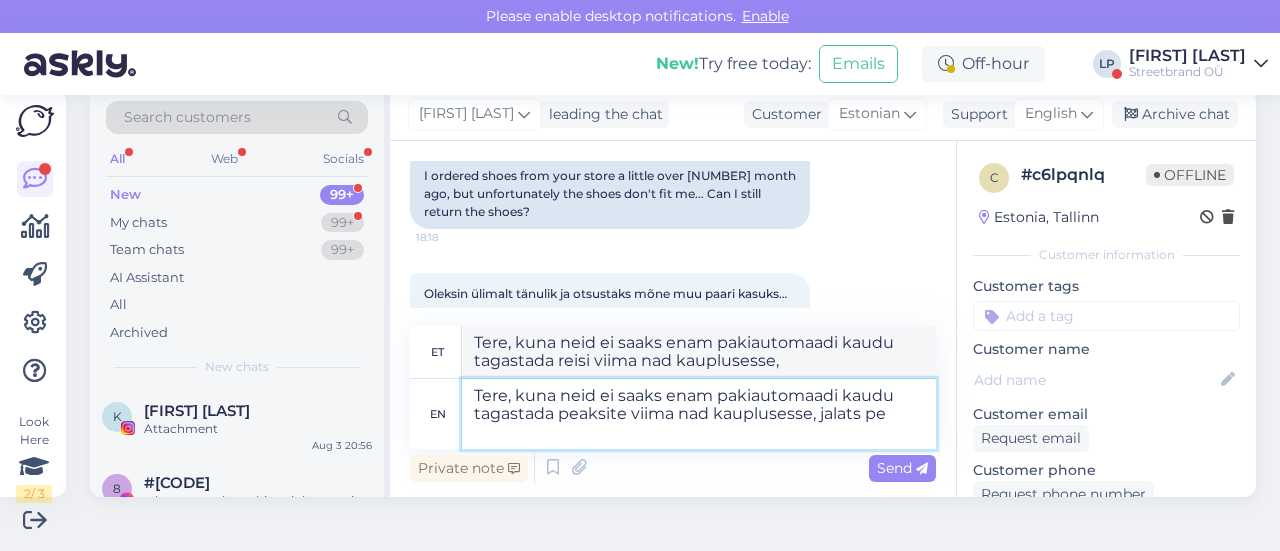 type on "Tere, kuna neid ei saaks enam pakiautomaadi kaudu tagastada juuli viima nad kauplusesse, jalats" 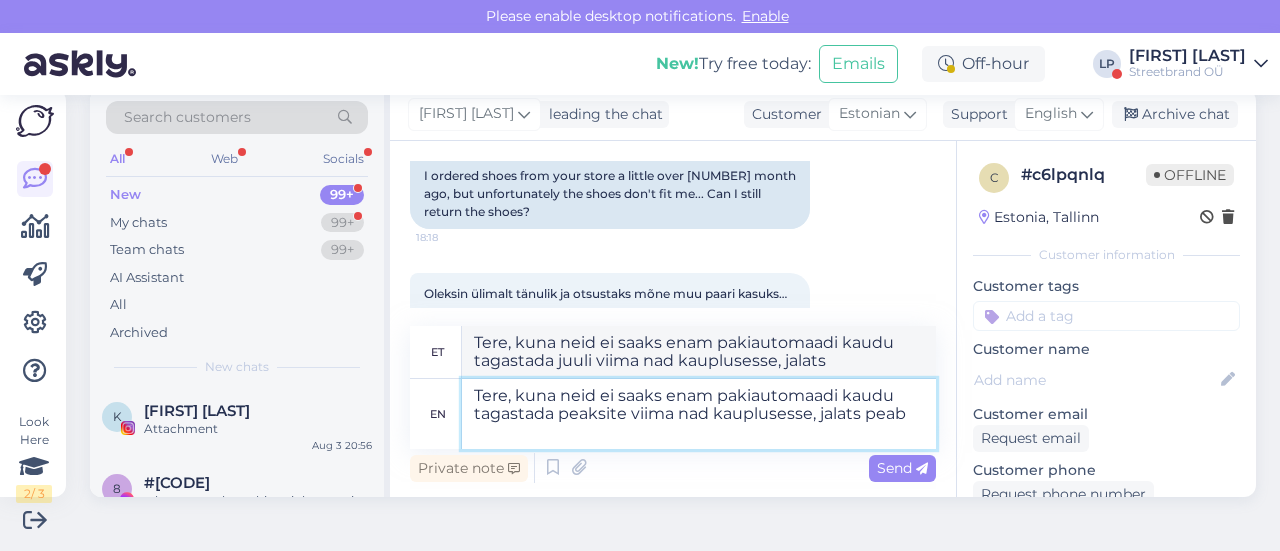 type on "Tere, kuna neid ei saaks enam pakiautomaadi kaudu tagastada peaksite viima nad kauplusesse, jalats peab o" 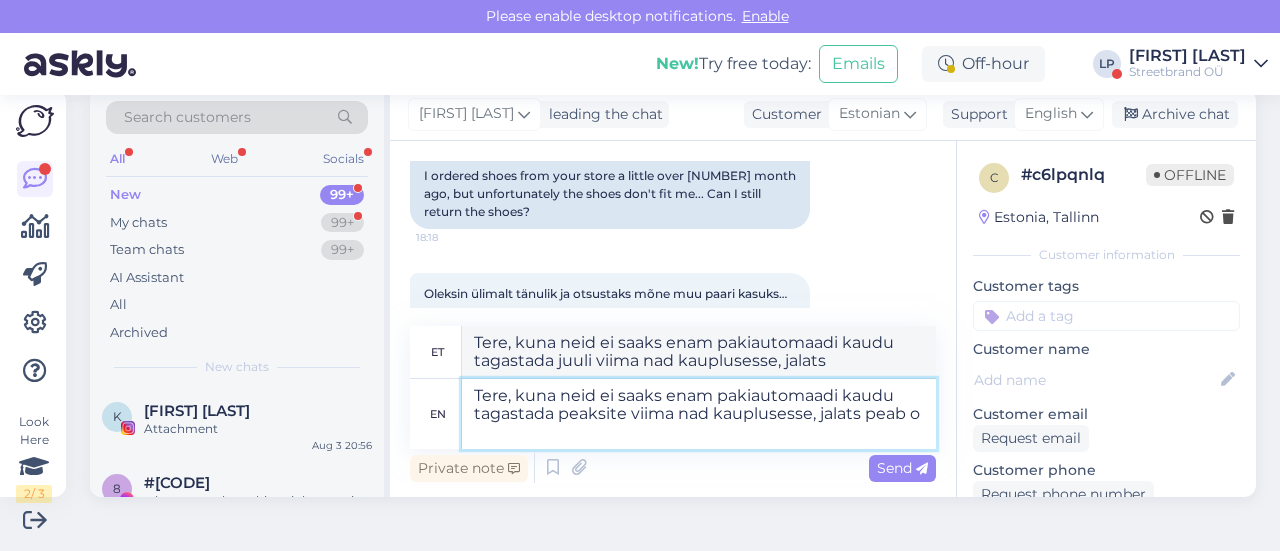 type on "Tere, kuna neid ei saaks enam pakiautomaadi kaudu tagastada juuli viima nad kauplusesse, jalats peab" 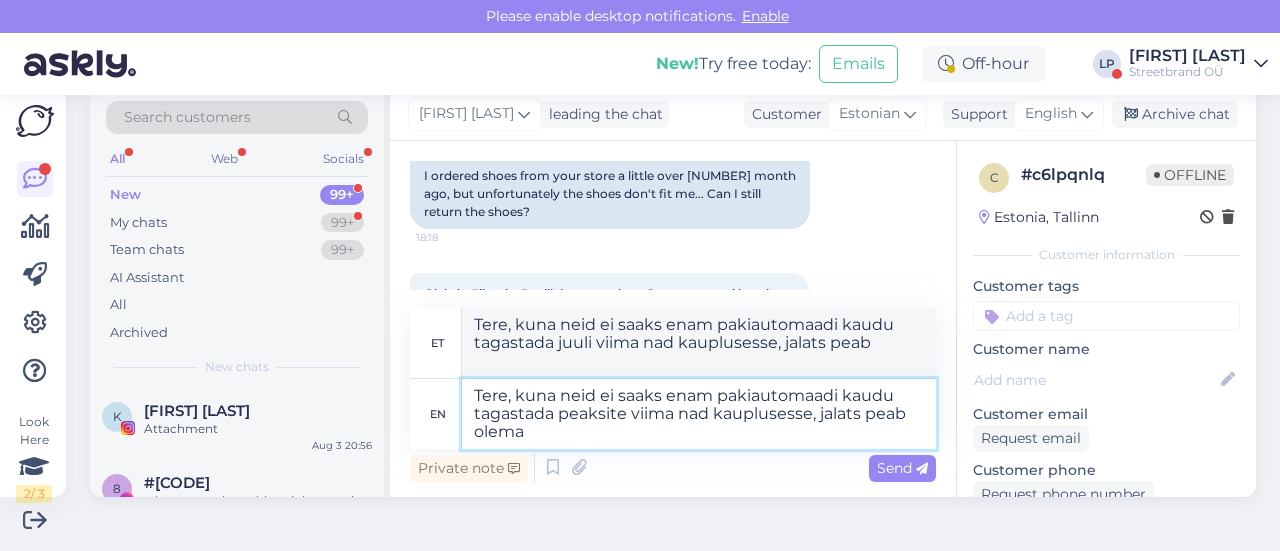 type on "Tere, kuna neid ei saaks enam pakiautomaadi kaudu tagastada peaksite viima nad kauplusesse, jalats peab olema" 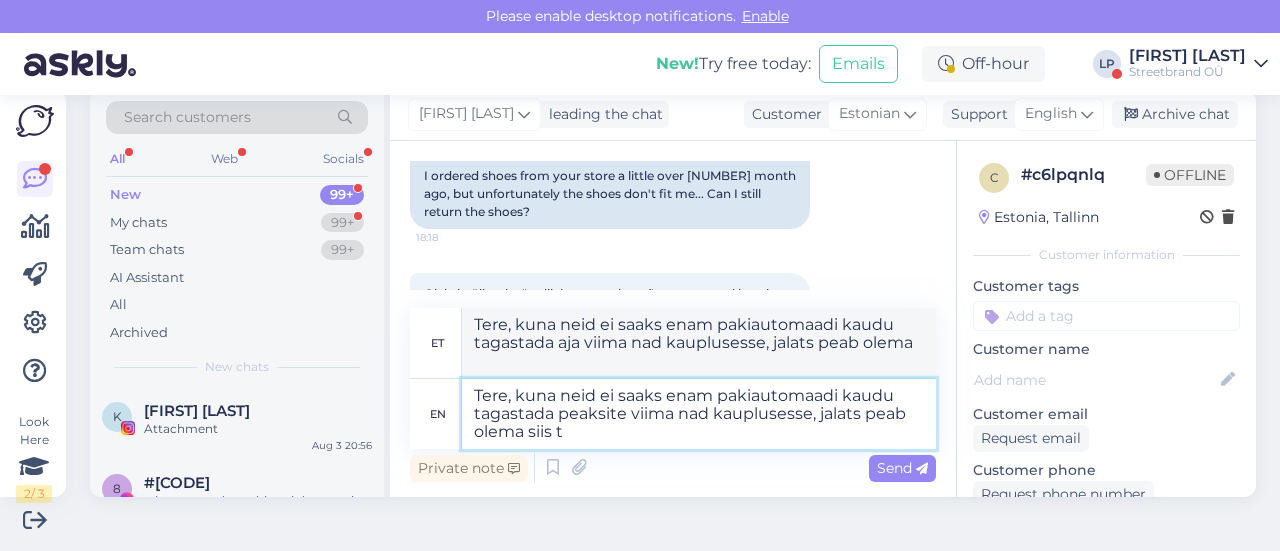 type on "Tere, kuna neid ei saaks enam pakiautomaadi kaudu tagastada peaksite viima nad kauplusesse, jalats peab olema siis tä" 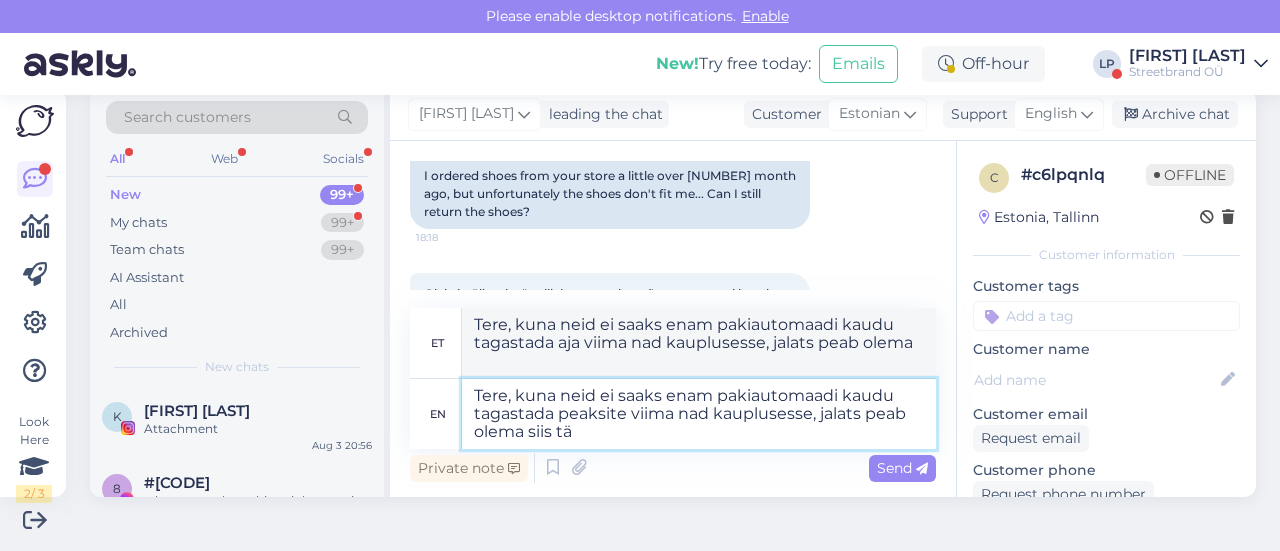 type on "Tere, kuna neid ei saaks enam pakiautomaadi kaudu tagastada viima nad kauplusesse, jalats peab olema siis" 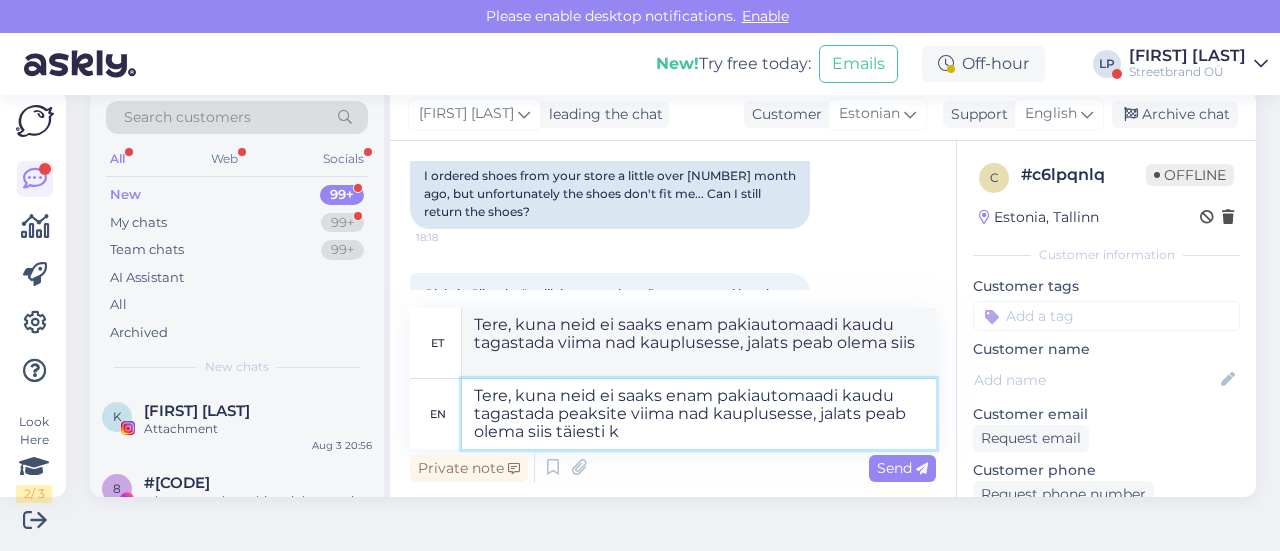 type on "Tere, kuna neid ei saaks enam pakiautomaadi kaudu tagastada peaksite viima nad kauplusesse, jalats peab olema siis täiesti ka" 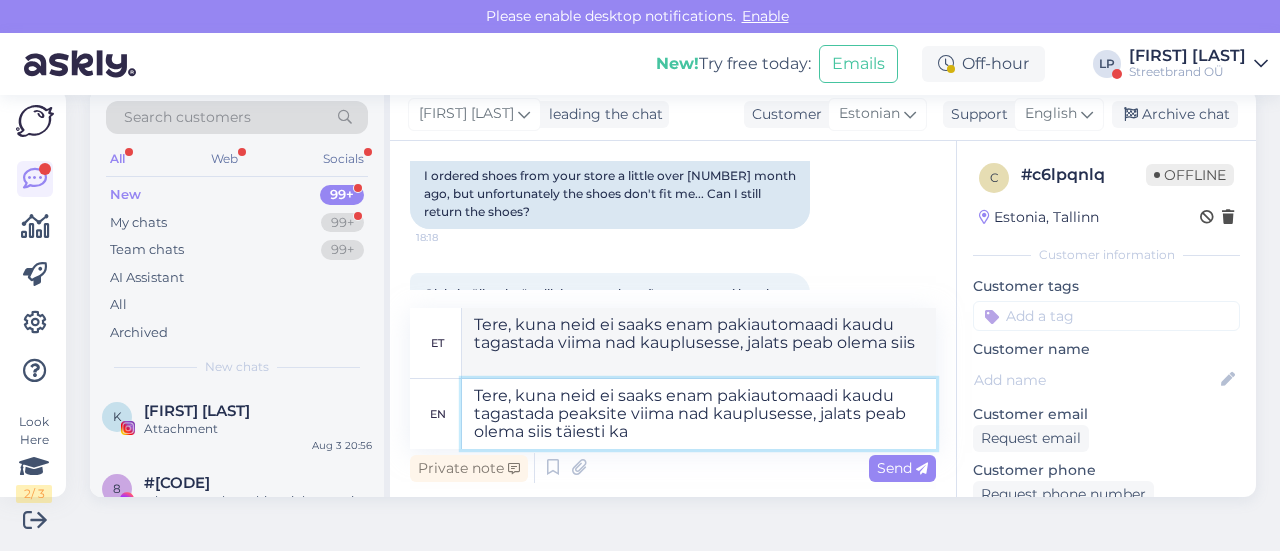 type on "Tere, kuna neid ei saaks enam pakiautomaadi kaudu tagastada palga viima nad kauplusesse, jalats peab olema siis täiesti" 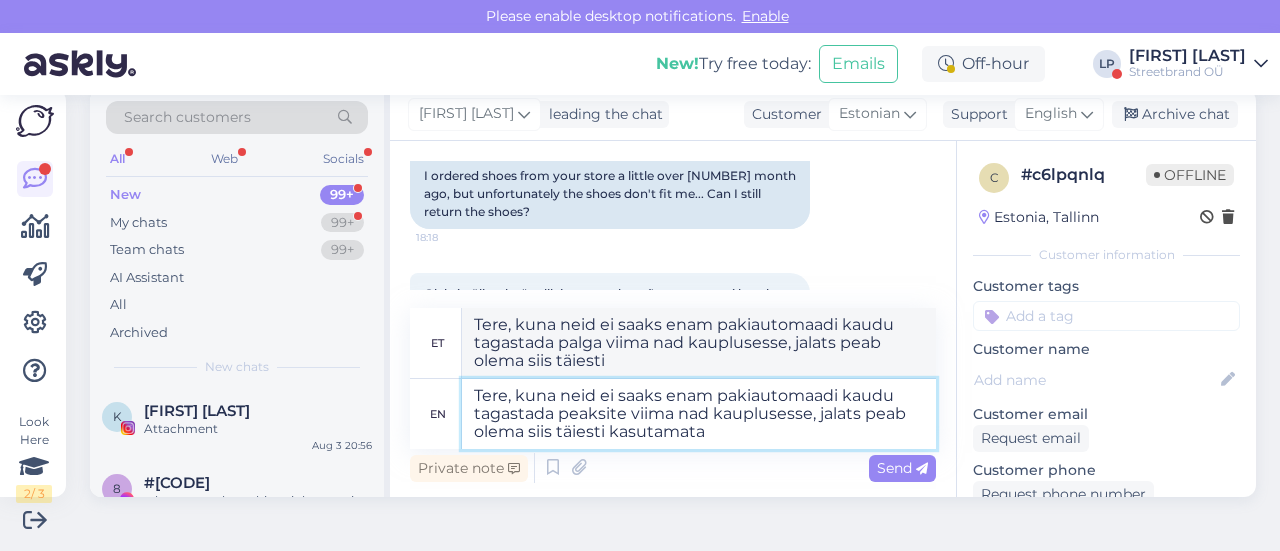 type on "Tere, kuna neid ei saaks enam pakiautomaadi kaudu tagastada peaksite viima nad kauplusesse, jalats peab olema siis täiesti kasutamata," 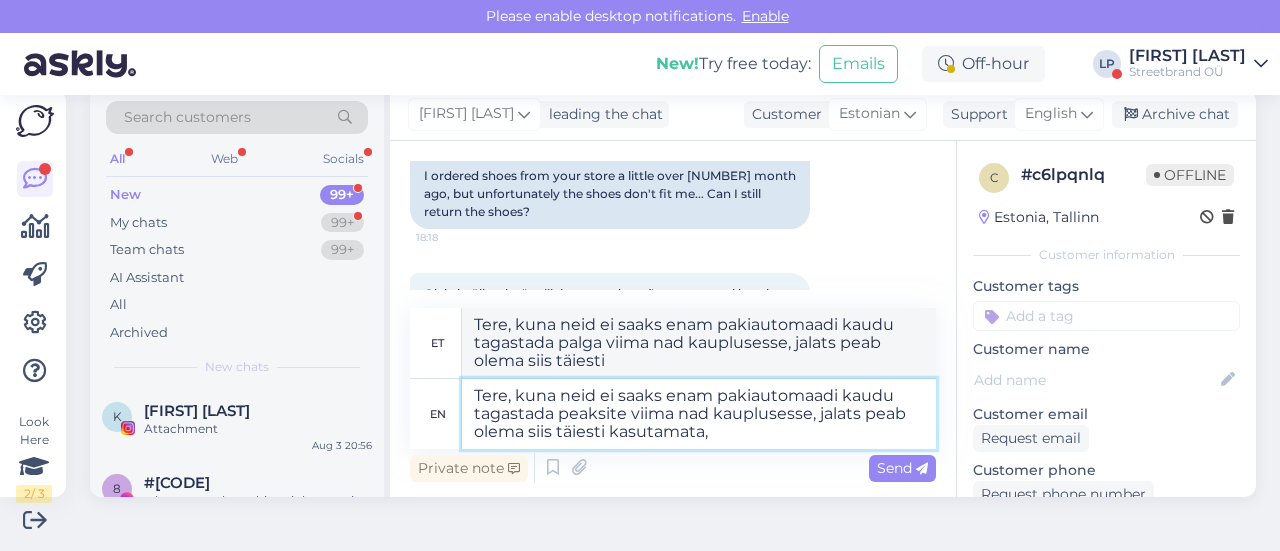 type on "Tere, kuna neid ei saaks enam pakiautomaadi kaudu tagastada viima viima nad kauplusesse, jalats peab olema siis täiesti kasutamata," 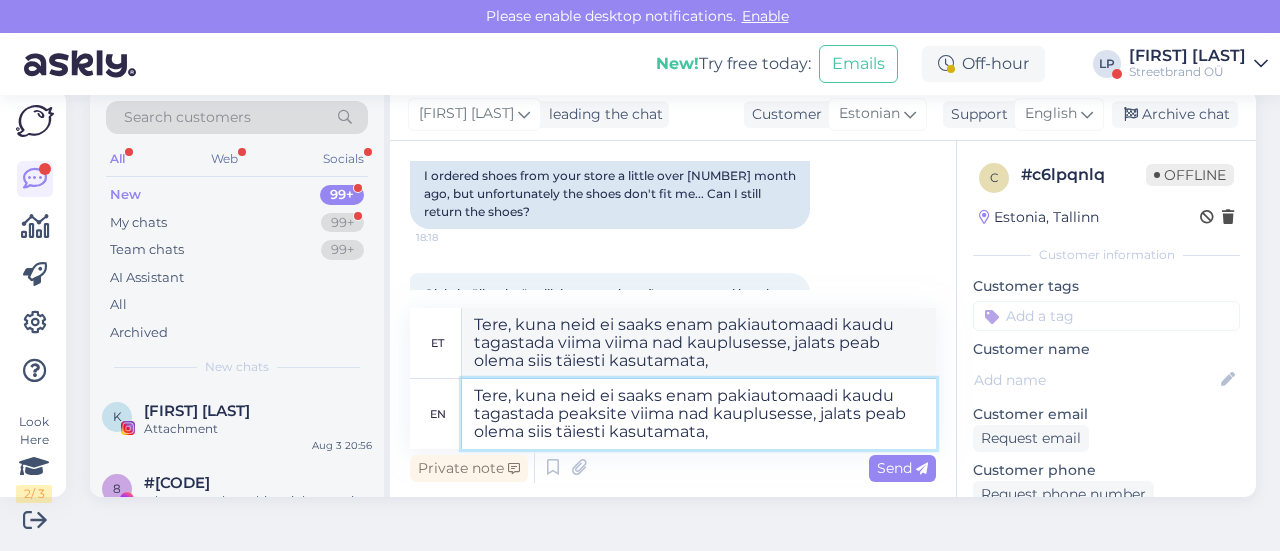 type on "Tere, kuna neid ei saaks enam pakiautomaadi kaudu tagastada peaksite viima nad kauplusesse, jalats peab olema siis täiesti kasutamata," 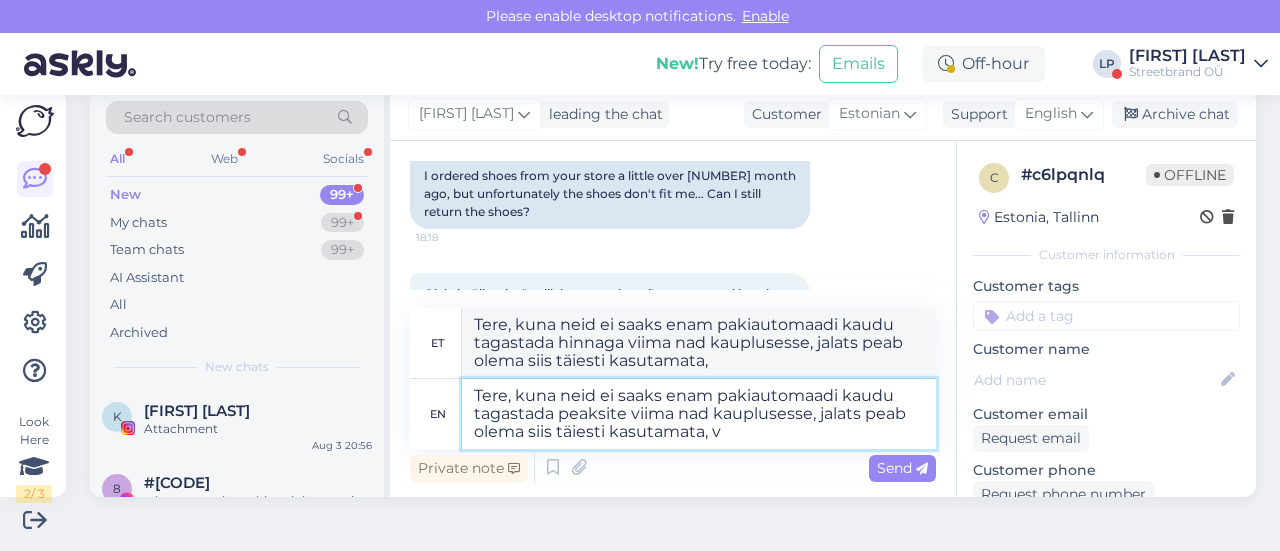 type on "Tere, kuna neid ei saaks enam pakiautomaadi kaudu tagastada peaksite viima nad kauplusesse, jalats peab olema siis täiesti kasutamata, võ" 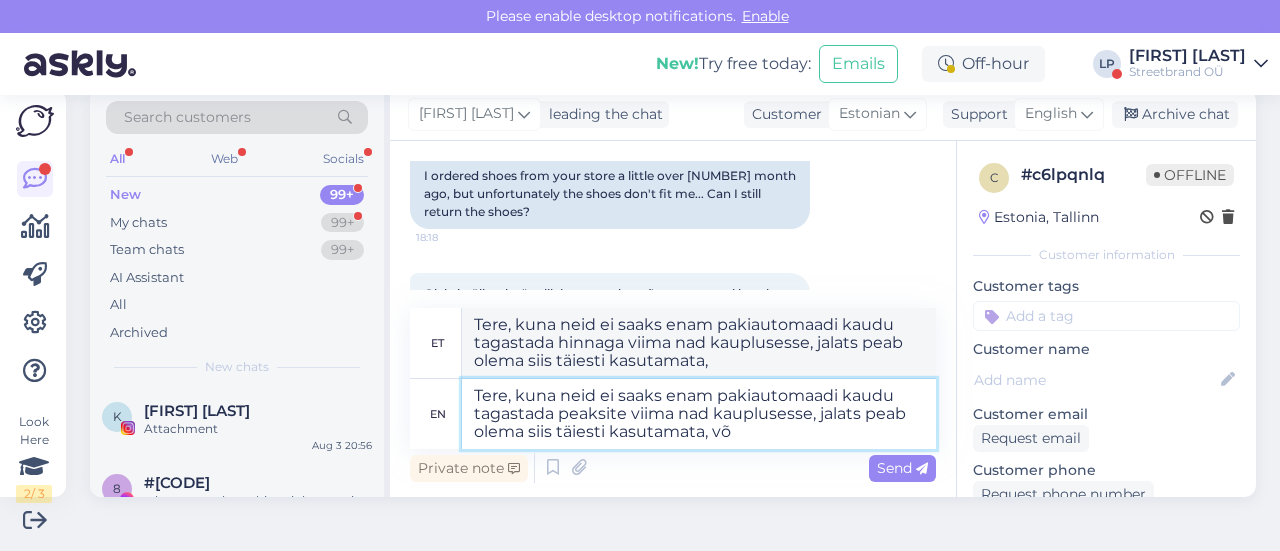 type on "Tere, kuna neid ei saaks enam pakiautomaadi kaudu tagastada viima viima nad kauplusesse, jalats peab olema siis täiesti kasutamata," 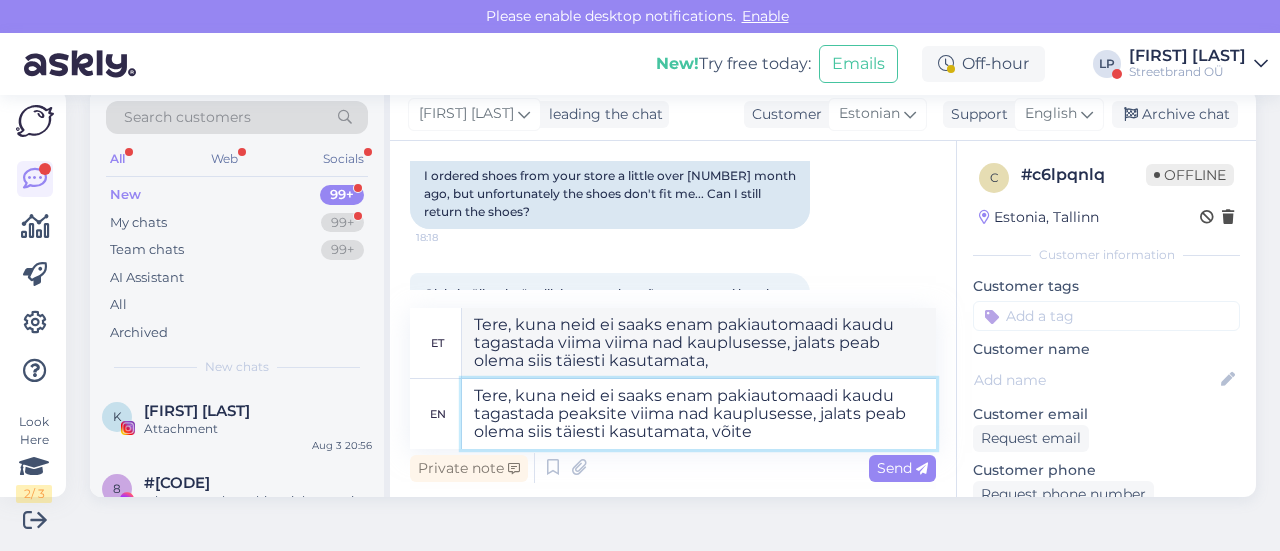 type on "Tere, kuna neid ei saaks enam pakiautomaadi kaudu tagastada peaksite viima nad kauplusesse, jalats peab olema siis täiesti kasutamata, võite p" 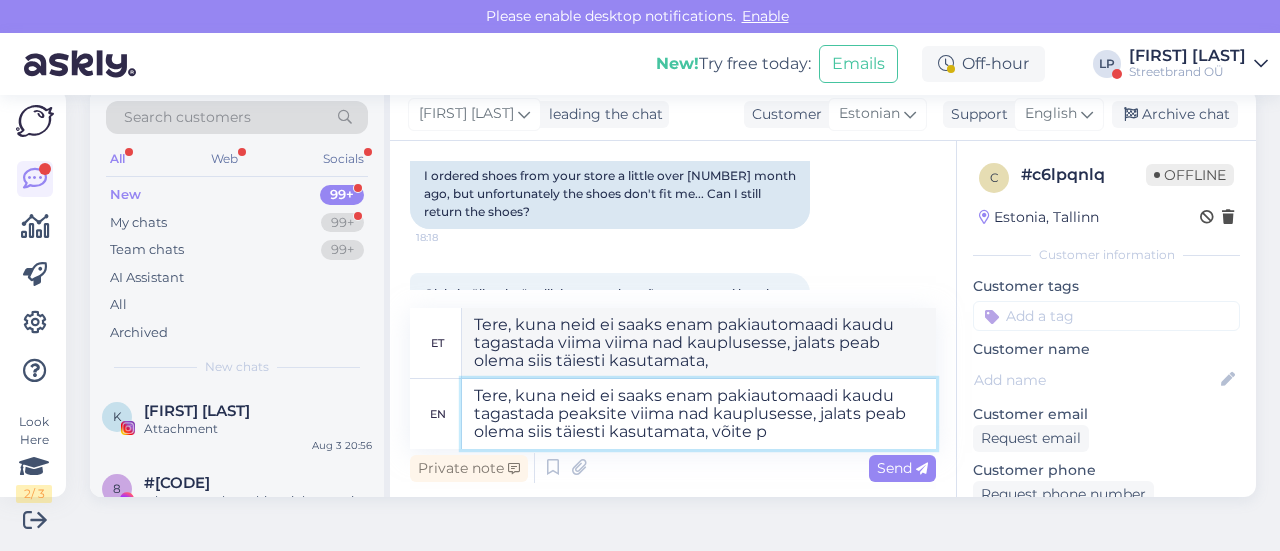 type on "Tere, kuna neid ei saaks enam pakiautomaadi kaudu tagastada viima nad kauplusesse, jalats peab olema siis täiesti kasutamata, võime" 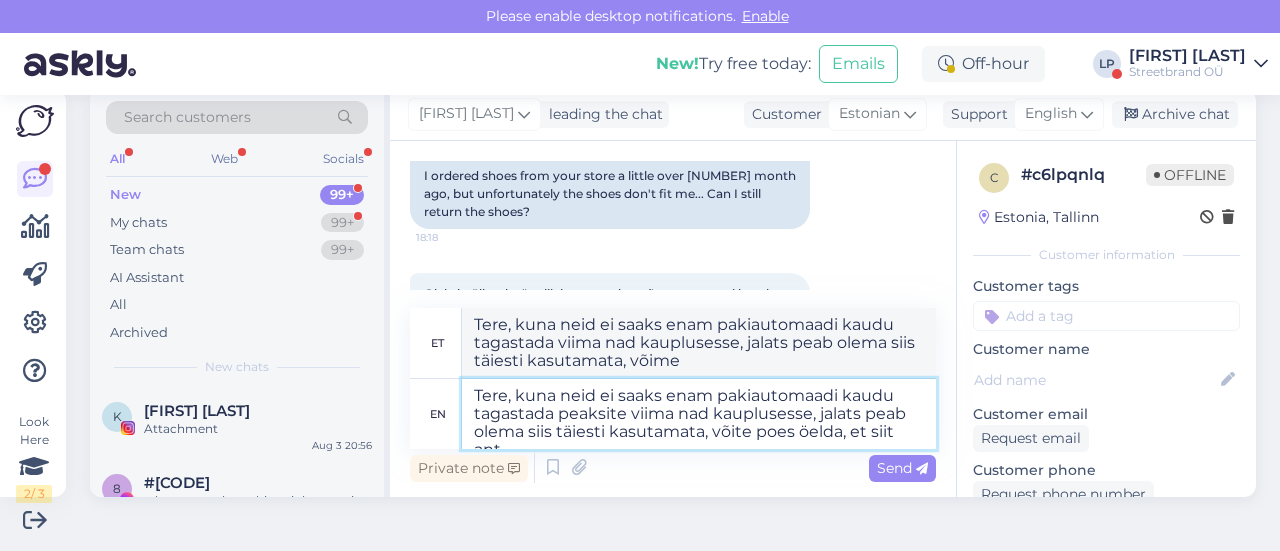 type on "Tere, kuna neid ei saaks enam pakiautomaadi kaudu tagastada peaksite viima nad kauplusesse, jalats peab olema siis täiesti kasutamata, võite poes öe" 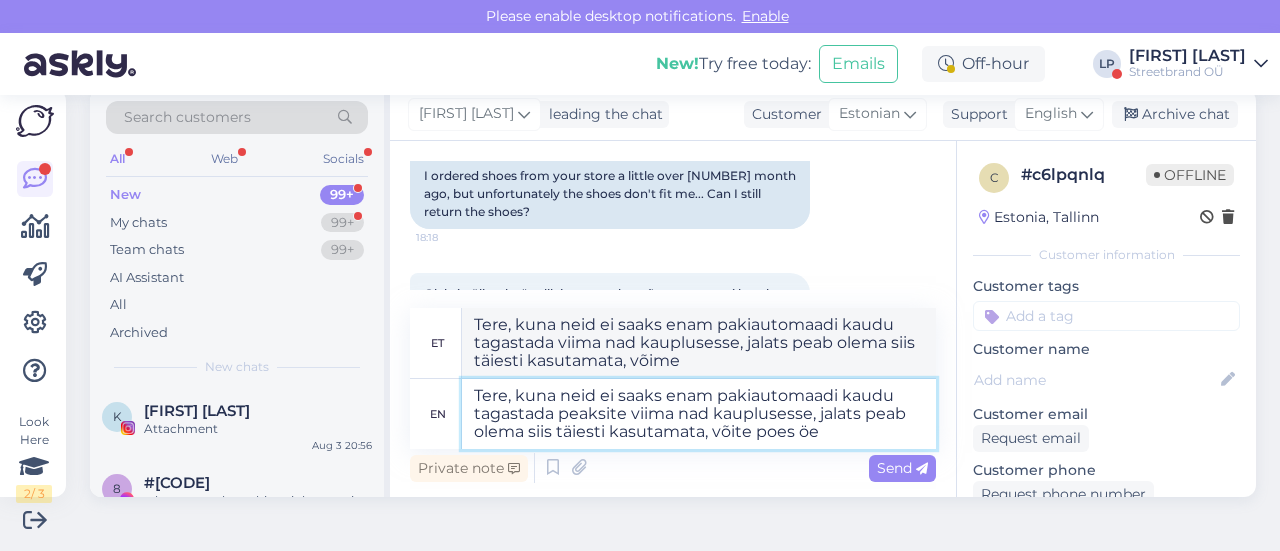 type on "Tere, kuna neid ei saaks enam pakiautomaadi kaudu tagastada viima nad kauplusesse, jalats peab olema siis täiesti kasutamata, võime poes" 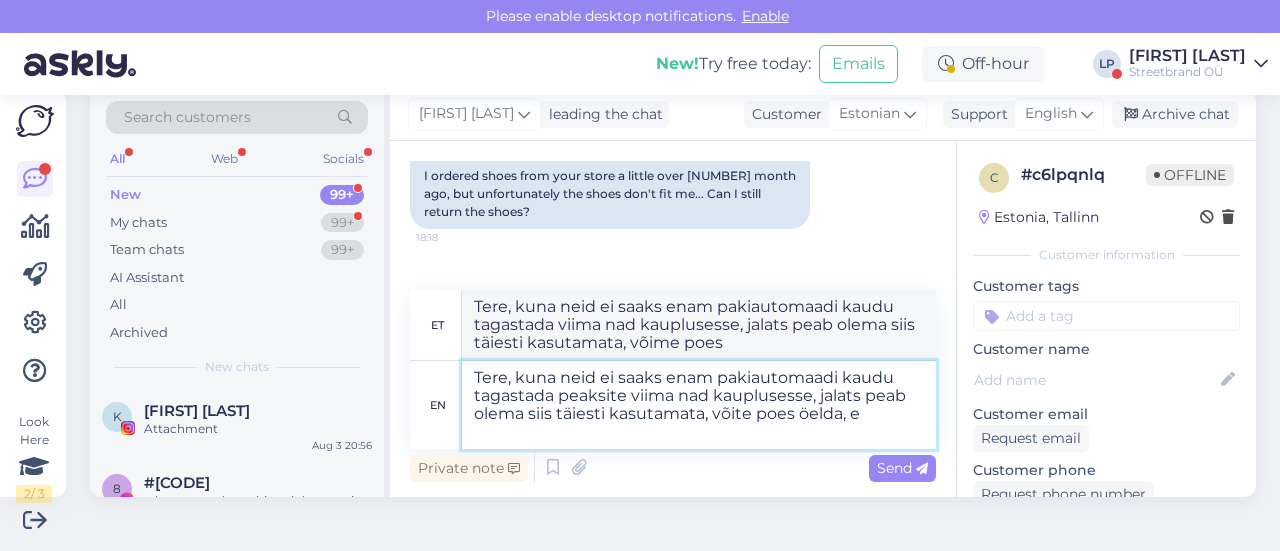 type on "Tere, kuna neid ei saaks enam pakiautomaadi kaudu tagastada peaksite viima nad kauplusesse, jalats peab olema siis täiesti kasutamata, võite poes öelda, et" 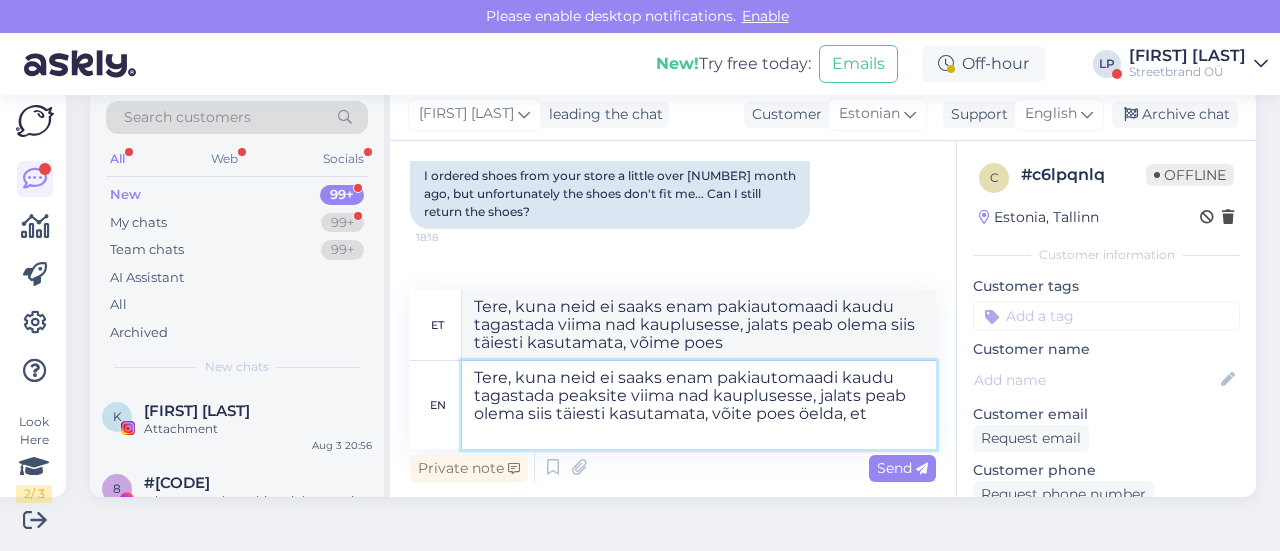 type on "Tere, kuna neid ei saaks enam pakiautomaadi kaudu tagastada viima viima nad kauplusesse, jalats peab olema siis täiesti kasutamata, võime poes öelda," 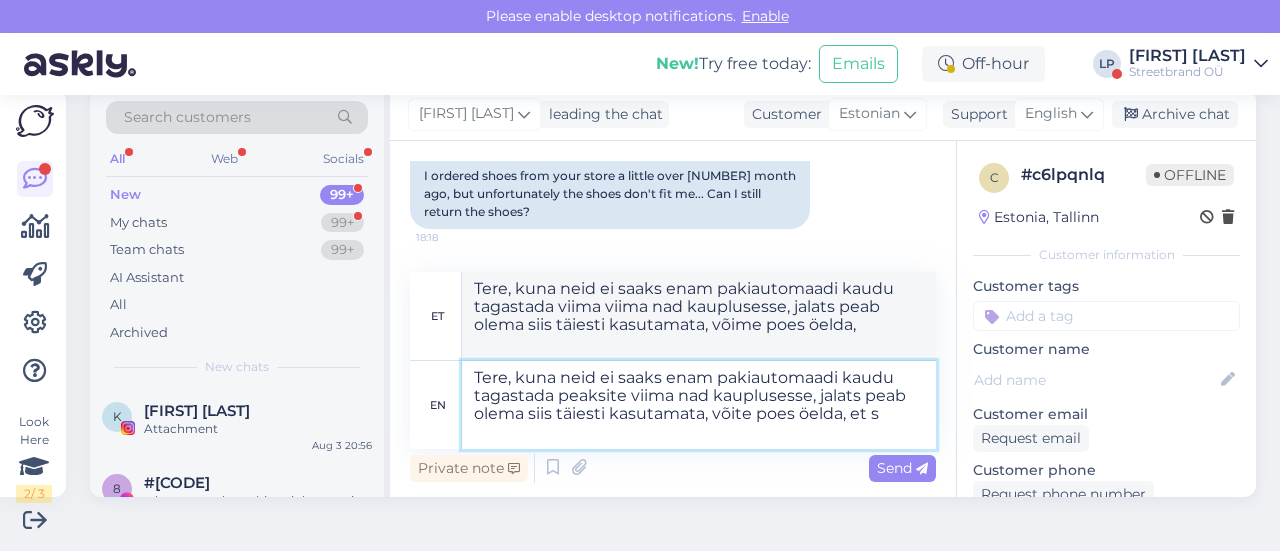 type on "Tere, kuna neid ei saaks enam pakiautomaadi kaudu tagastada peaksite viima nad kauplusesse, jalats peab olema siis täiesti kasutamata, võite poes öelda, et si" 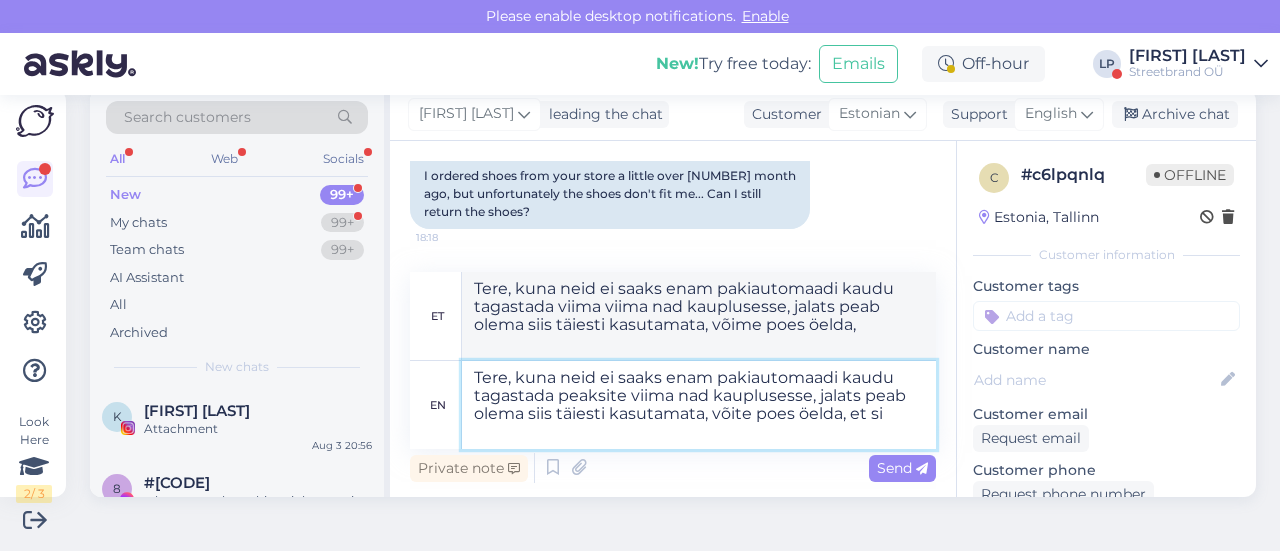 type on "Tere, kuna neid ei saaks enam pakiautomaadi kaudu tagastada viima nad kauplusesse, jalats peab olema siis täiesti kasutamata, võime öelda, et" 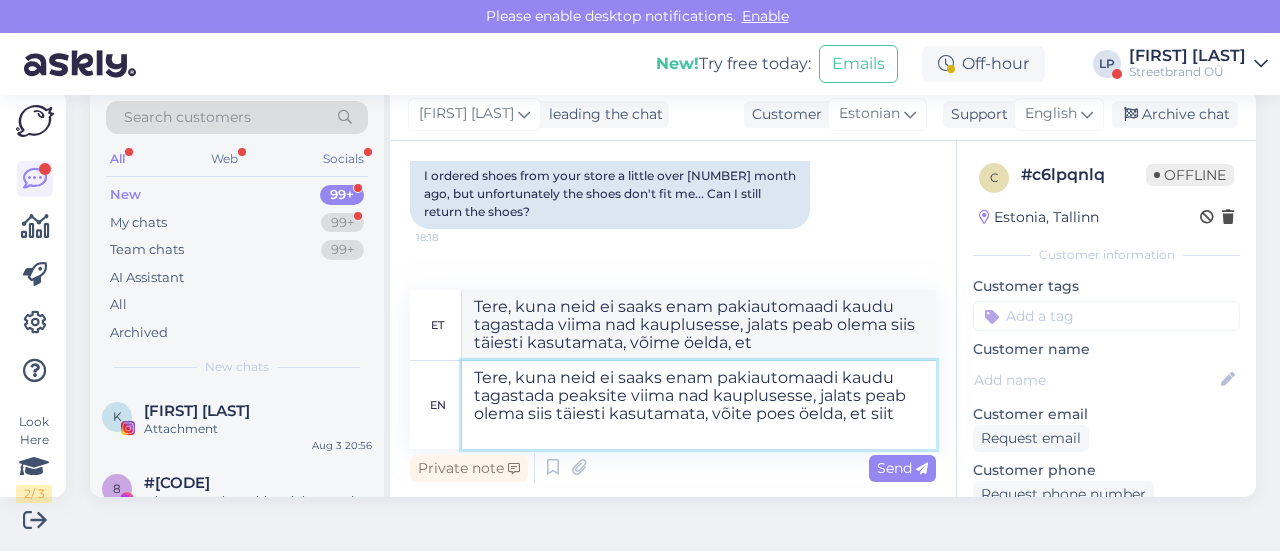 type on "Tere, kuna neid ei saaks enam pakiautomaadi kaudu tagastada peaksite viima nad kauplusesse, jalats peab olema siis täiesti kasutamata, võite poes öelda, et siit a" 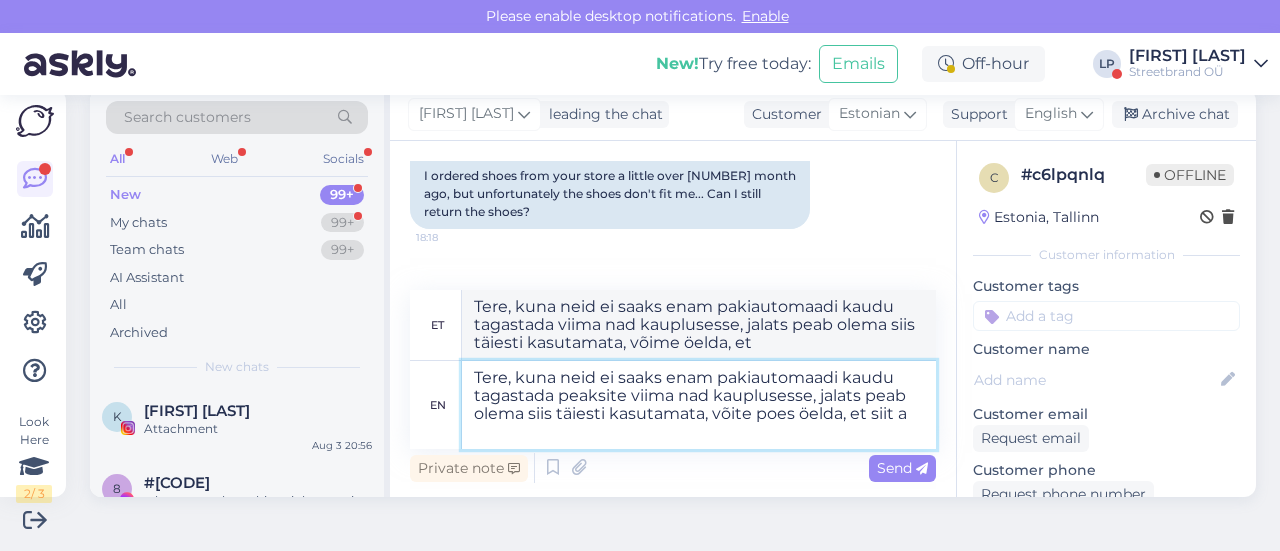 type on "Tere, kuna neid ei saaks enam pakiautomaadi kaudu tagastada viima viima nad kauplusesse, jalats peab olema siis täiesti kasutamata, võid öelda, et siit" 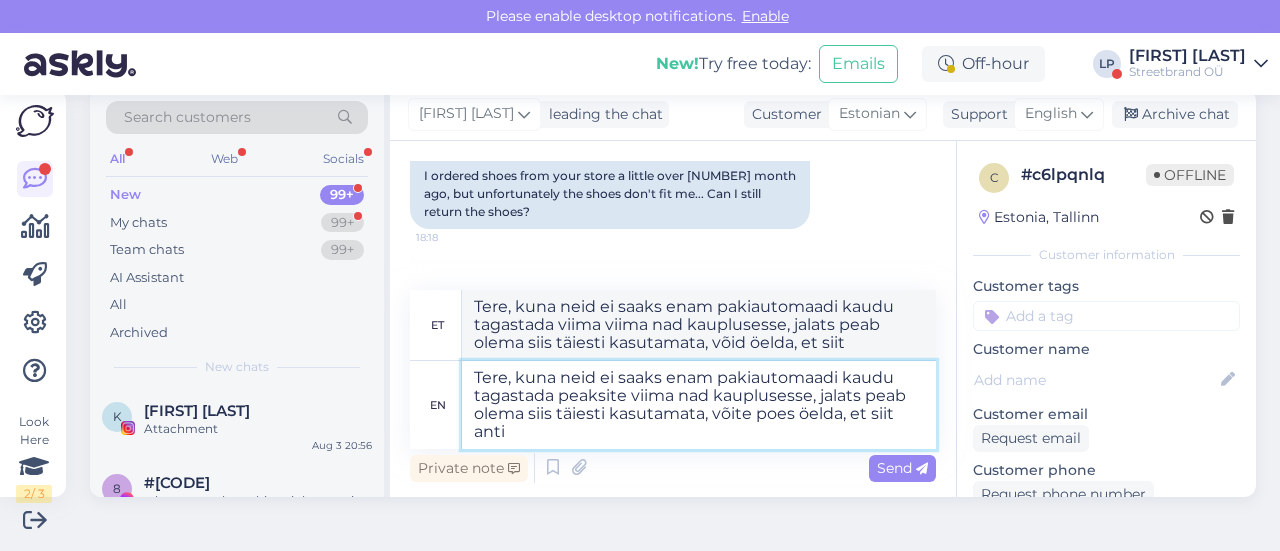 type on "Tere, kuna neid ei saaks enam pakiautomaadi kaudu tagastada peaksite viima nad kauplusesse, jalats peab olema siis täiesti kasutamata, võite poes öelda, et siit anti l" 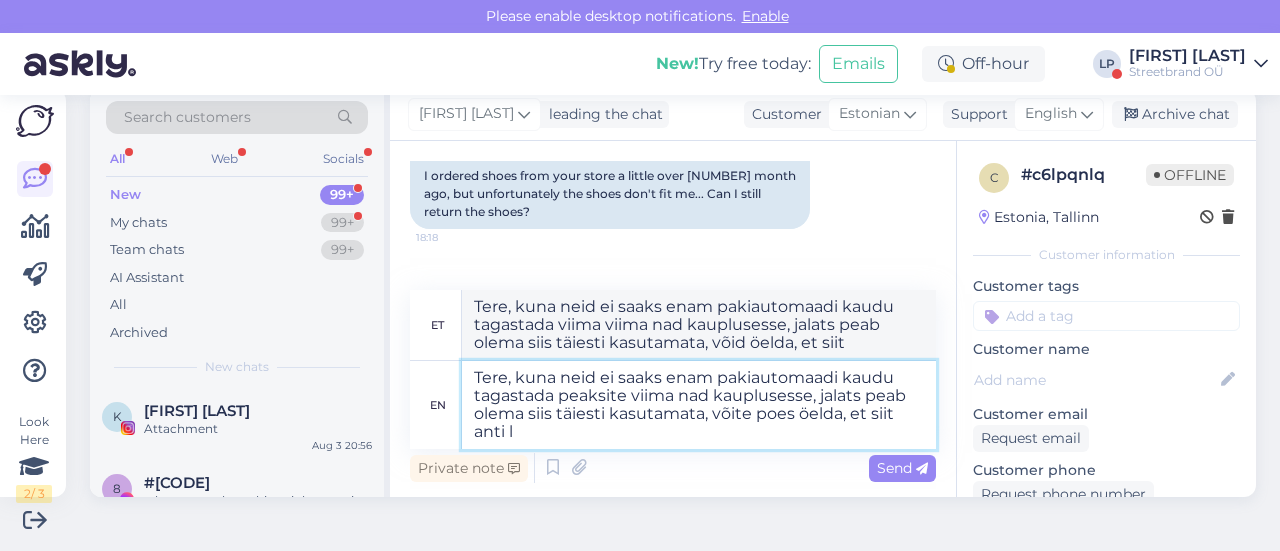 type on "Tere, kuna neid ei saaks enam pakiautomaadi kaudu tagastada viima nad kauplusesse, jalats peab olema siis täiesti kasutamata, võime öelda, et siit anti" 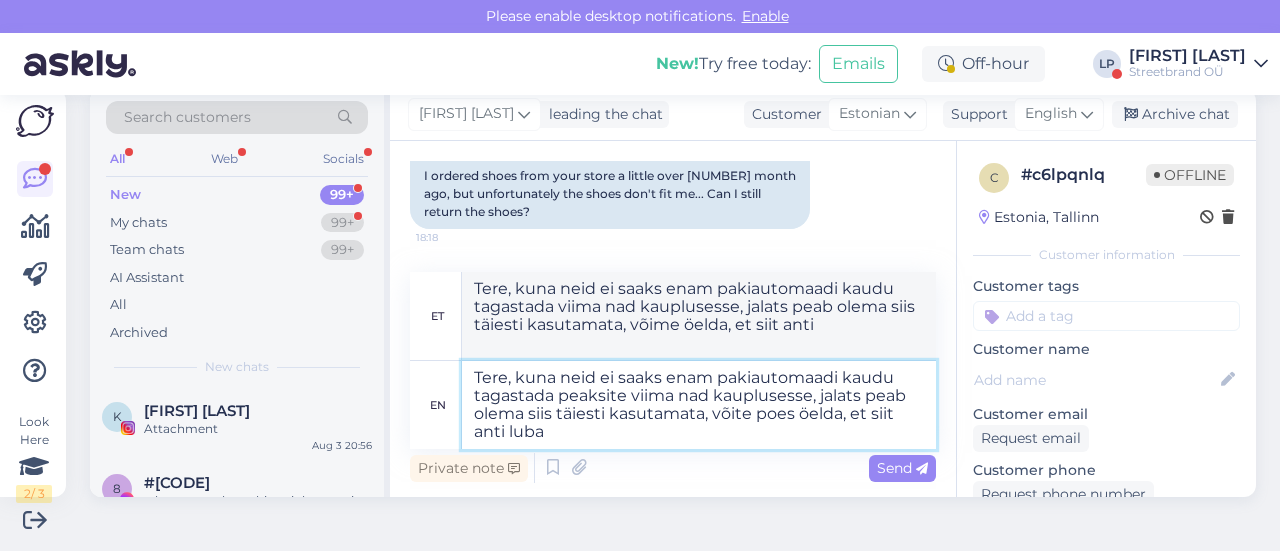 type on "Tere, kuna neid ei saaks enam pakiautomaadi kaudu tagastada peaksite viima nad kauplusesse, jalats peab olema siis täiesti kasutamata, võite poes öelda, et siit anti luba" 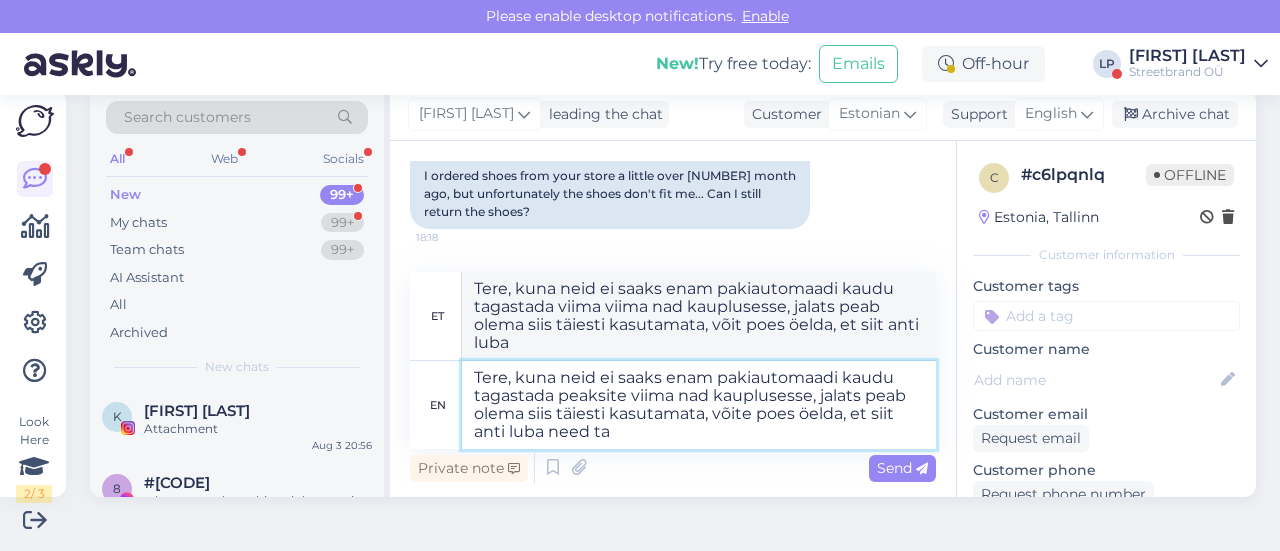 type on "Tere, kuna neid ei saaks enam pakiautomaadi kaudu tagastada peaksite viima nad kauplusesse, jalats peab olema siis täiesti kasutamata, võite poes öelda, et siit anti luba need tag" 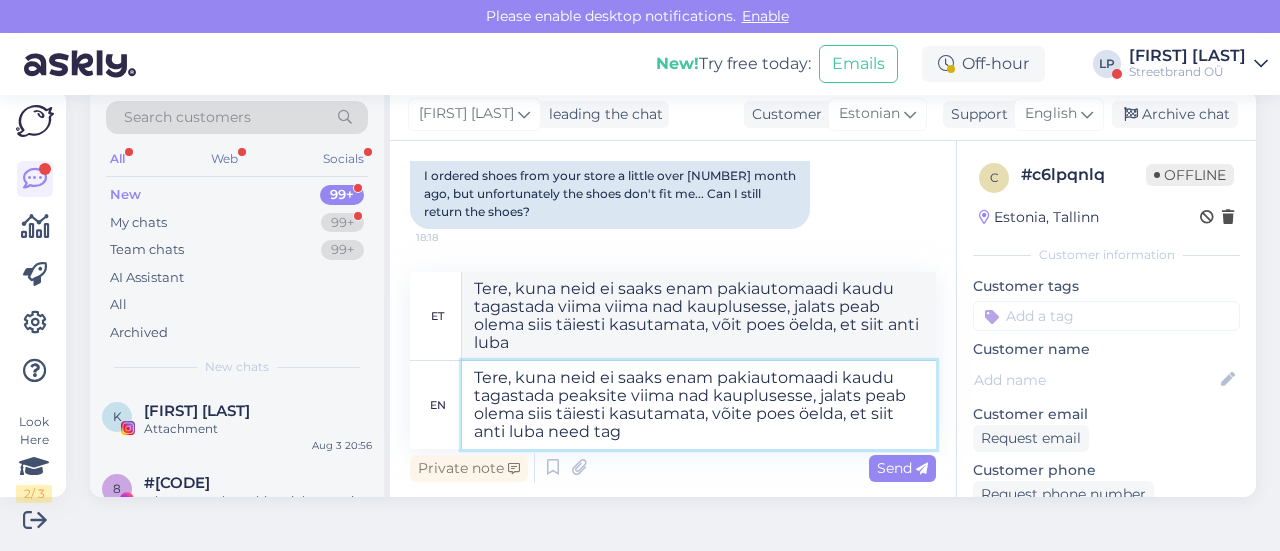 type on "Tere, kuna neid ei saaks enam pakiautomaadi kaudu tagastada viima viima nad kauplusesse, jalats peab olema siis täiesti kasutamata, võime öelda, et siit anti luba vaja" 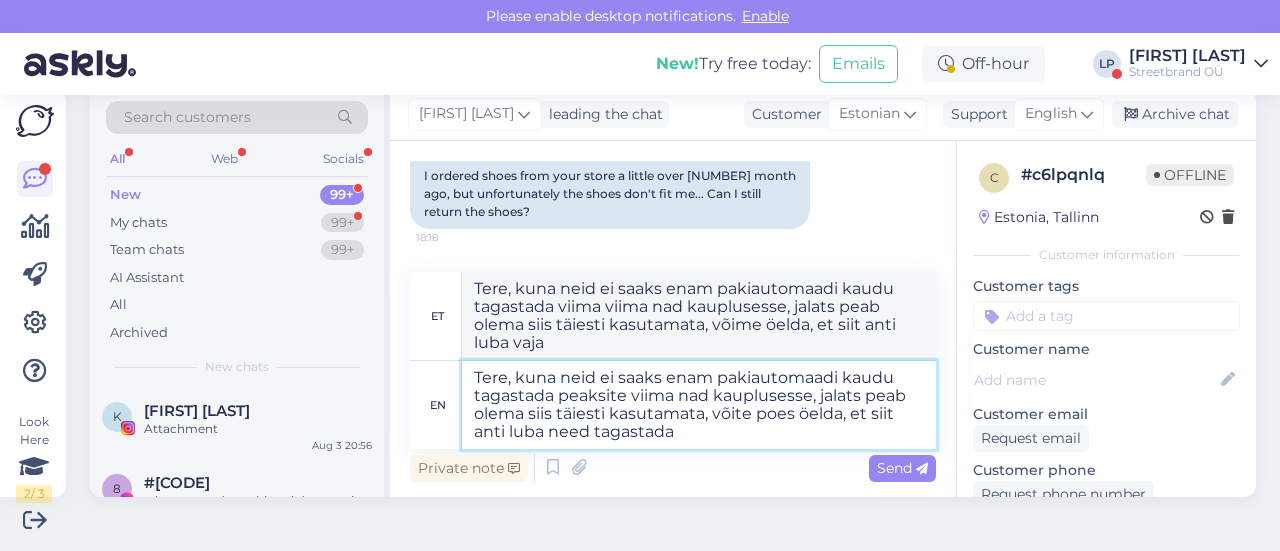 type on "Tere, kuna neid ei saaks enam pakiautomaadi kaudu tagastada peaksite viima nad kauplusesse, jalats peab olema siis täiesti kasutamata, võite poes öelda, et siit anti luba need tagastada." 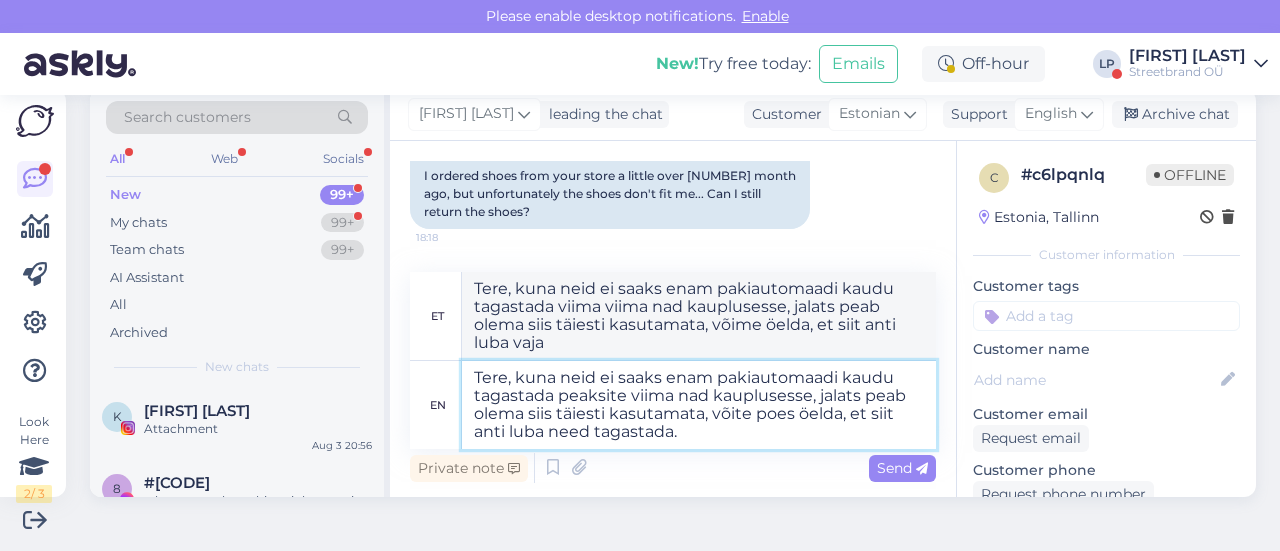 type on "Tere, kuna neid ei saaks enam pakiautomaadi kaudu tagastada viima viima nad kauplusesse, jalats peab olema siis täiesti kasutamata, võime öelda, et siit anti luba need tagastada." 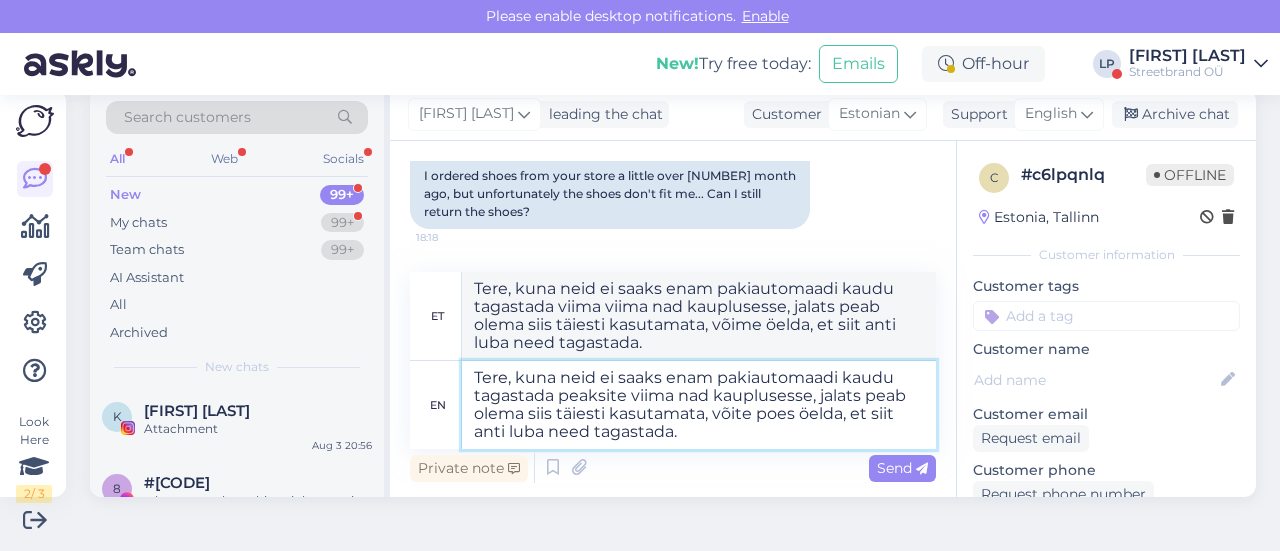 type 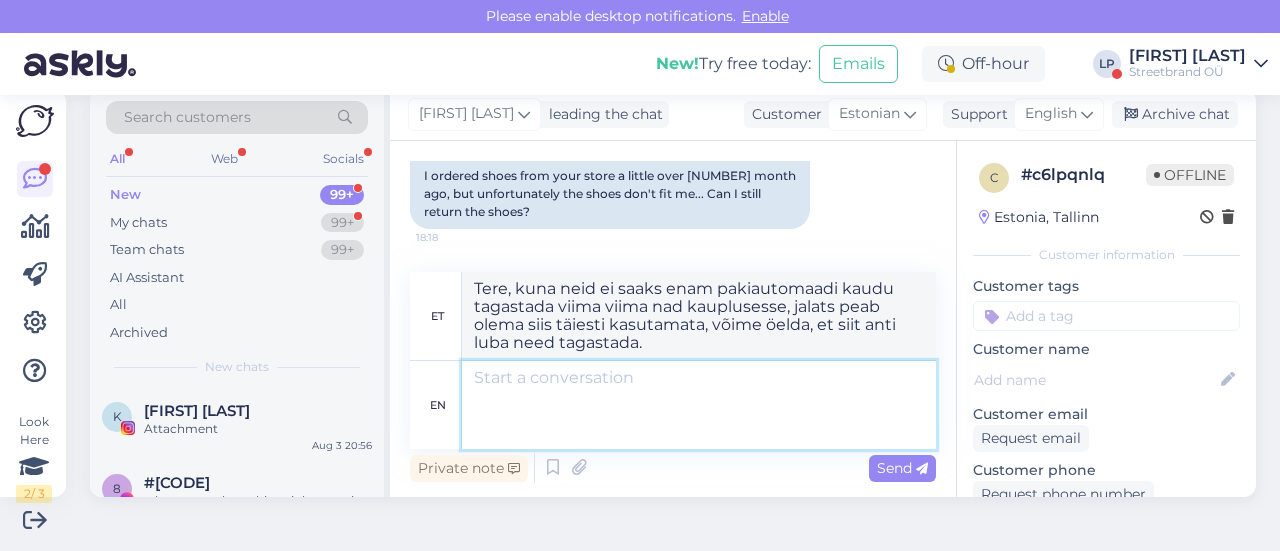 type 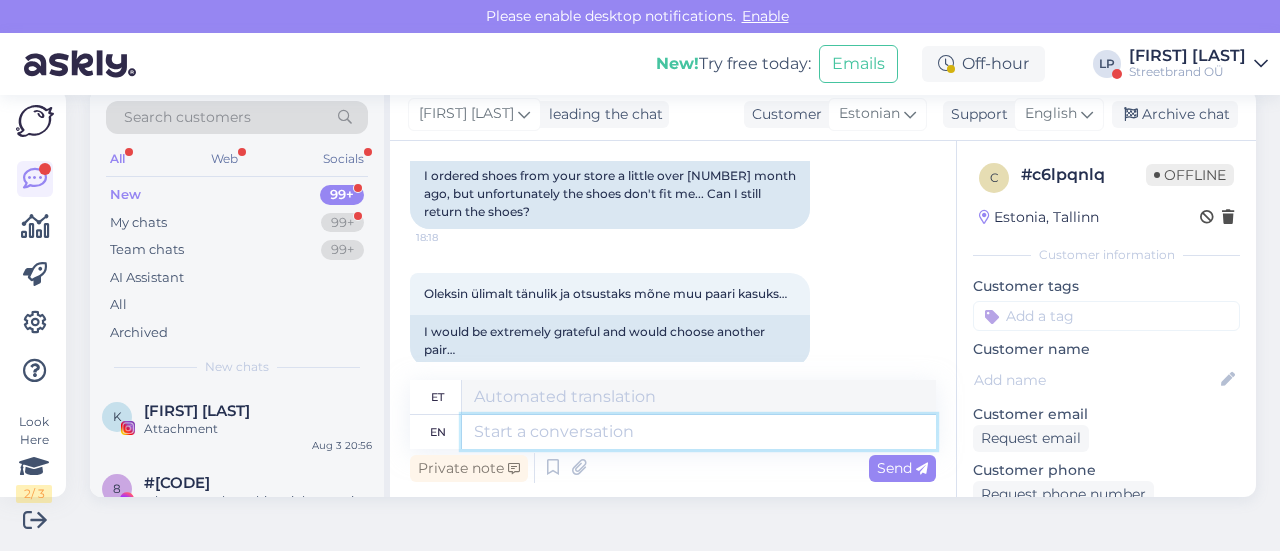 scroll, scrollTop: 602, scrollLeft: 0, axis: vertical 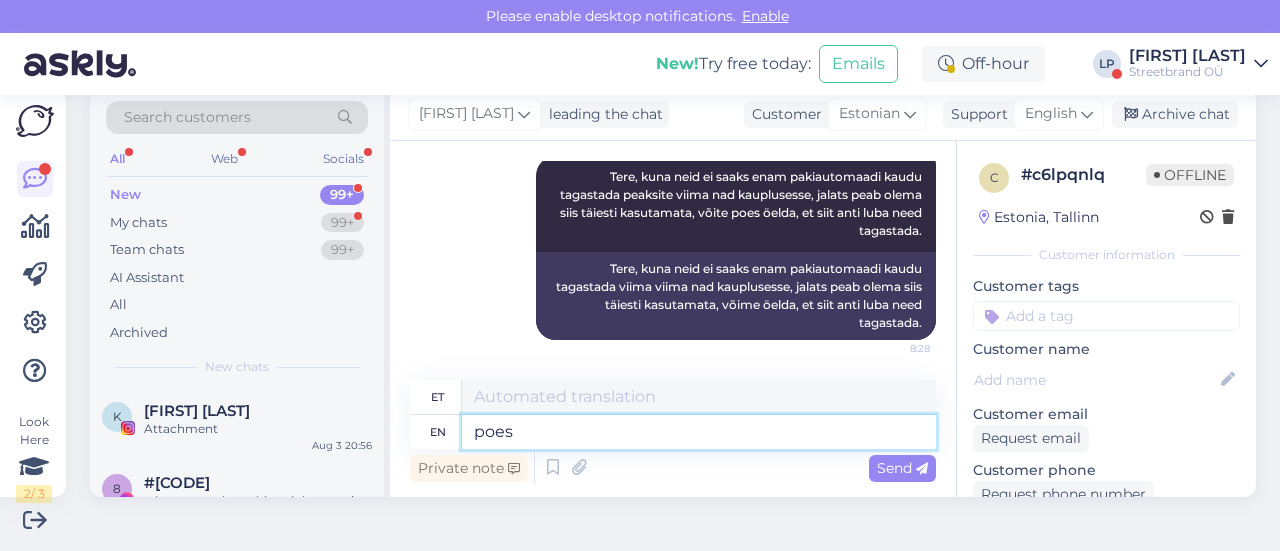 type on "poes" 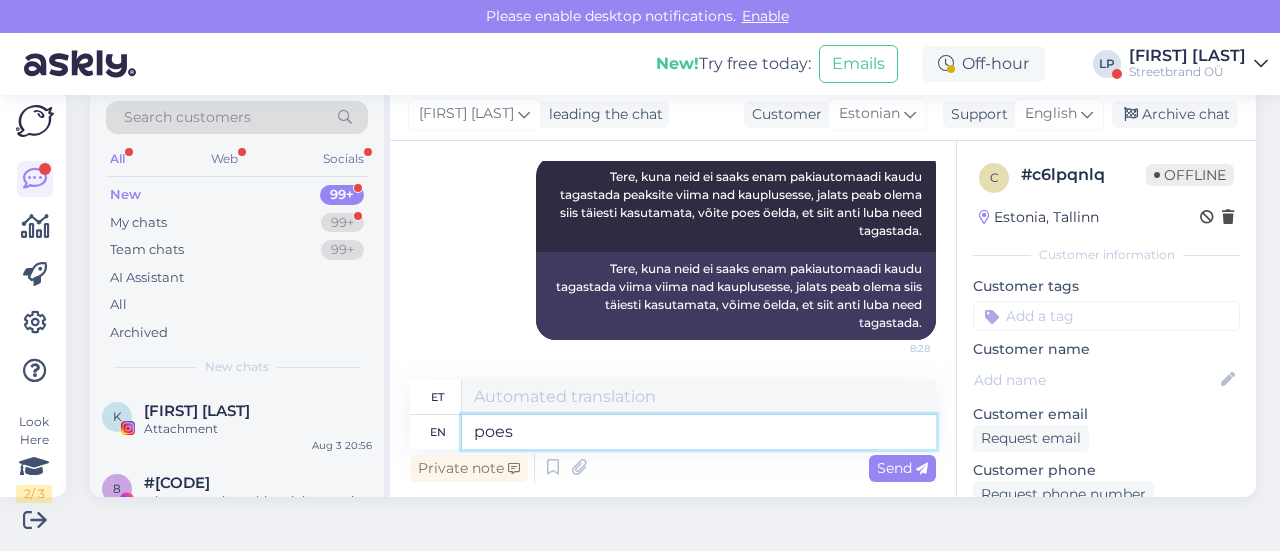 type on "luuletajad" 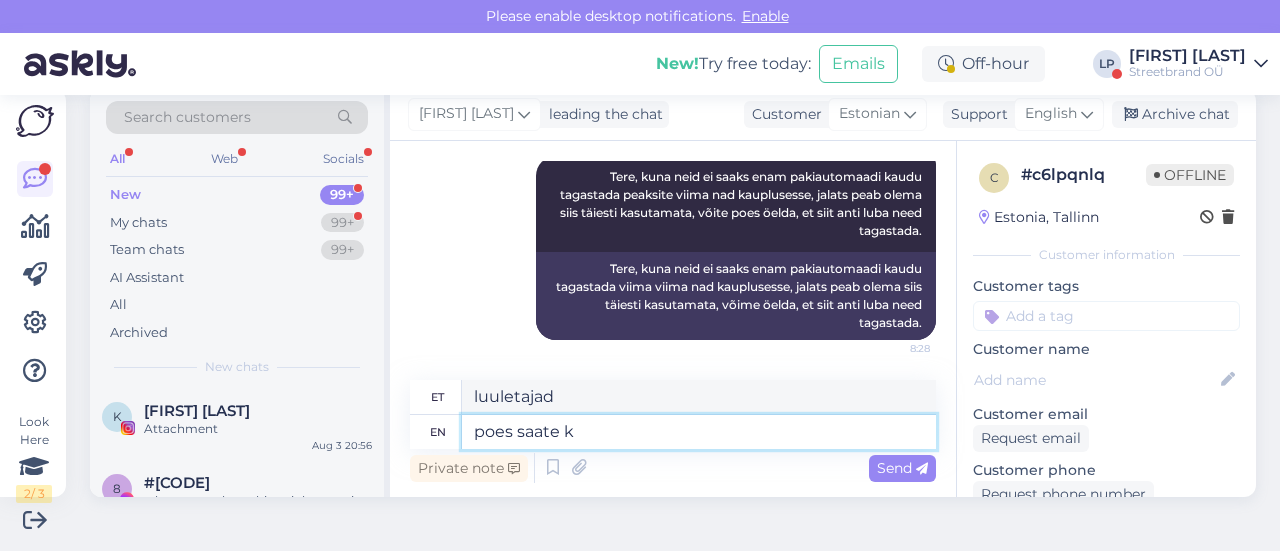 type on "poes saate ka" 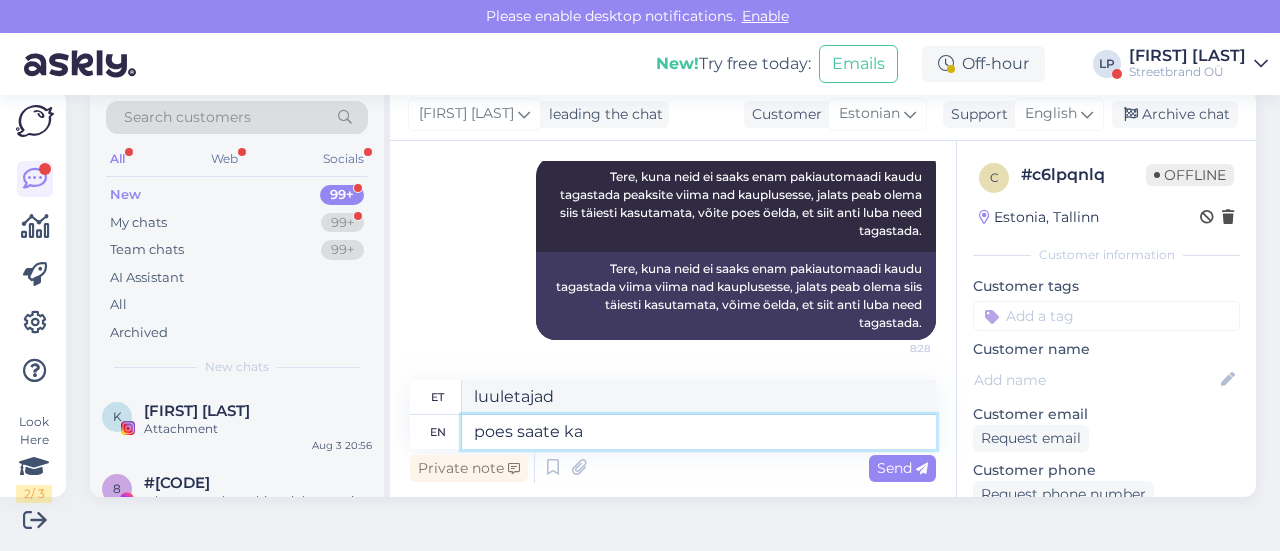 type on "poes saate" 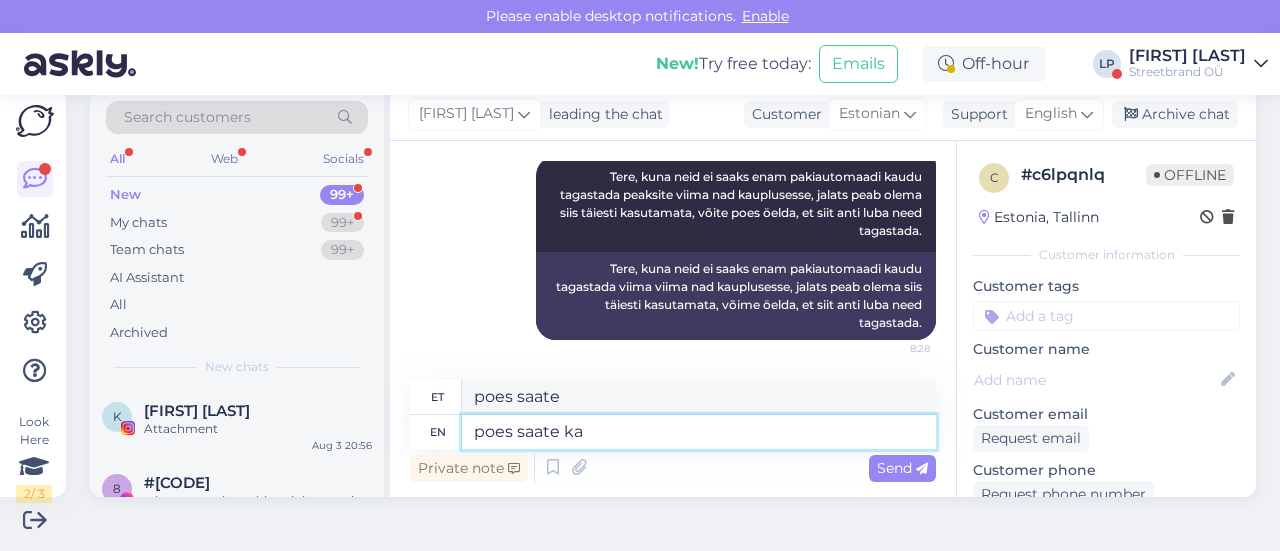 type on "poes saate ka t" 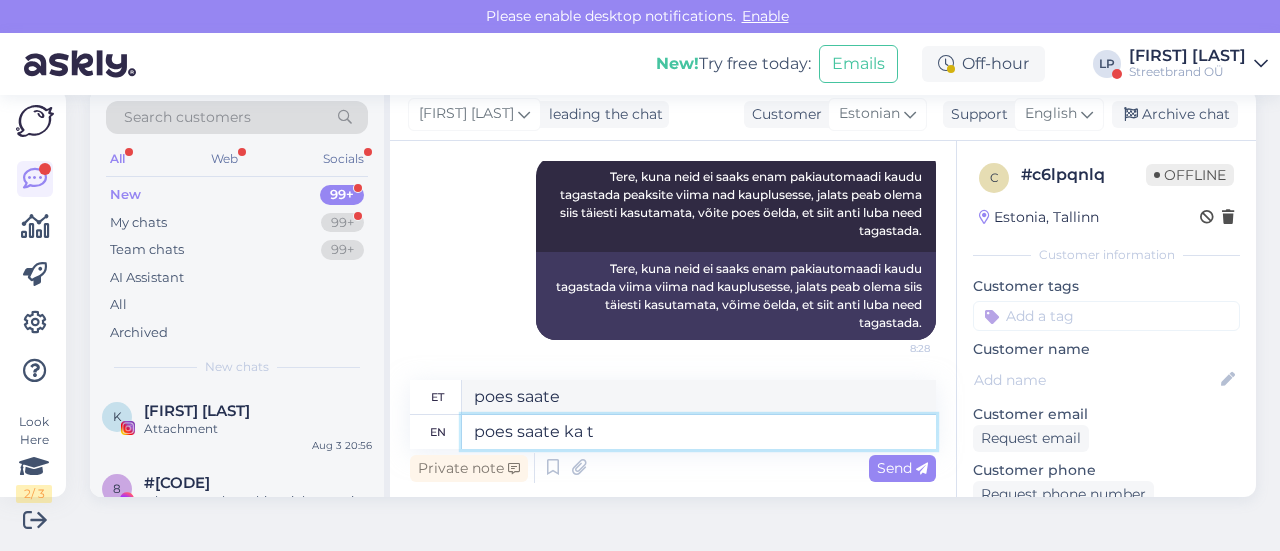 type on "poes saate ka" 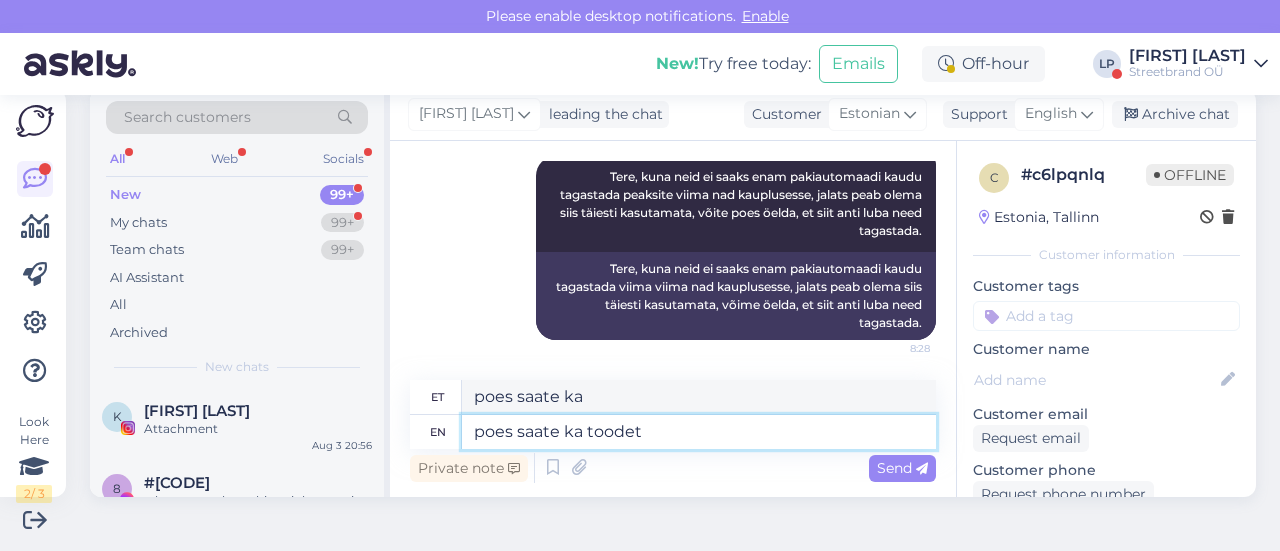 type on "poes saate ka toodet k" 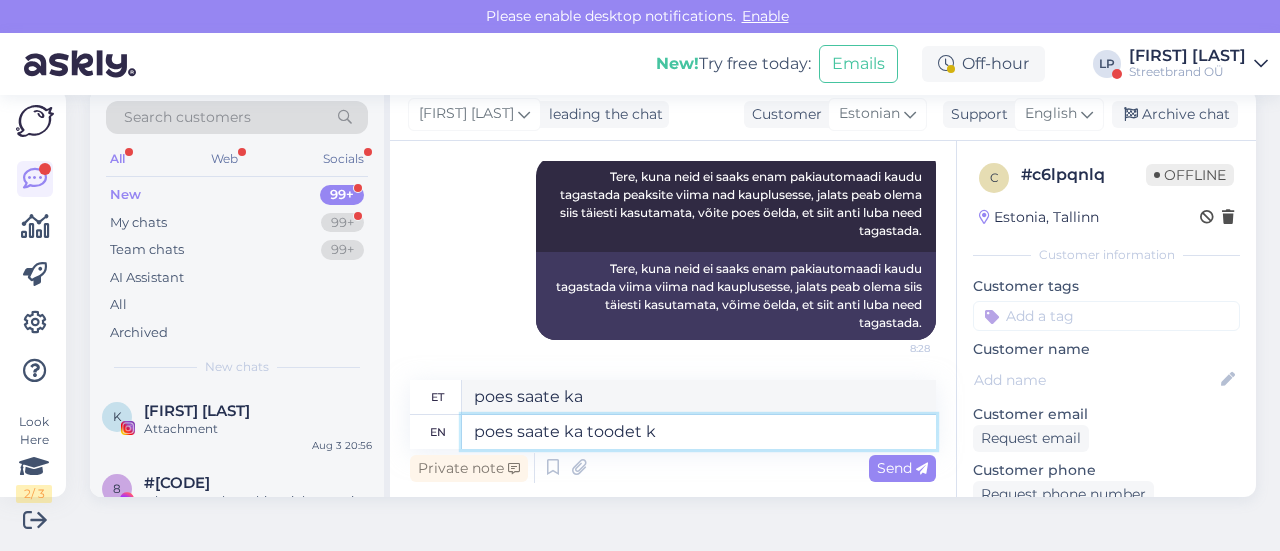 type on "poes saate ka tooted" 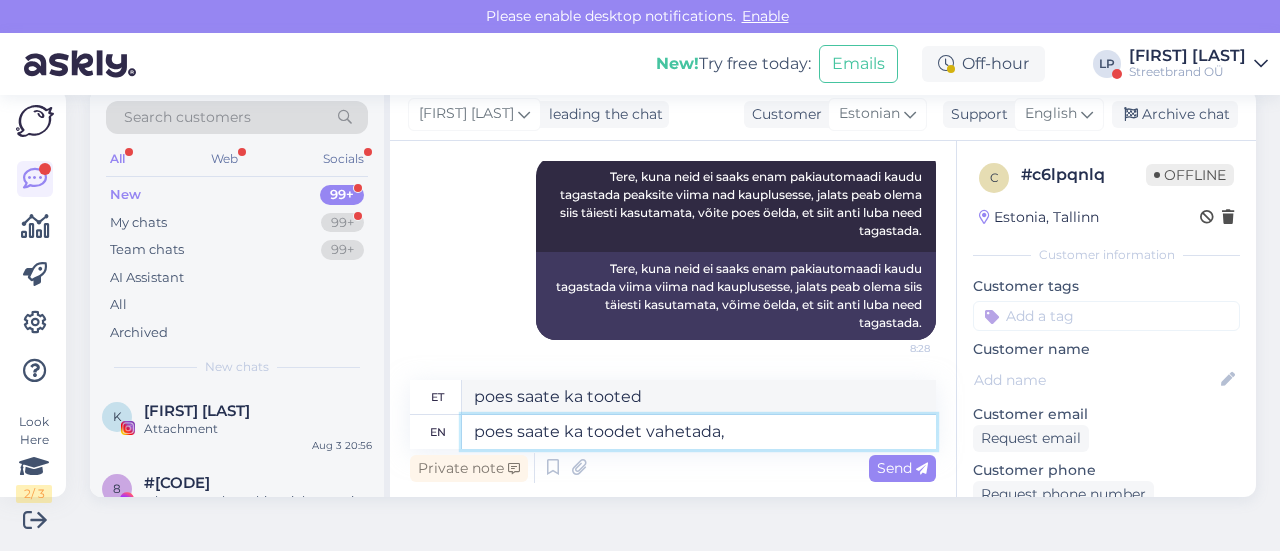 type on "poes saate ka toodet vahetada, k" 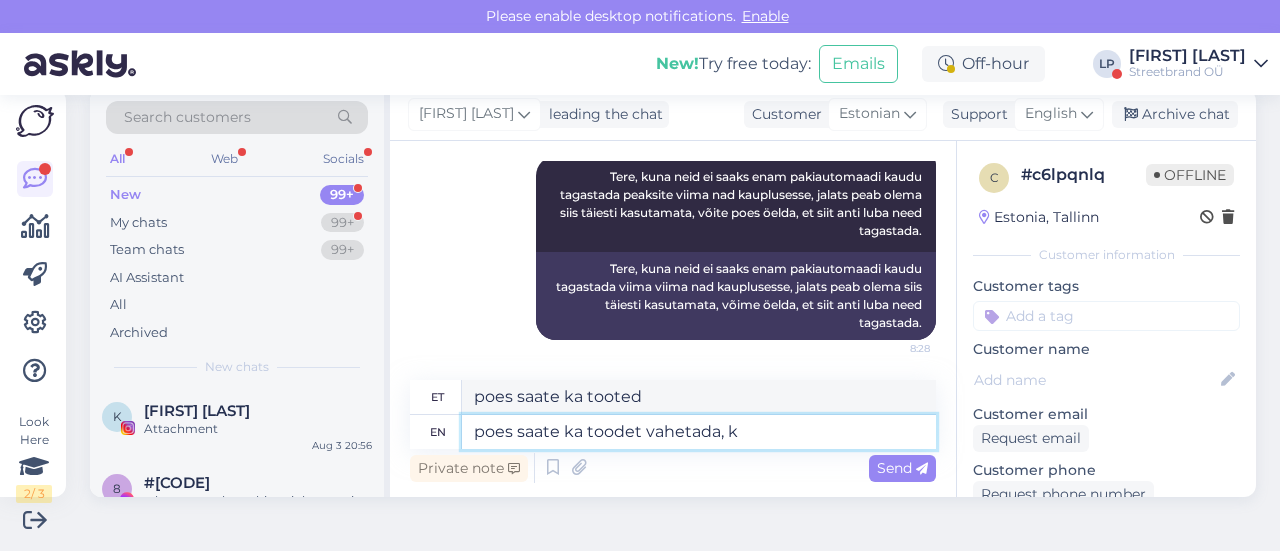 type on "poes saate ka toodet vahetada," 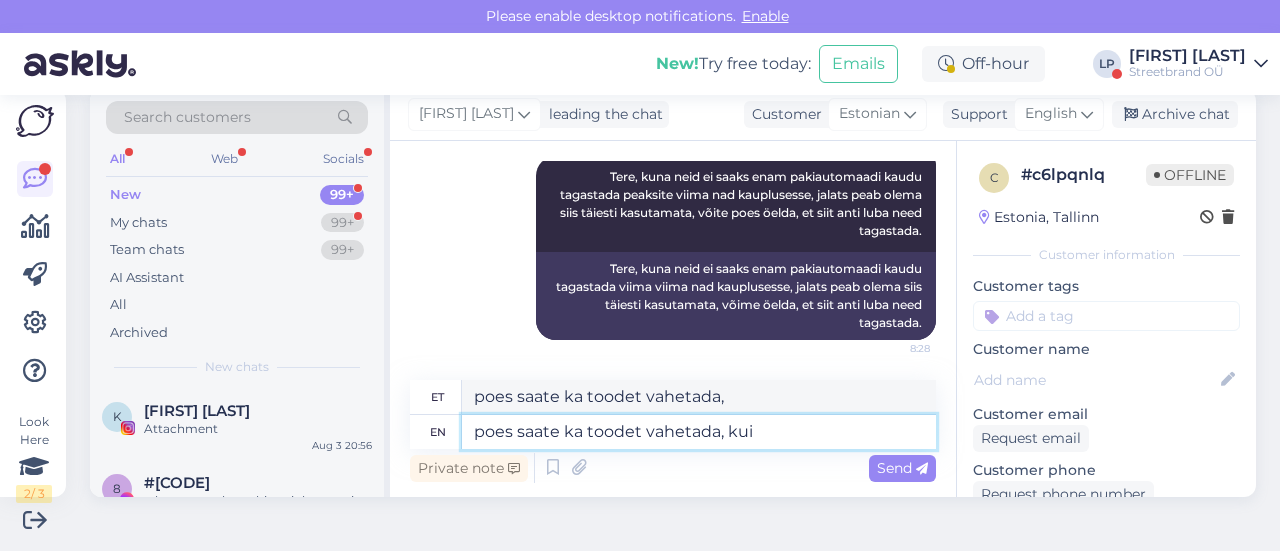 type on "poes saate ka toodet vahetada, kui m" 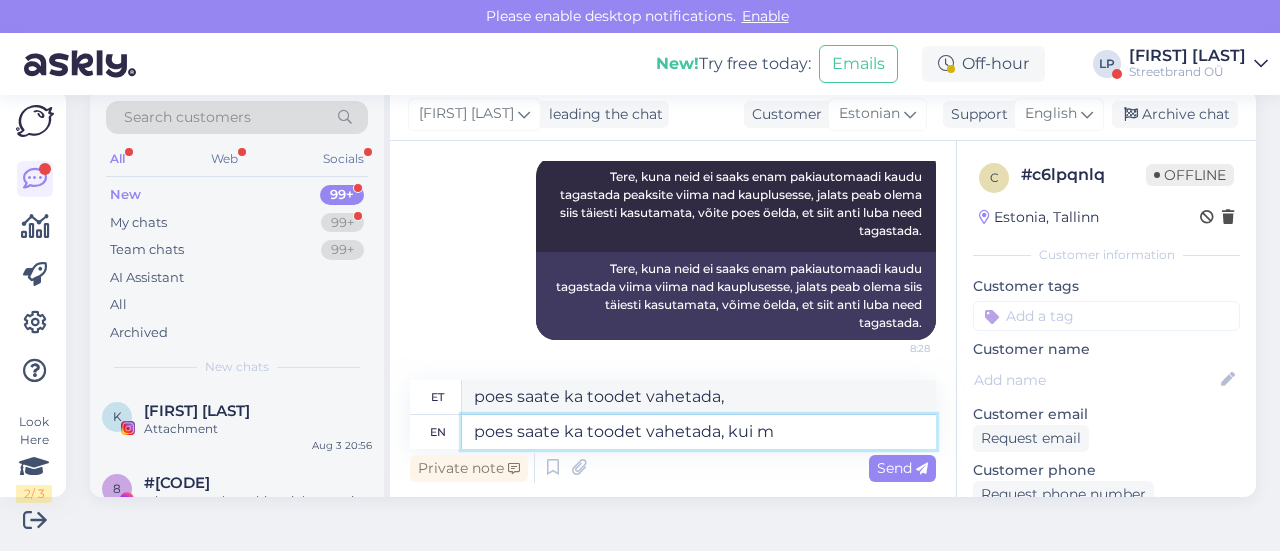 type on "poes saate ka toodet vahetada, kui" 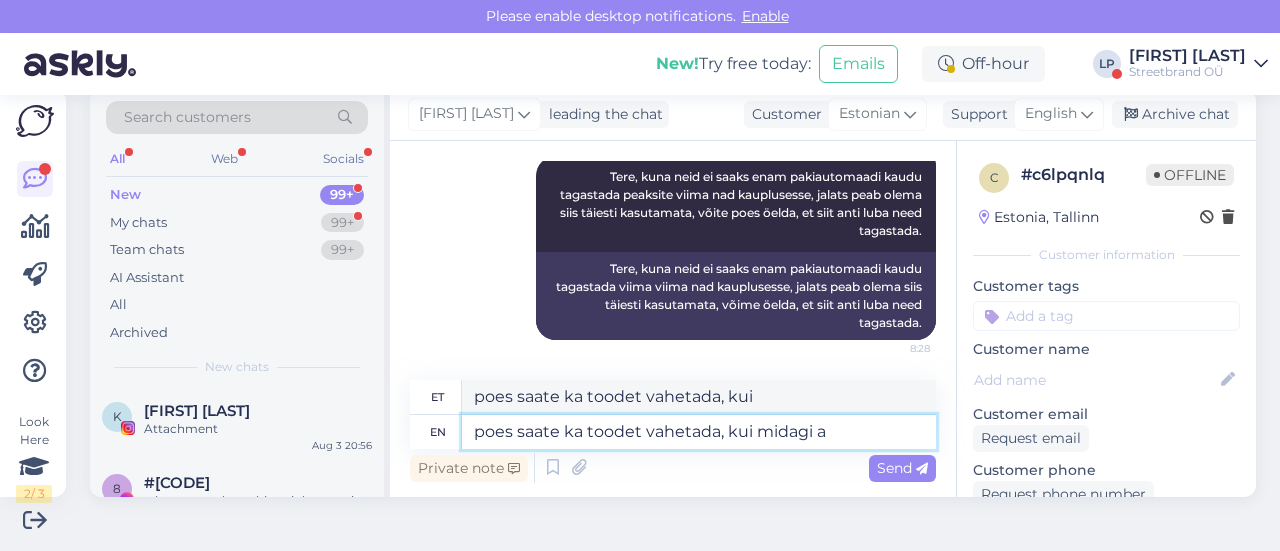 type on "poes saate ka toodet vahetada, kui midagi as" 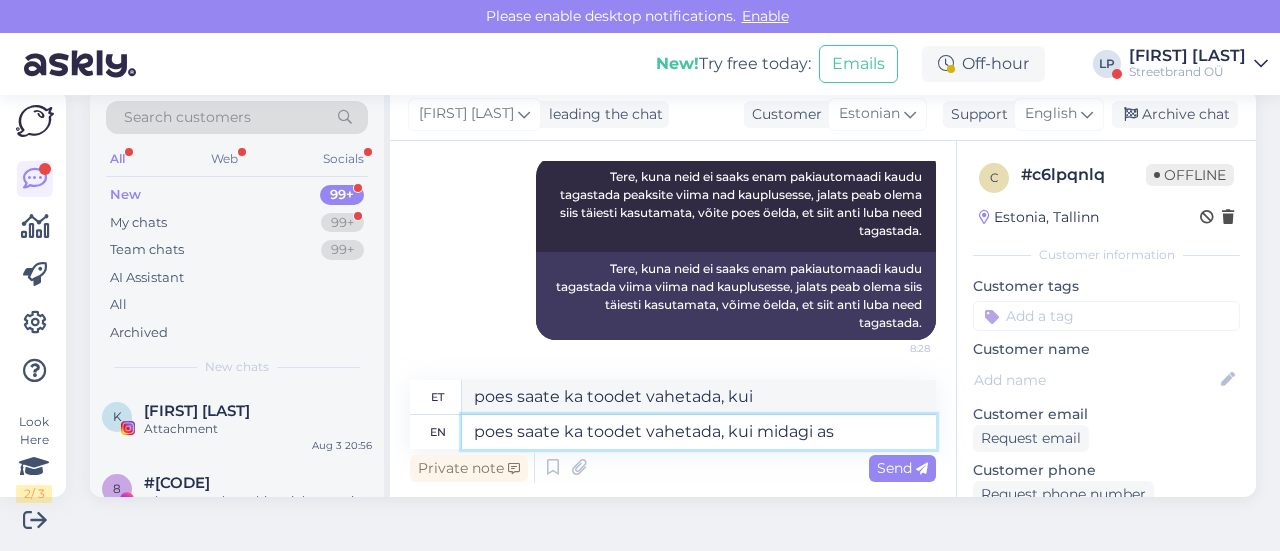 type on "poes saate ka toodet vahetada, kui midagi" 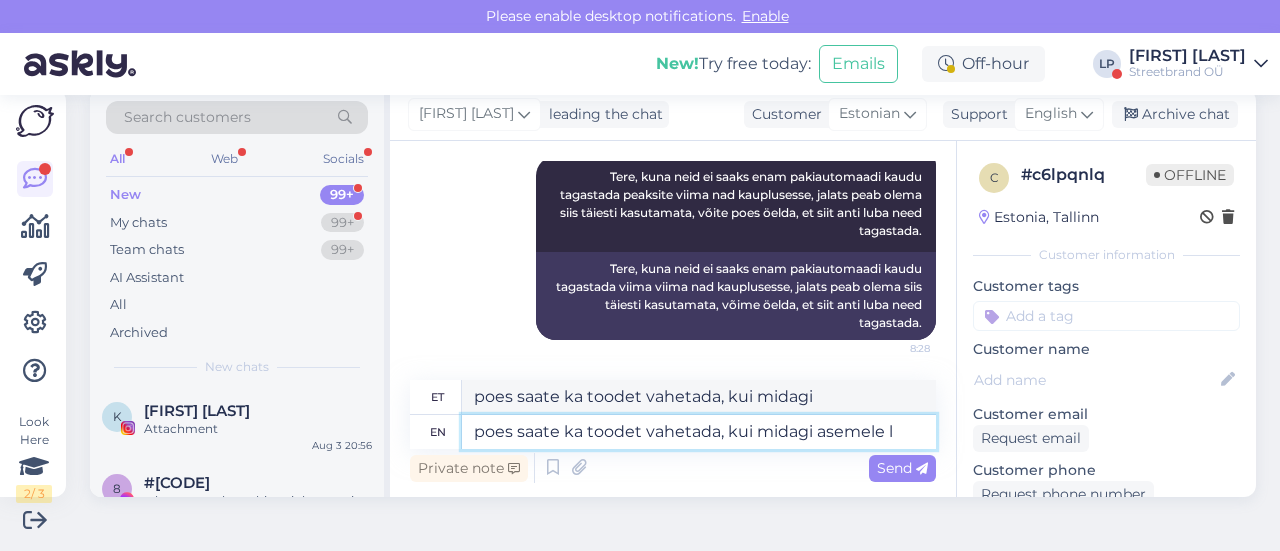 type on "poes saate ka toodet vahetada, kui midagi asemele le" 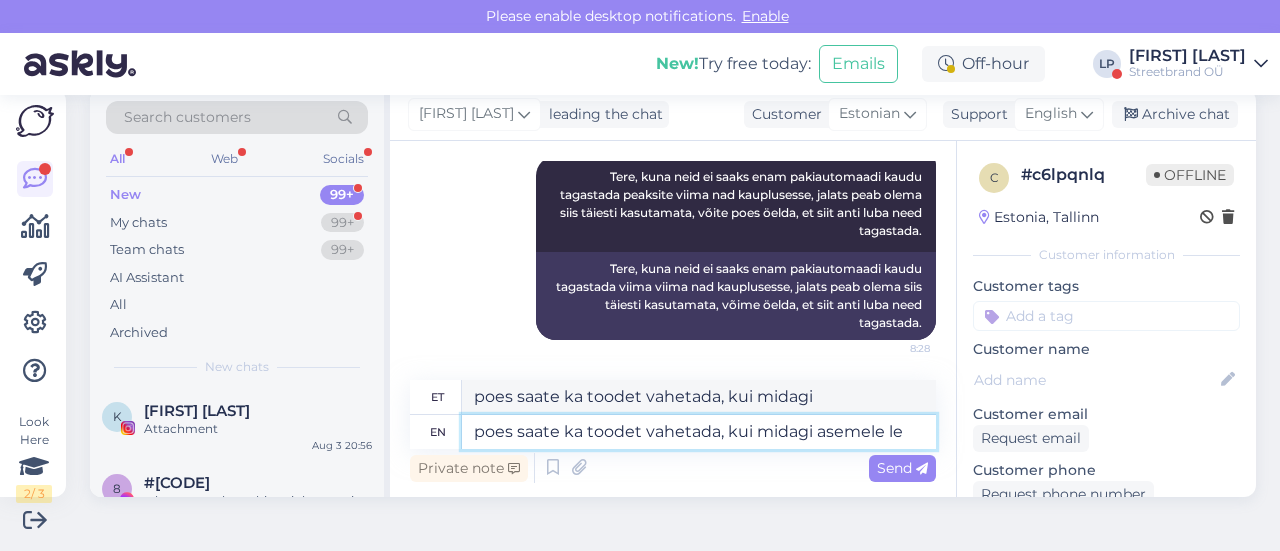 type on "poes saate ka toodet vahetada, kui midagi asemele" 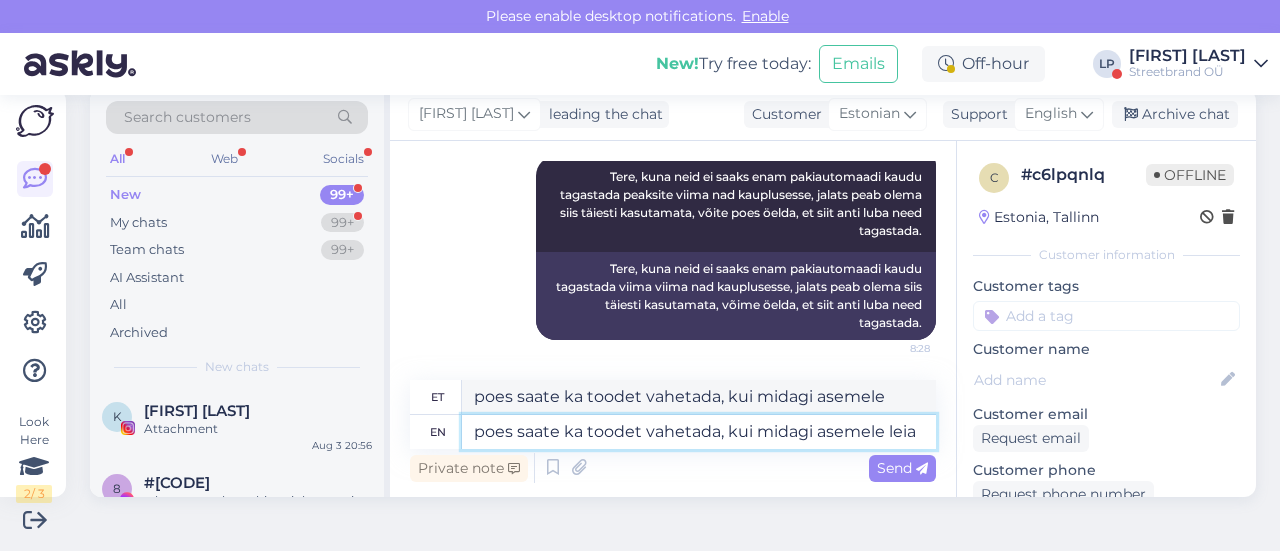 scroll, scrollTop: 620, scrollLeft: 0, axis: vertical 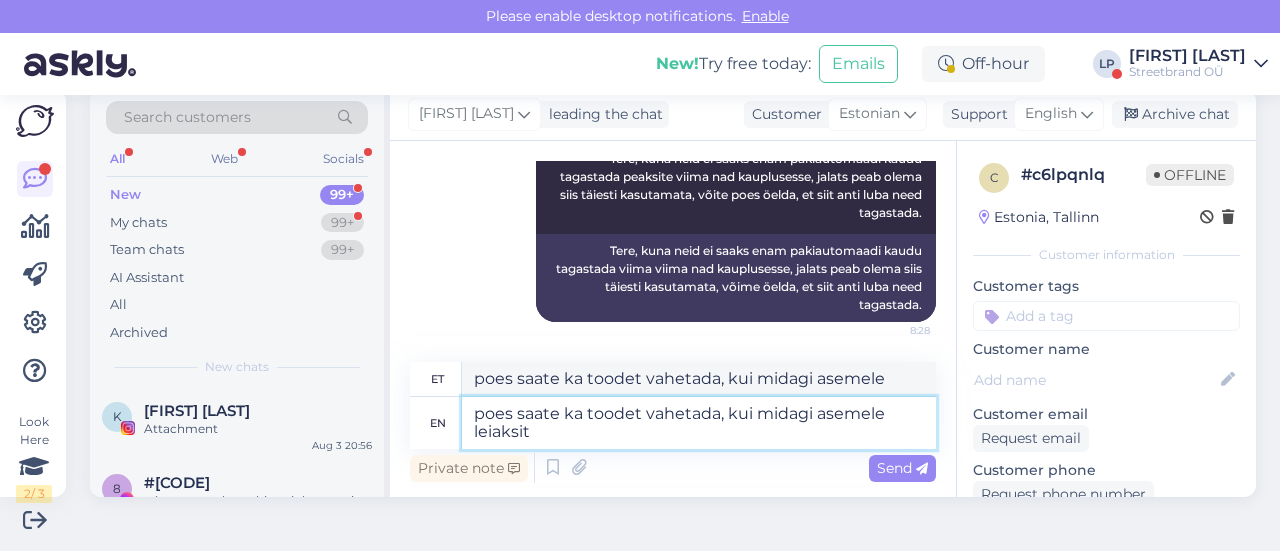 type on "poes saate ka toodet vahetada, kui midagi asemele leiaksite" 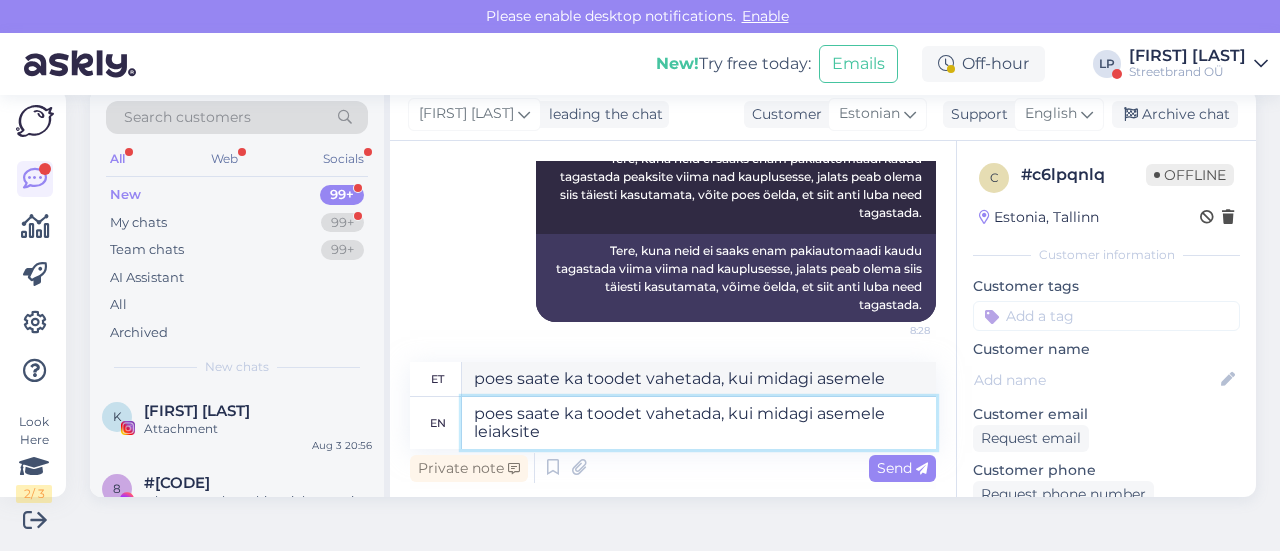type on "poes saate ka toodet vahetada, kui midagi asemele leiaksite" 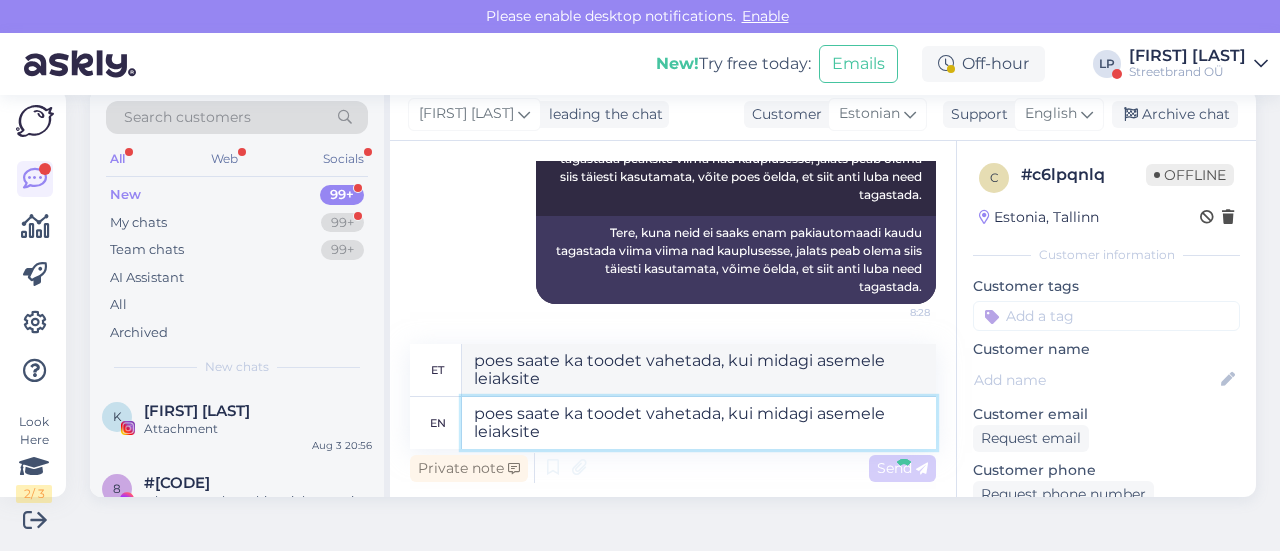 scroll, scrollTop: 722, scrollLeft: 0, axis: vertical 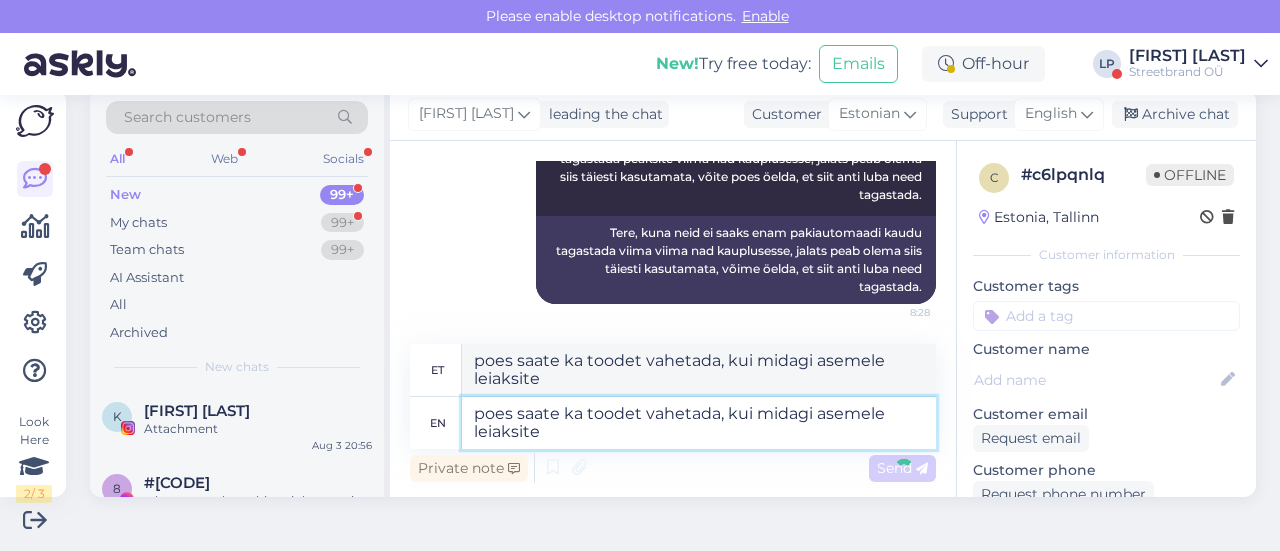 type 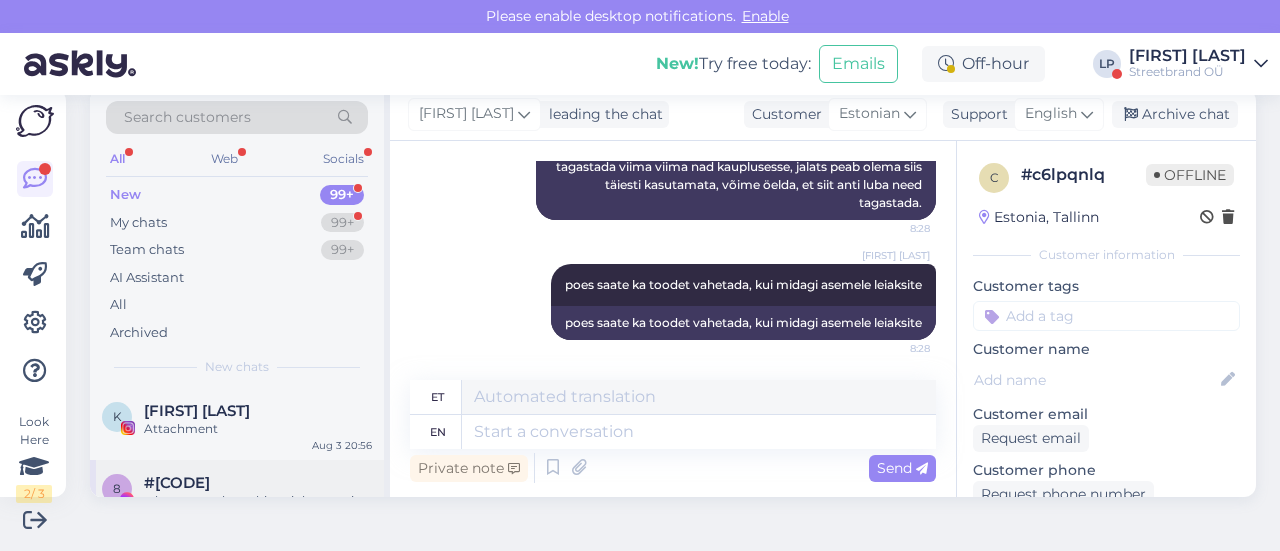 click on "#[CODE]" at bounding box center (258, 483) 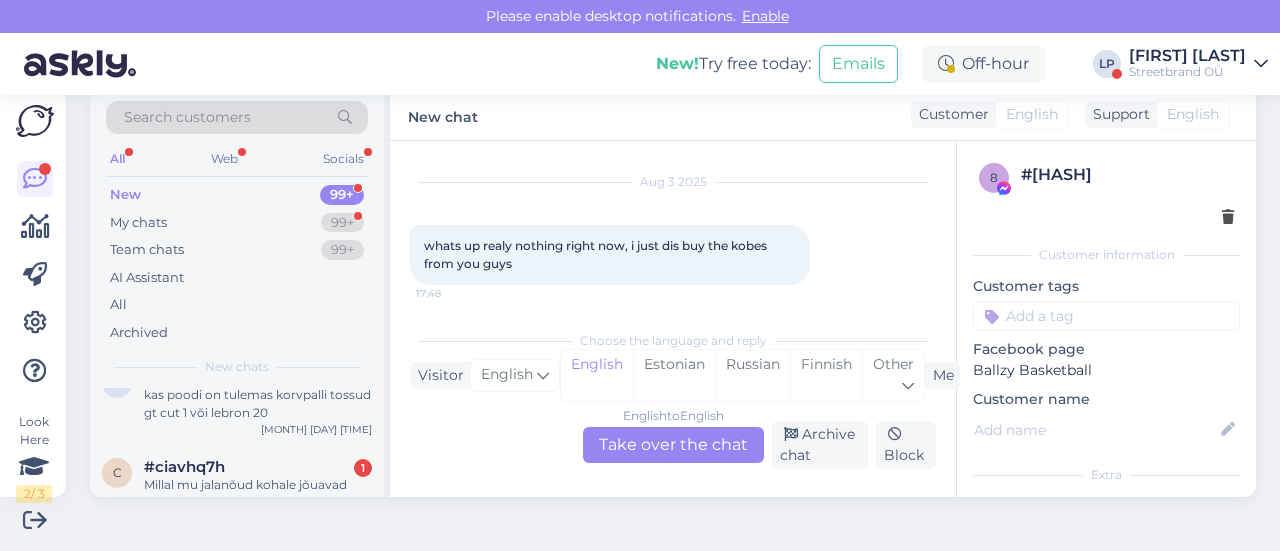 scroll, scrollTop: 520, scrollLeft: 0, axis: vertical 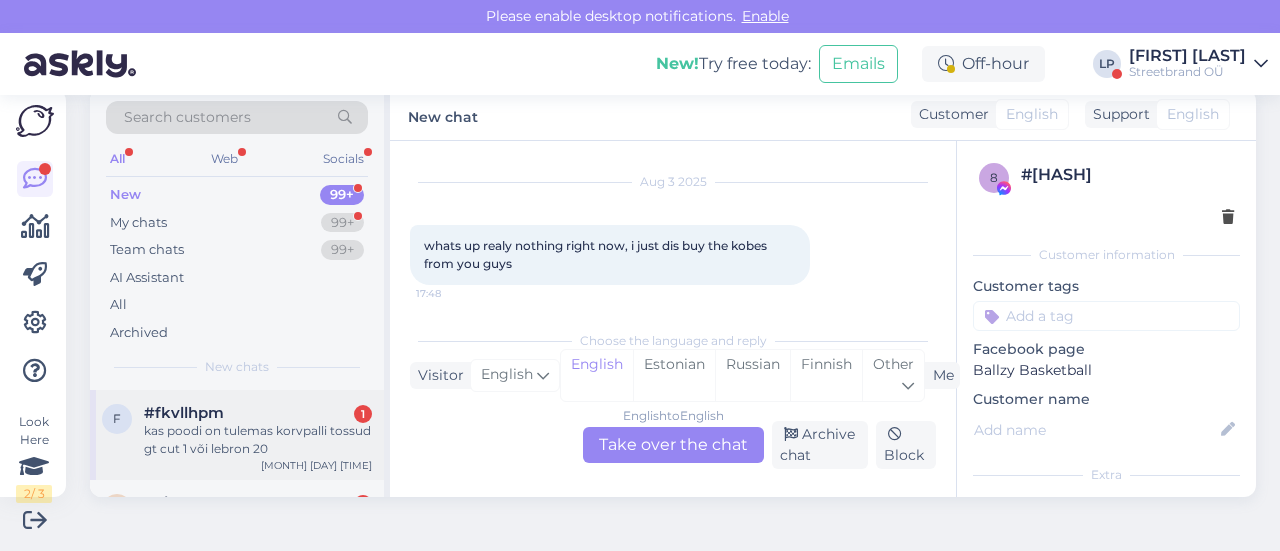 click on "kas poodi on tulemas korvpalli tossud gt cut 1 või lebron 20" at bounding box center (258, 440) 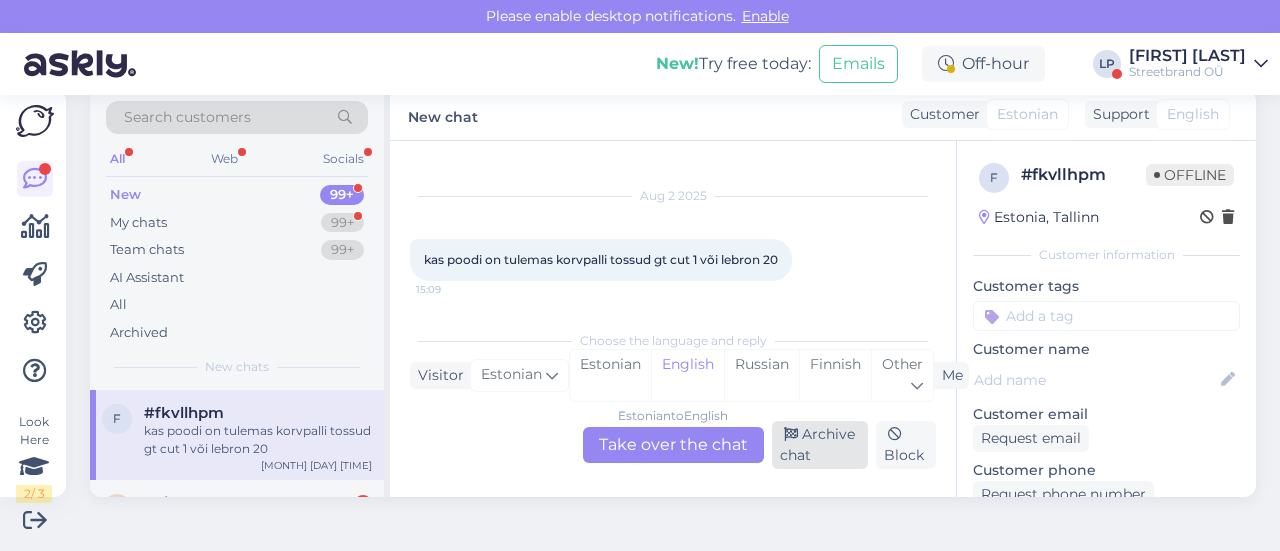 click on "Archive chat" at bounding box center [820, 445] 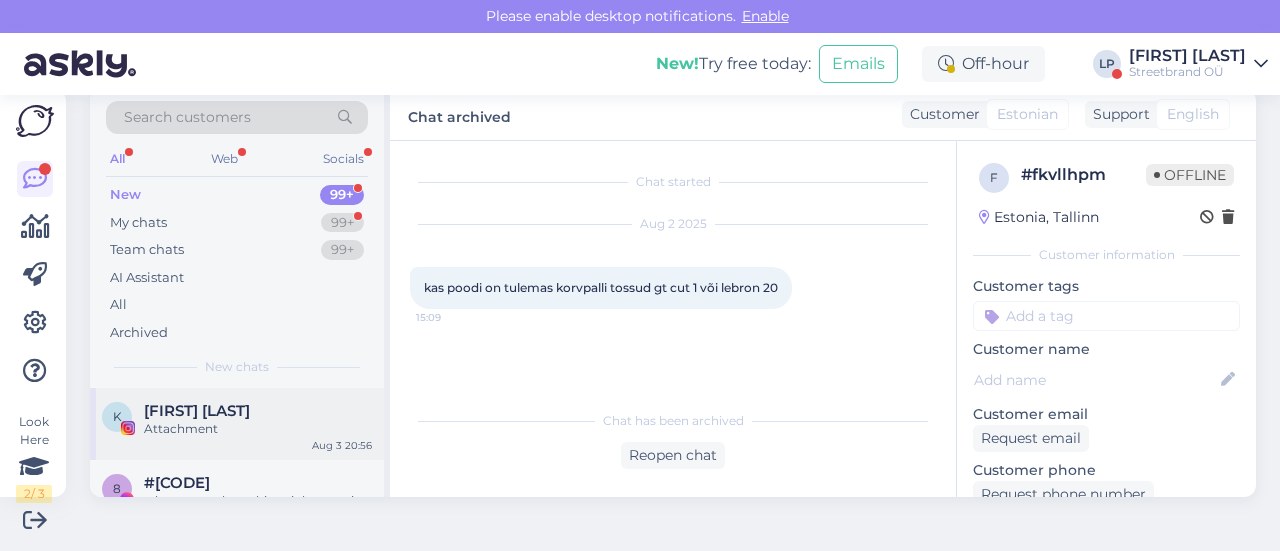 click on "[FIRST] [LAST] // Photographer // Tallinn, Estonia 🇪🇪" at bounding box center [237, 424] 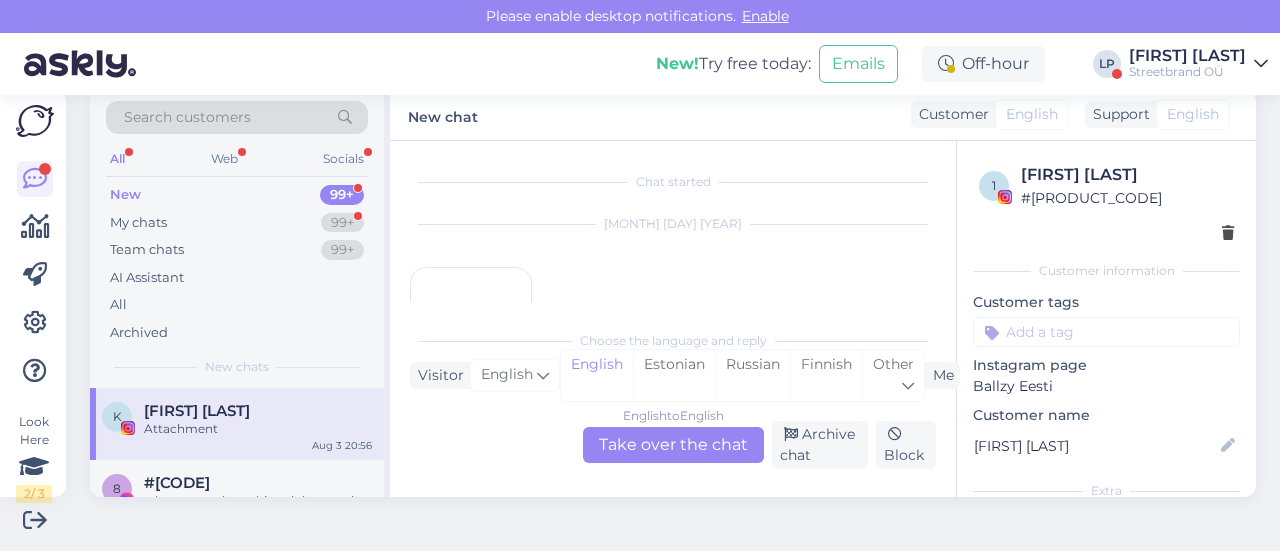 scroll, scrollTop: 6954, scrollLeft: 0, axis: vertical 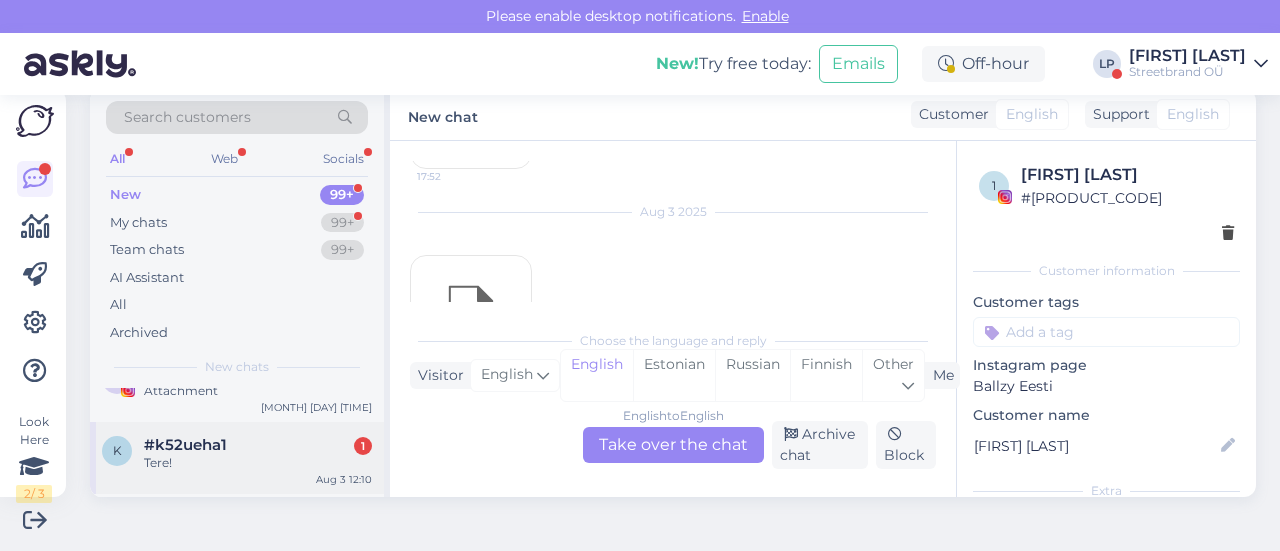 click on "Tere!" at bounding box center [258, 463] 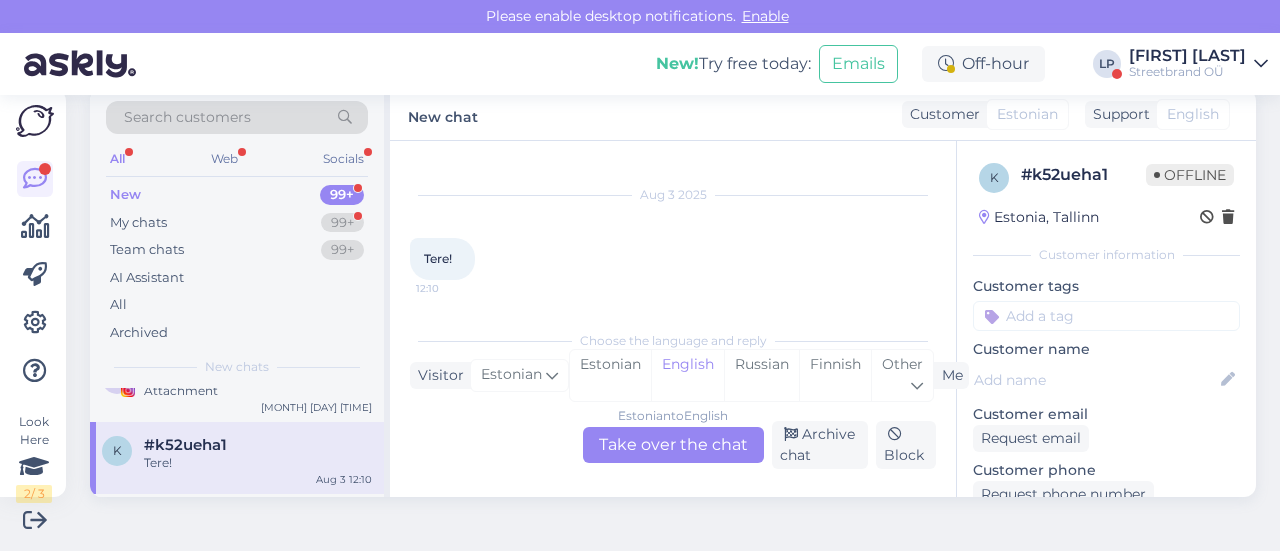 scroll, scrollTop: 28, scrollLeft: 0, axis: vertical 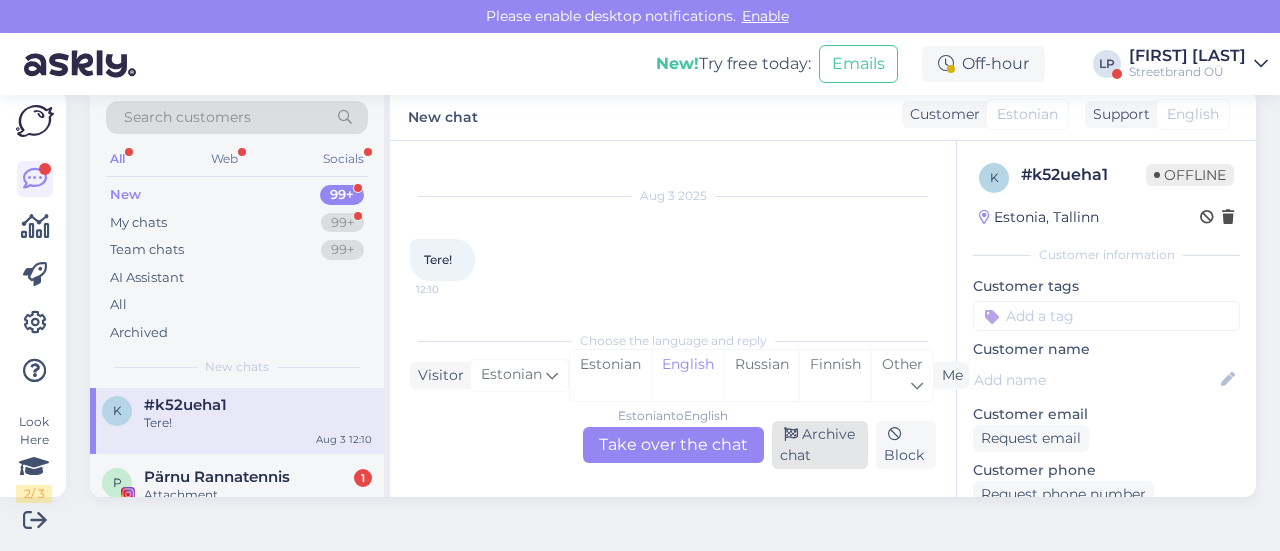 click on "Archive chat" at bounding box center [820, 445] 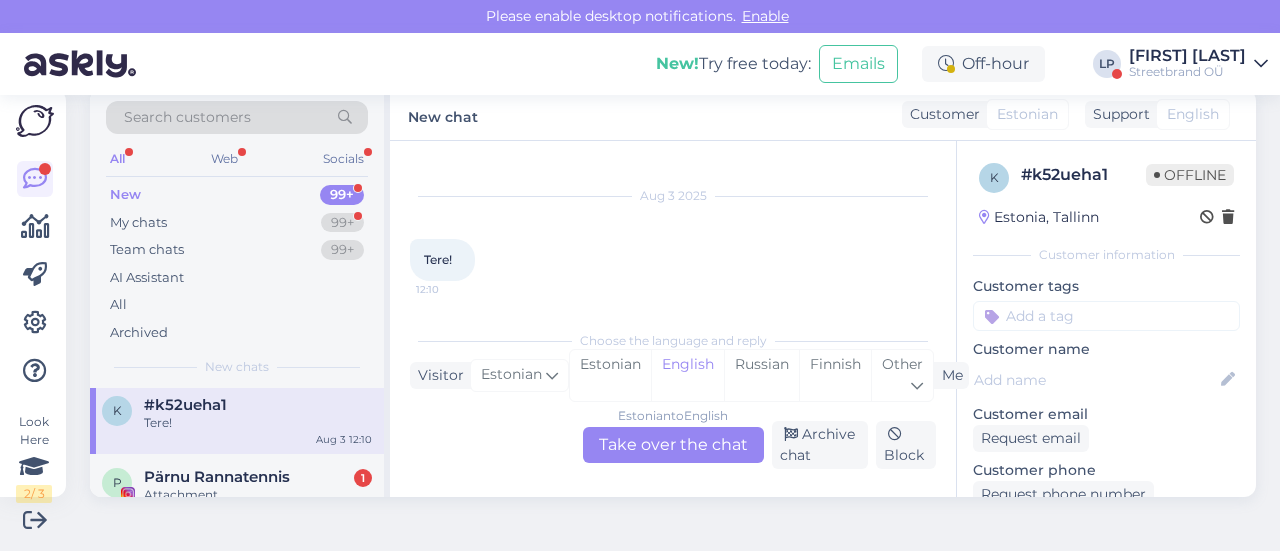 scroll, scrollTop: 0, scrollLeft: 0, axis: both 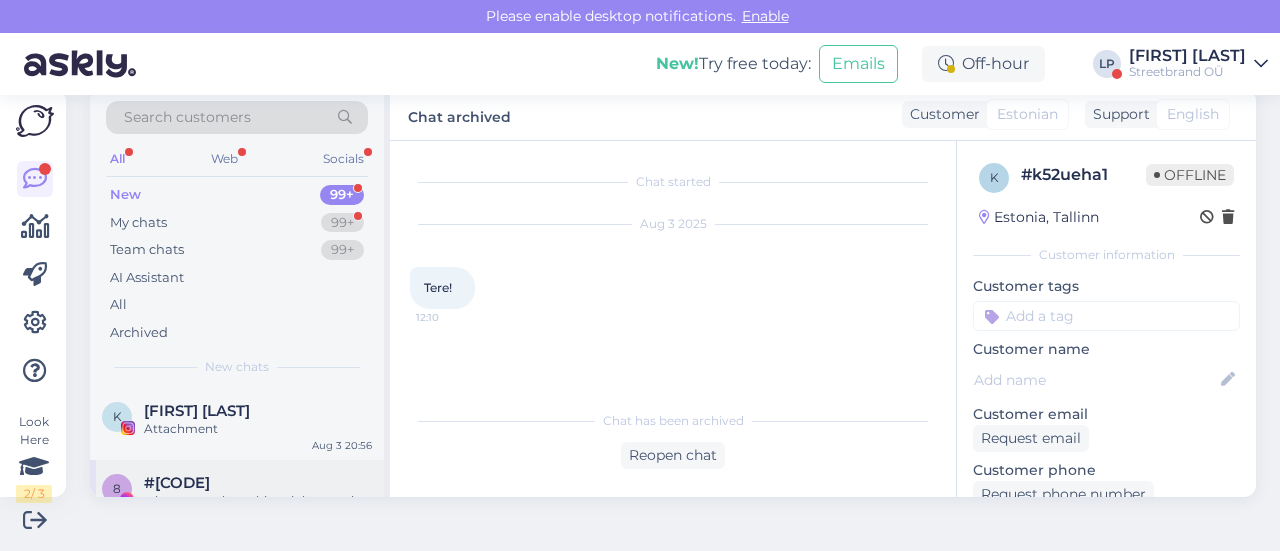 click on "#[CODE]" at bounding box center (177, 483) 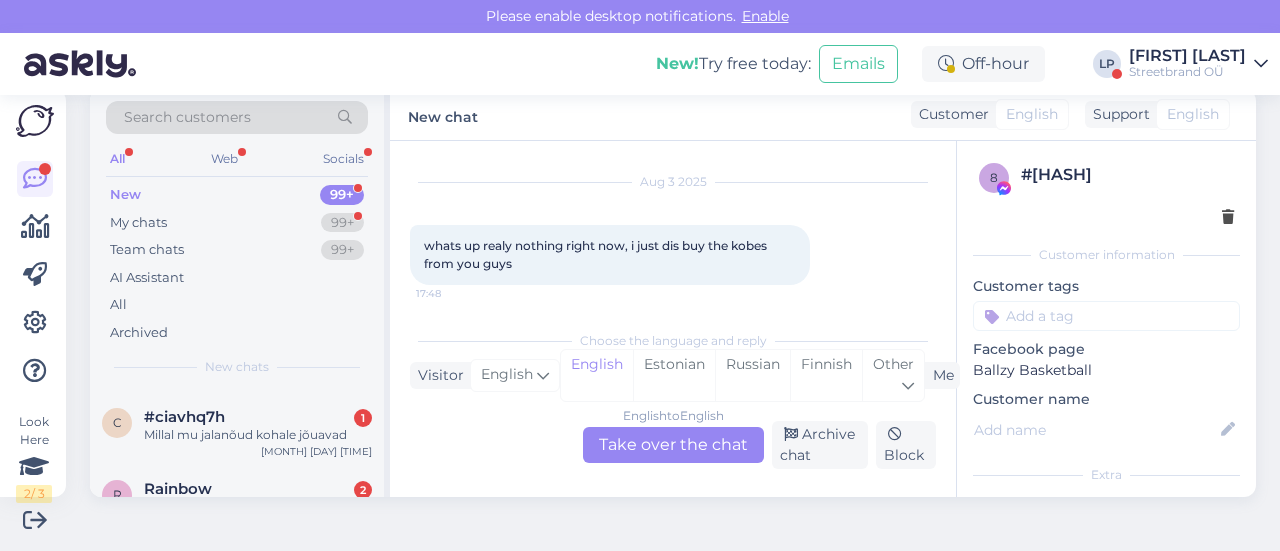 scroll, scrollTop: 440, scrollLeft: 0, axis: vertical 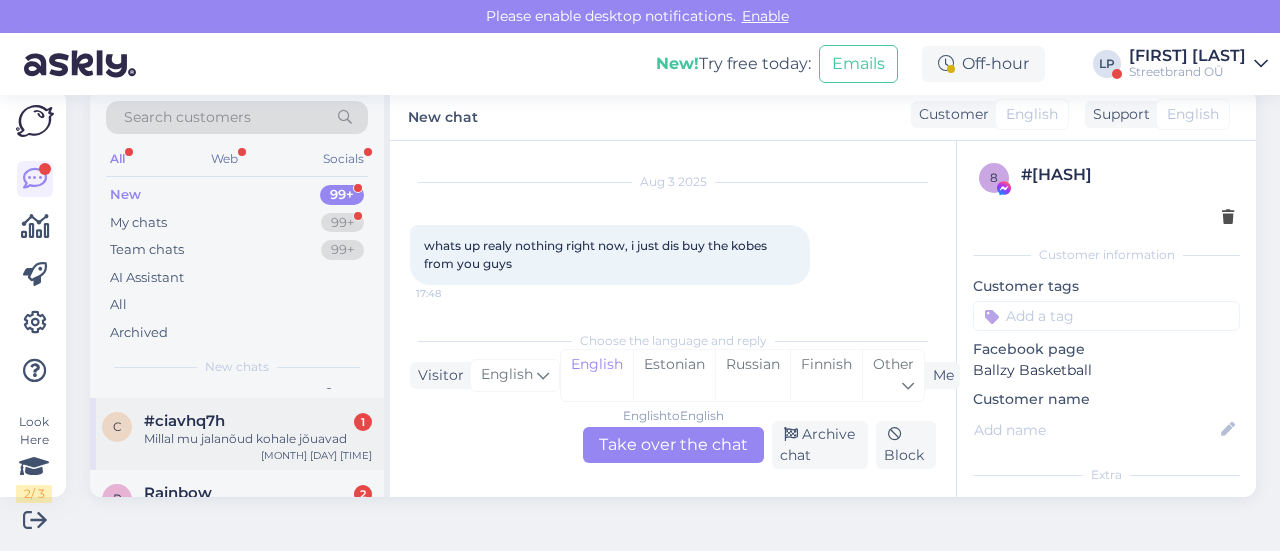 click on "Millal mu jalanõud kohale jõuavad" at bounding box center [258, 439] 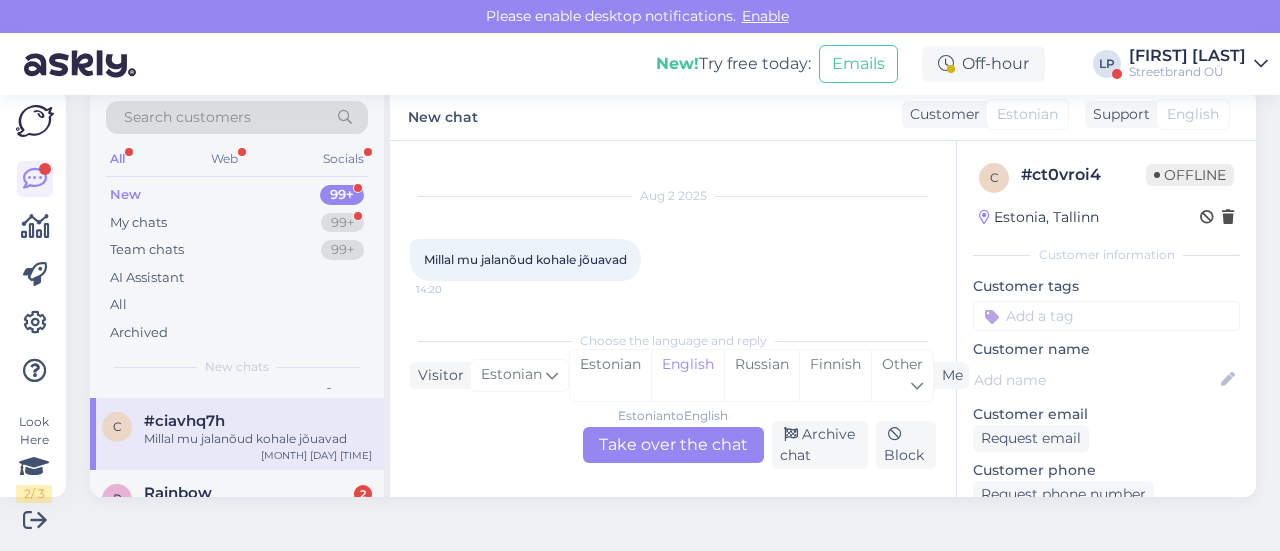 click on "Estonian  to  English Take over the chat" at bounding box center (673, 445) 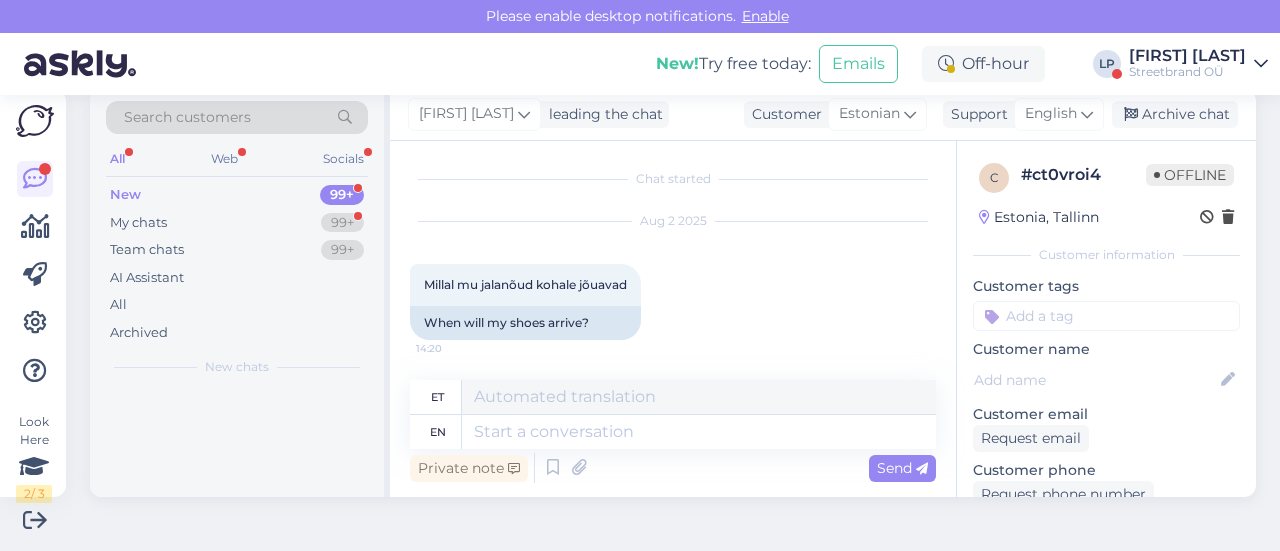 scroll, scrollTop: 2, scrollLeft: 0, axis: vertical 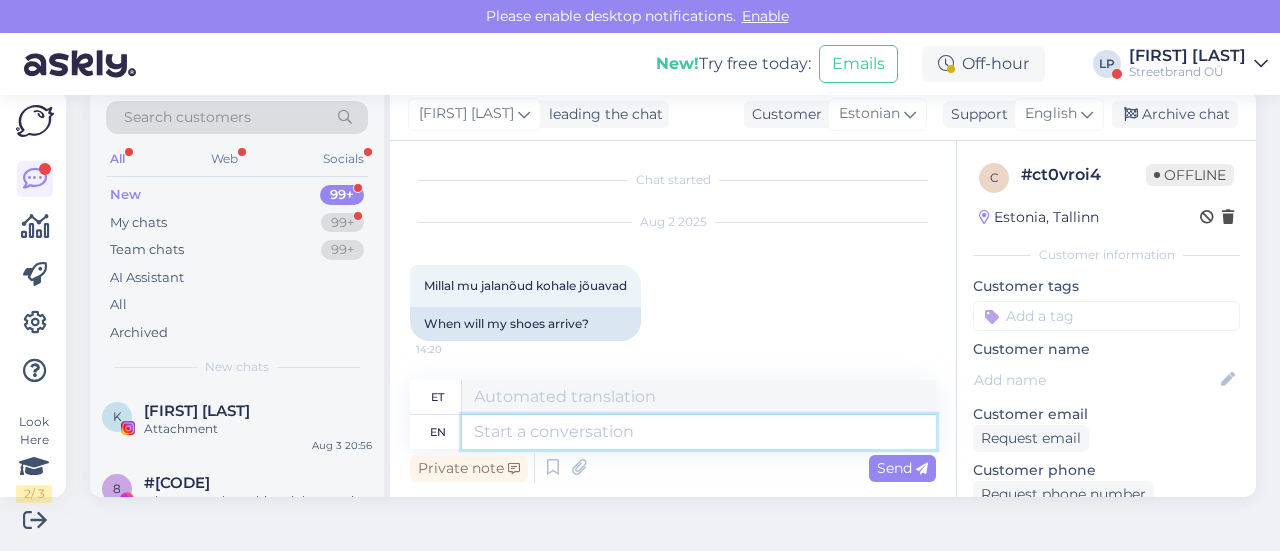 click at bounding box center [699, 432] 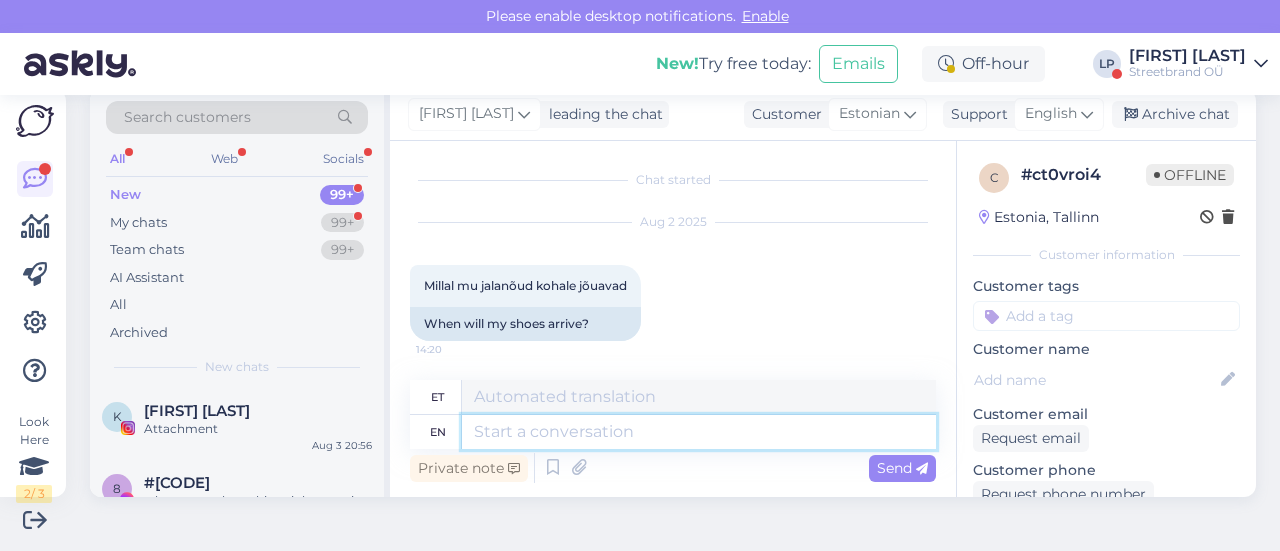 scroll, scrollTop: 164, scrollLeft: 0, axis: vertical 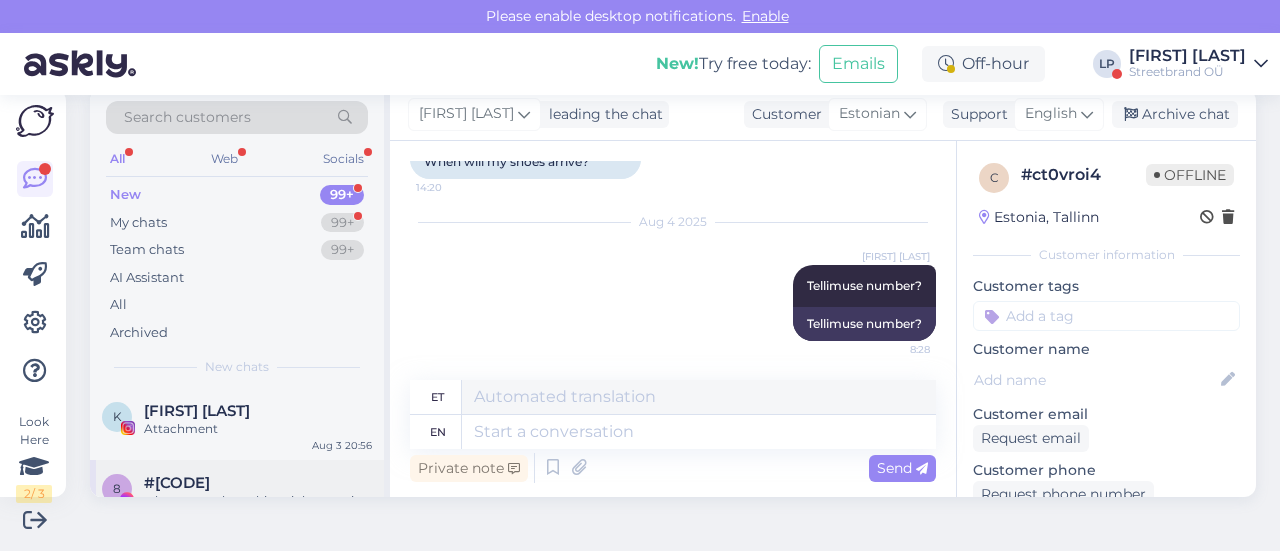 click on "8 #[HASH] whats up realy nothing right now, i just dis buy the kobes from you guys [MONTH] [DAY] [TIME]" at bounding box center (237, 505) 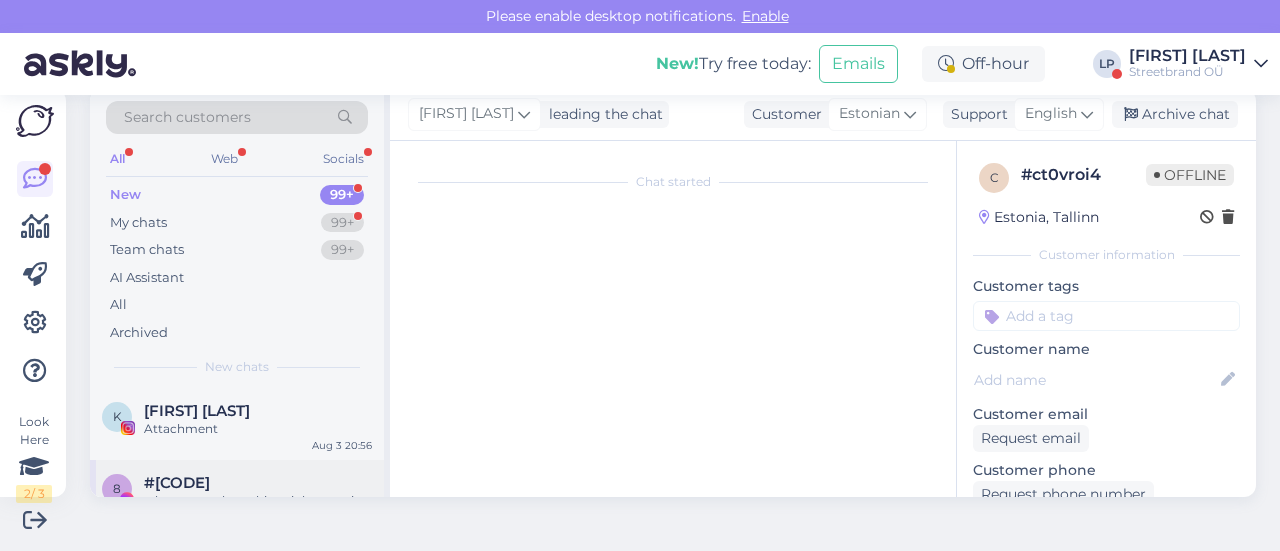 scroll, scrollTop: 42, scrollLeft: 0, axis: vertical 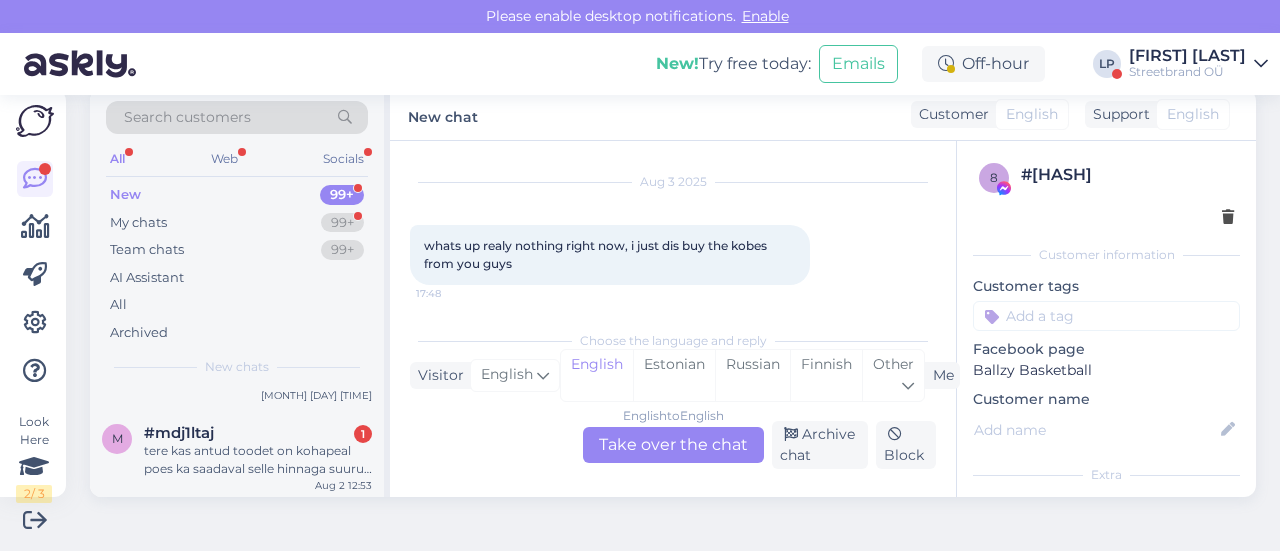 click on "tere kas antud toodet on kohapeal poes ka saadaval selle hinnaga suurus 38,5" at bounding box center [258, 460] 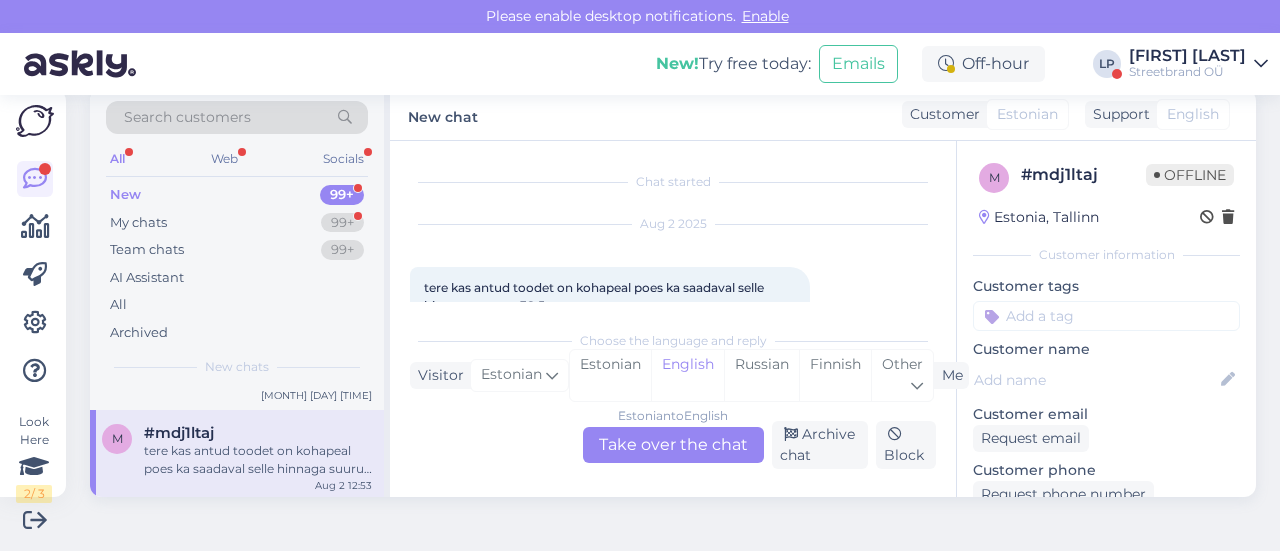 scroll, scrollTop: 46, scrollLeft: 0, axis: vertical 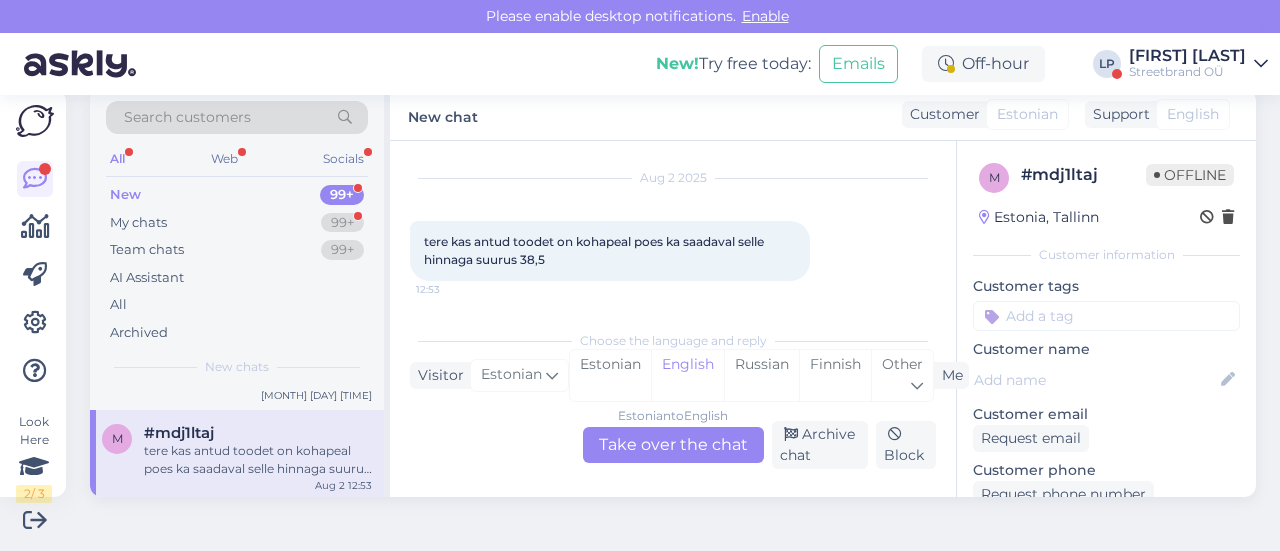 click on "Estonian  to  English Take over the chat" at bounding box center [673, 445] 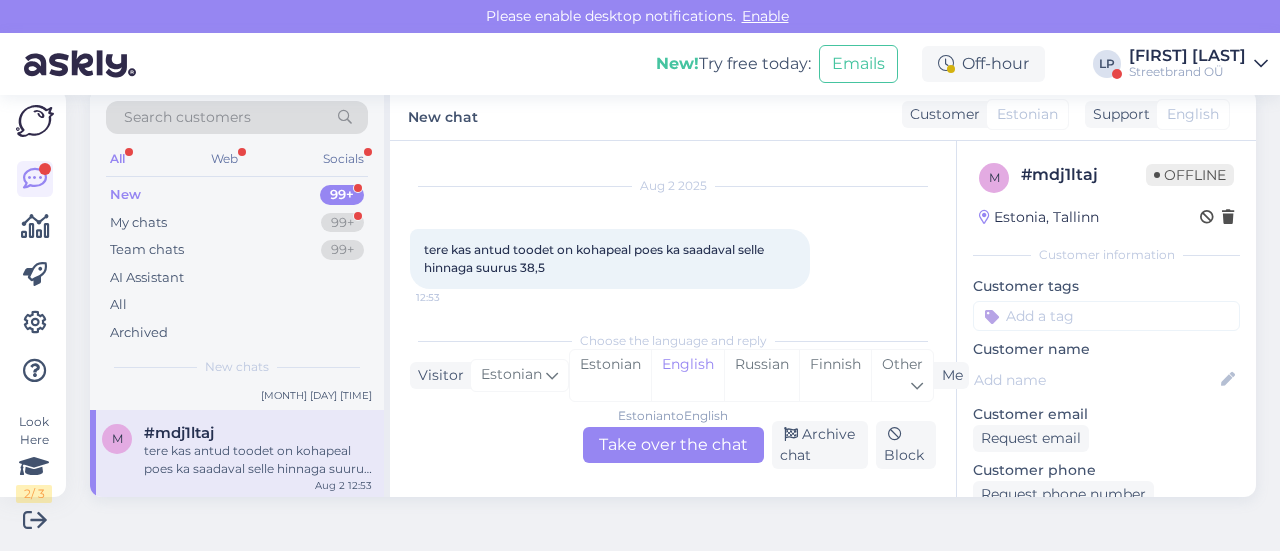 scroll 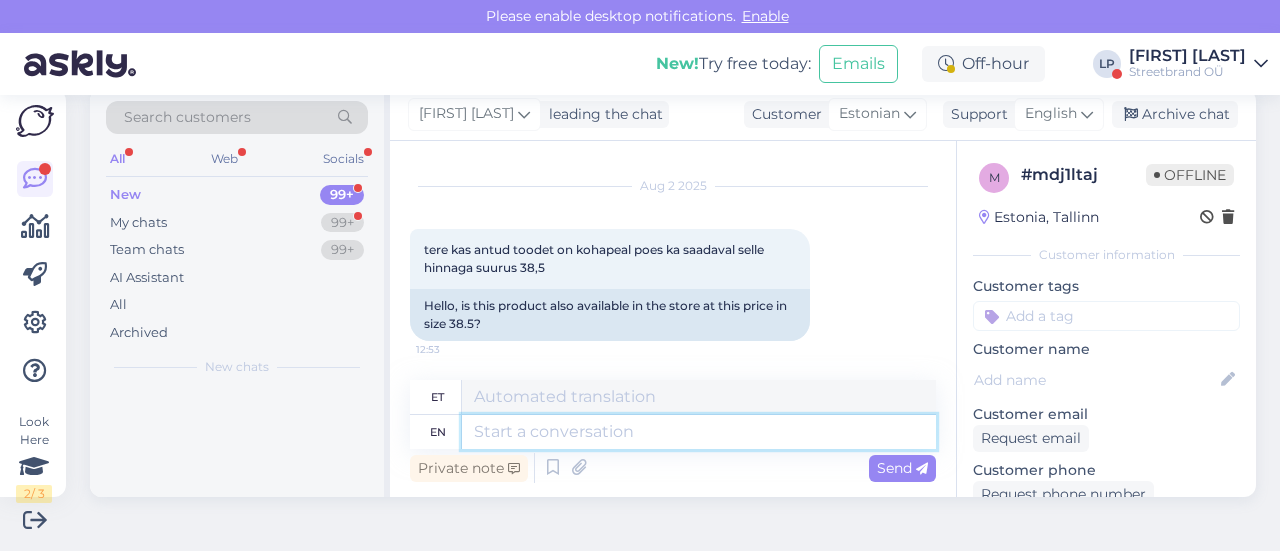 click at bounding box center (699, 432) 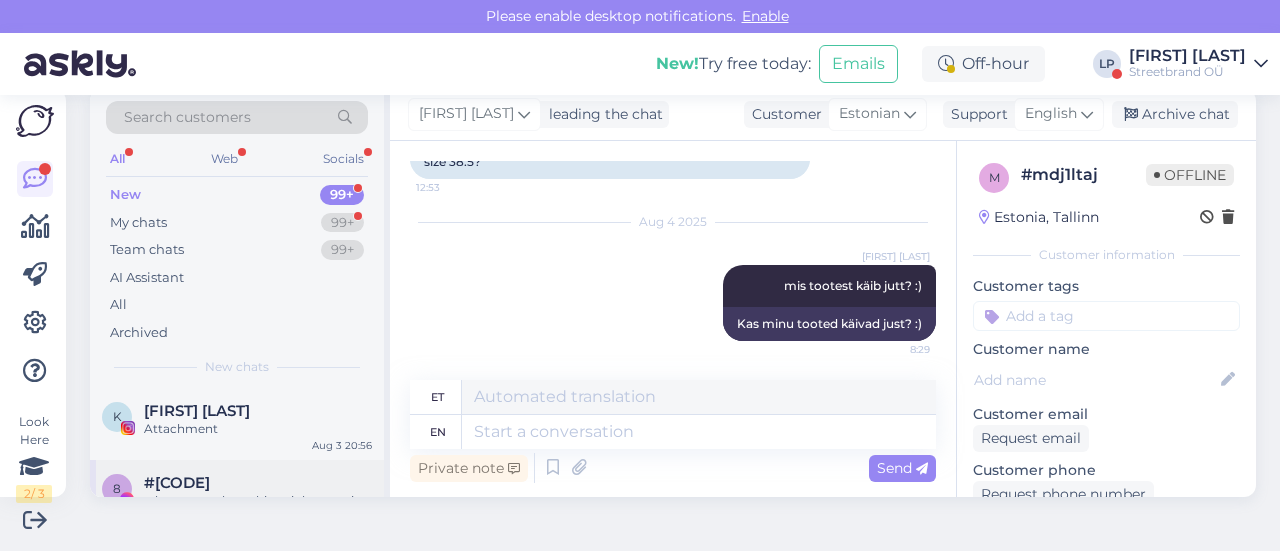 click on "8 #[HASH] whats up realy nothing right now, i just dis buy the kobes from you guys [MONTH] [DAY] [TIME]" at bounding box center [237, 505] 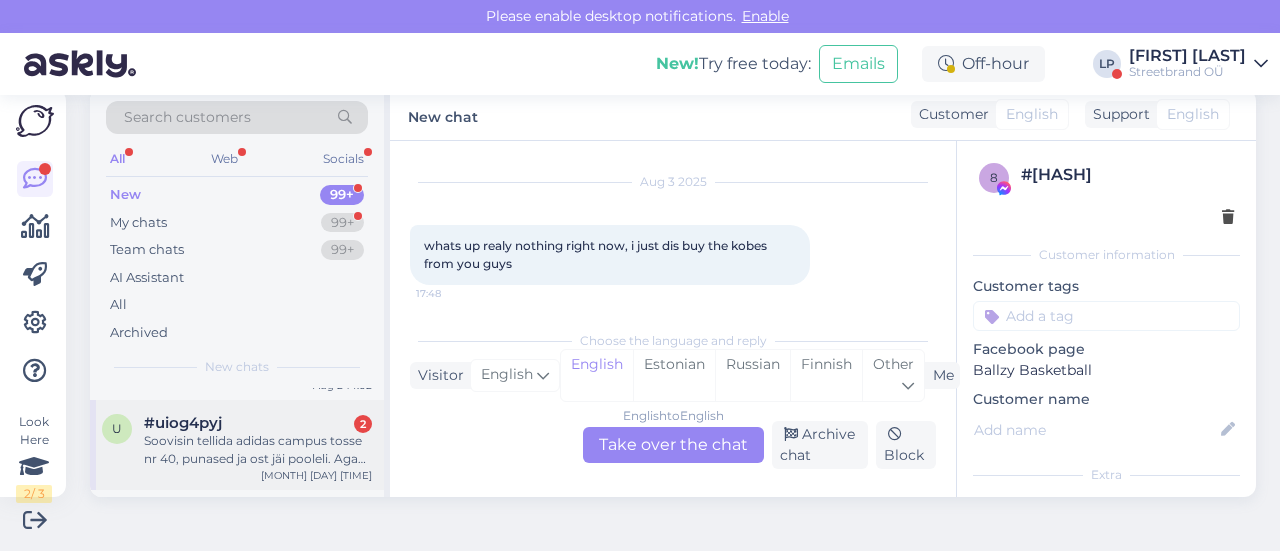 click on "Soovisin tellida adidas campus tosse nr 40, punased ja ost jäi pooleli. Aga "minu tellimused" all näitab nagu oleksin juba ära tellinud. Nüüd ma ei teagi, kas julgen uuesti tellida, mitut paari ju ei soovi." at bounding box center (258, 450) 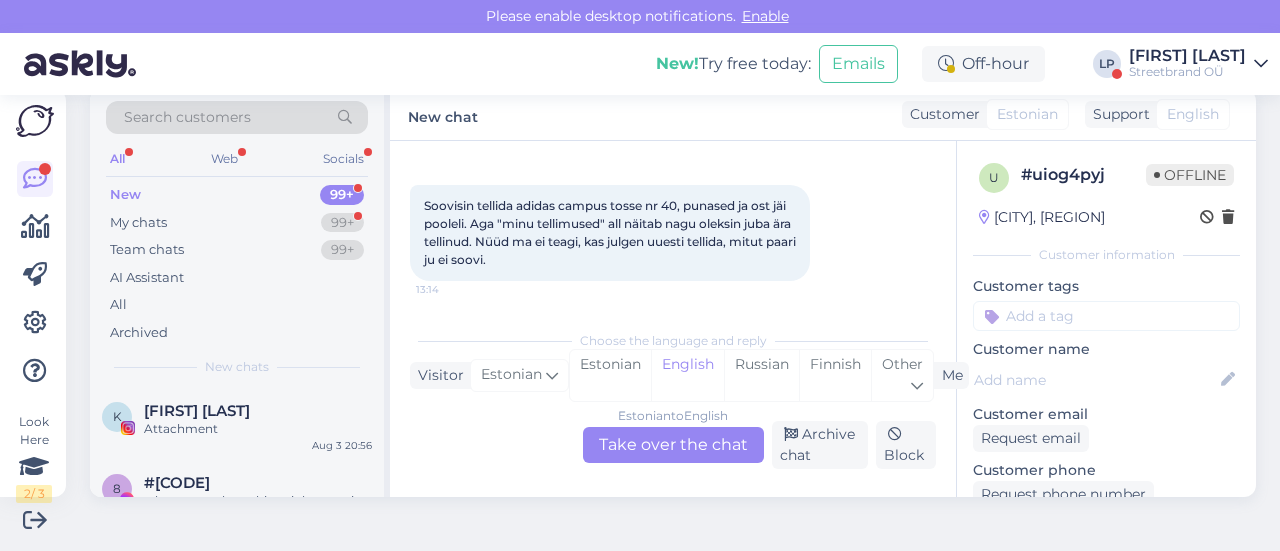 click on "Estonian  to  English Take over the chat" at bounding box center (673, 445) 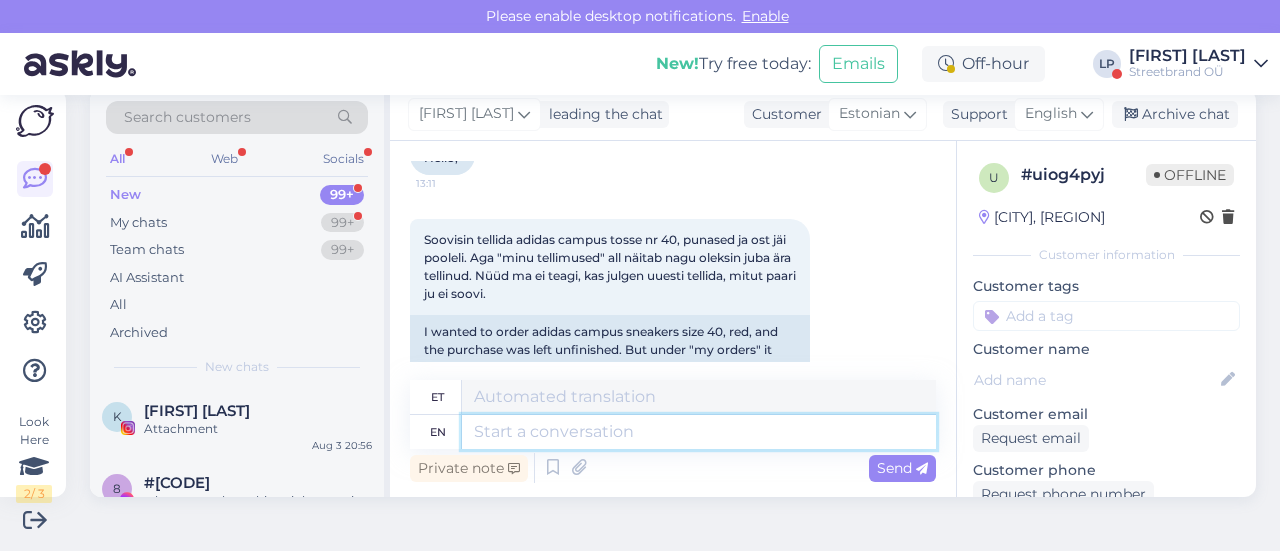 click at bounding box center [699, 432] 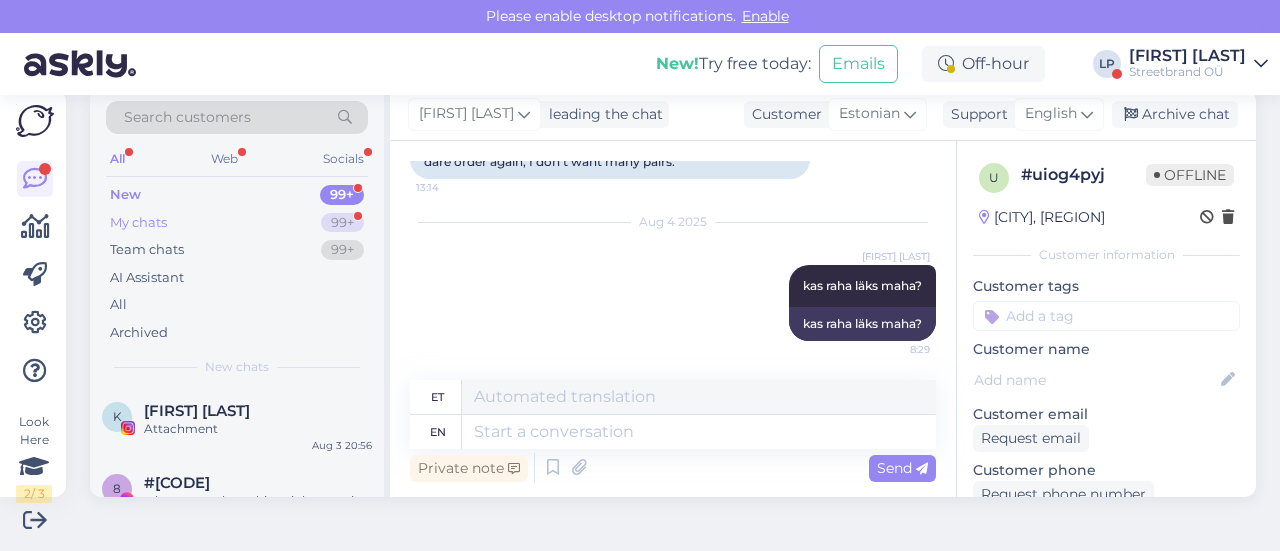 click on "My chats 99+" at bounding box center [237, 223] 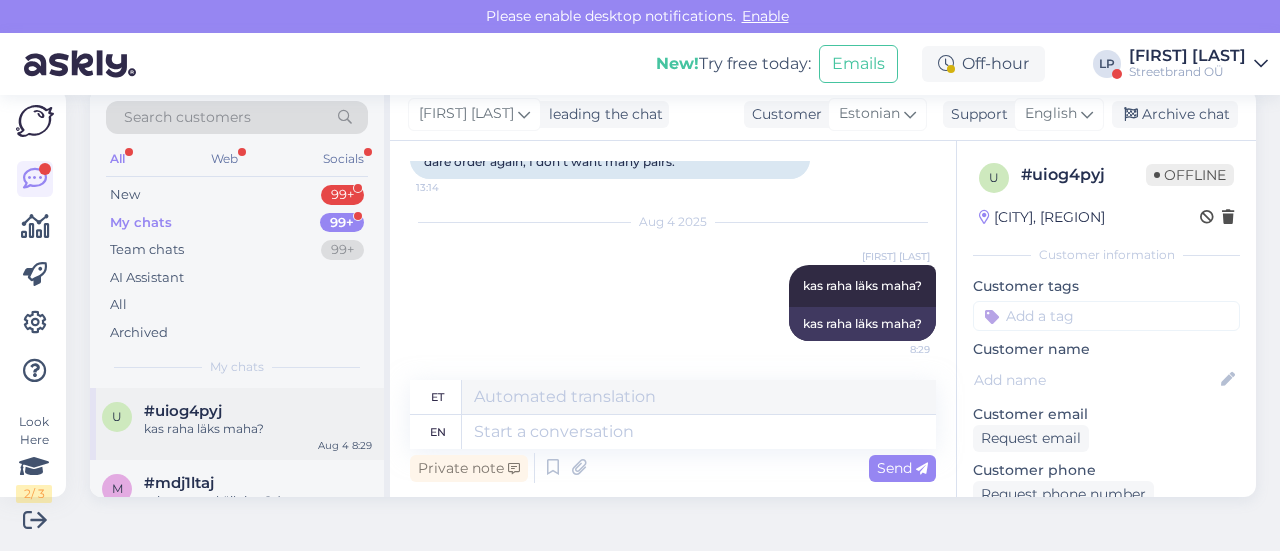click on "kas raha läks maha?" at bounding box center [258, 429] 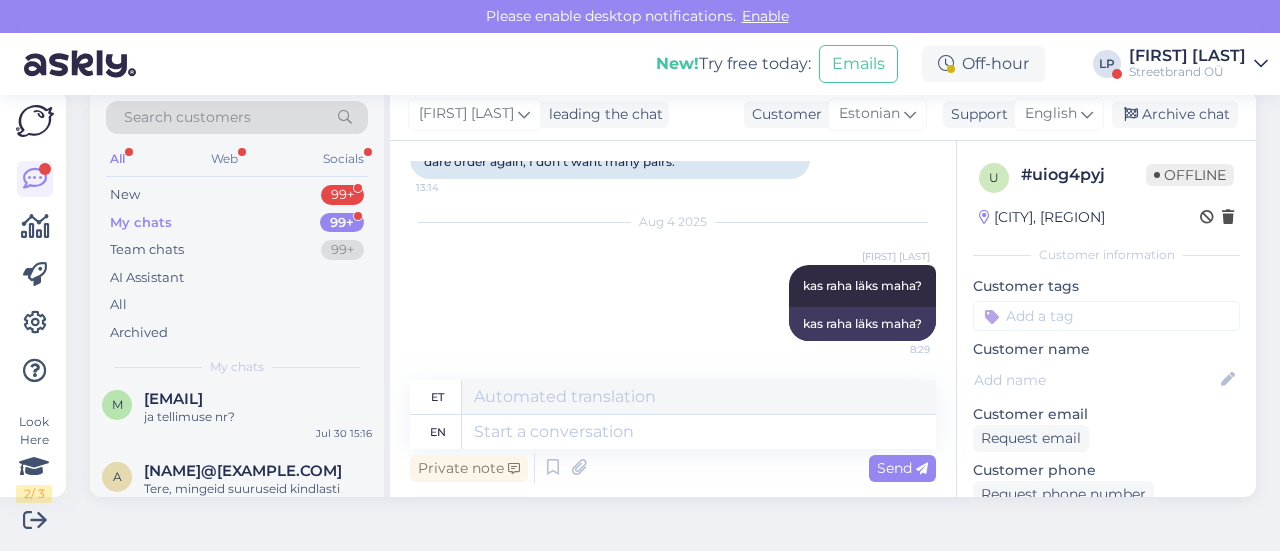 click on "Streetbrand OÜ" at bounding box center [1187, 72] 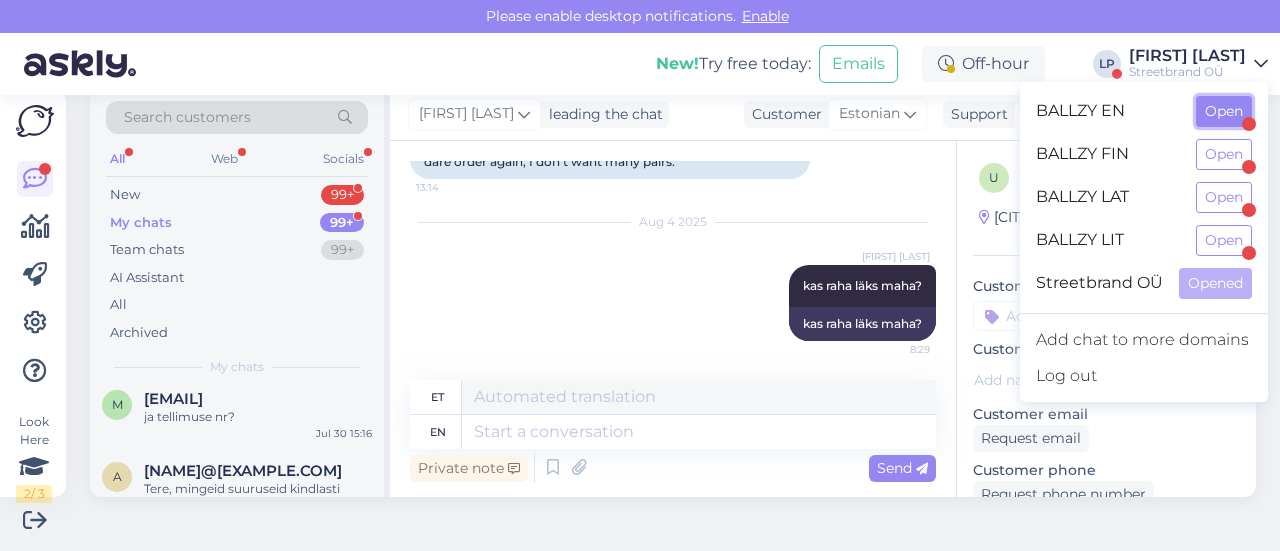 click on "Open" at bounding box center [1224, 111] 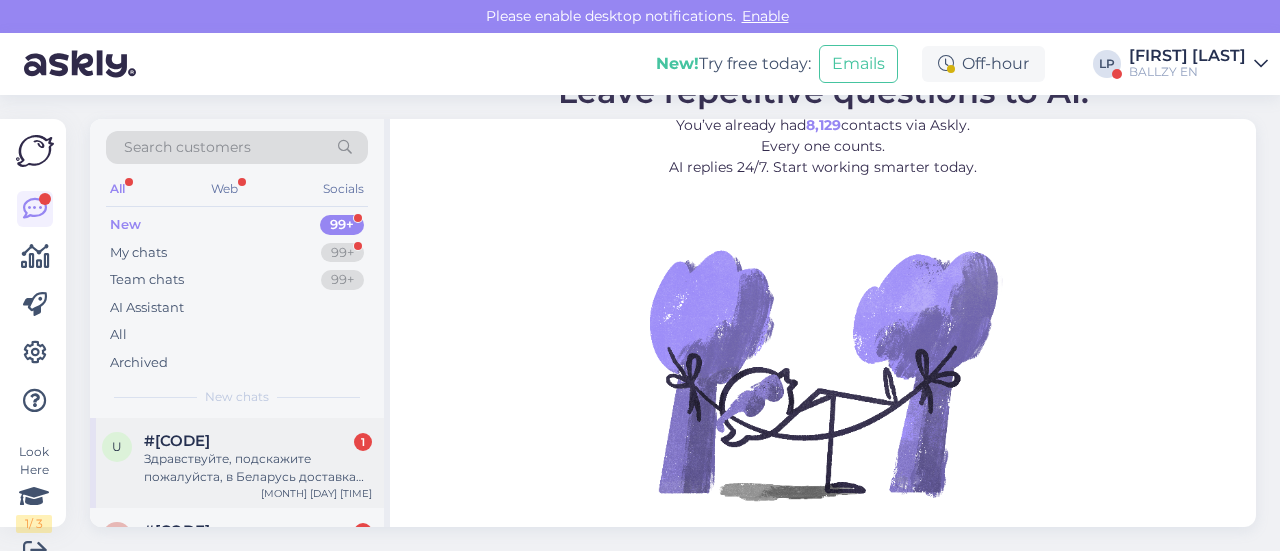 click on "Здравствуйте, подскажите пожалуйста, в Беларусь доставка осуществляется?" at bounding box center [258, 468] 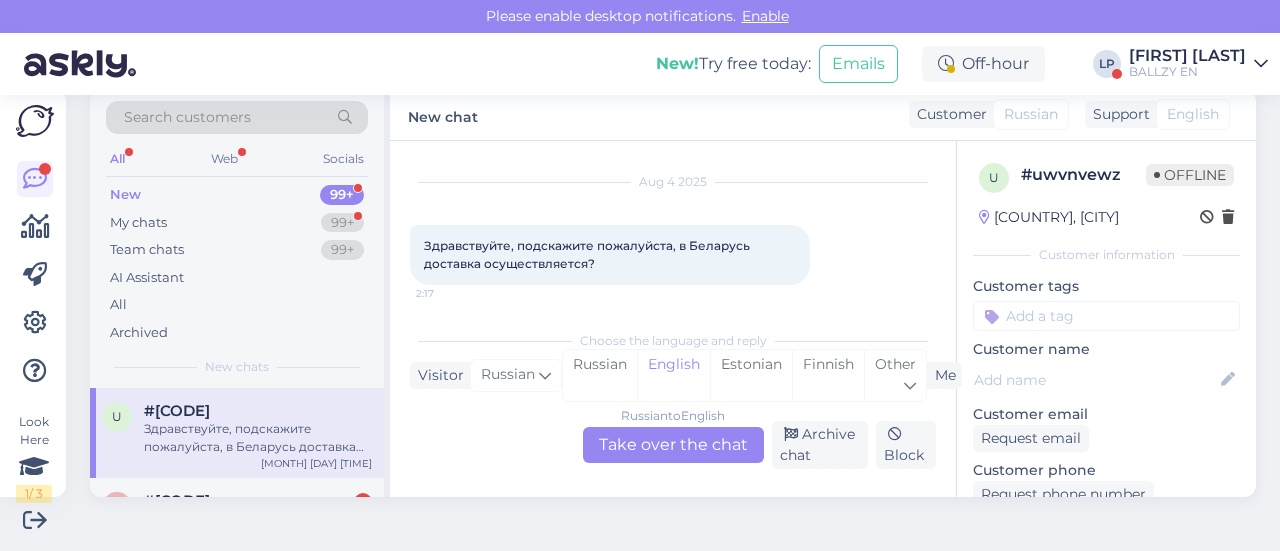 click on "Russian  to  English Take over the chat" at bounding box center [673, 445] 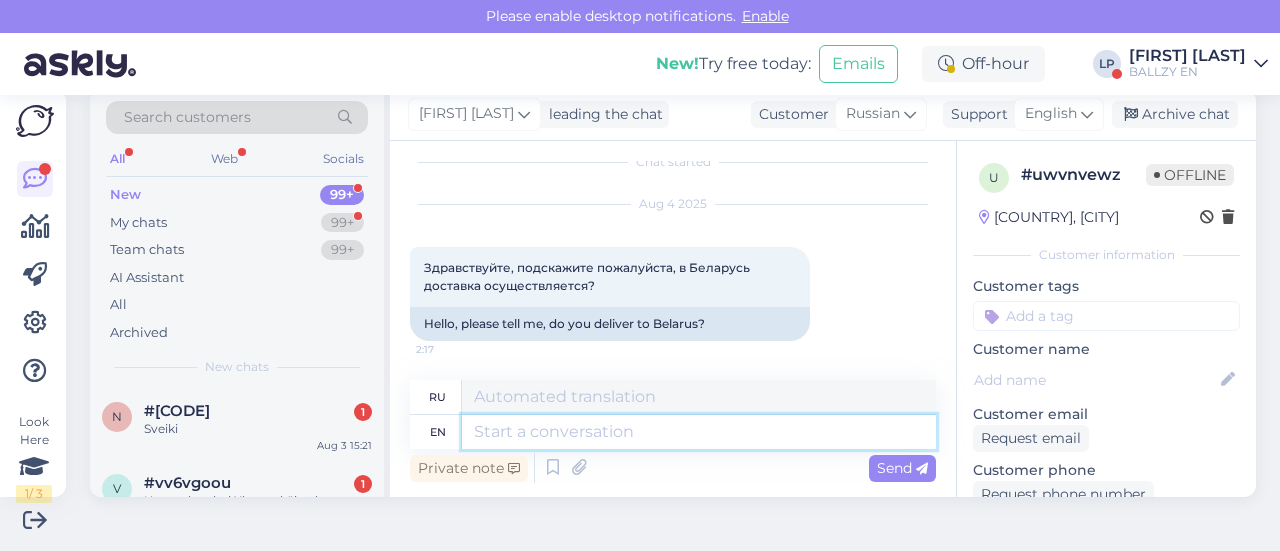 click at bounding box center [699, 432] 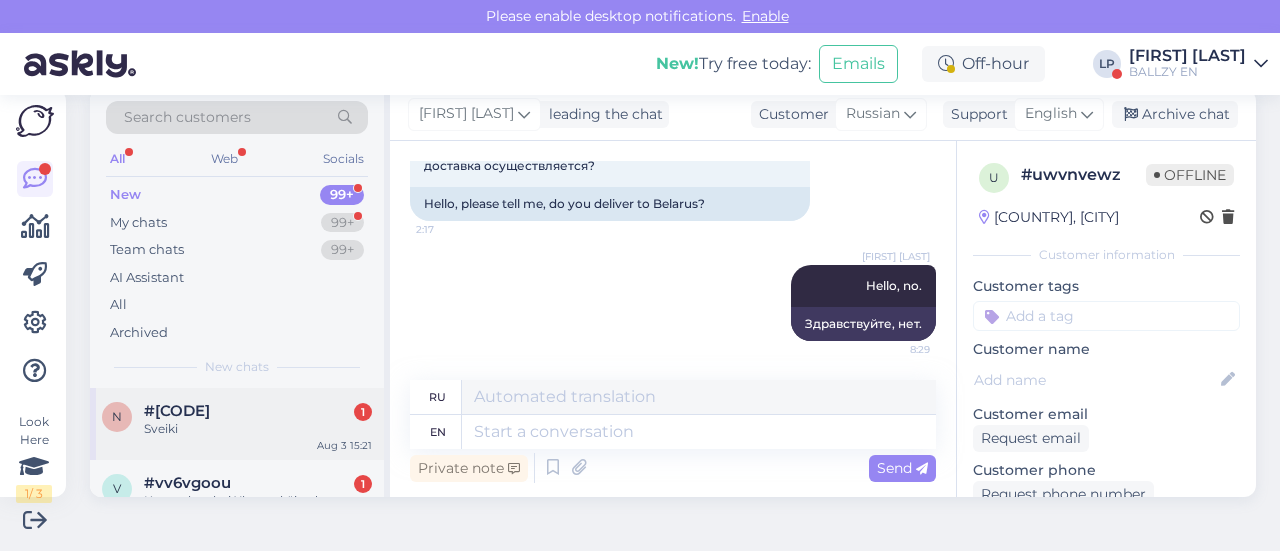 click on "n #[CODE] [MONTH] [DAY] [TIME]" at bounding box center [237, 424] 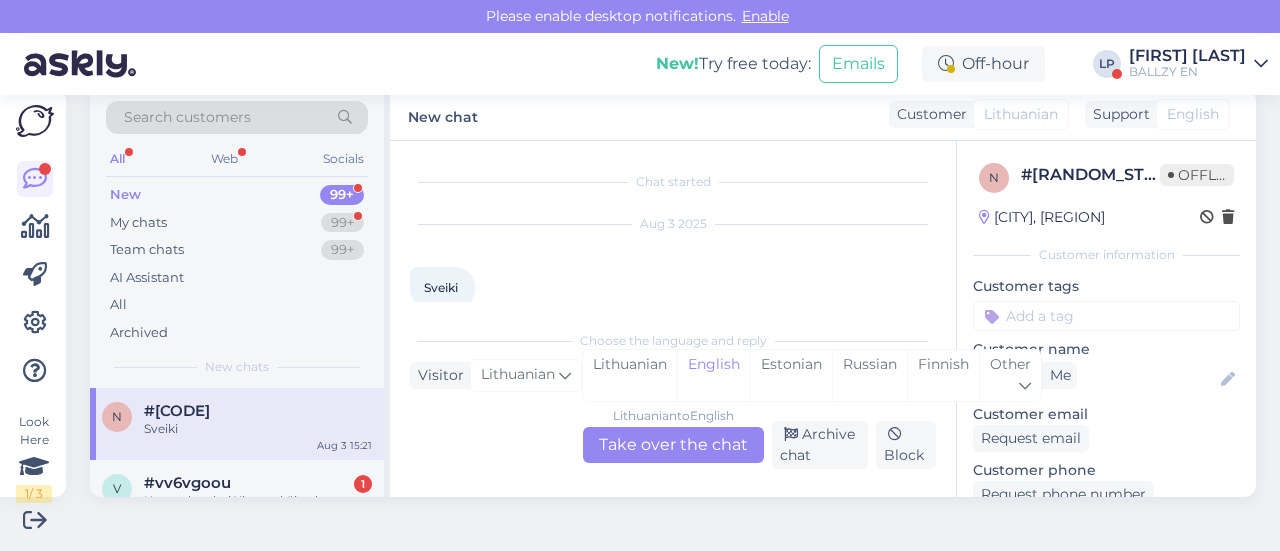 scroll, scrollTop: 28, scrollLeft: 0, axis: vertical 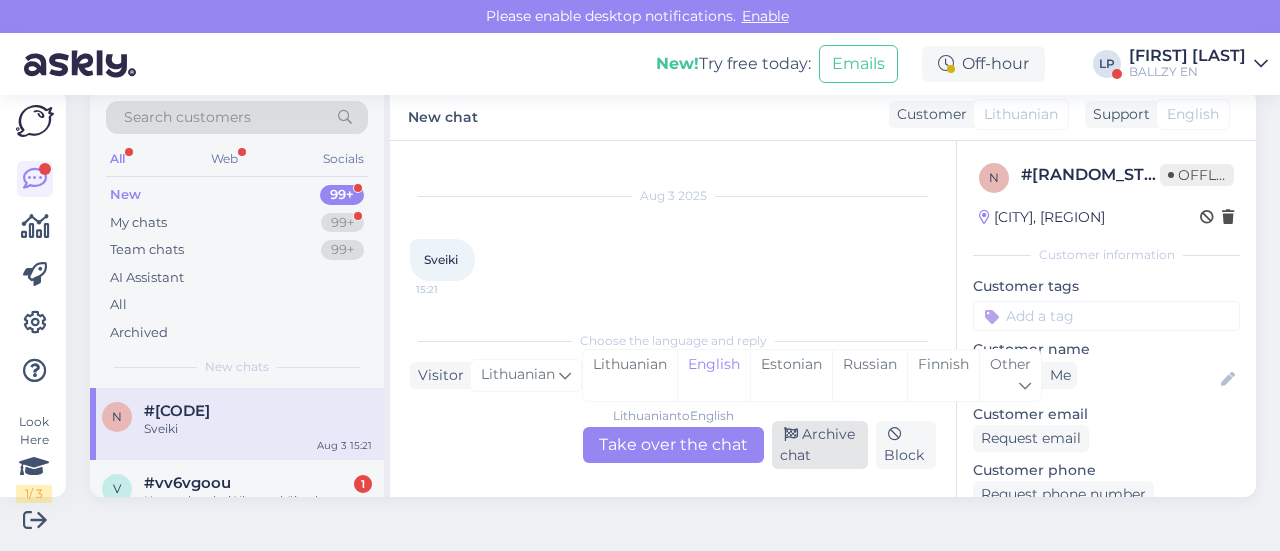 click on "Archive chat" at bounding box center [820, 445] 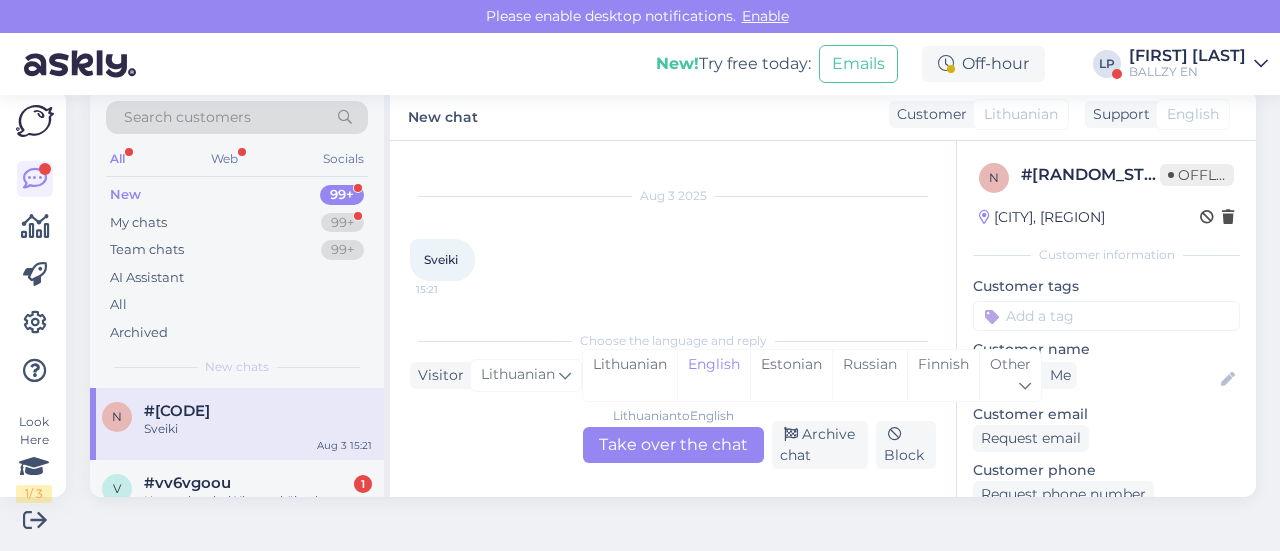 scroll, scrollTop: 0, scrollLeft: 0, axis: both 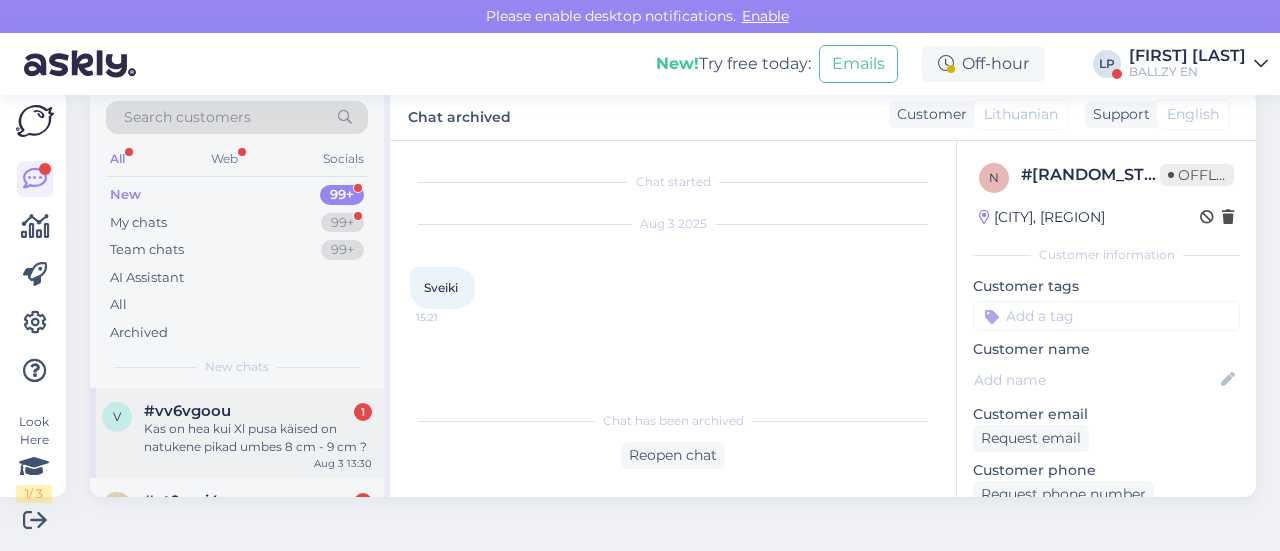 click on "v #[ID] 1 Kas on hea kui Xl pusa käised on natukene pikad umbes 8 cm - 9 cm ?  [MONTH] [DAY] [TIME]" at bounding box center [237, 433] 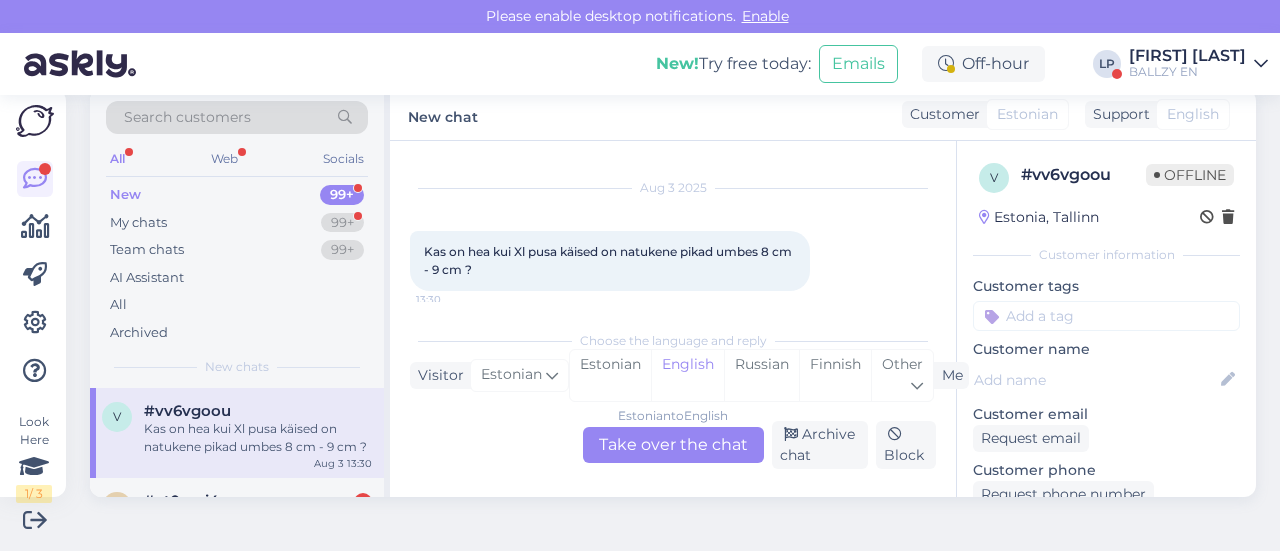 scroll, scrollTop: 46, scrollLeft: 0, axis: vertical 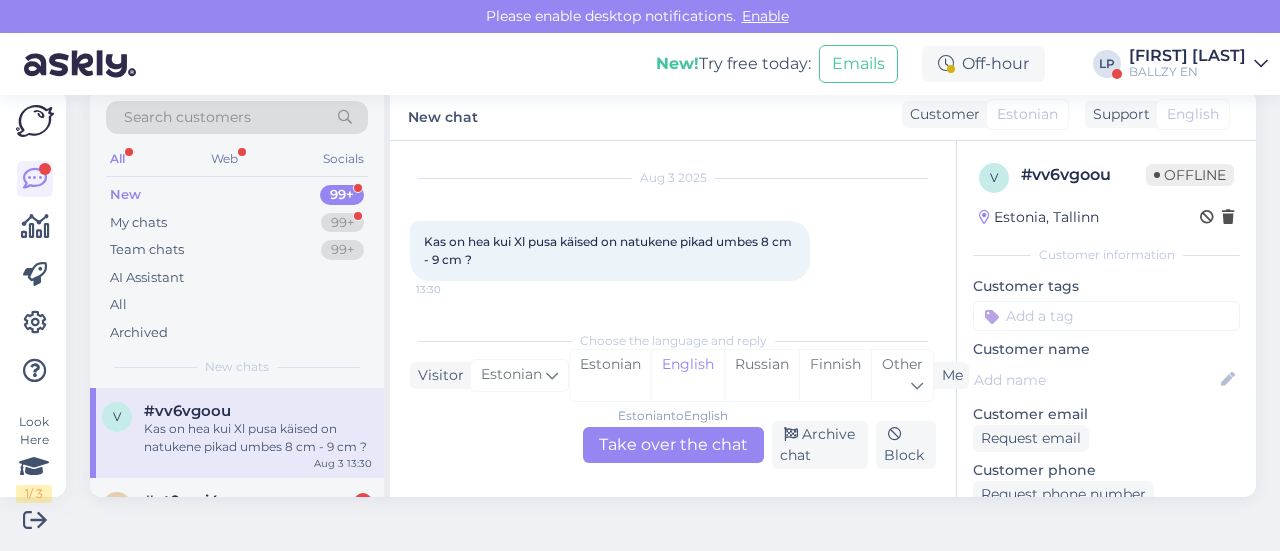 click on "Estonian  to  English Take over the chat" at bounding box center (673, 445) 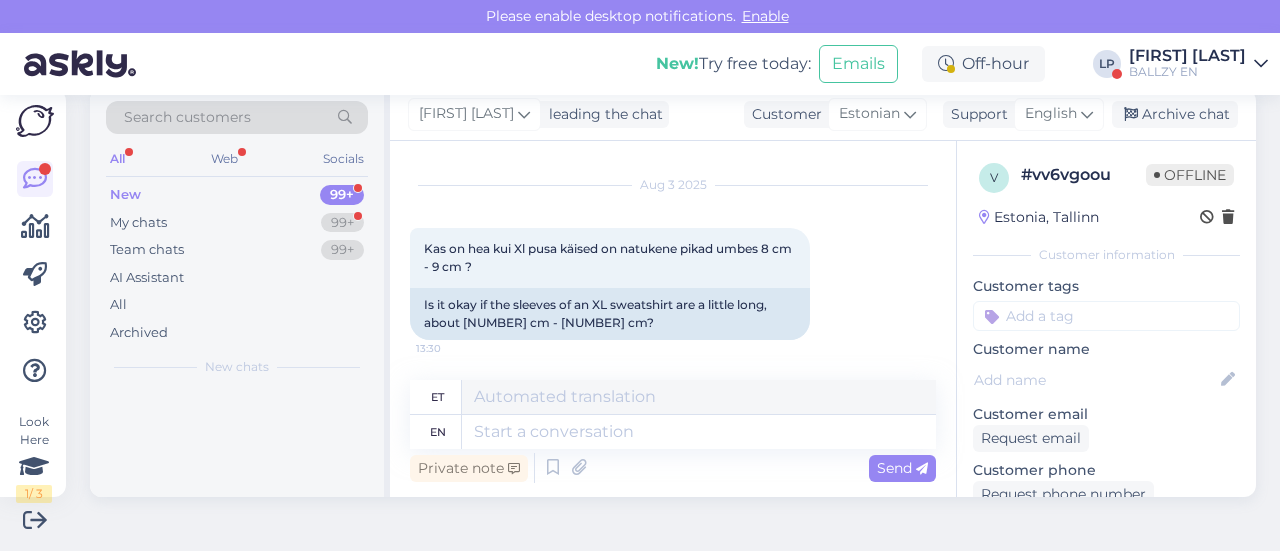 scroll, scrollTop: 0, scrollLeft: 0, axis: both 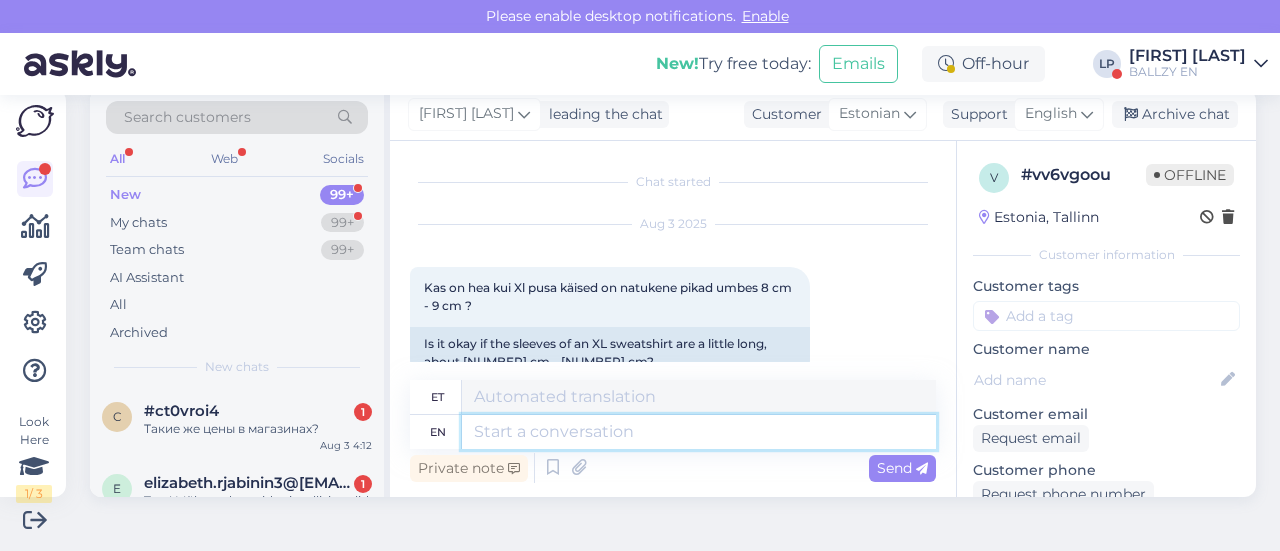 click at bounding box center (699, 432) 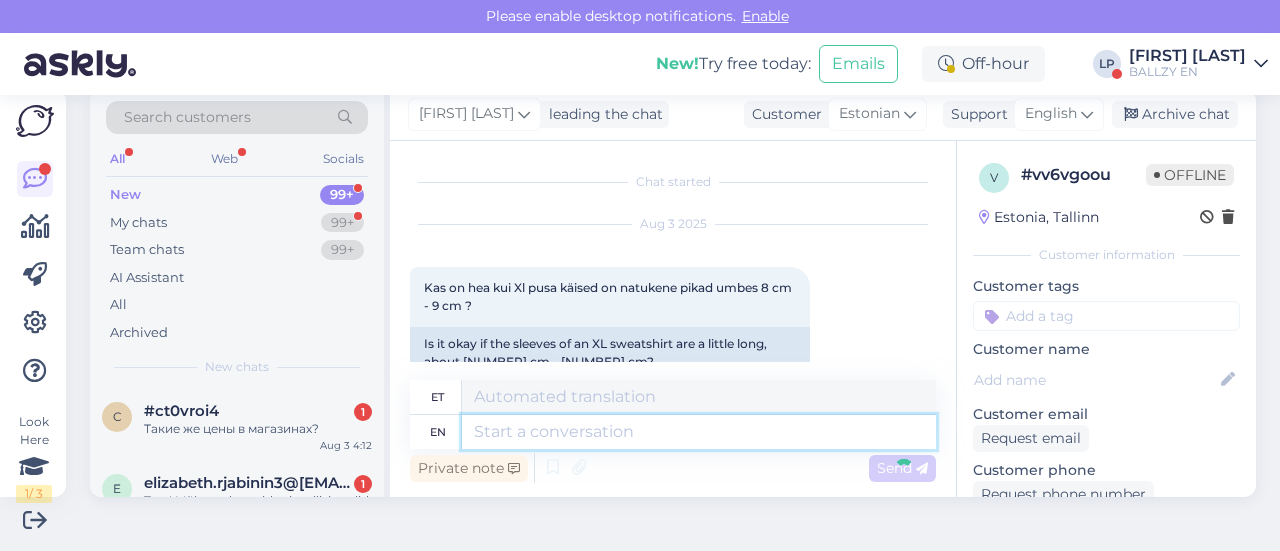 scroll, scrollTop: 200, scrollLeft: 0, axis: vertical 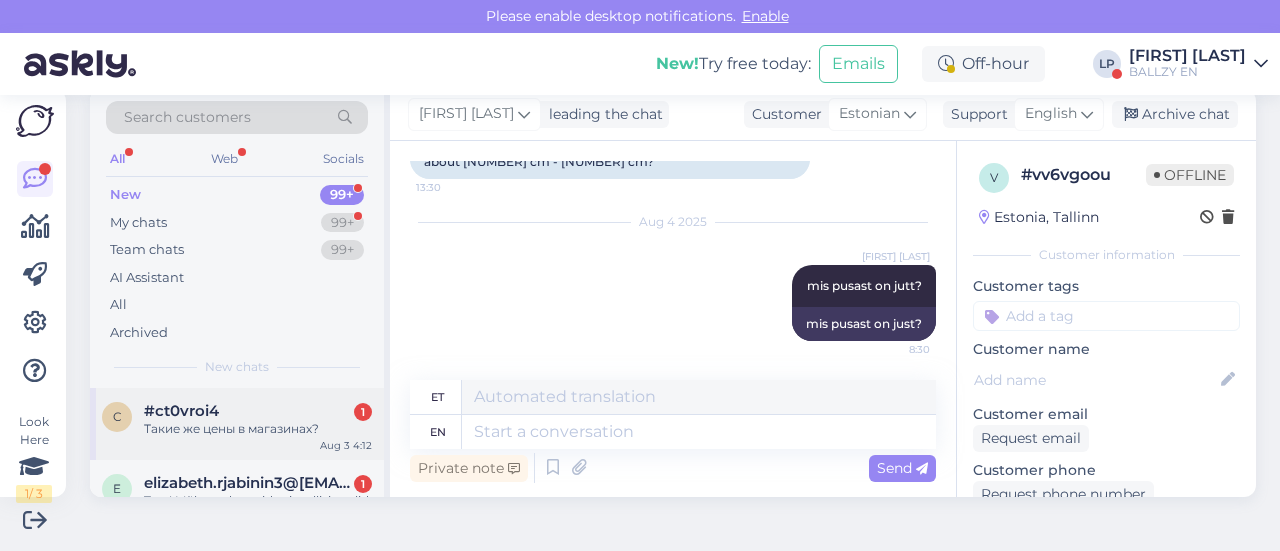 click on "c #ct0vroi4 1 Такие же цены в магазинах? Aug 3 4:12" at bounding box center [237, 424] 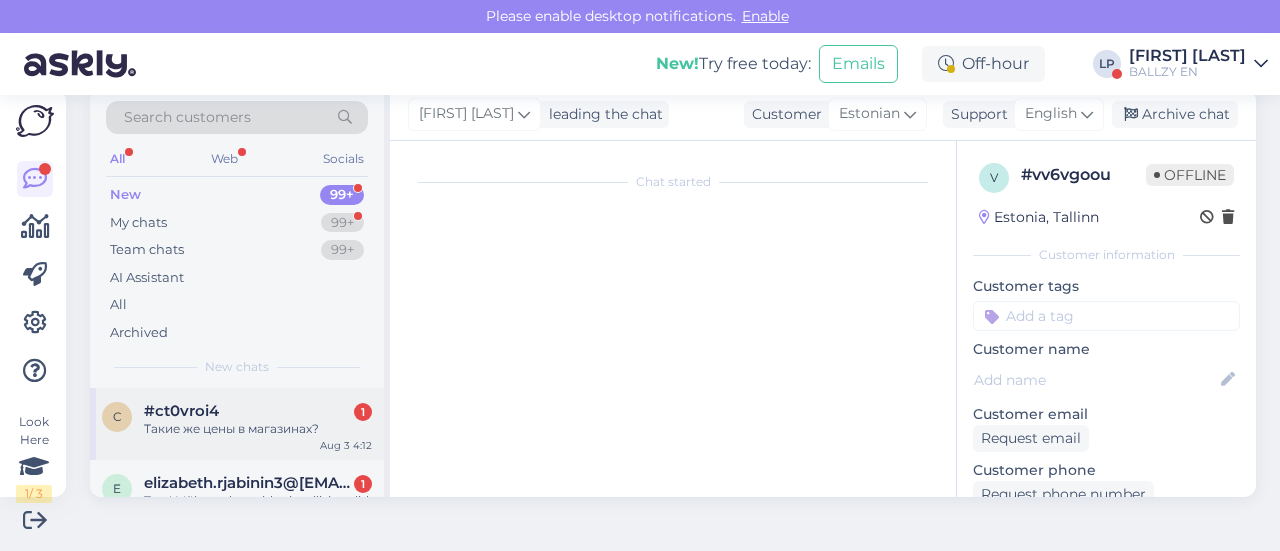 scroll, scrollTop: 28, scrollLeft: 0, axis: vertical 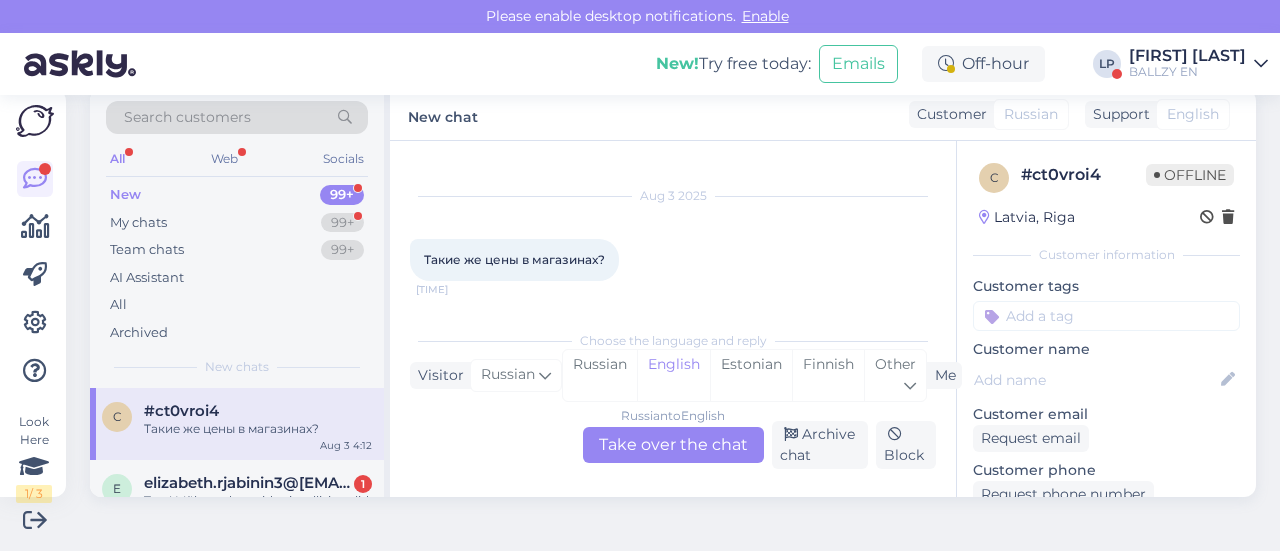 click on "Russian  to  English Take over the chat Archive chat Block" at bounding box center [673, 445] 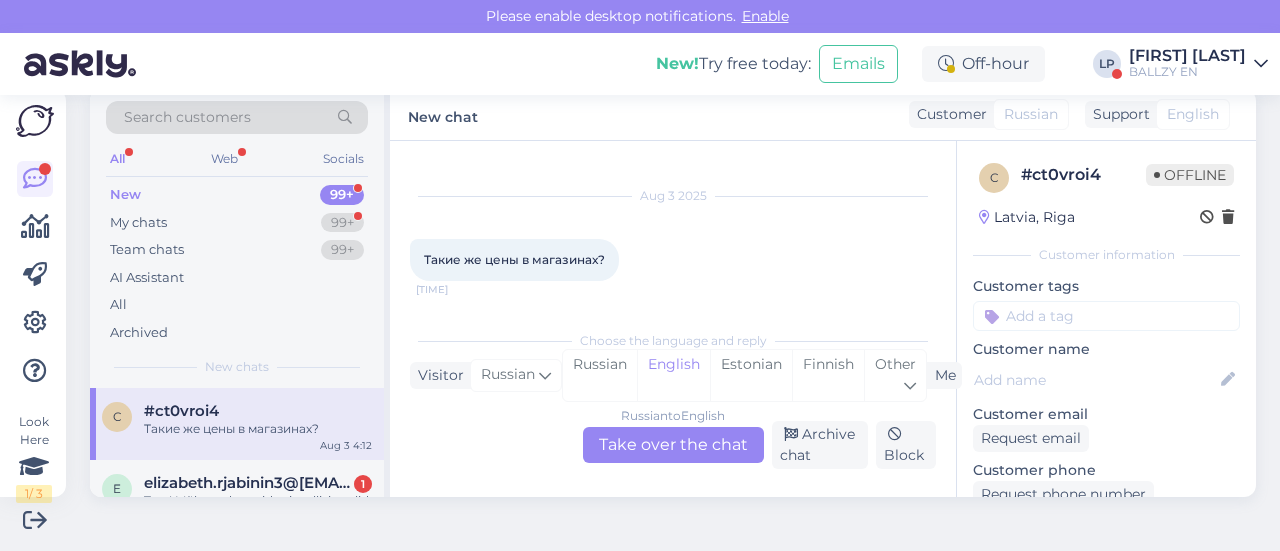 click on "Russian  to  English Take over the chat" at bounding box center [673, 445] 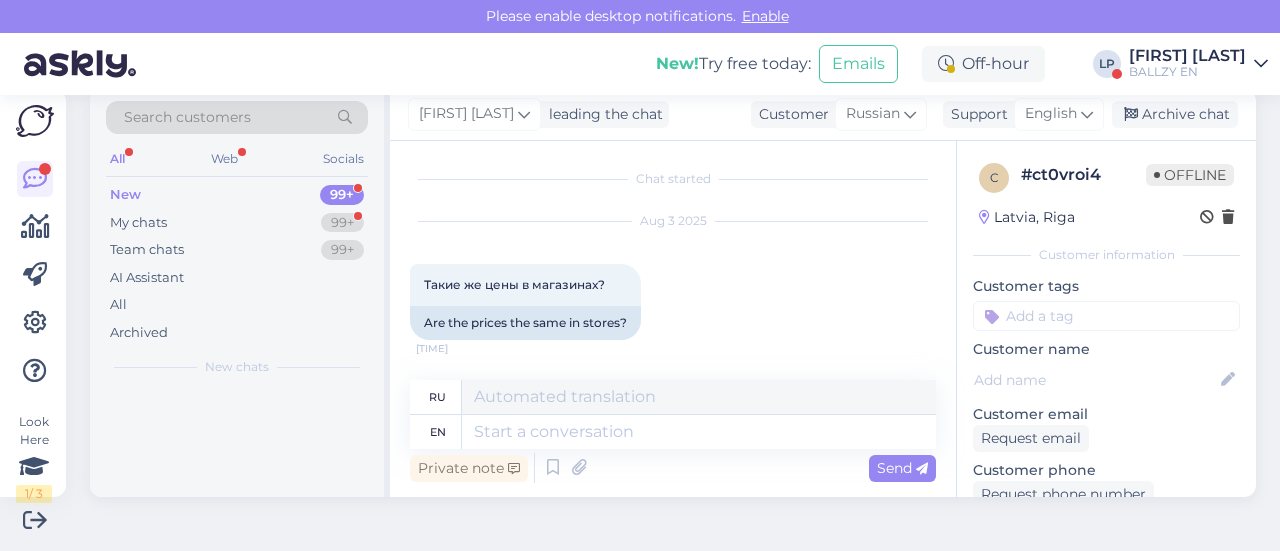 scroll, scrollTop: 2, scrollLeft: 0, axis: vertical 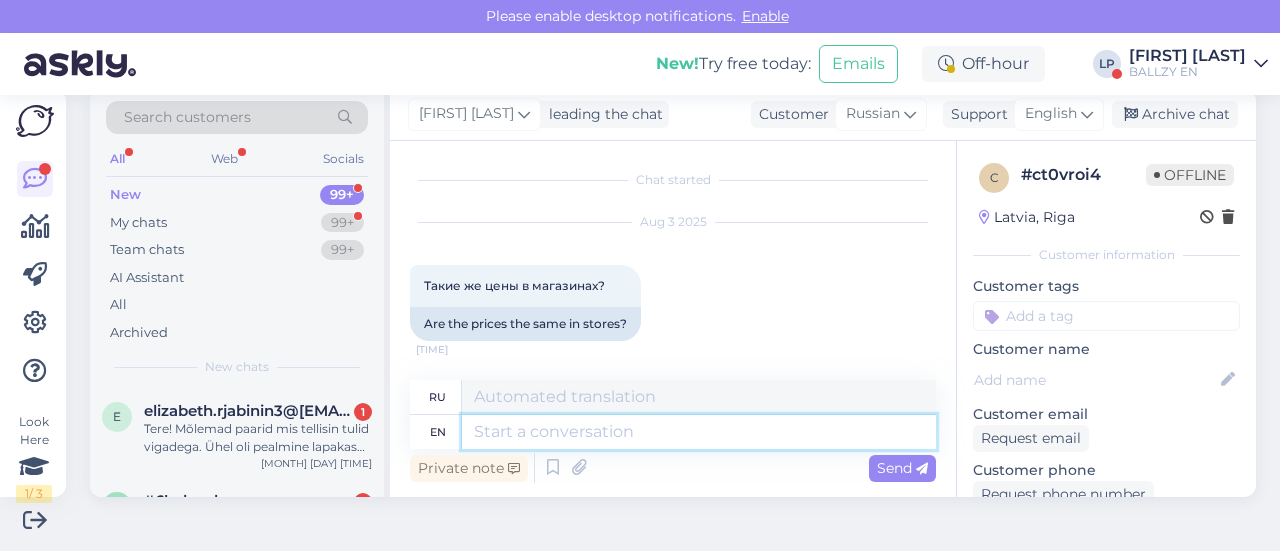 click at bounding box center (699, 432) 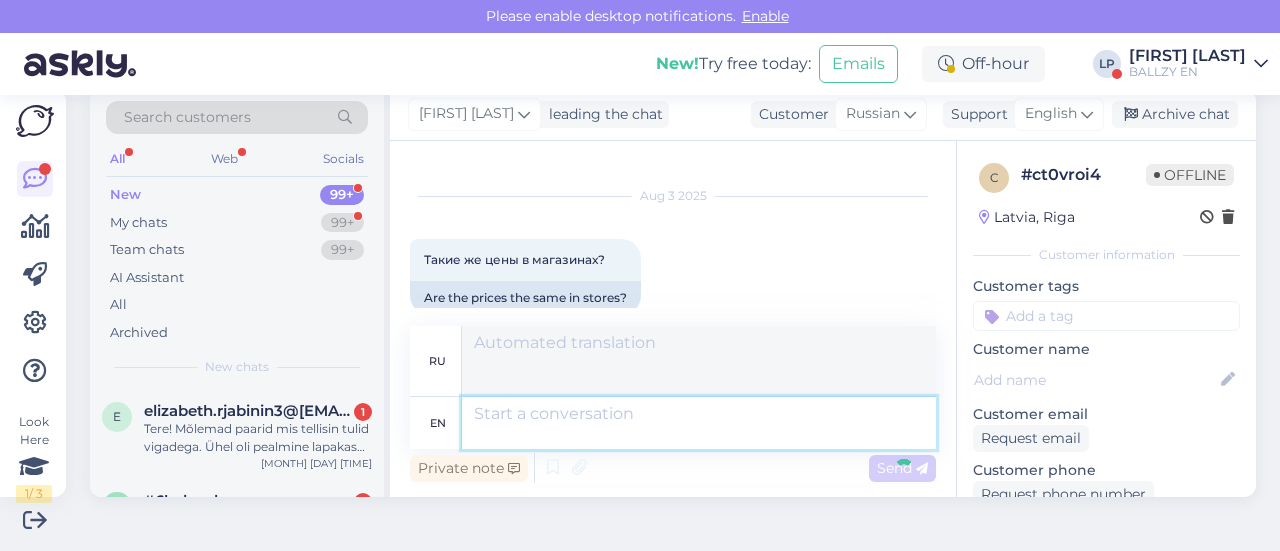 scroll, scrollTop: 200, scrollLeft: 0, axis: vertical 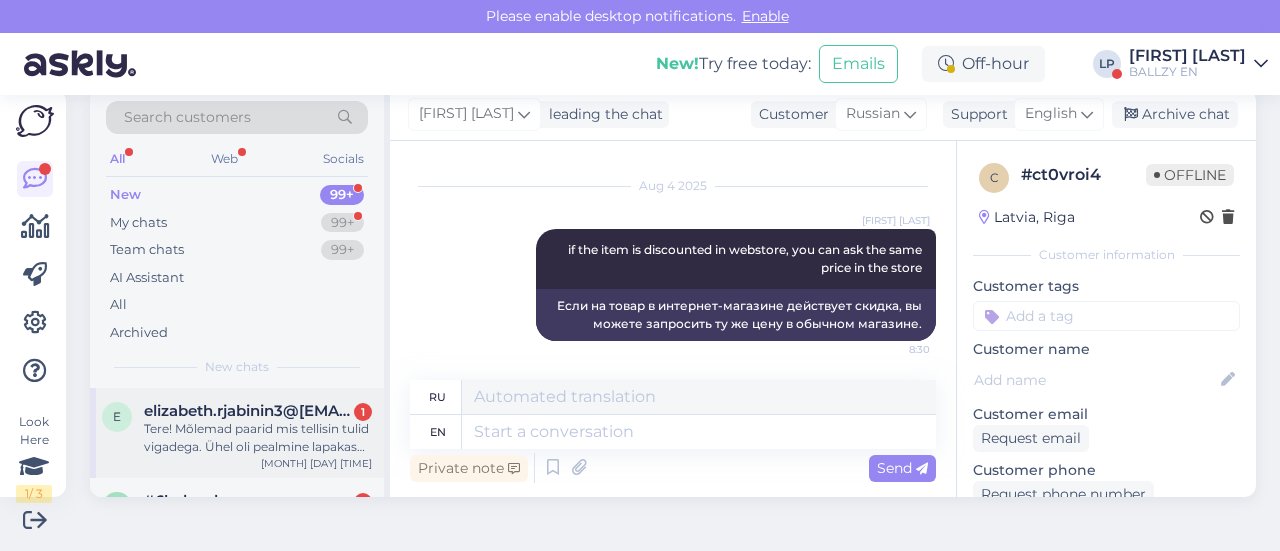 click on "Tere! Mõlemad paarid mis tellisin tulid vigadega. Ühel oli pealmine lapakas teisest täiesti erinev (nagu oleks proovijalanõu olnud, veits nagu katki??) ning teisel sinistel jalanõudel tagused ära kulunud. Sooviksin tagastust teha ja et uued täiesti samad asemele saaks." at bounding box center [258, 438] 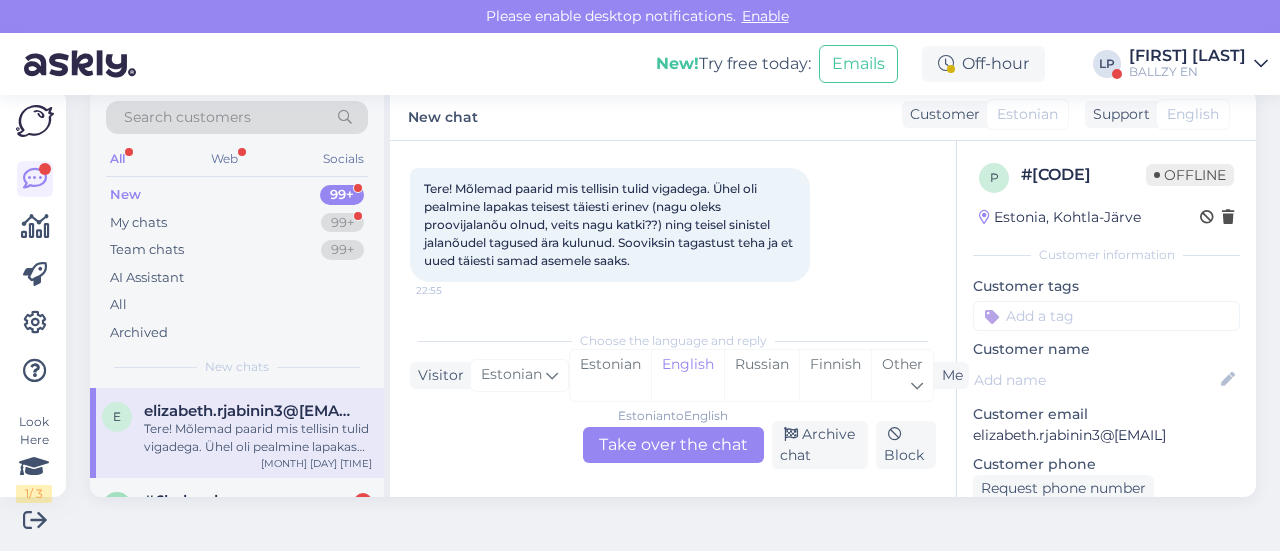 scroll, scrollTop: 100, scrollLeft: 0, axis: vertical 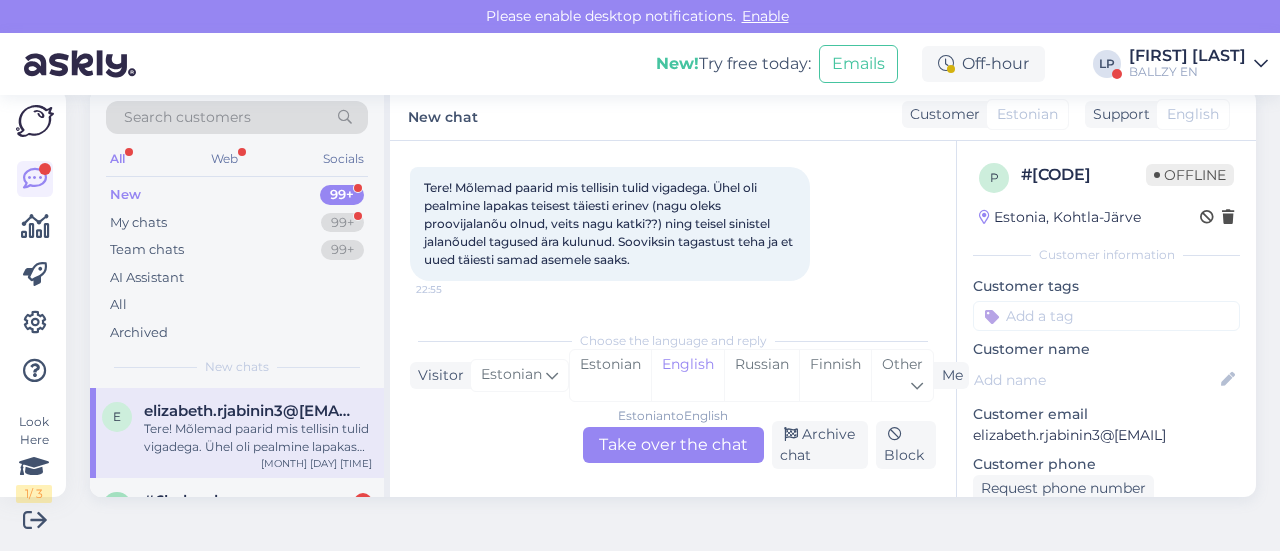 click on "Estonian  to  English Take over the chat" at bounding box center [673, 445] 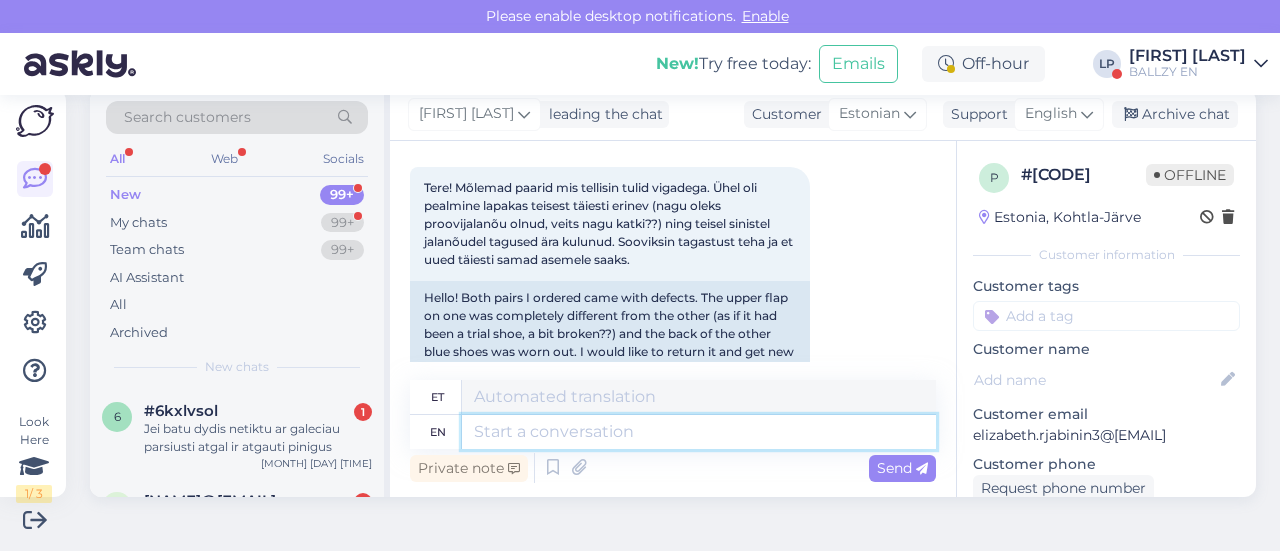 click at bounding box center (699, 432) 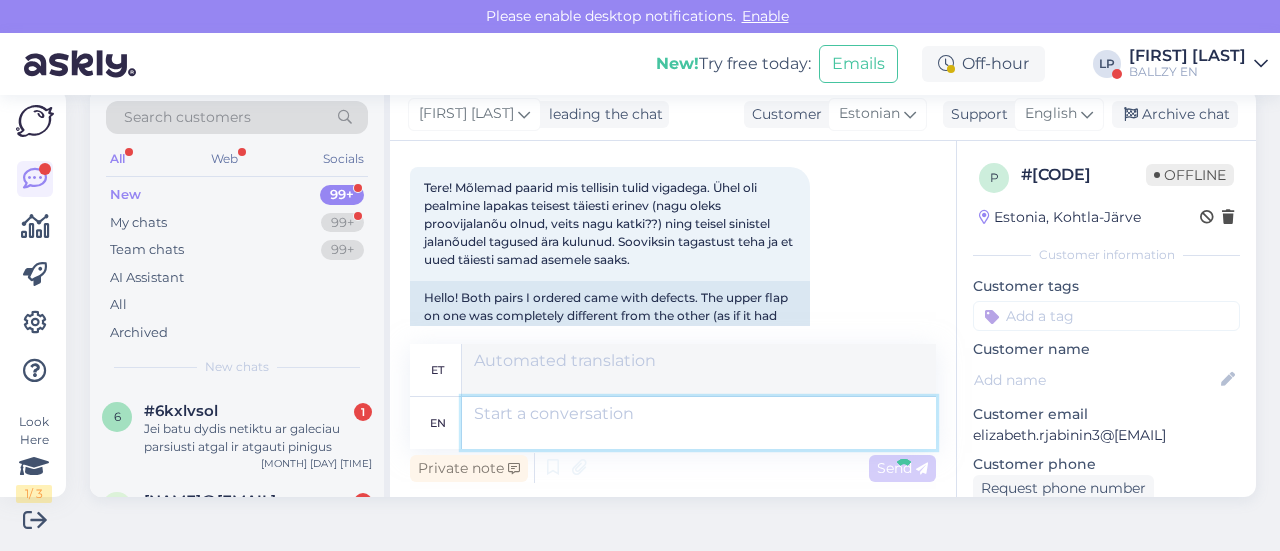 scroll, scrollTop: 344, scrollLeft: 0, axis: vertical 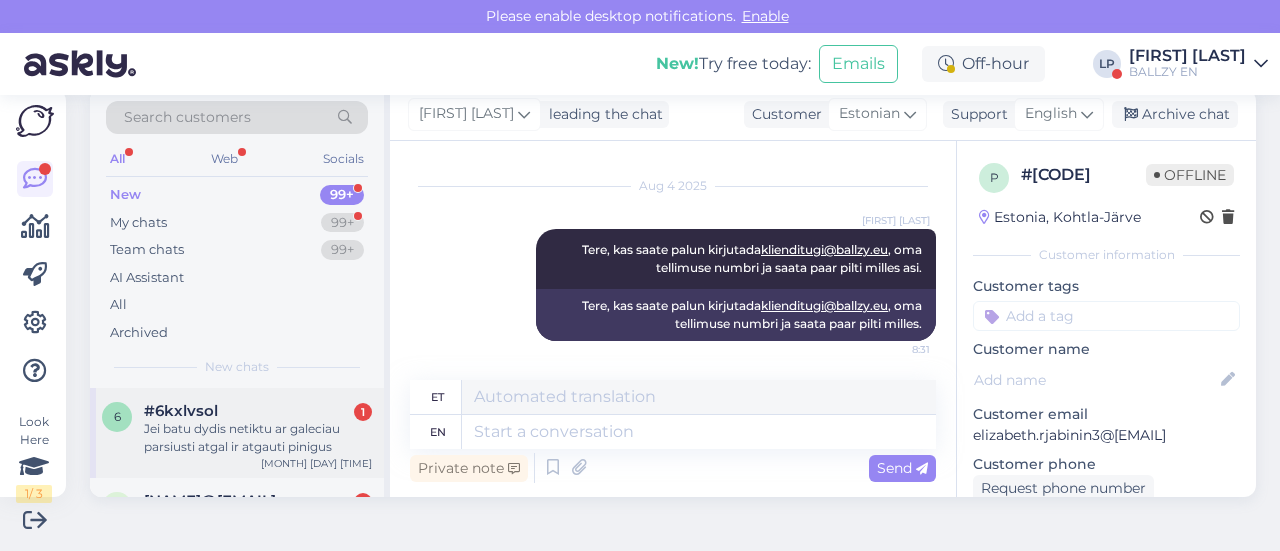 click on "Jei batu dydis netiktu ar galeciau parsiusti atgal ir atgauti pinigus" at bounding box center (258, 438) 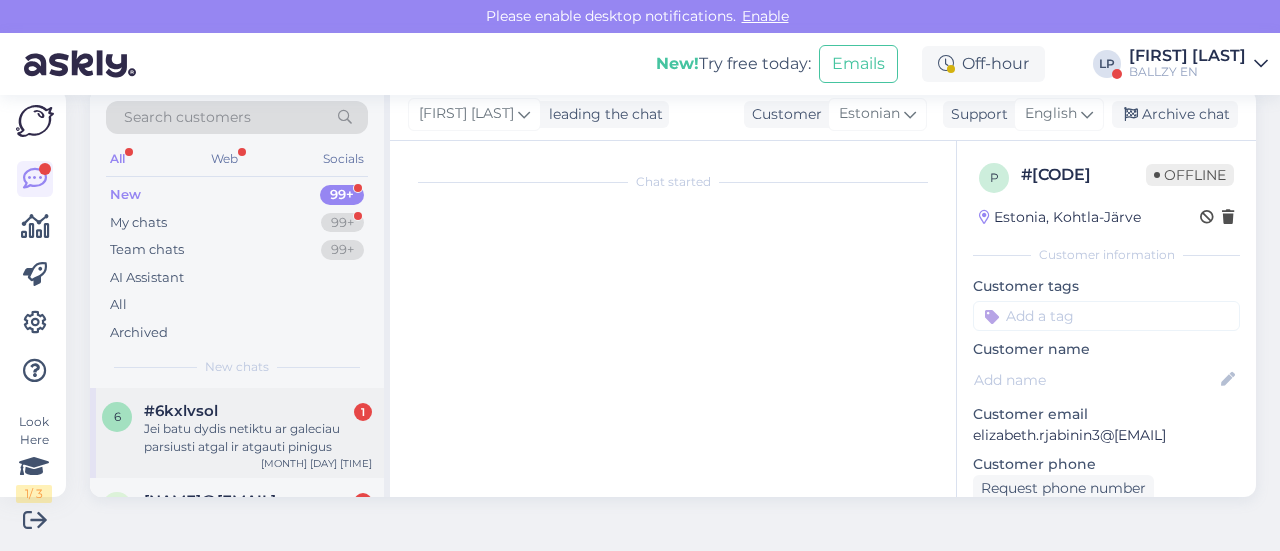 scroll, scrollTop: 42, scrollLeft: 0, axis: vertical 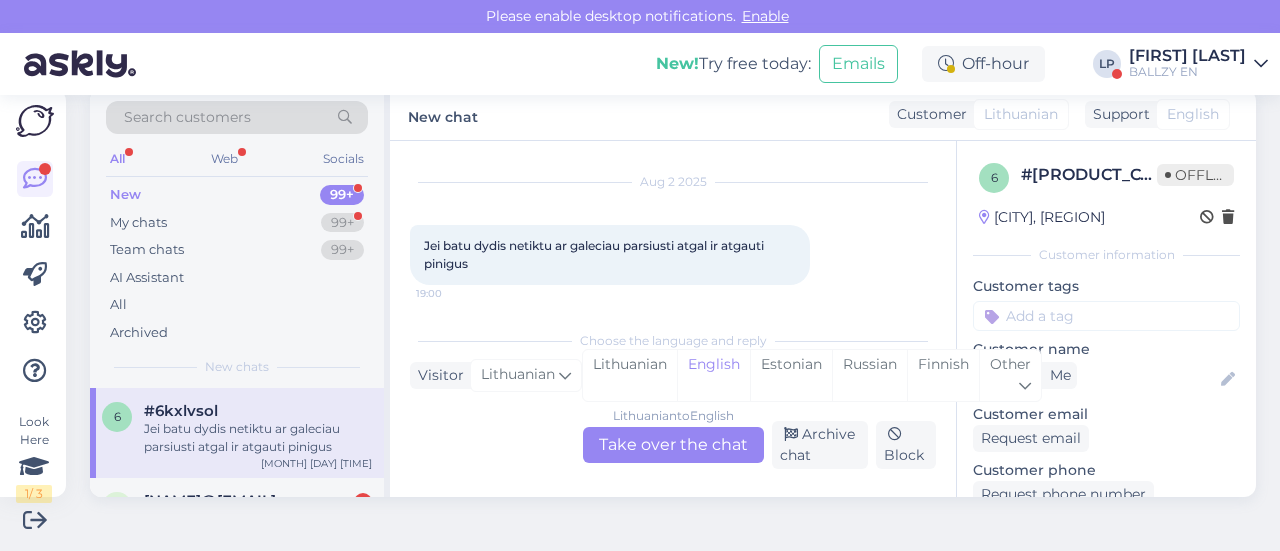 click on "Lithuanian to English Take over the chat" at bounding box center [673, 445] 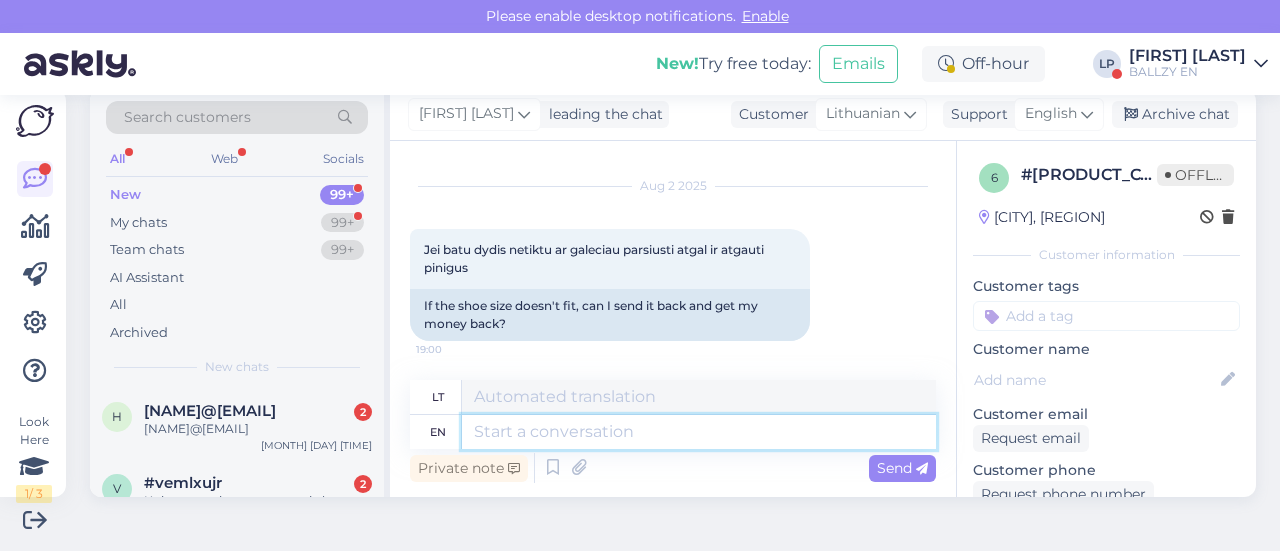 click at bounding box center (699, 432) 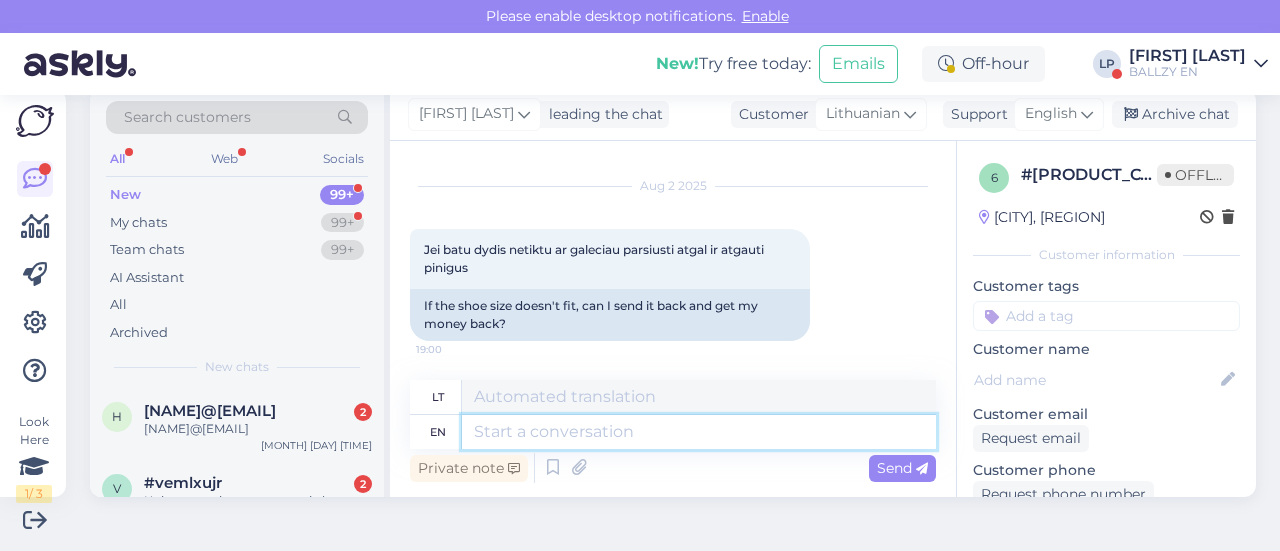scroll, scrollTop: 200, scrollLeft: 0, axis: vertical 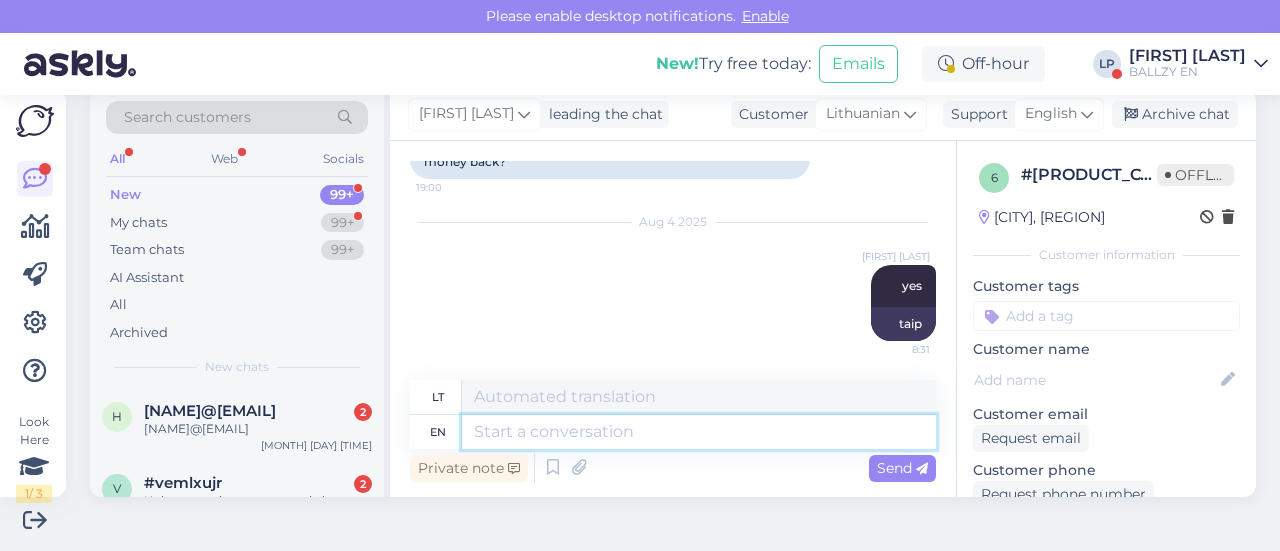 paste on "https://ballzy.eu/lt/shopping-help#returning" 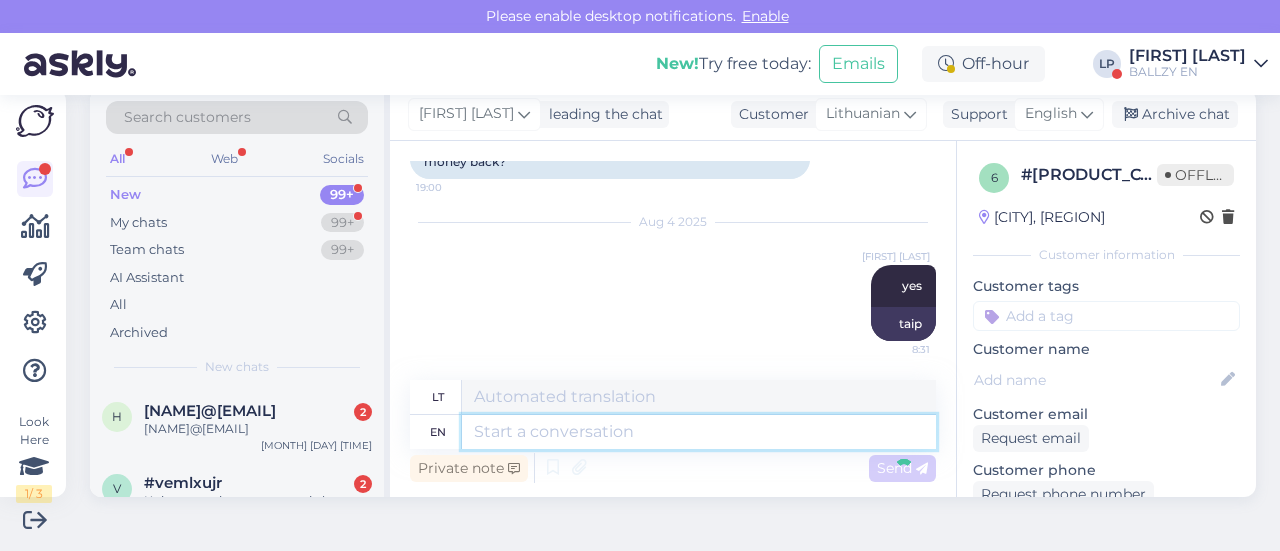 scroll, scrollTop: 320, scrollLeft: 0, axis: vertical 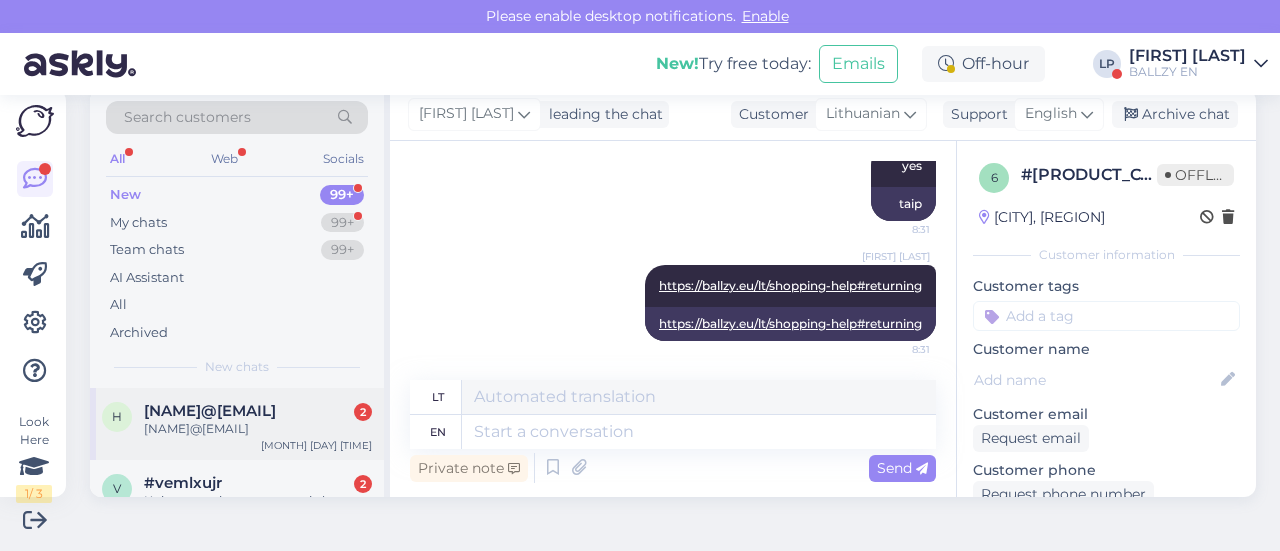 click on "h harmamoonika28@[EXAMPLE.COM] 2 harmamoonika28@[EXAMPLE.COM] [MONTH] [DAY] [HOUR]:[MINUTE]" at bounding box center (237, 424) 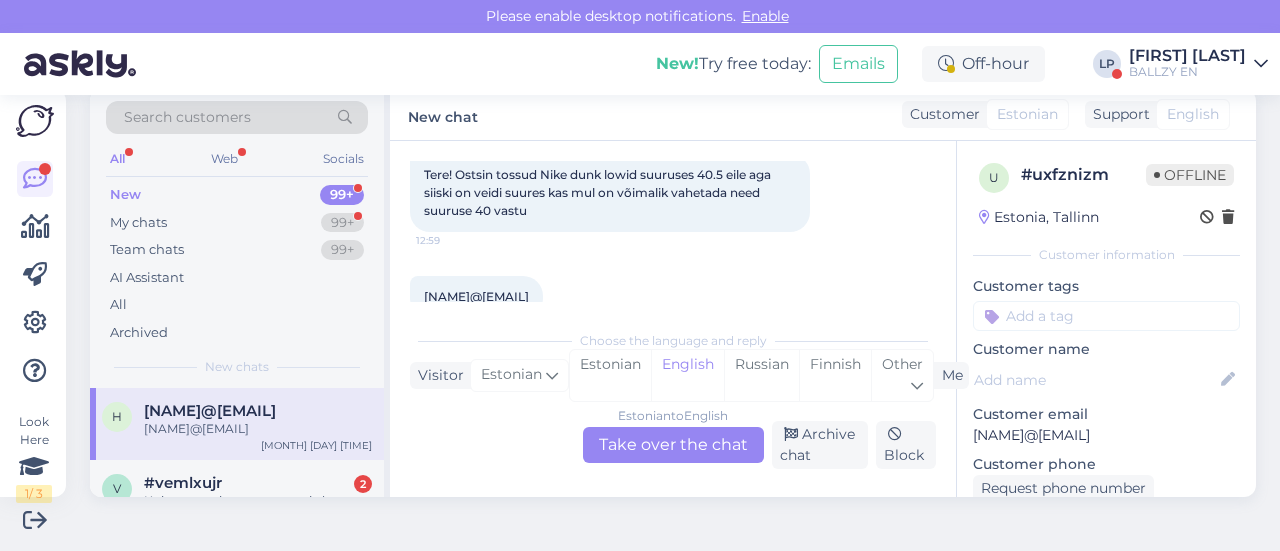 scroll, scrollTop: 150, scrollLeft: 0, axis: vertical 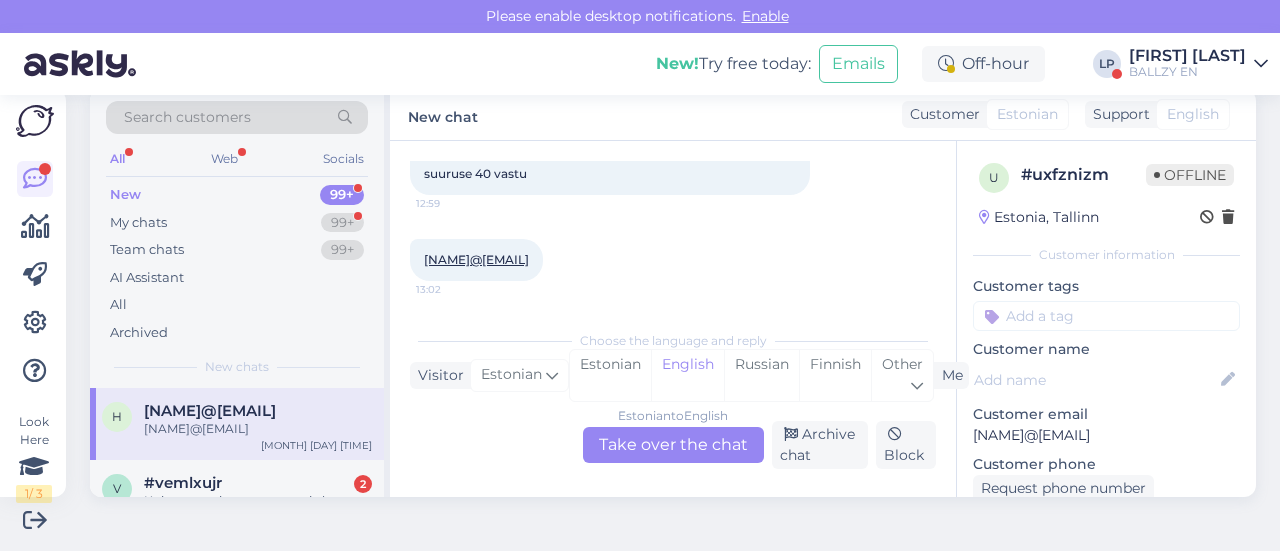click on "Estonian  to  English Take over the chat" at bounding box center (673, 445) 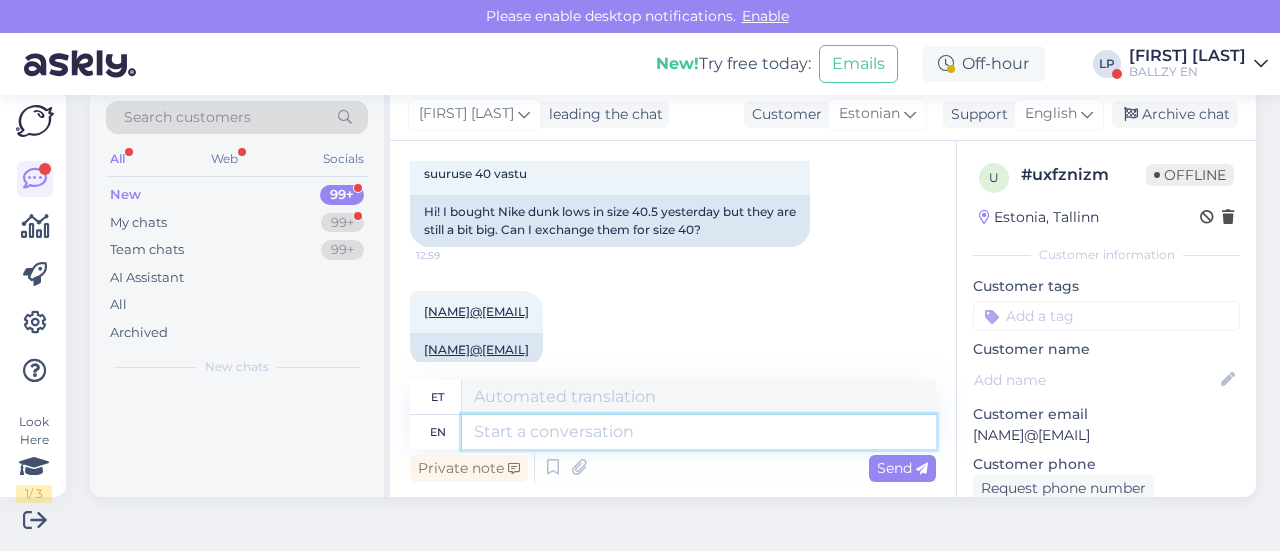 click at bounding box center (699, 432) 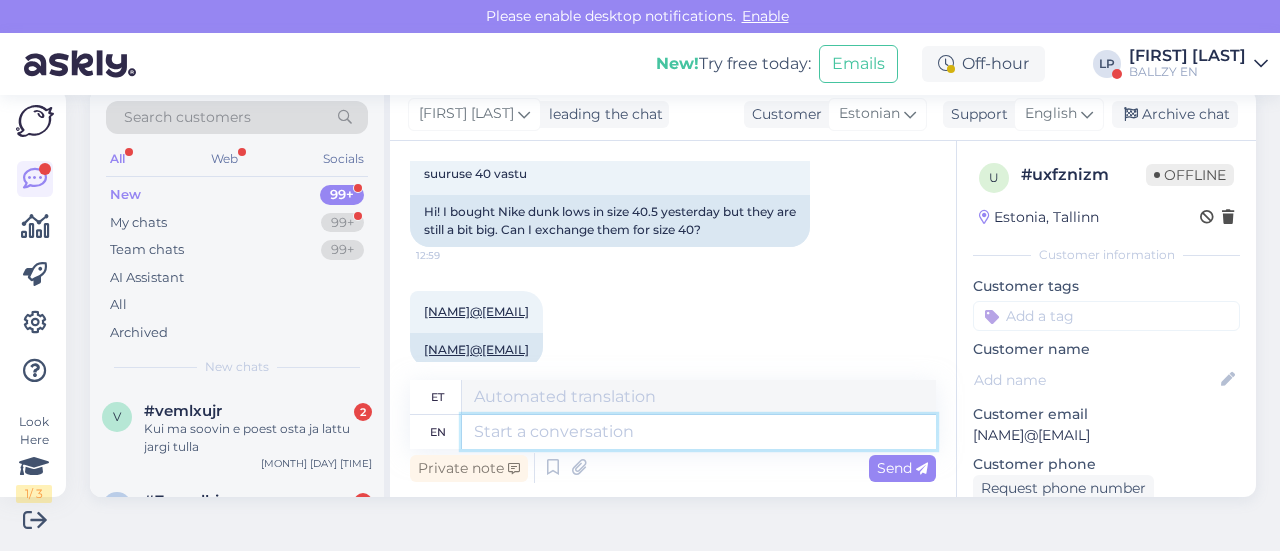 scroll, scrollTop: 410, scrollLeft: 0, axis: vertical 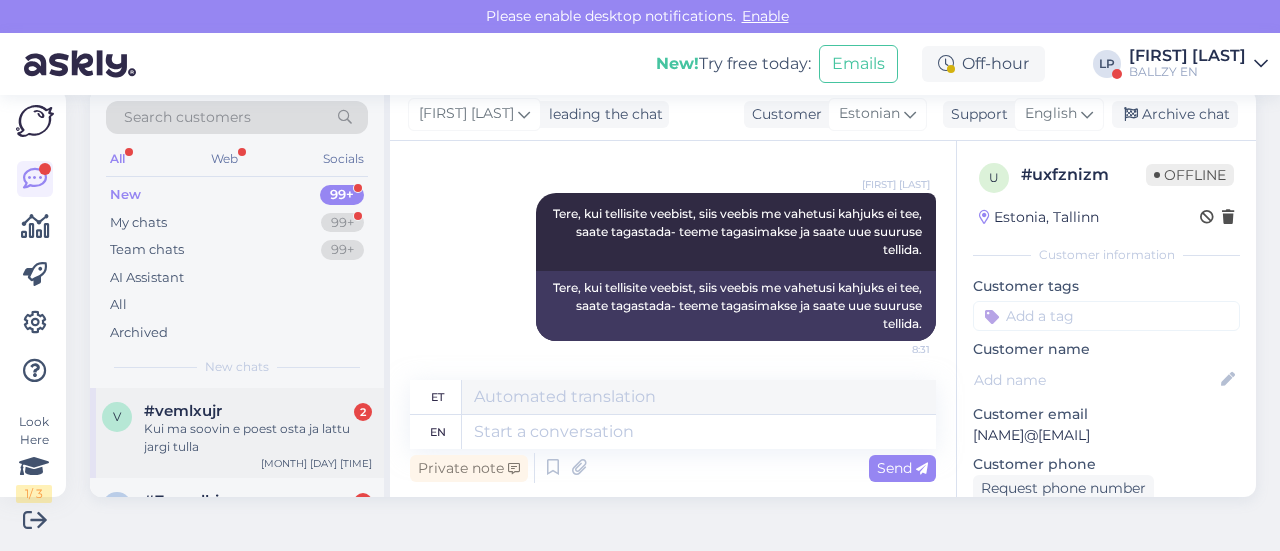 click on "Kui ma soovin e poest osta ja lattu jargi tulla" at bounding box center (258, 438) 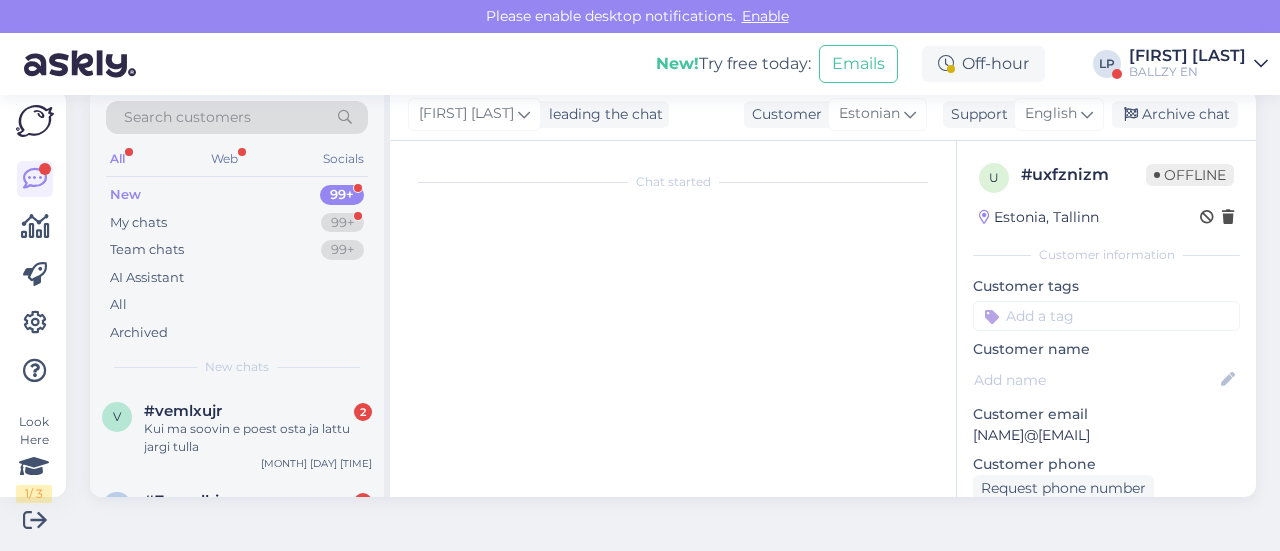 scroll, scrollTop: 114, scrollLeft: 0, axis: vertical 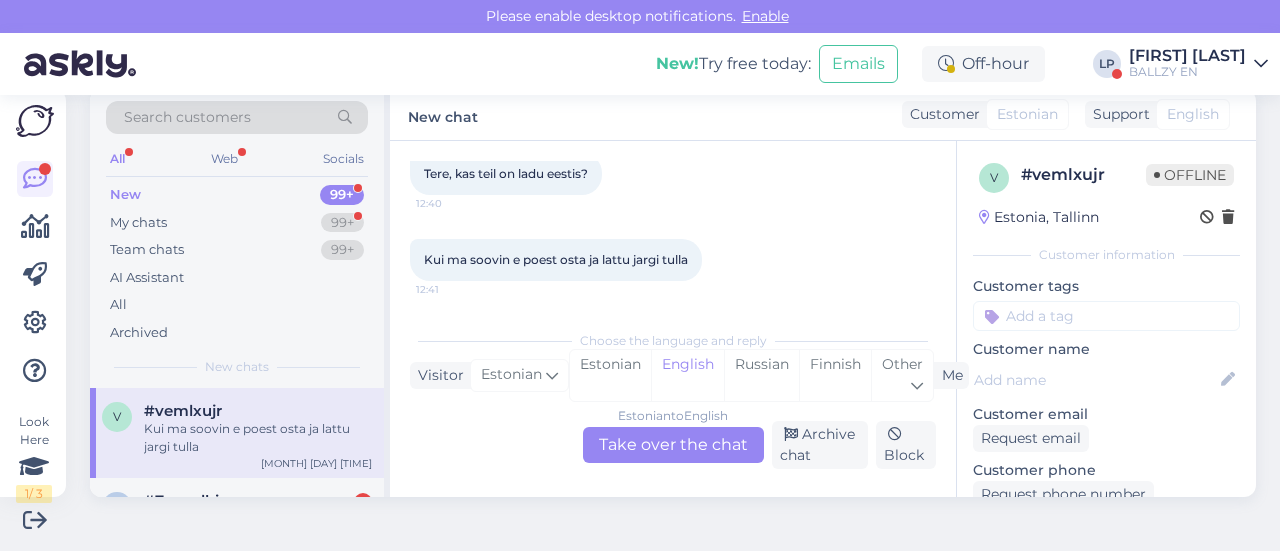 click on "Estonian  to  English Take over the chat" at bounding box center (673, 445) 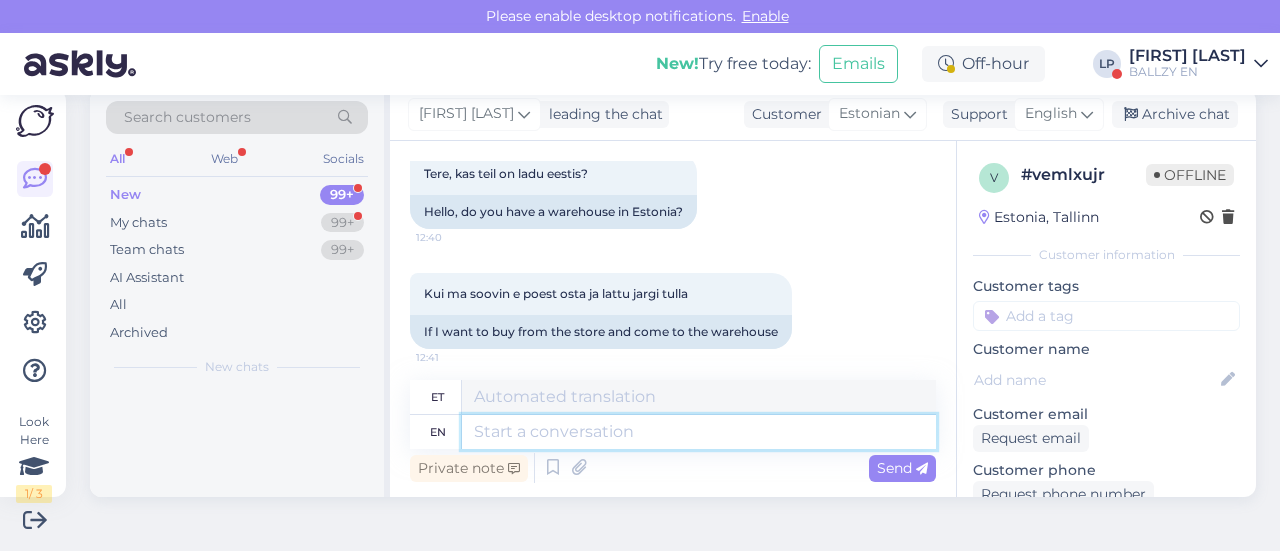 click at bounding box center [699, 432] 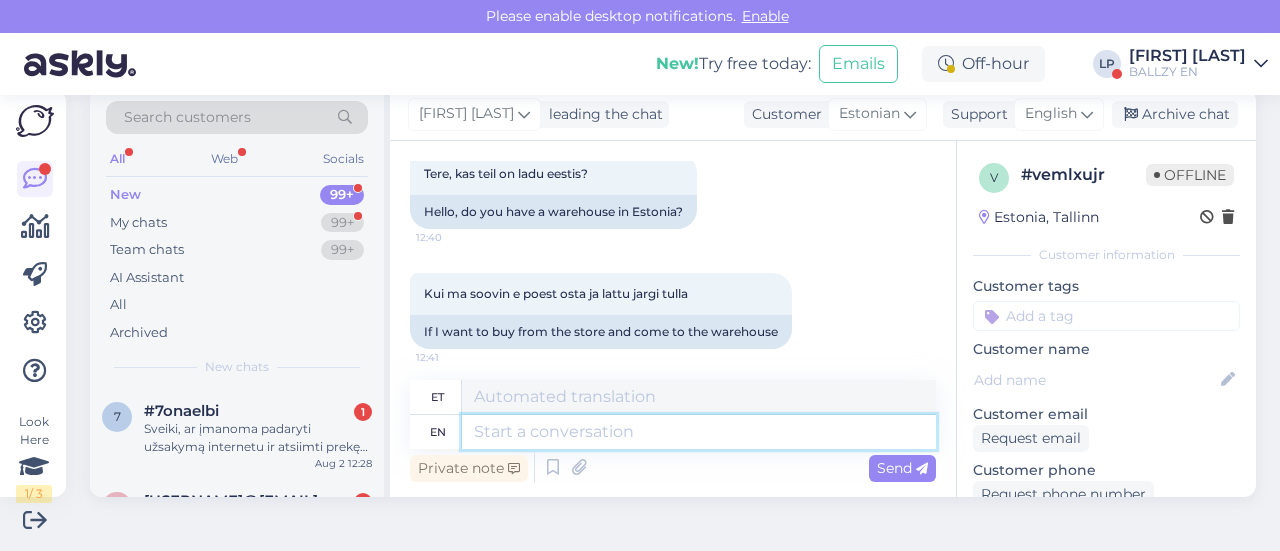 scroll, scrollTop: 284, scrollLeft: 0, axis: vertical 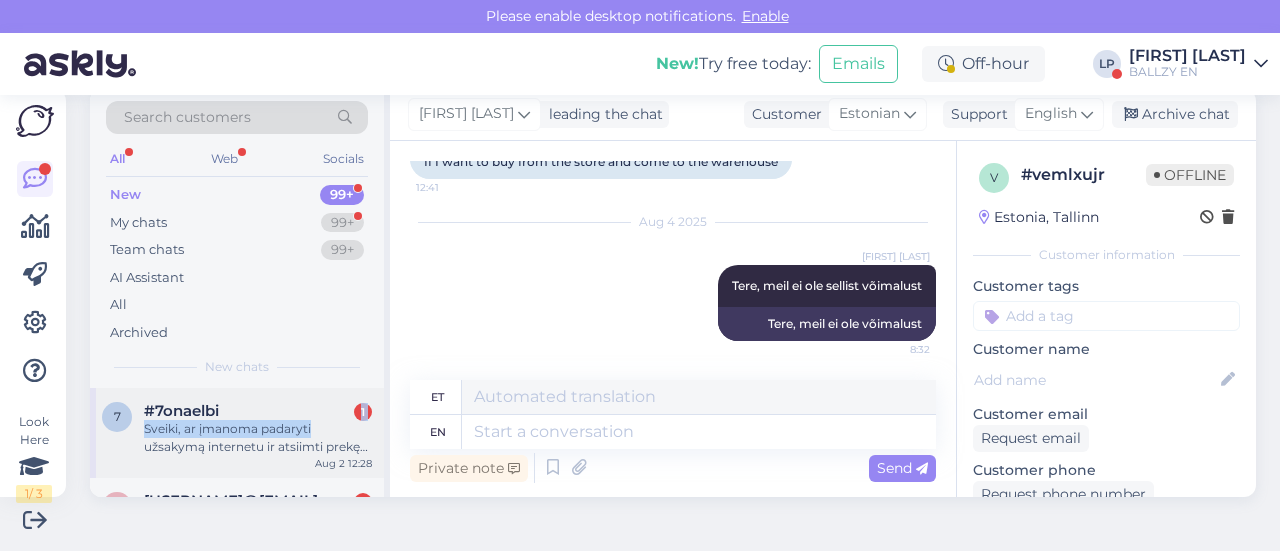 click on "#[CODE] 1 Sveiki, ar įmanoma padaryti užsakymą internetu ir atsiimti prekę vietoje?" at bounding box center (258, 429) 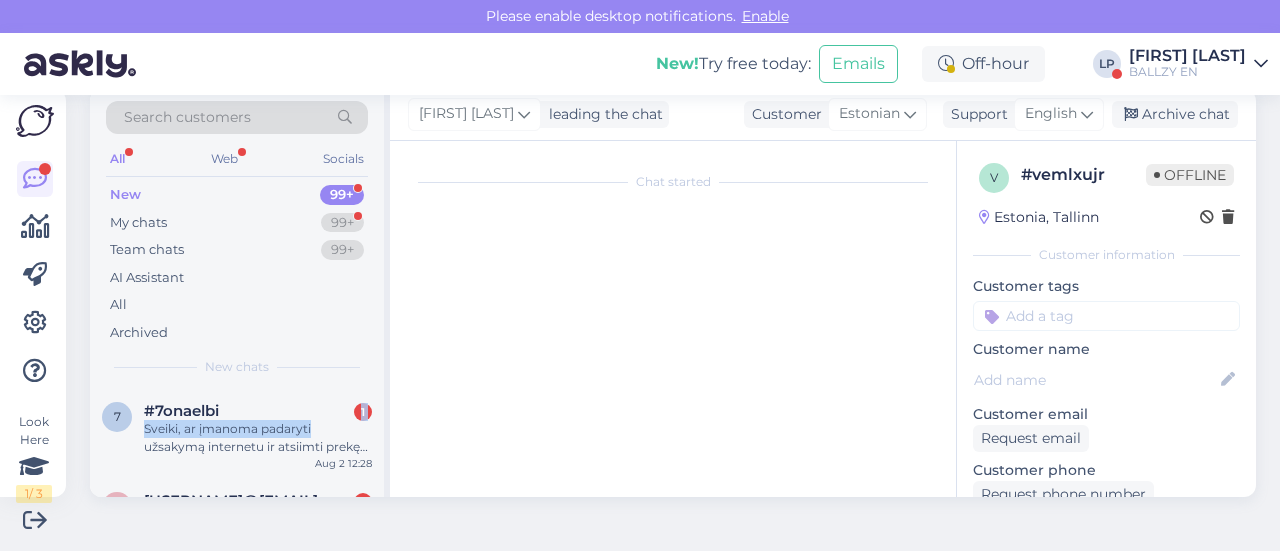 scroll, scrollTop: 42, scrollLeft: 0, axis: vertical 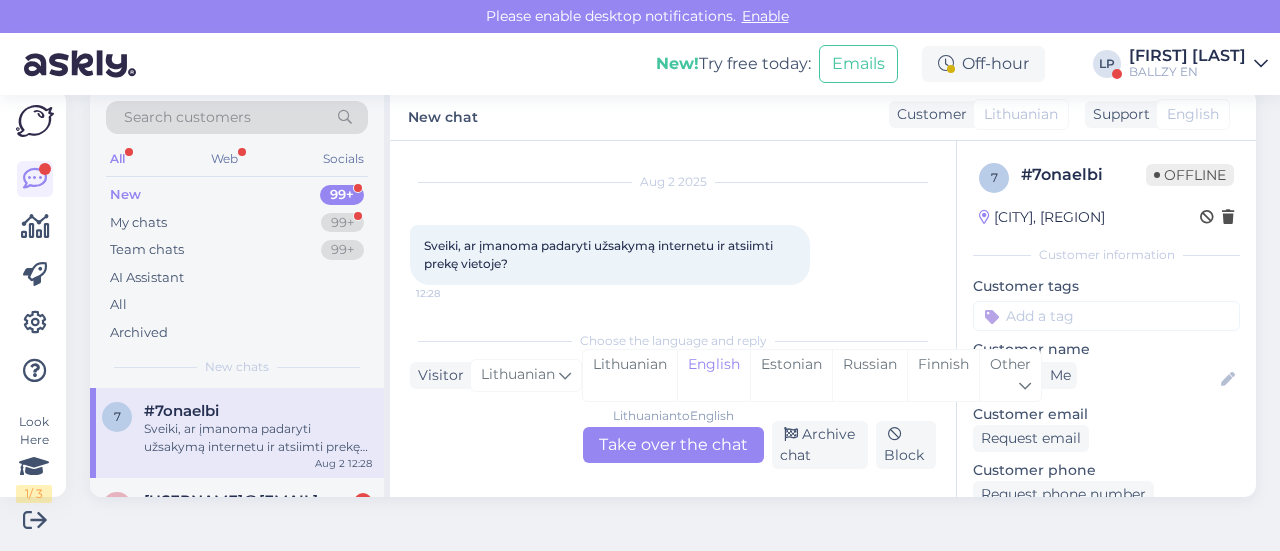 click on "Lithuanian to English Take over the chat" at bounding box center [673, 445] 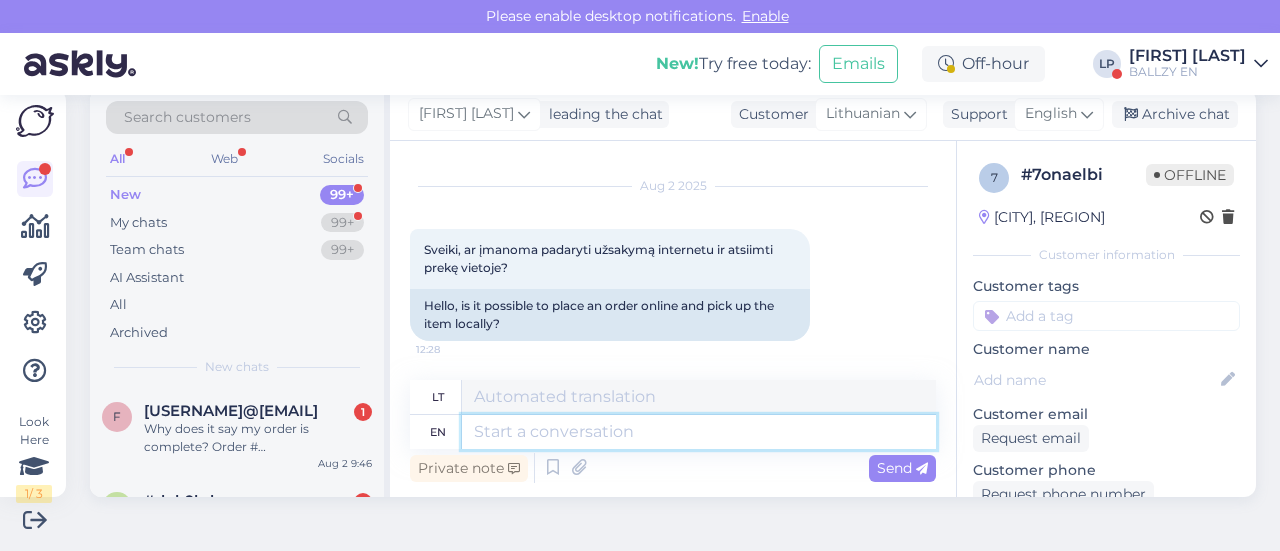 click at bounding box center (699, 432) 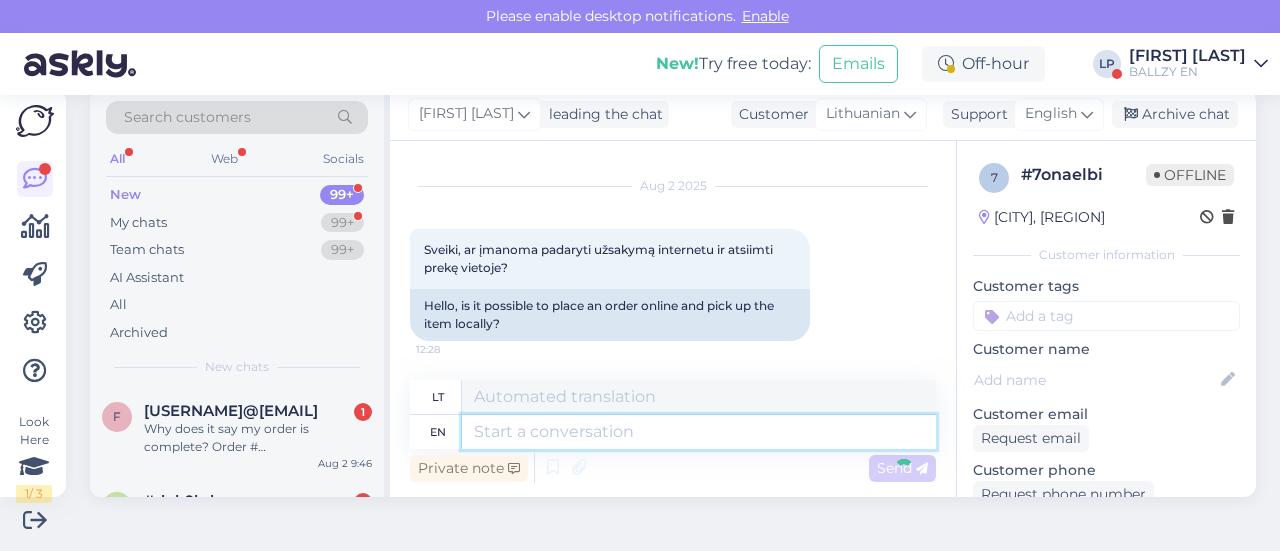 scroll, scrollTop: 200, scrollLeft: 0, axis: vertical 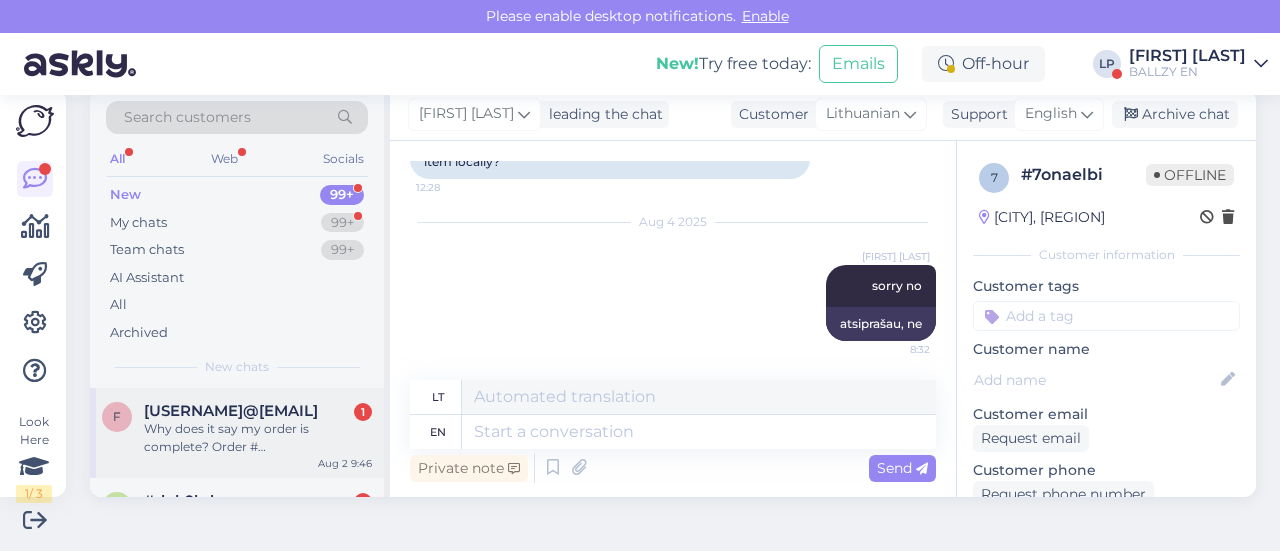click on "Why does it say my order is complete? Order # [ORDER_NUMBER]" at bounding box center [258, 438] 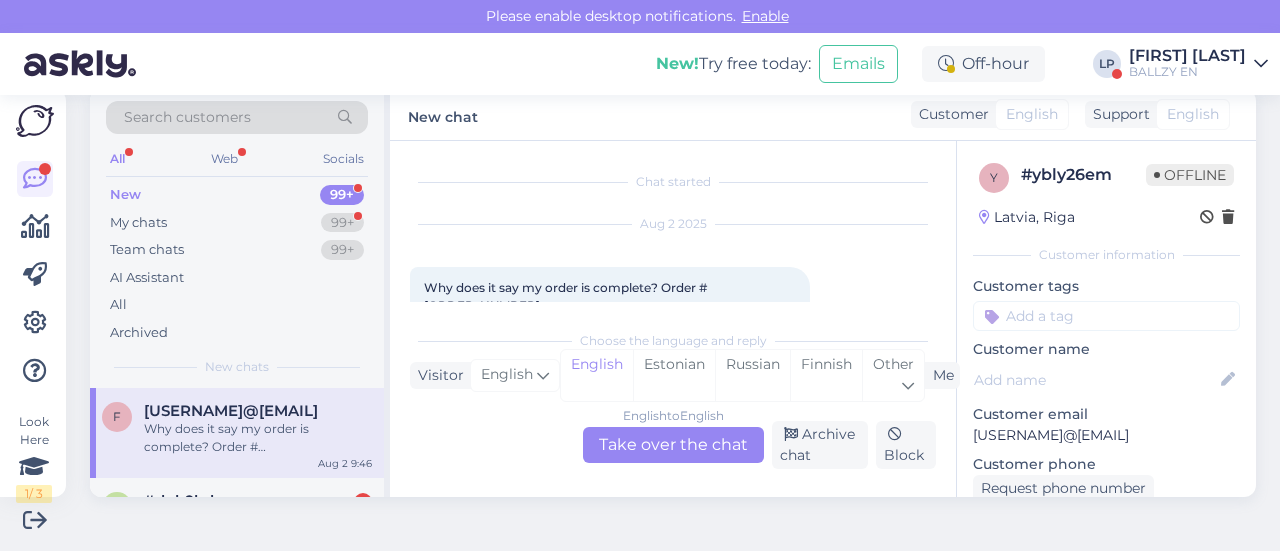 scroll, scrollTop: 28, scrollLeft: 0, axis: vertical 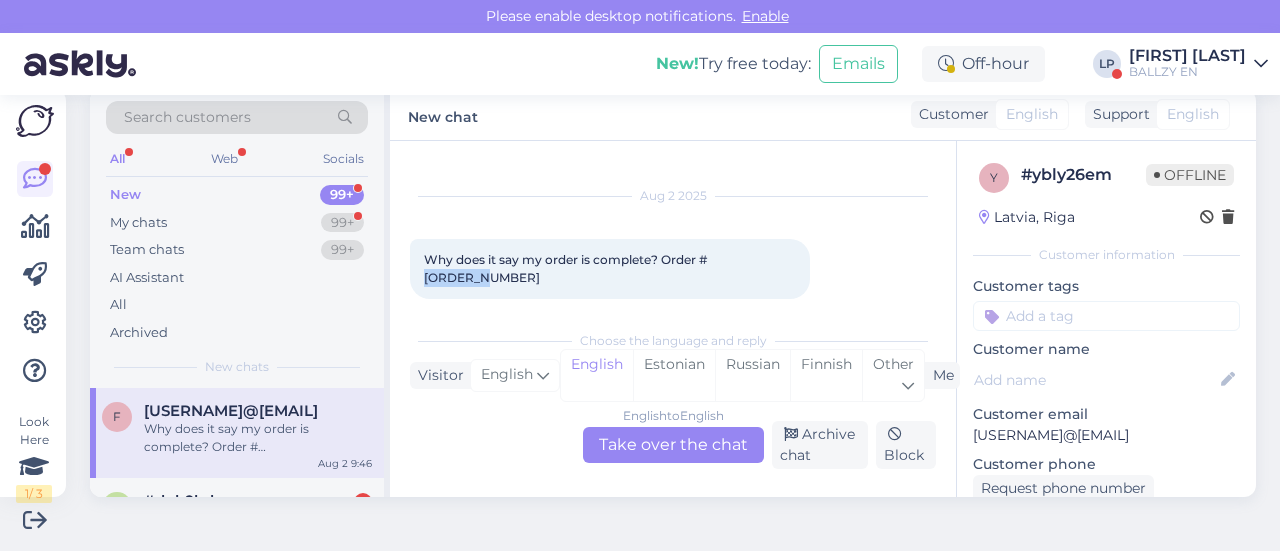 drag, startPoint x: 711, startPoint y: 260, endPoint x: 777, endPoint y: 265, distance: 66.189125 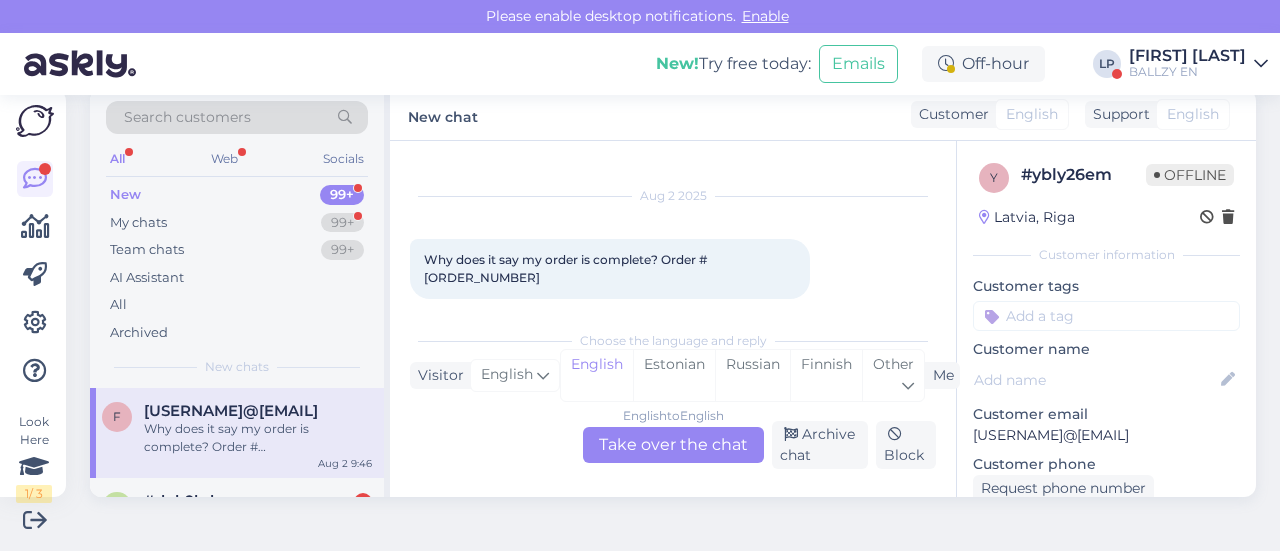click on "English  to  English Take over the chat" at bounding box center (673, 445) 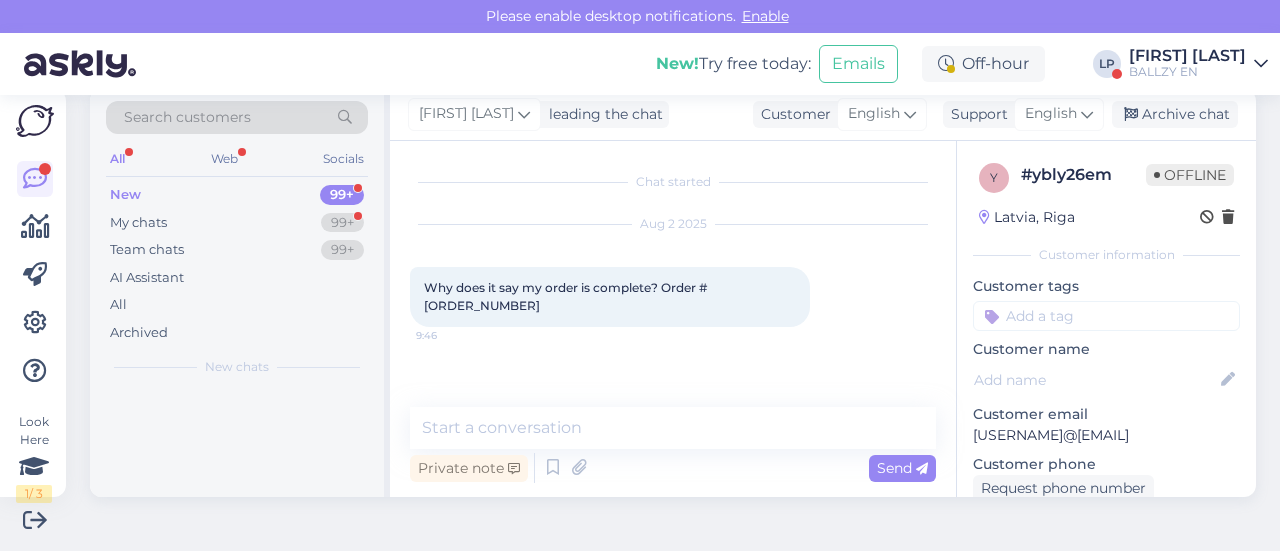 scroll, scrollTop: 0, scrollLeft: 0, axis: both 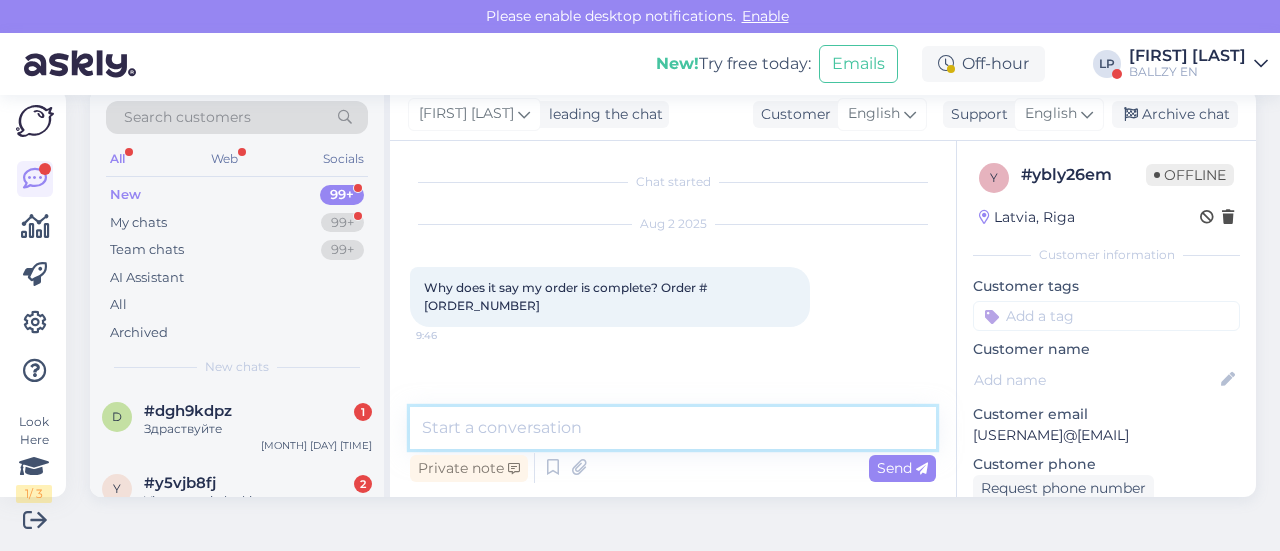 click at bounding box center [673, 428] 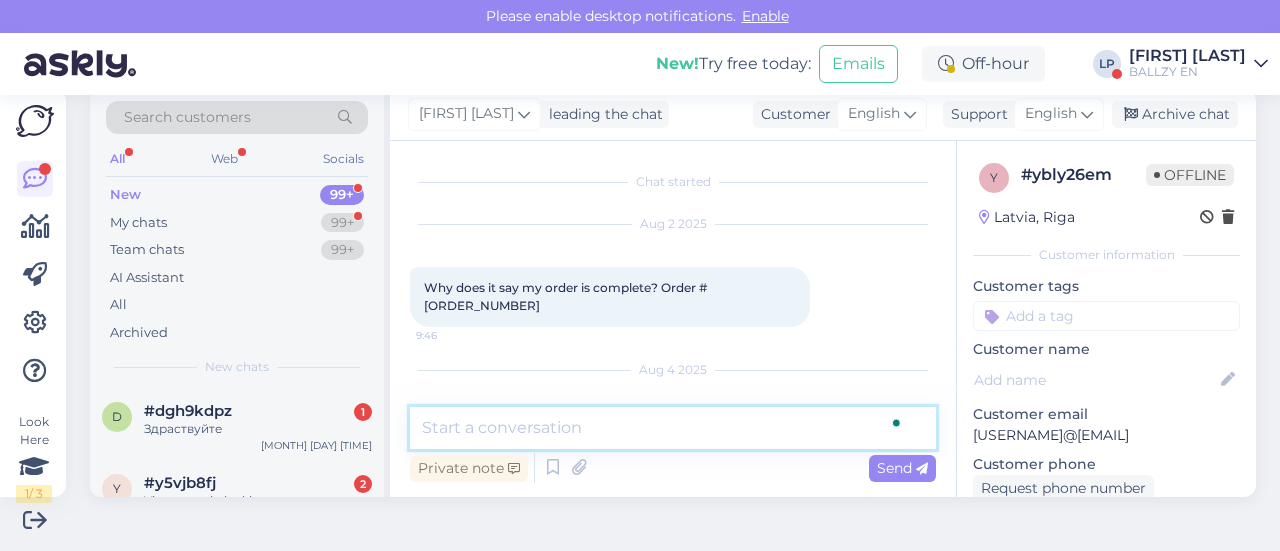 scroll, scrollTop: 69, scrollLeft: 0, axis: vertical 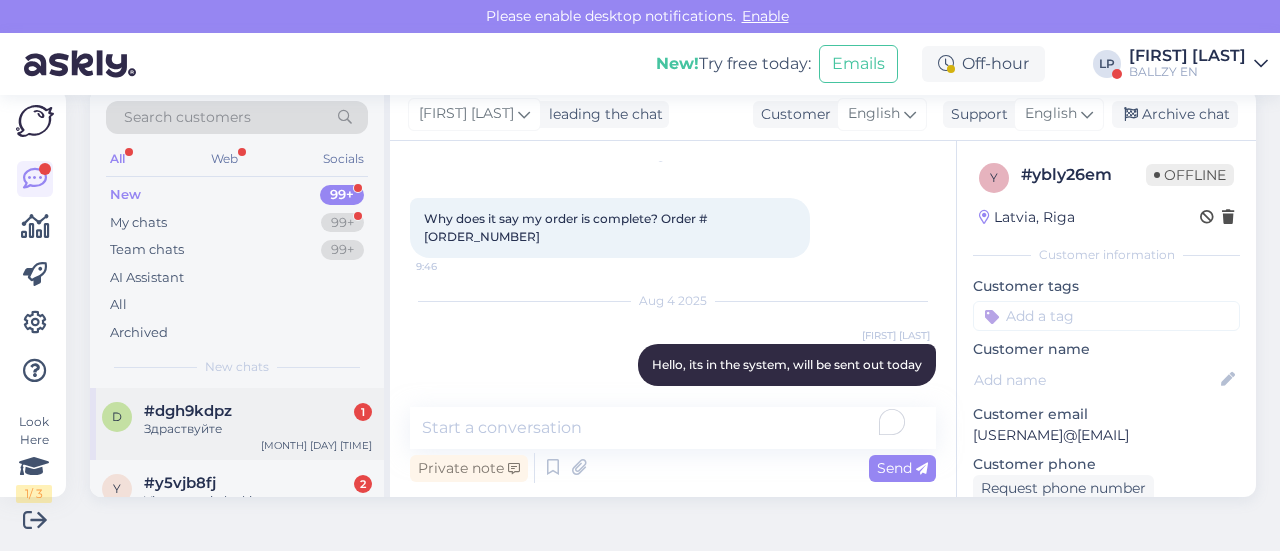 click on "Здраствуйте" at bounding box center (258, 429) 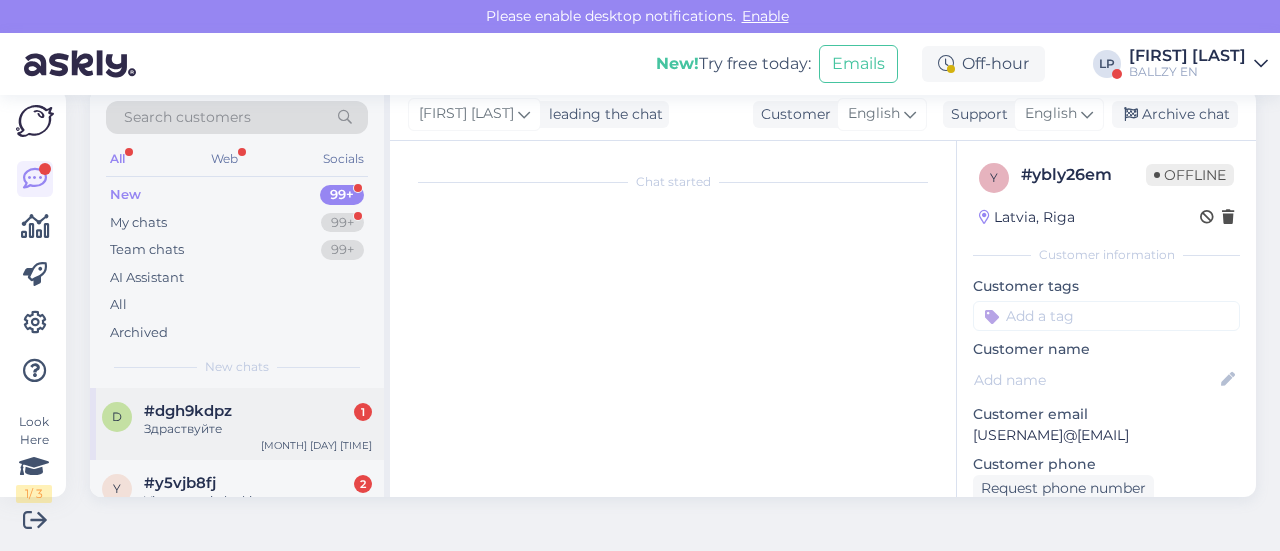 scroll, scrollTop: 28, scrollLeft: 0, axis: vertical 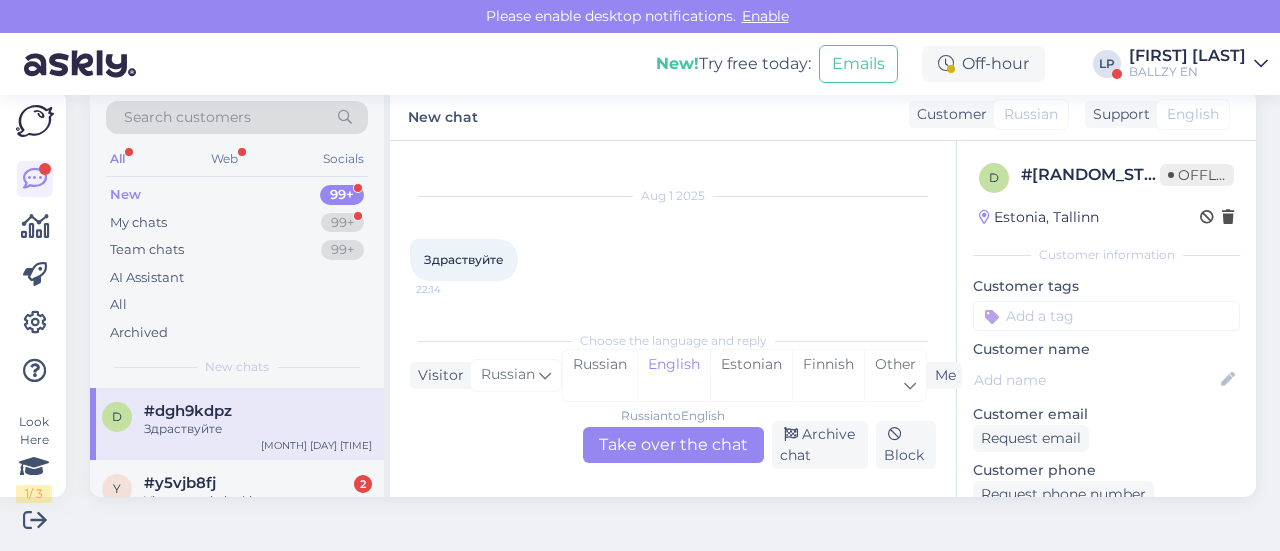 click on "Russian  to  English Take over the chat" at bounding box center (673, 445) 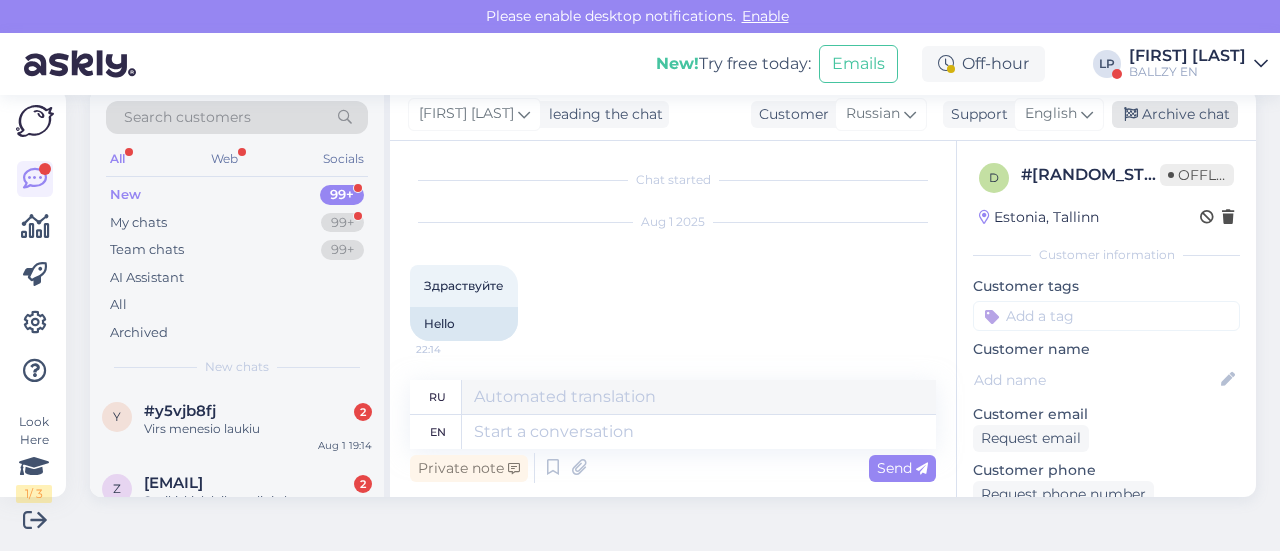 click on "Archive chat" at bounding box center (1175, 114) 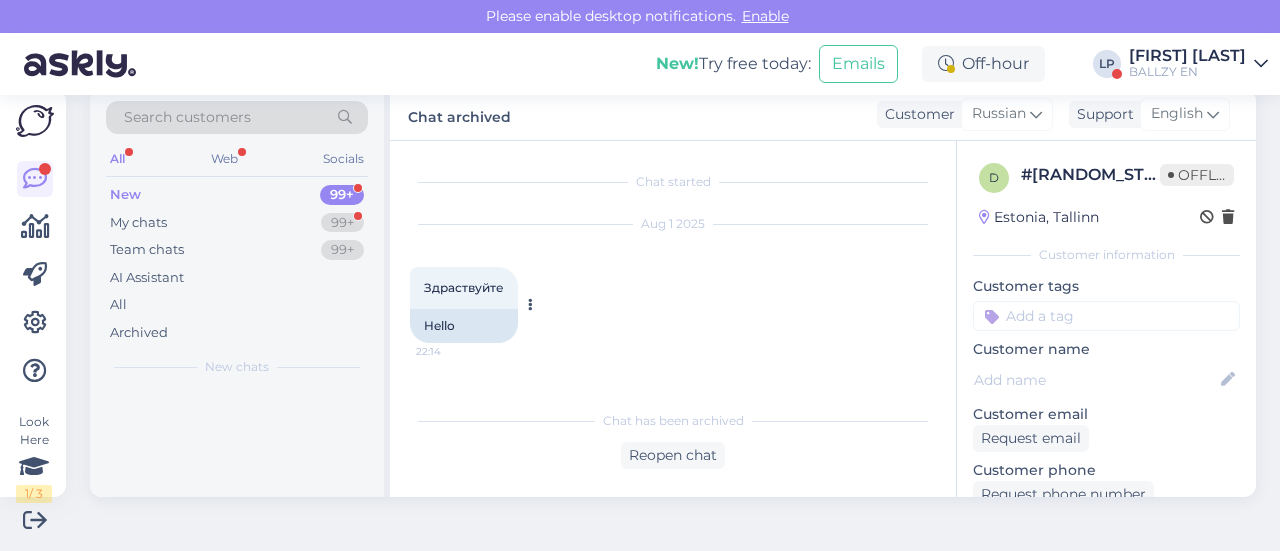 scroll, scrollTop: 0, scrollLeft: 0, axis: both 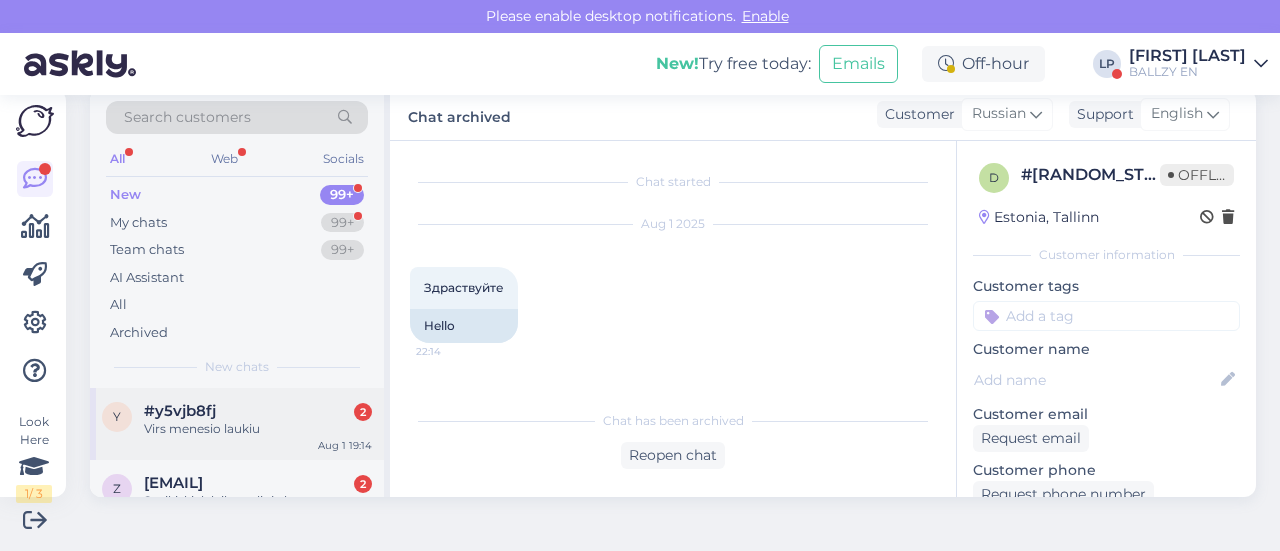 click on "Virs menesio laukiu" at bounding box center [258, 429] 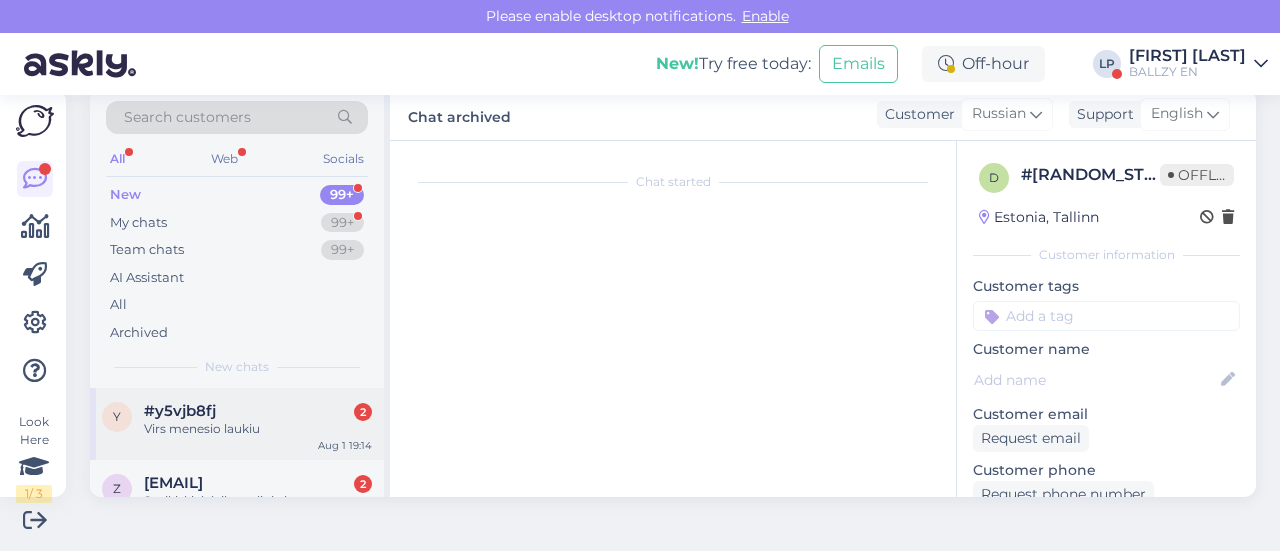 scroll, scrollTop: 114, scrollLeft: 0, axis: vertical 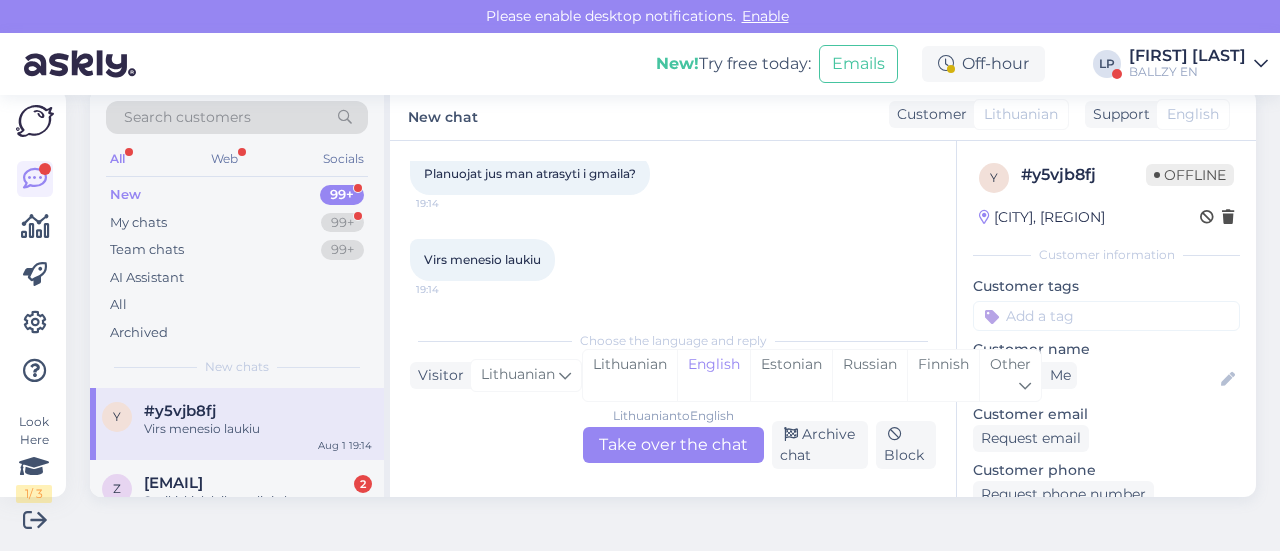 click on "Lithuanian to English Take over the chat" at bounding box center [673, 445] 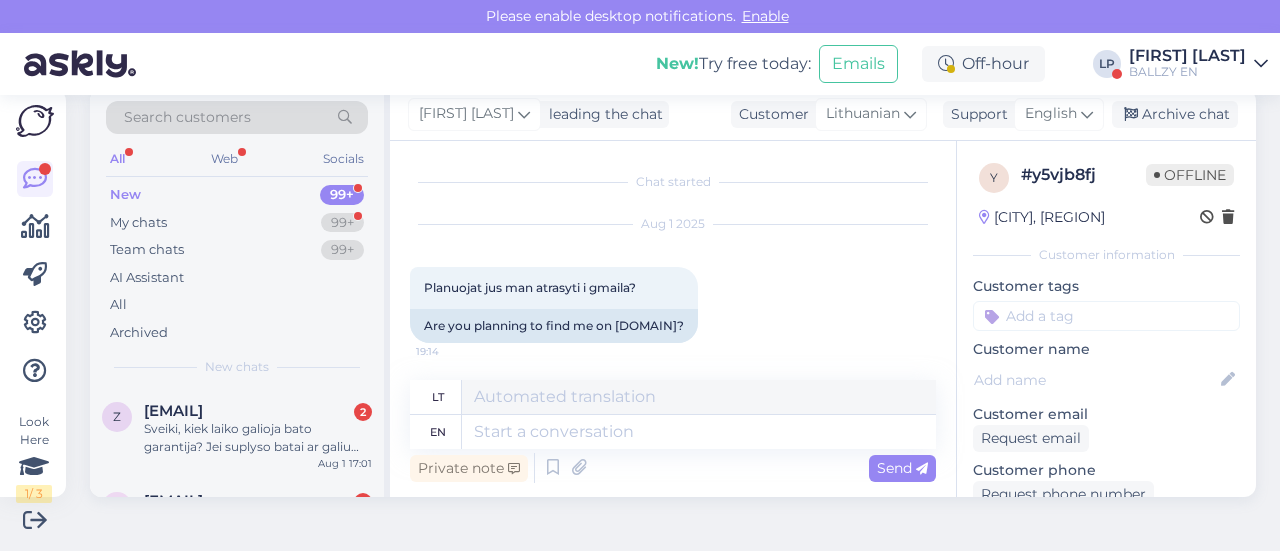 scroll, scrollTop: 122, scrollLeft: 0, axis: vertical 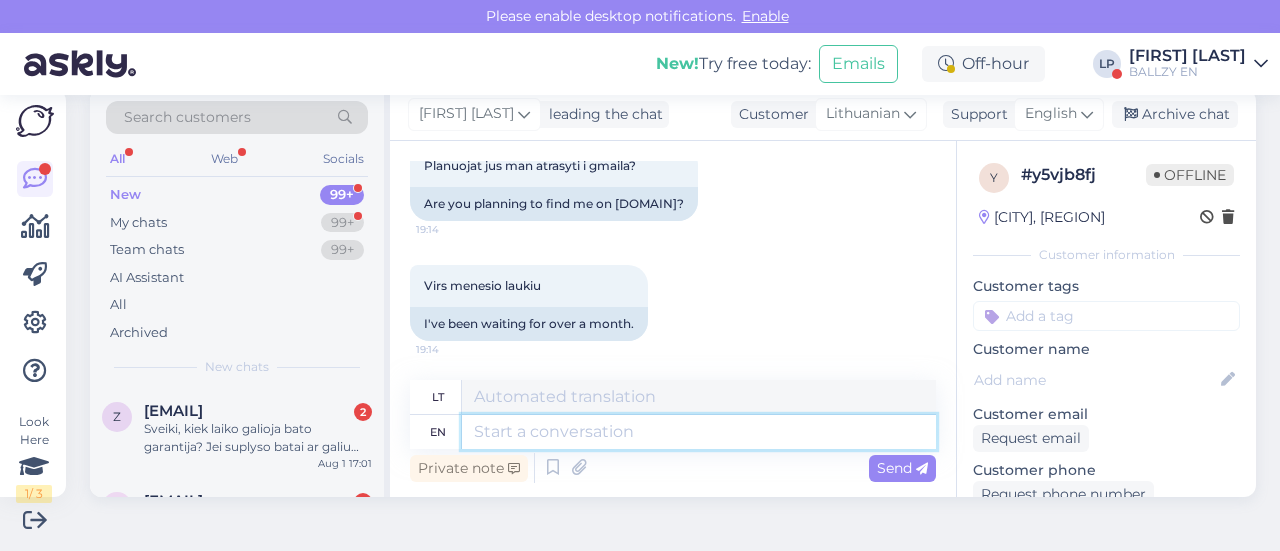 click at bounding box center [699, 432] 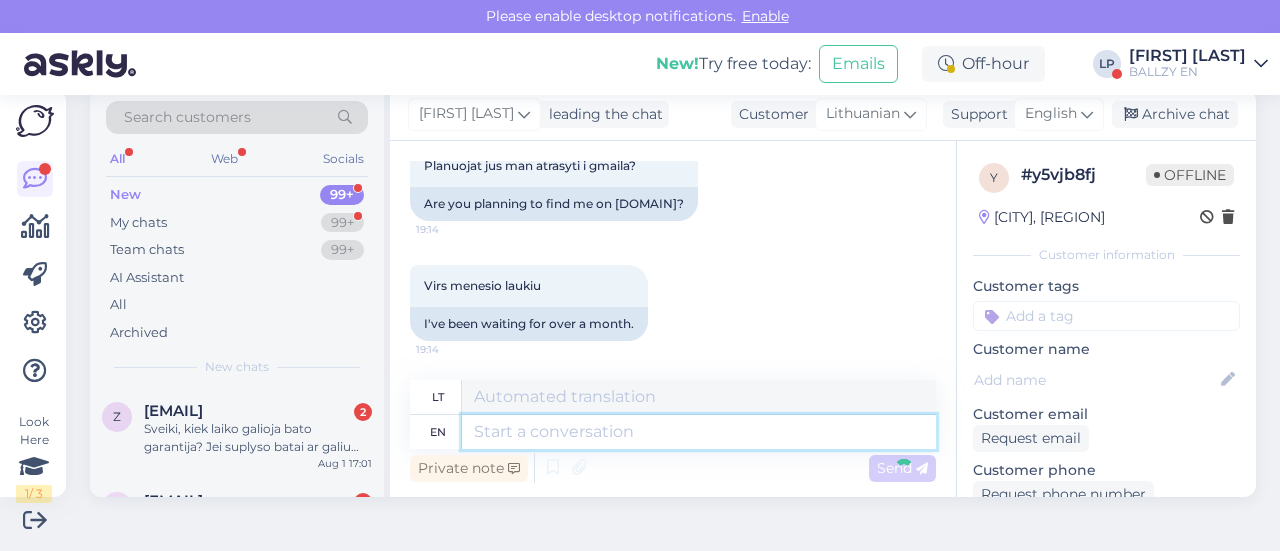 scroll, scrollTop: 284, scrollLeft: 0, axis: vertical 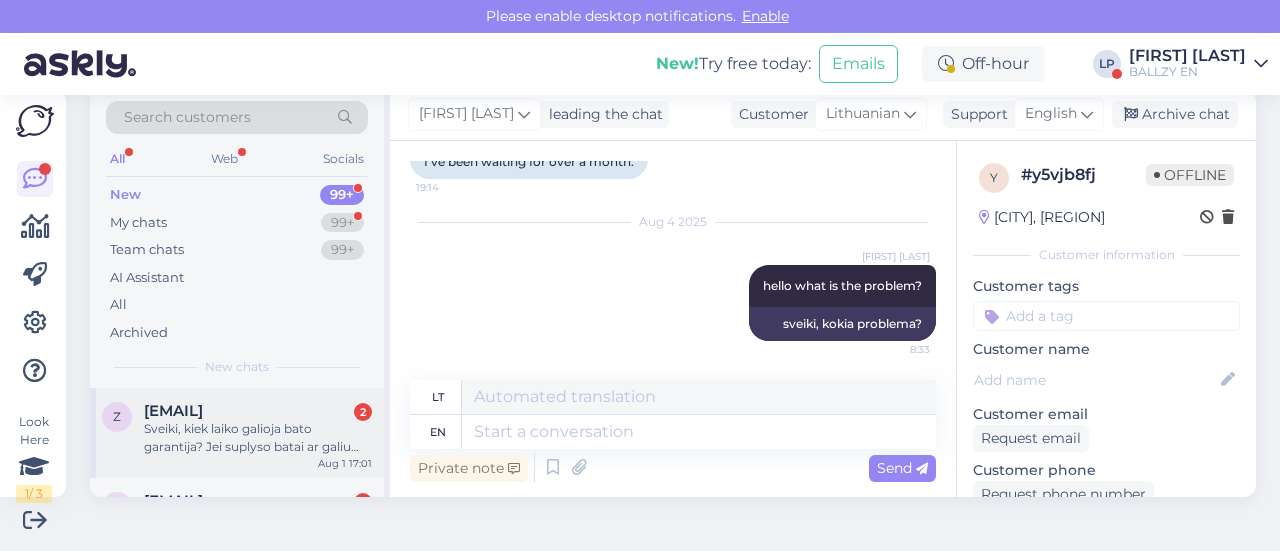click on "Sveiki, kiek laiko galioja bato garantija? Jei suplyso batai ar galiu atgauti pinigus?" at bounding box center [258, 438] 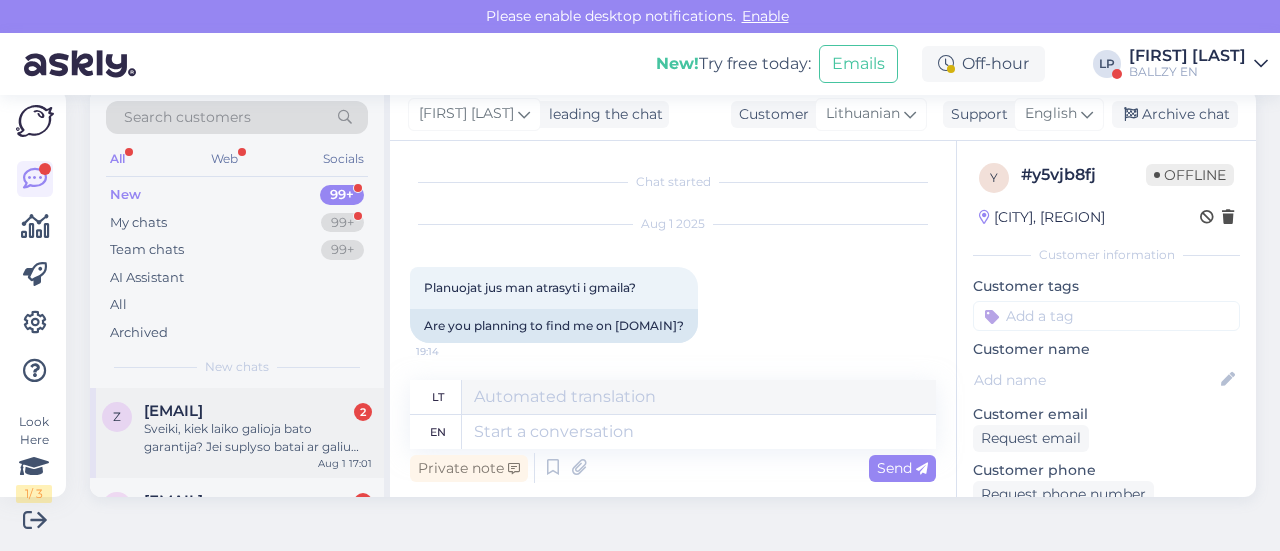 scroll, scrollTop: 150, scrollLeft: 0, axis: vertical 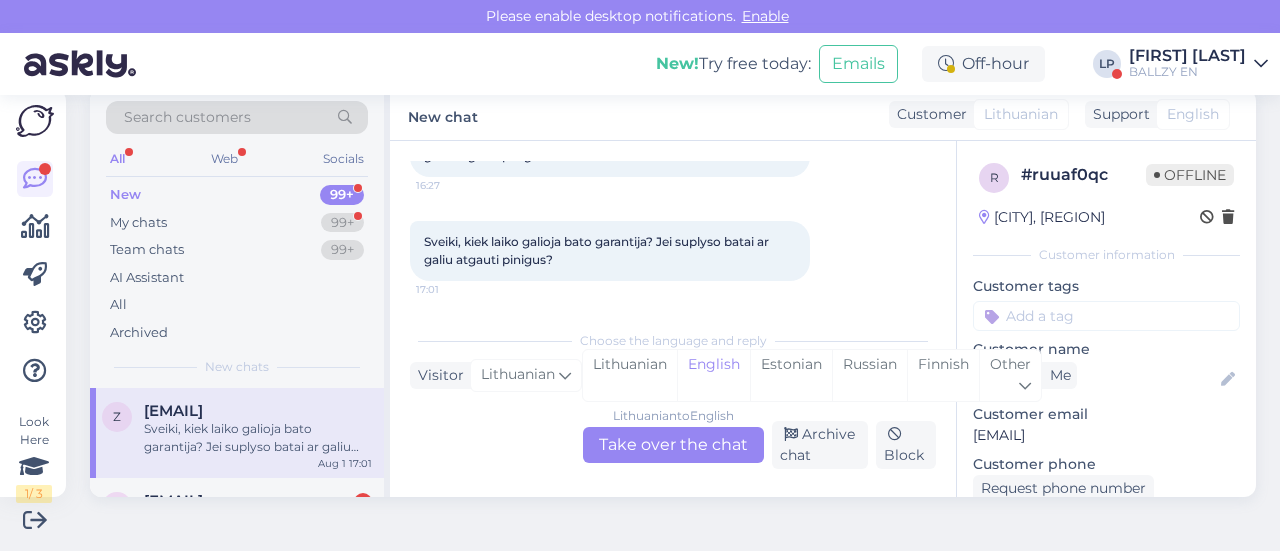 click on "Lithuanian to English Take over the chat" at bounding box center [673, 445] 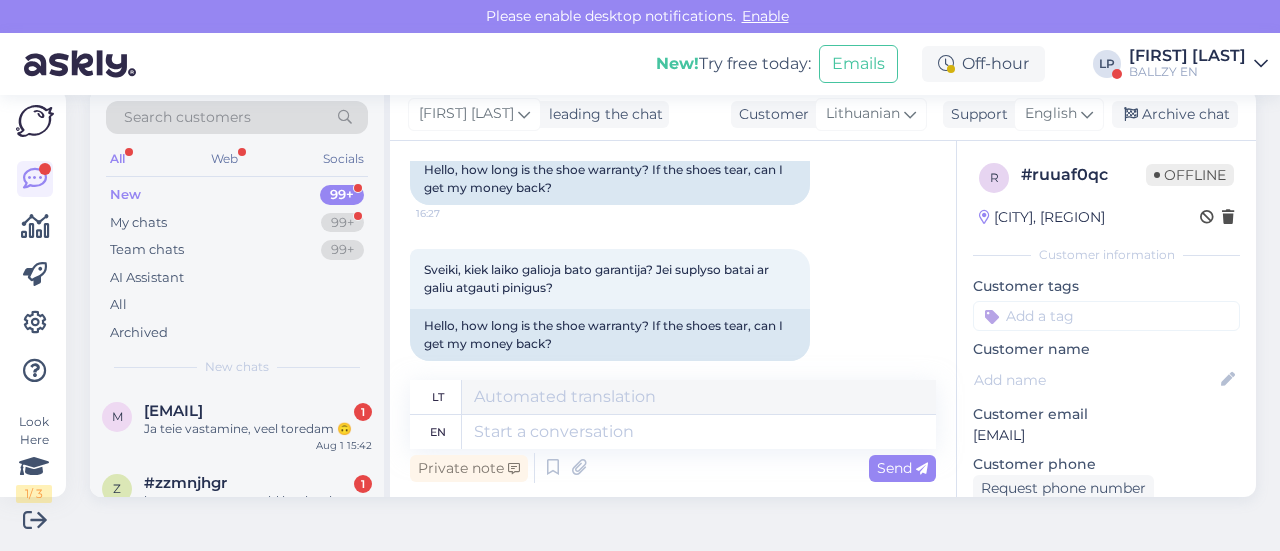 scroll, scrollTop: 194, scrollLeft: 0, axis: vertical 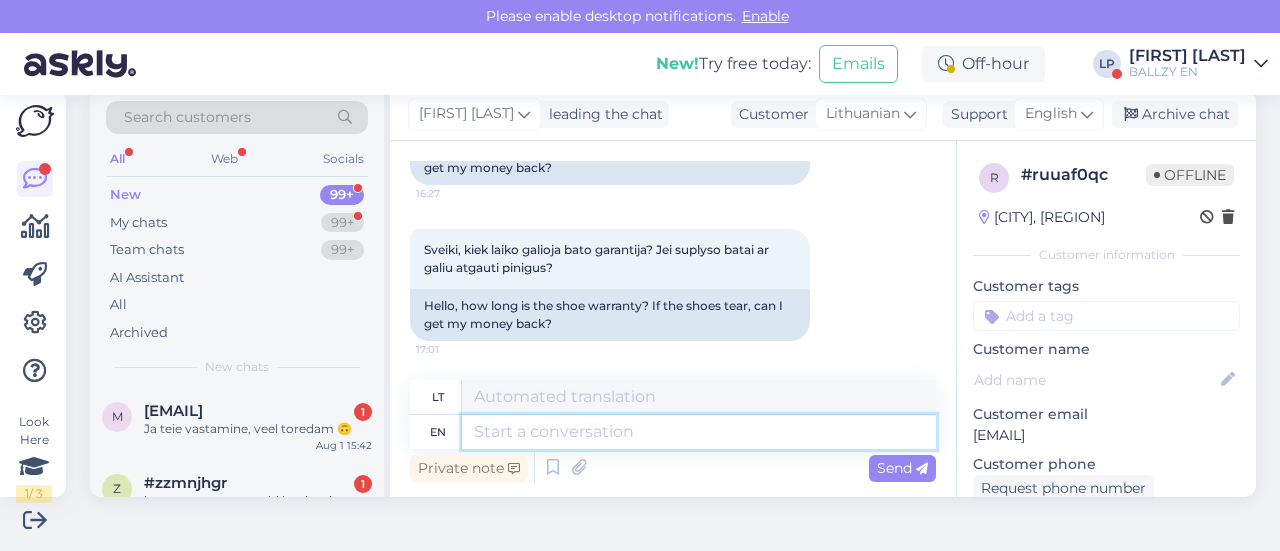 click at bounding box center [699, 432] 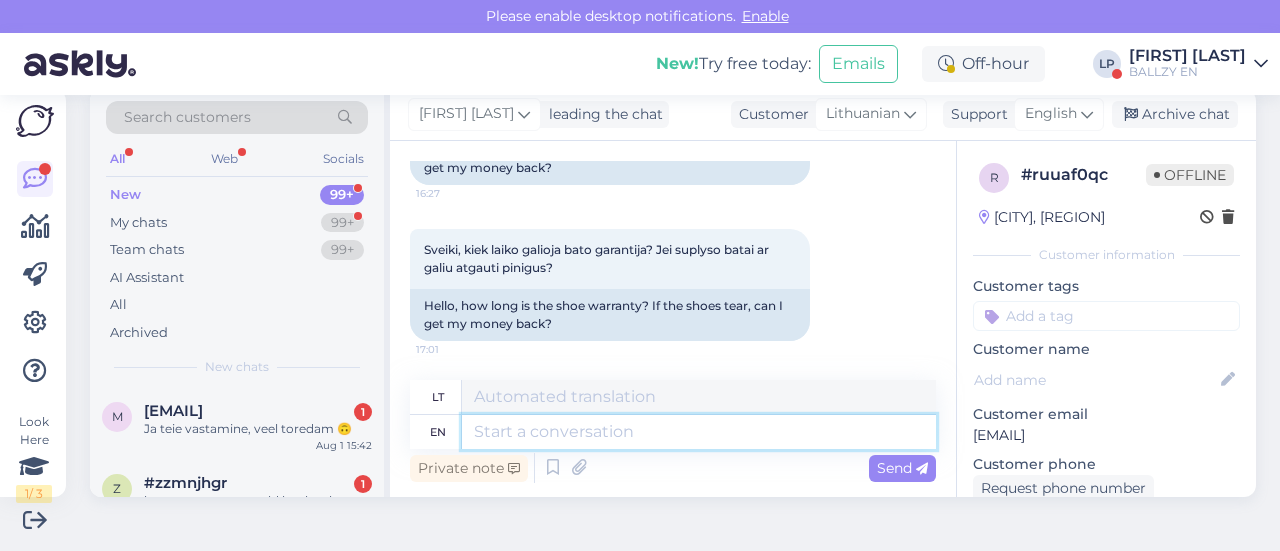 scroll, scrollTop: 464, scrollLeft: 0, axis: vertical 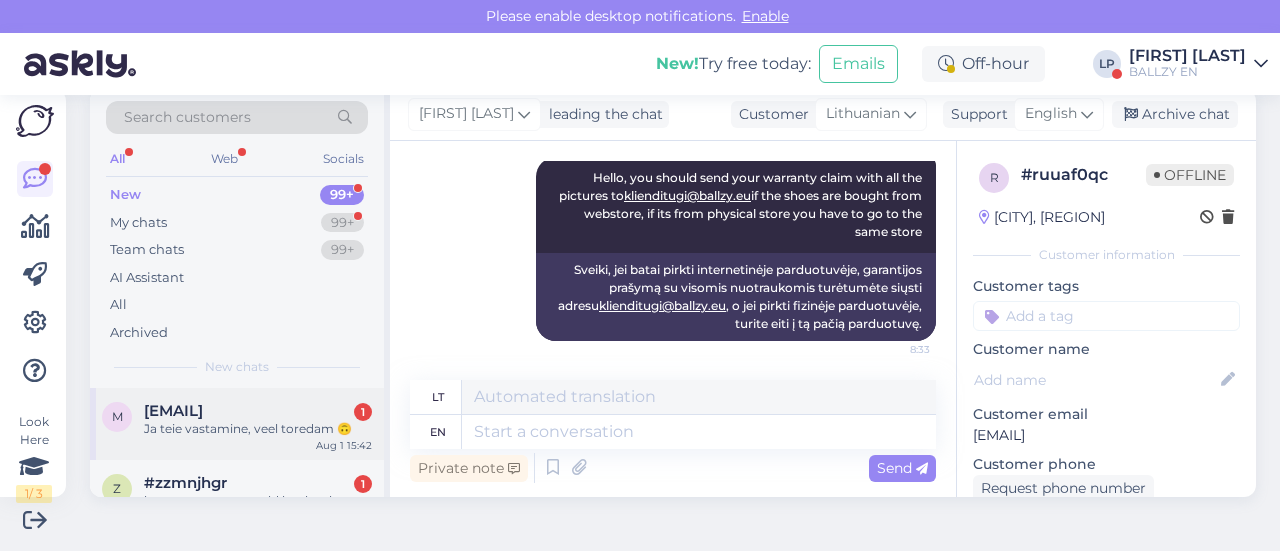 click on "[EMAIL]" at bounding box center [173, 411] 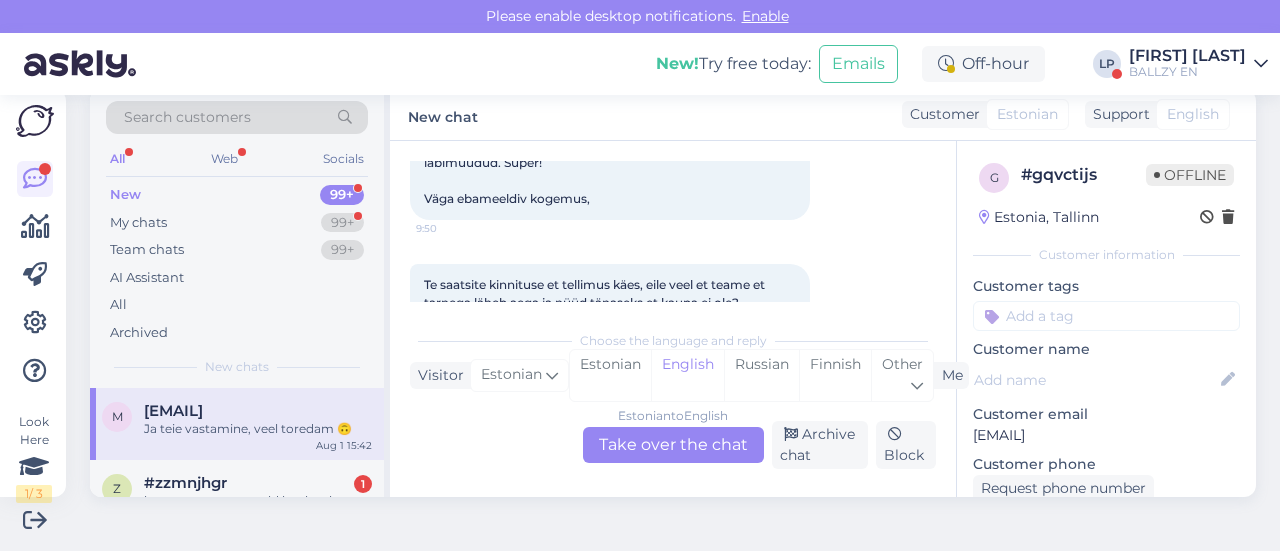 scroll, scrollTop: 386, scrollLeft: 0, axis: vertical 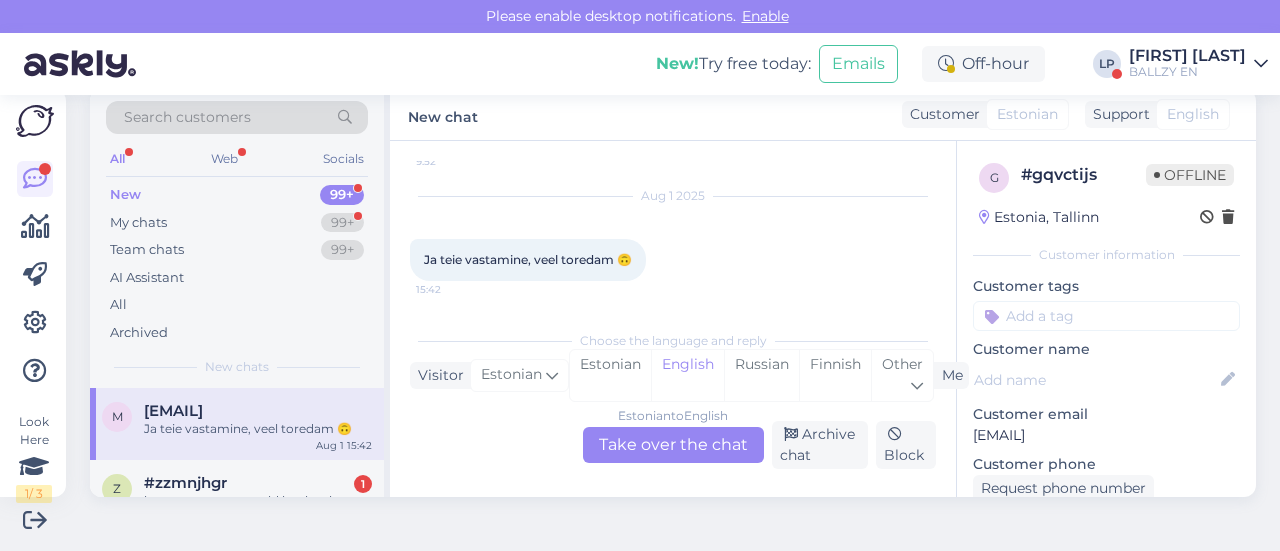 click on "Estonian  to  English Take over the chat" at bounding box center (673, 445) 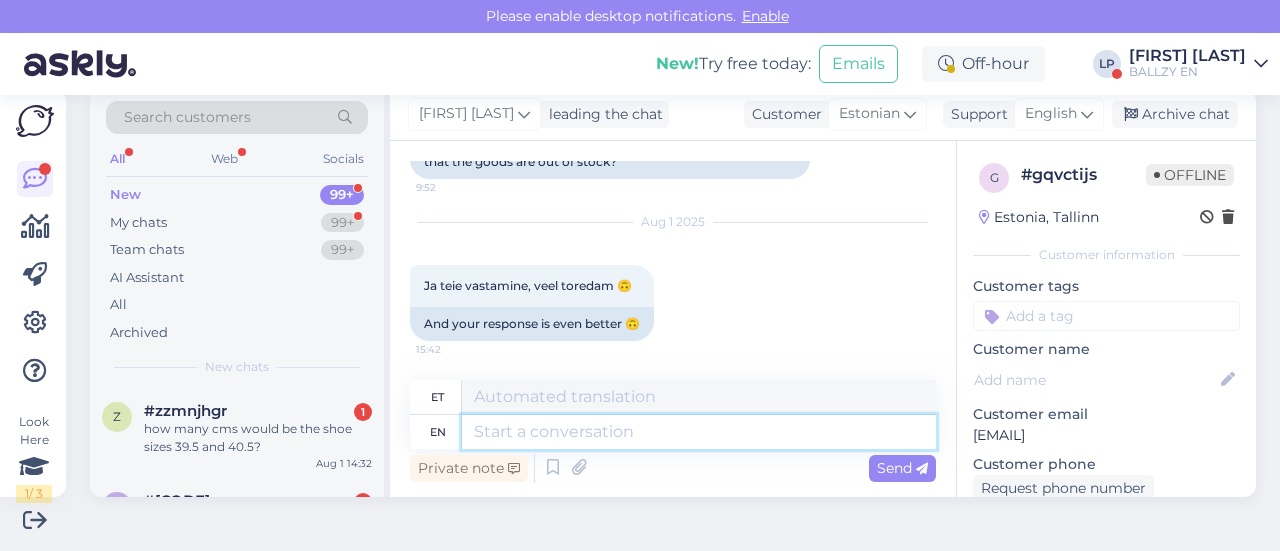 click at bounding box center (699, 432) 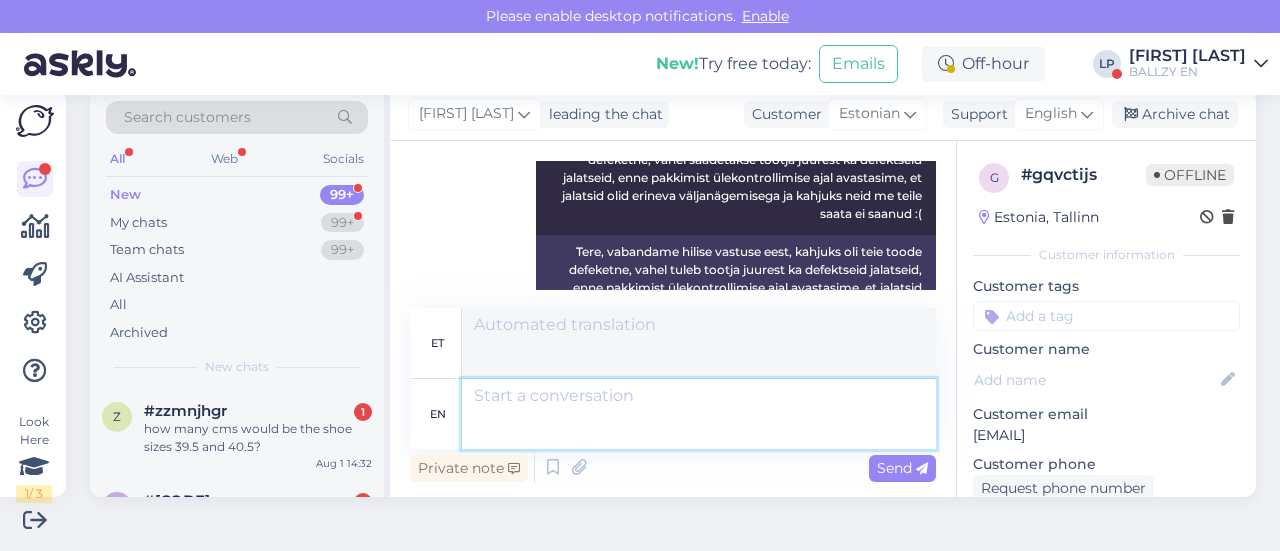 scroll, scrollTop: 1052, scrollLeft: 0, axis: vertical 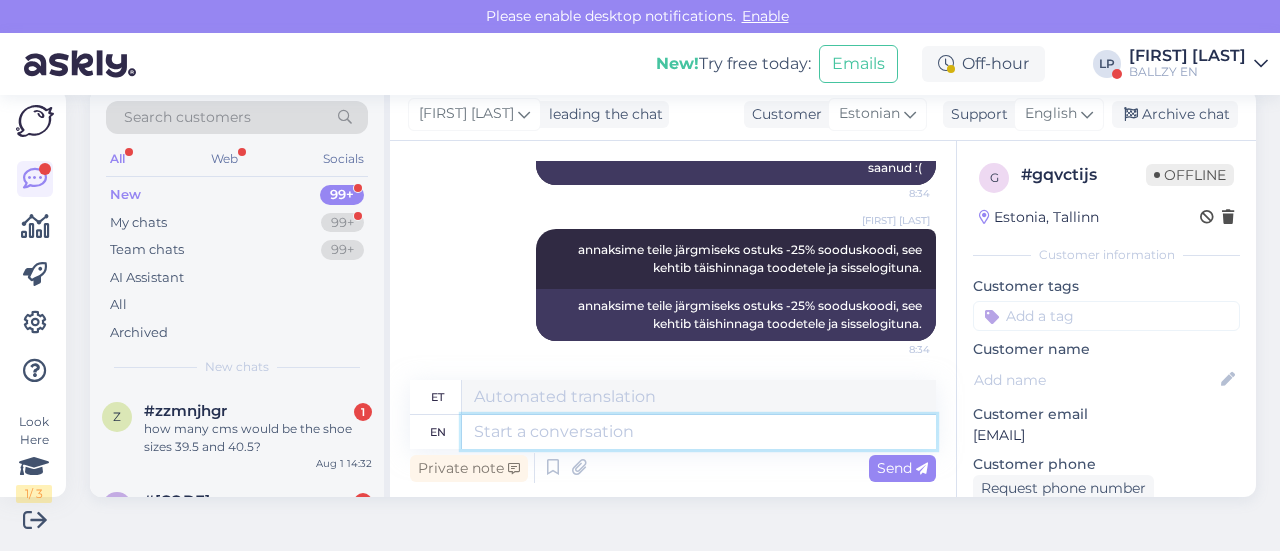 paste on "[CODE]" 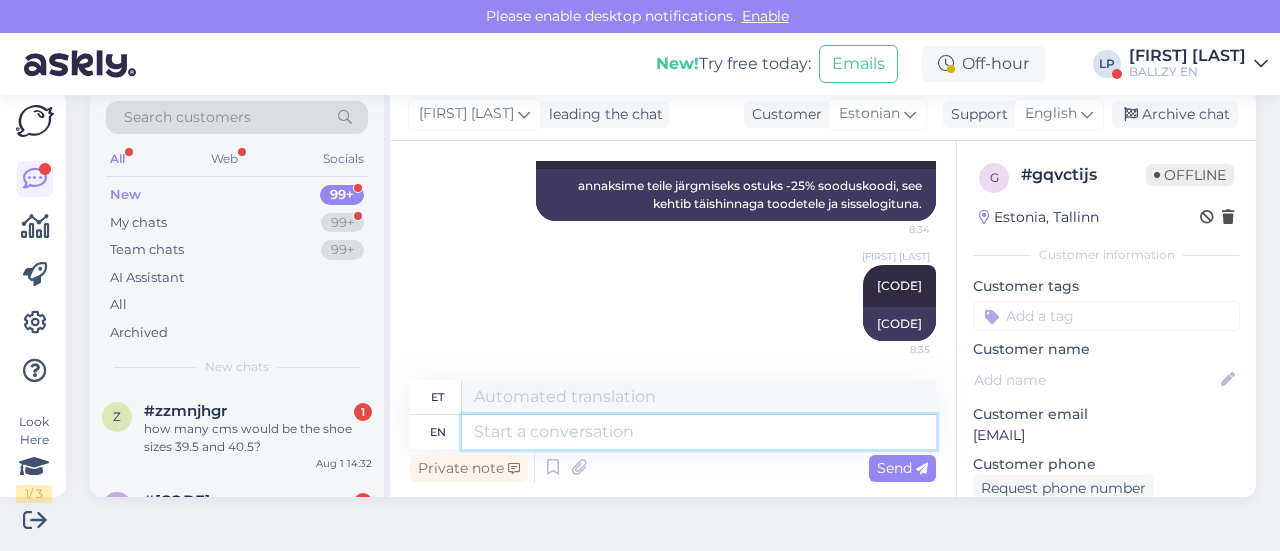 scroll, scrollTop: 1292, scrollLeft: 0, axis: vertical 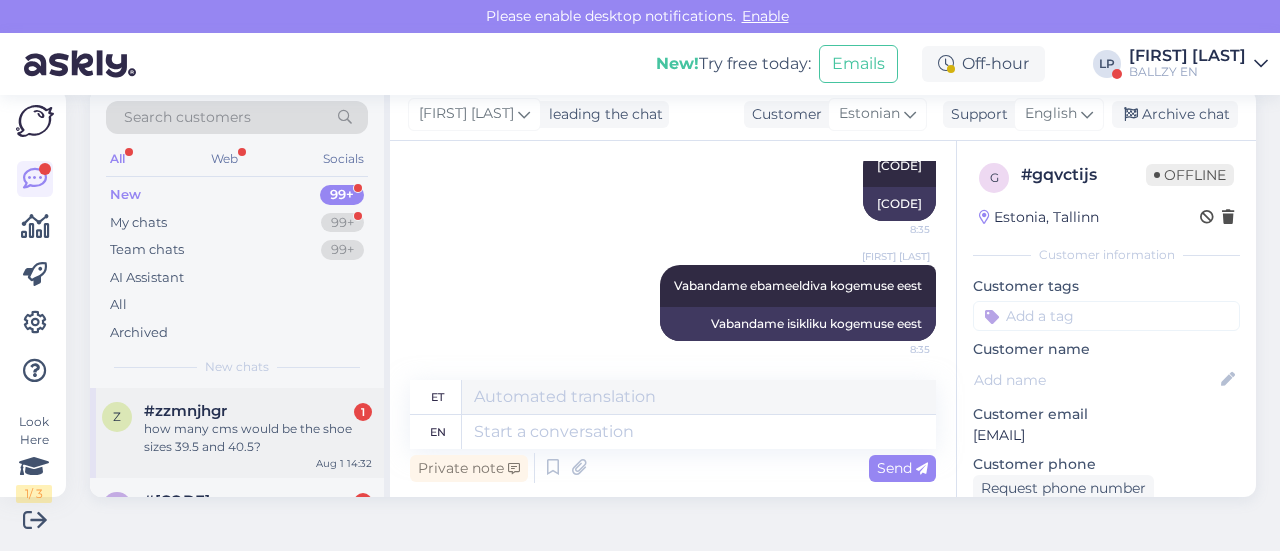 click on "how many cms would be the shoe sizes 39.5 and 40.5?" at bounding box center [258, 438] 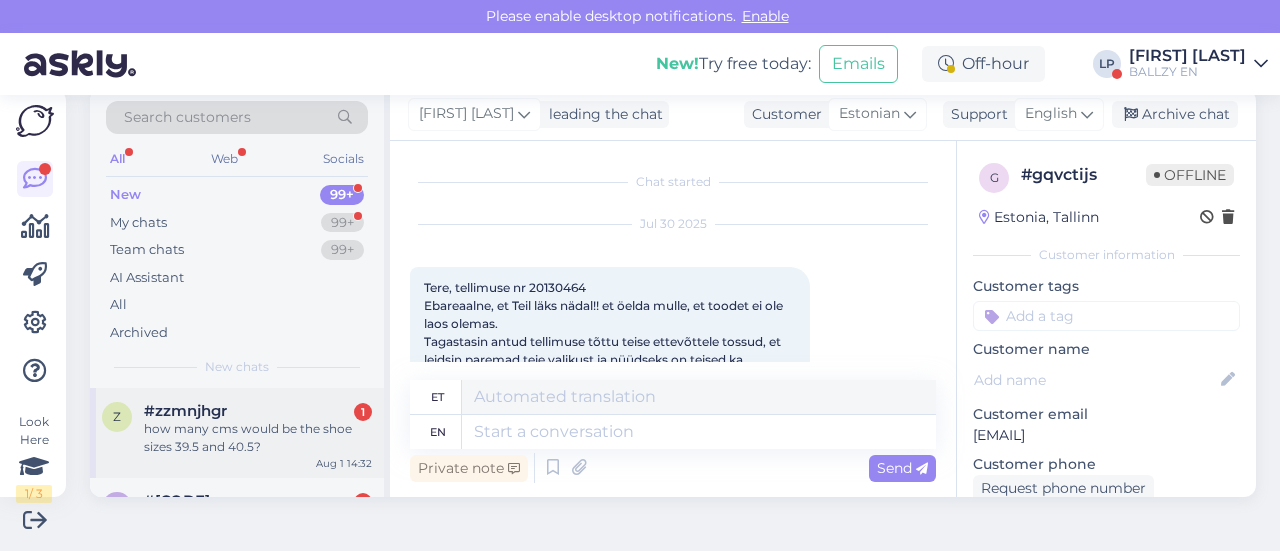 scroll, scrollTop: 28, scrollLeft: 0, axis: vertical 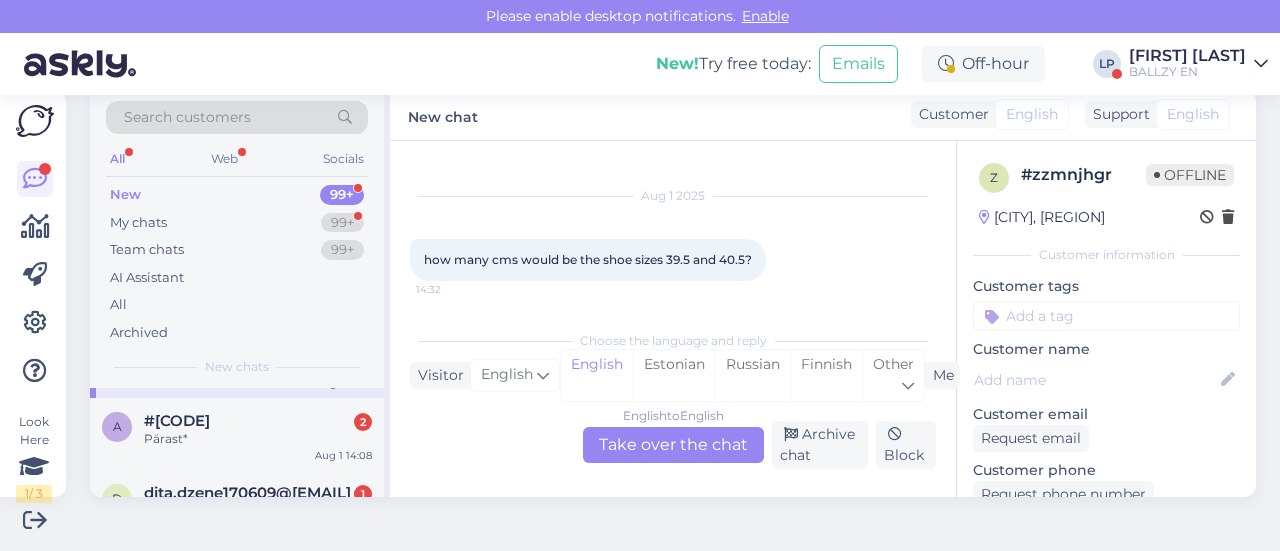 click on "Pärast*" at bounding box center (258, 439) 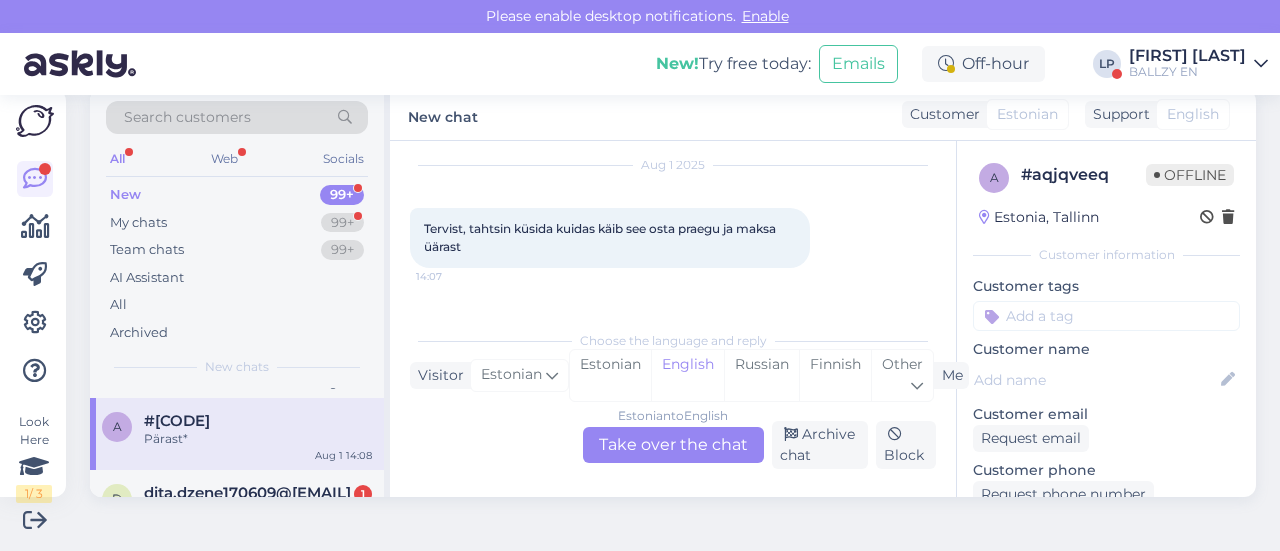 scroll, scrollTop: 132, scrollLeft: 0, axis: vertical 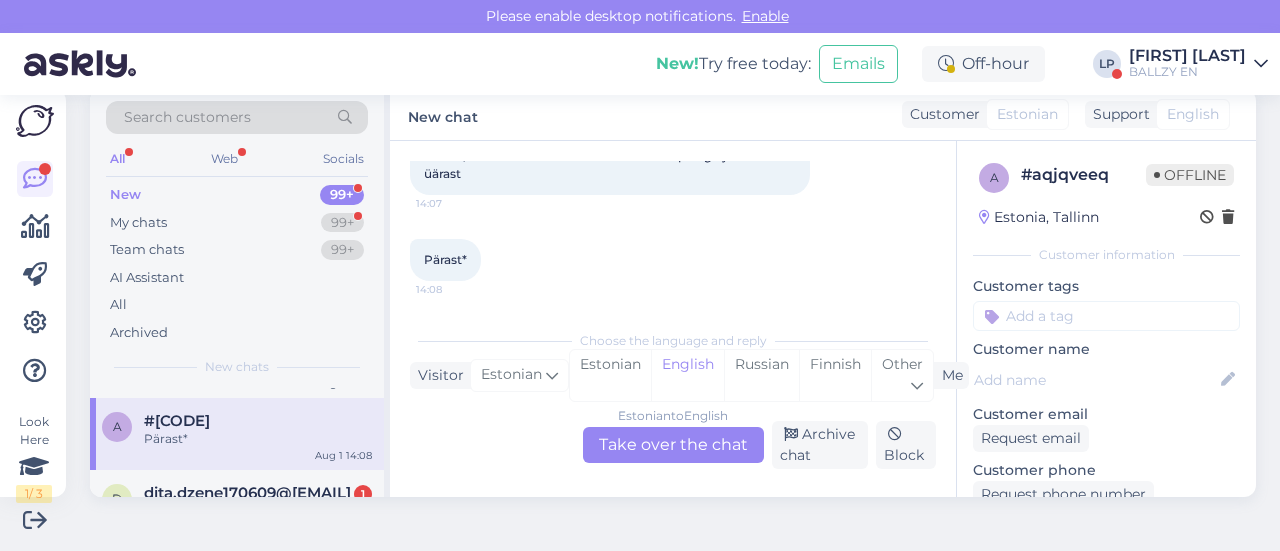 click on "Estonian  to  English Take over the chat" at bounding box center (673, 445) 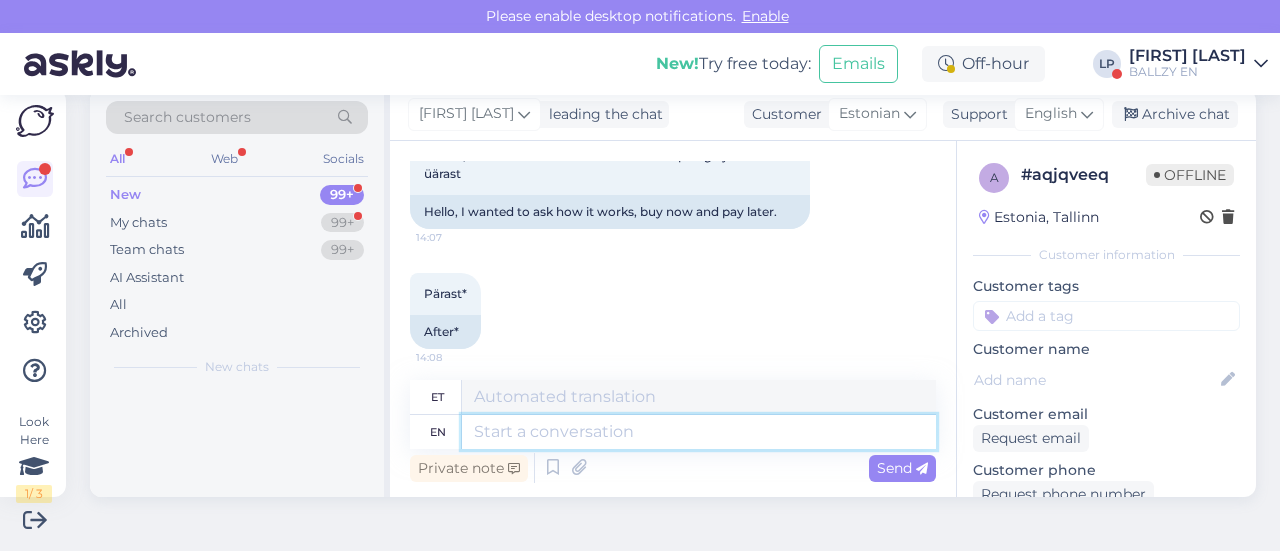 click at bounding box center (699, 432) 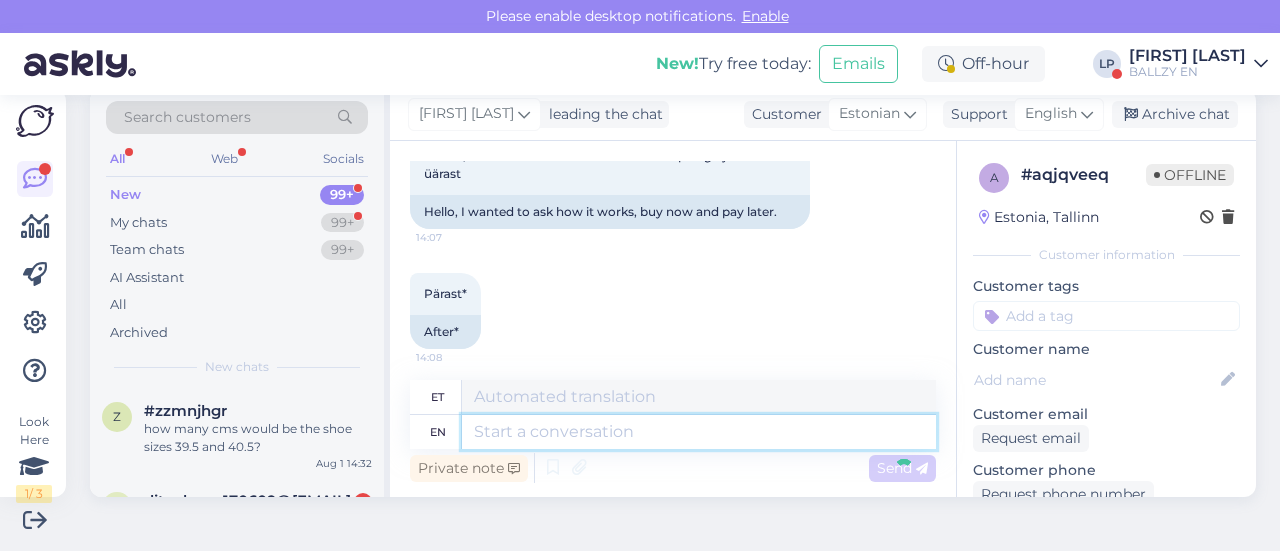 scroll, scrollTop: 302, scrollLeft: 0, axis: vertical 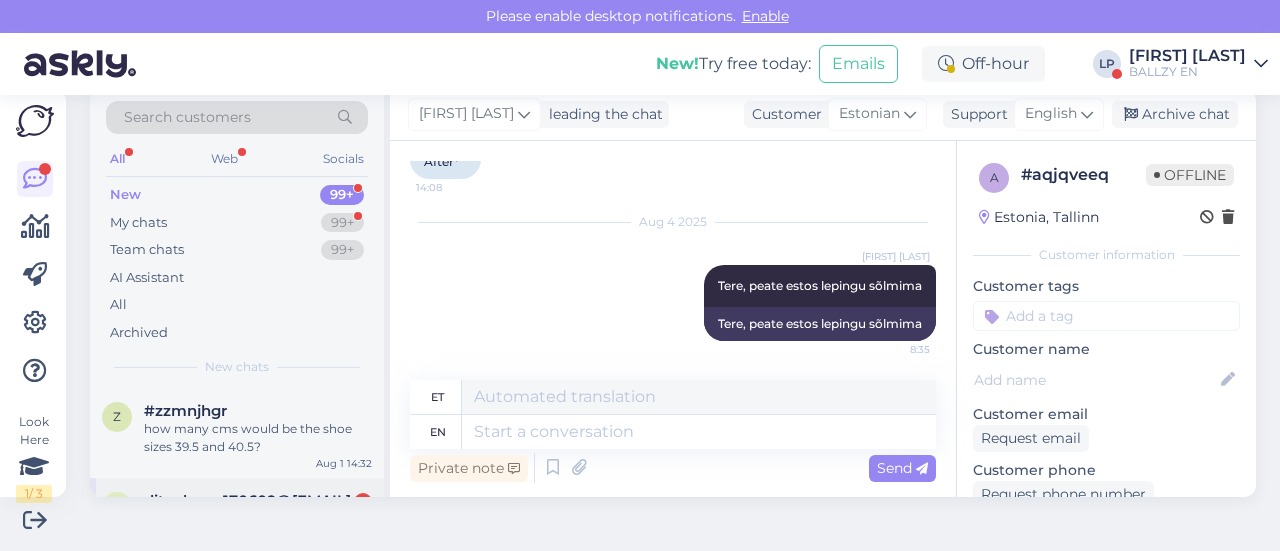 click on "[EMAIL] 1 Labdien, es pirms 2 nedēļām nopirku pie jums kurpes. Ja es tās pirku veikalā un tās nav nēsātas vai es varu tās atgriest? [MONTH] [DAY] [TIME]" at bounding box center [237, 523] 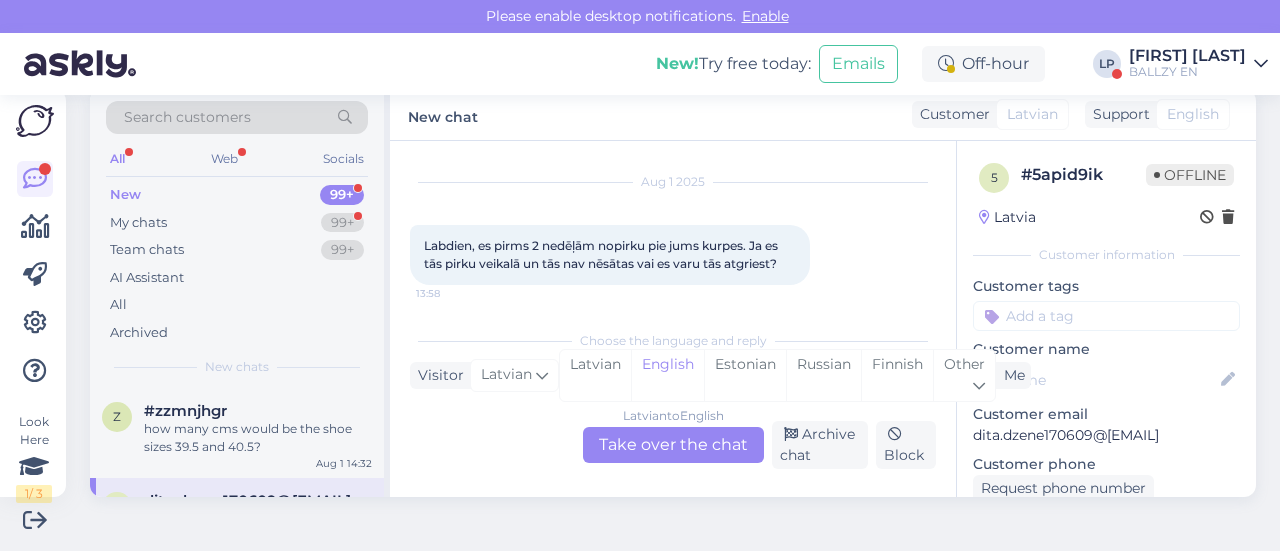 click on "Latvian  to  English Take over the chat" at bounding box center [673, 445] 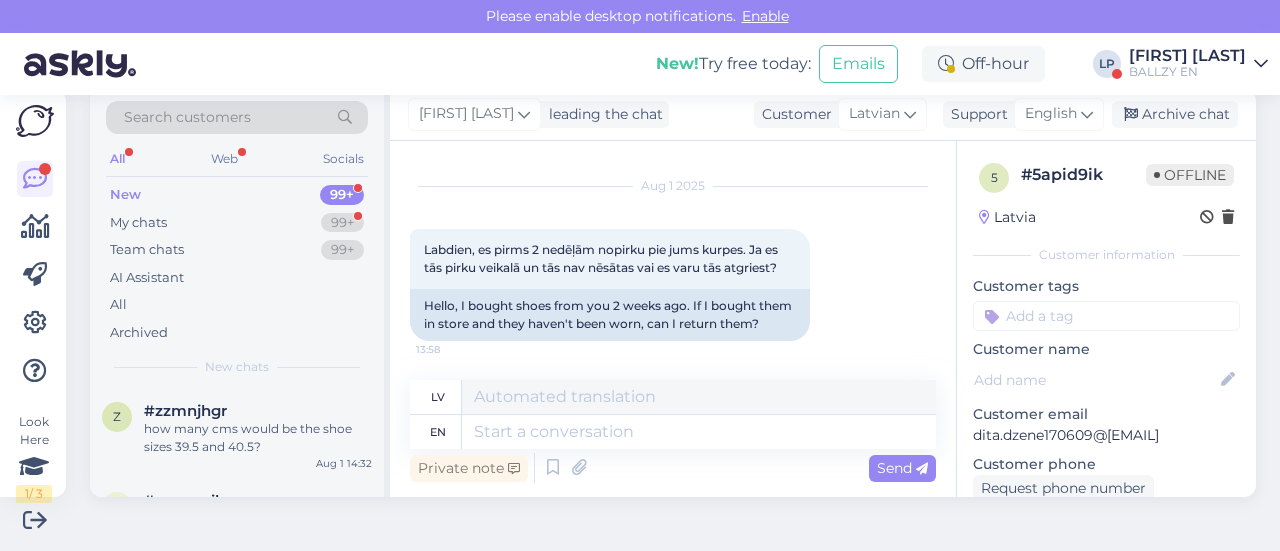 click on "Private note Send" at bounding box center [673, 468] 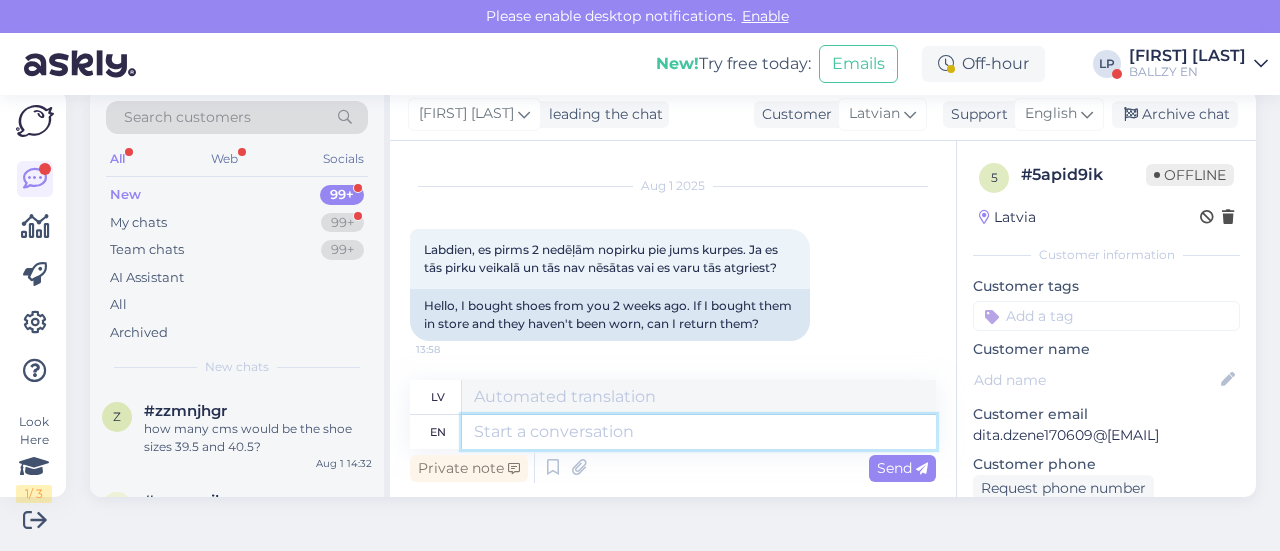 click at bounding box center [699, 432] 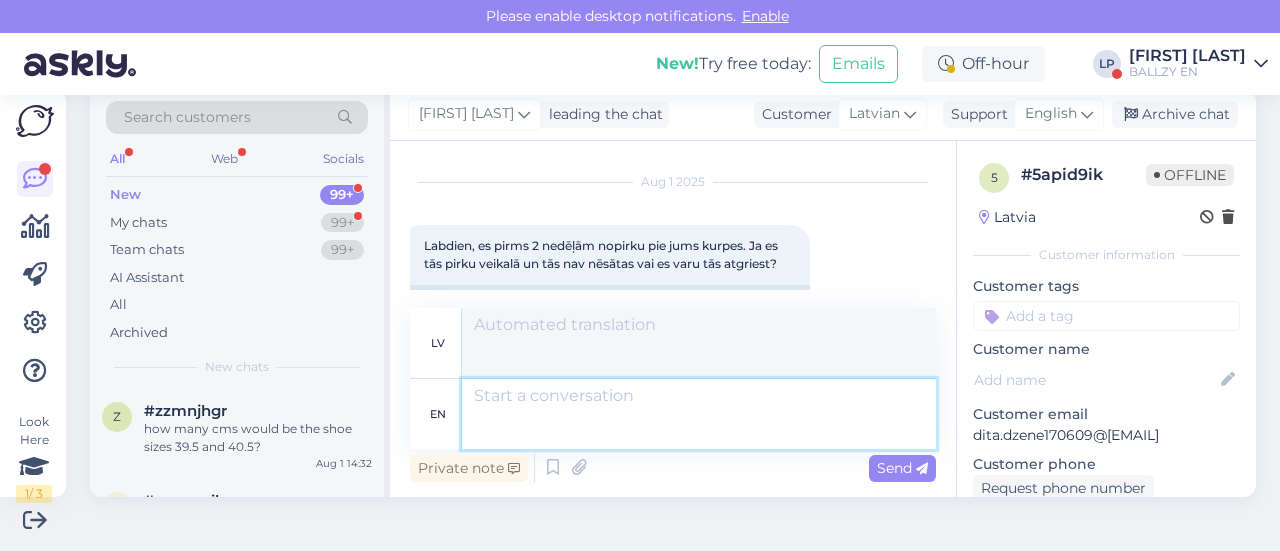 scroll, scrollTop: 236, scrollLeft: 0, axis: vertical 